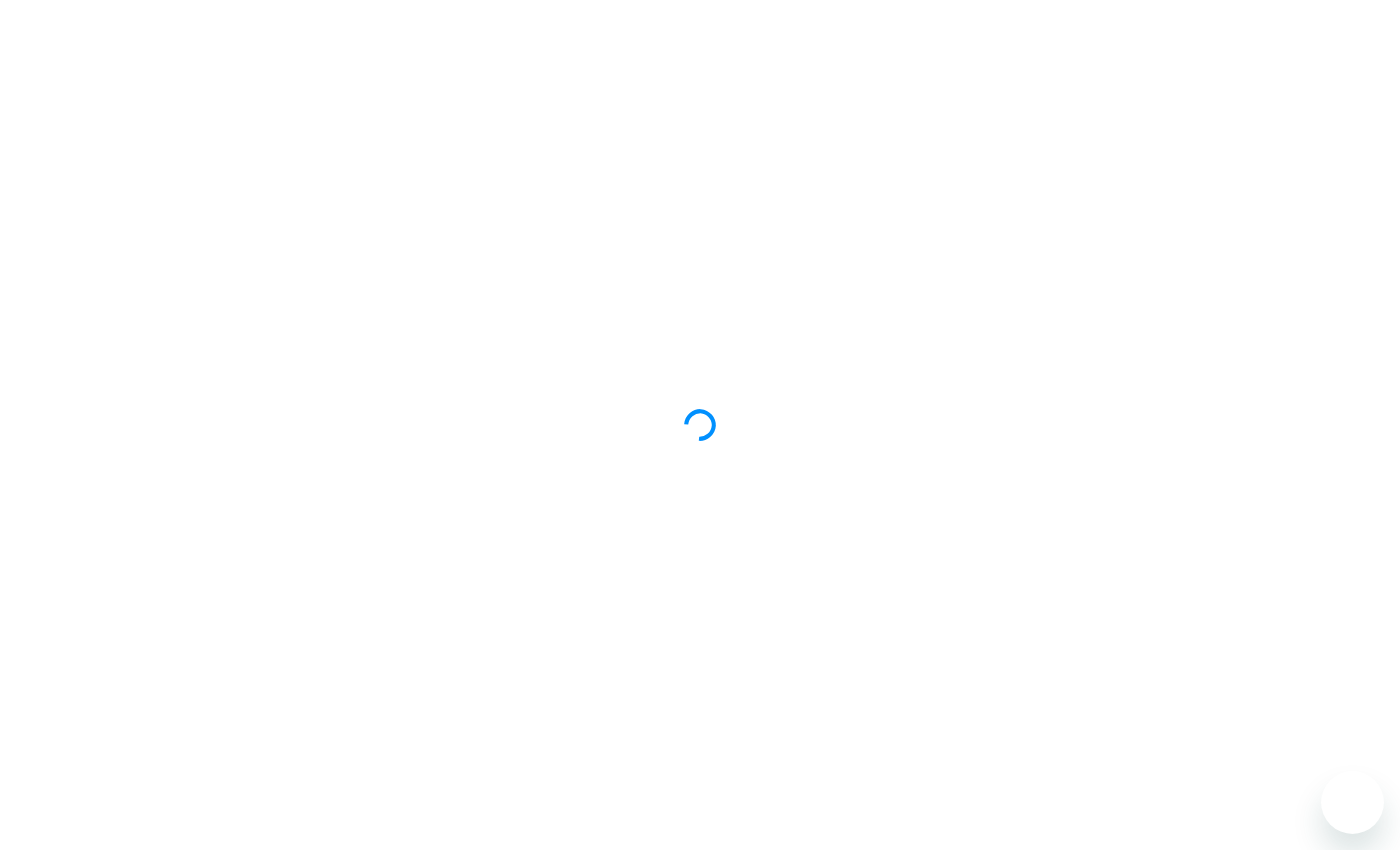 scroll, scrollTop: 0, scrollLeft: 0, axis: both 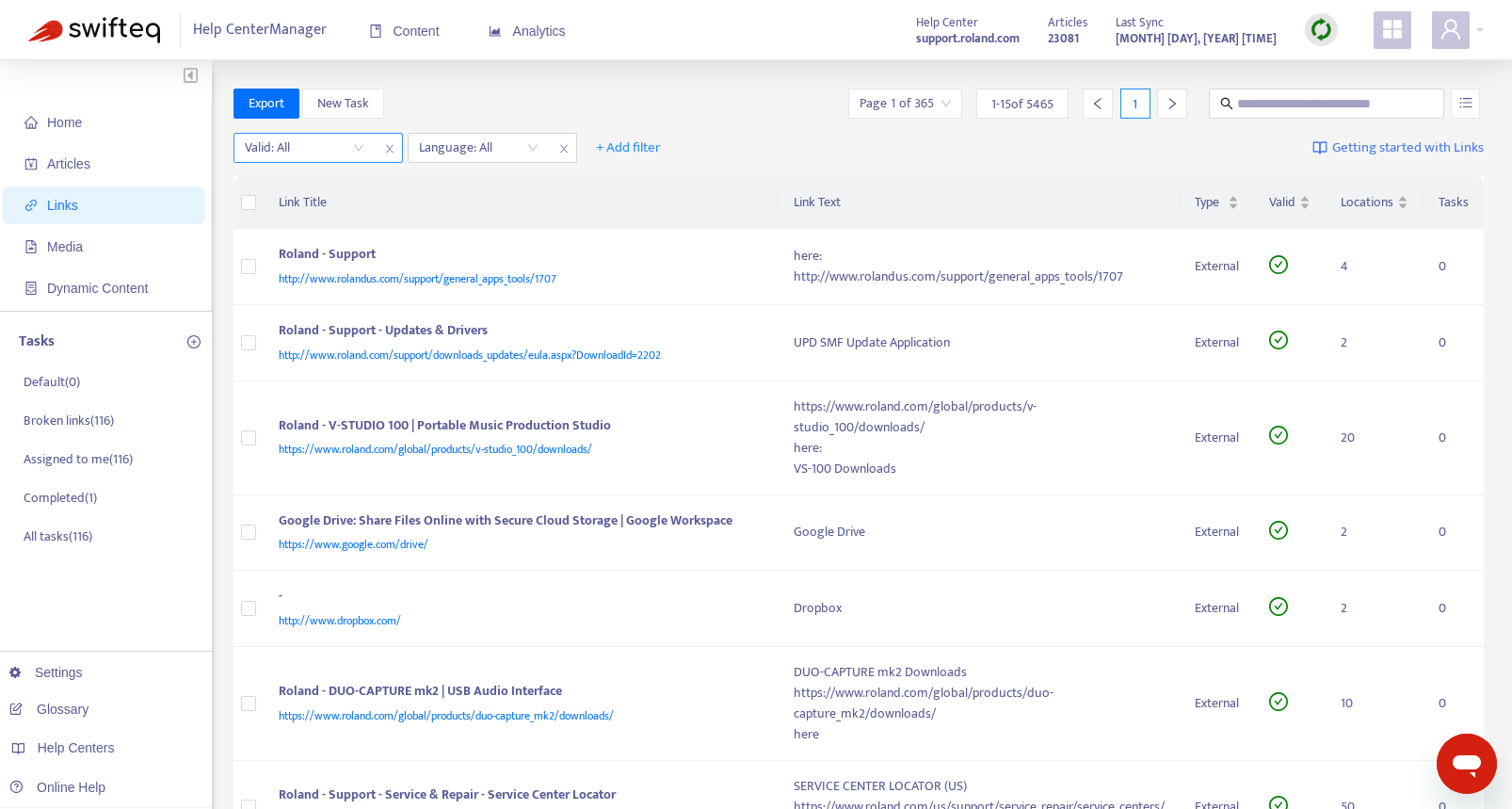 click at bounding box center (304, 148) 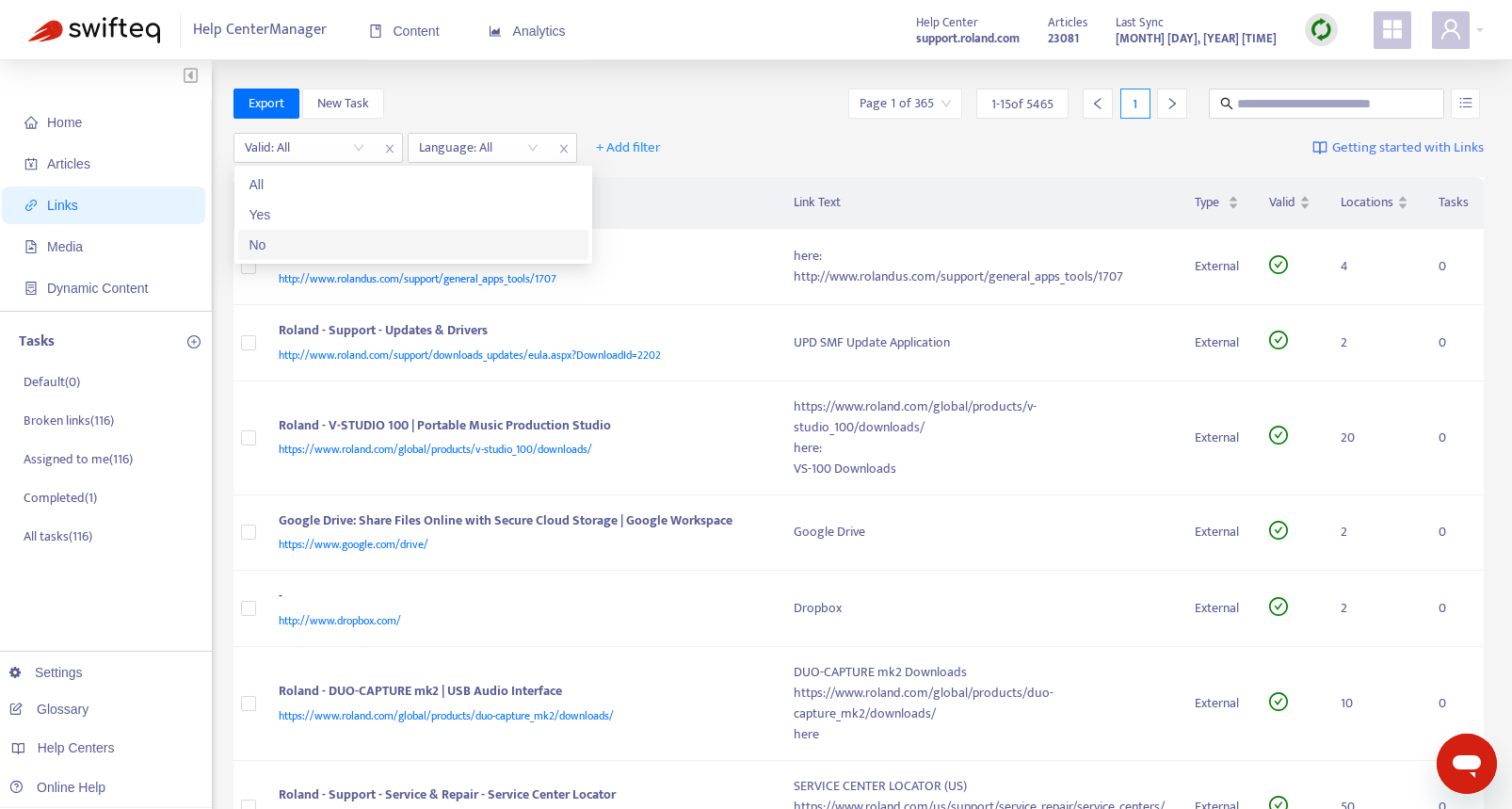 click on "No" at bounding box center (413, 245) 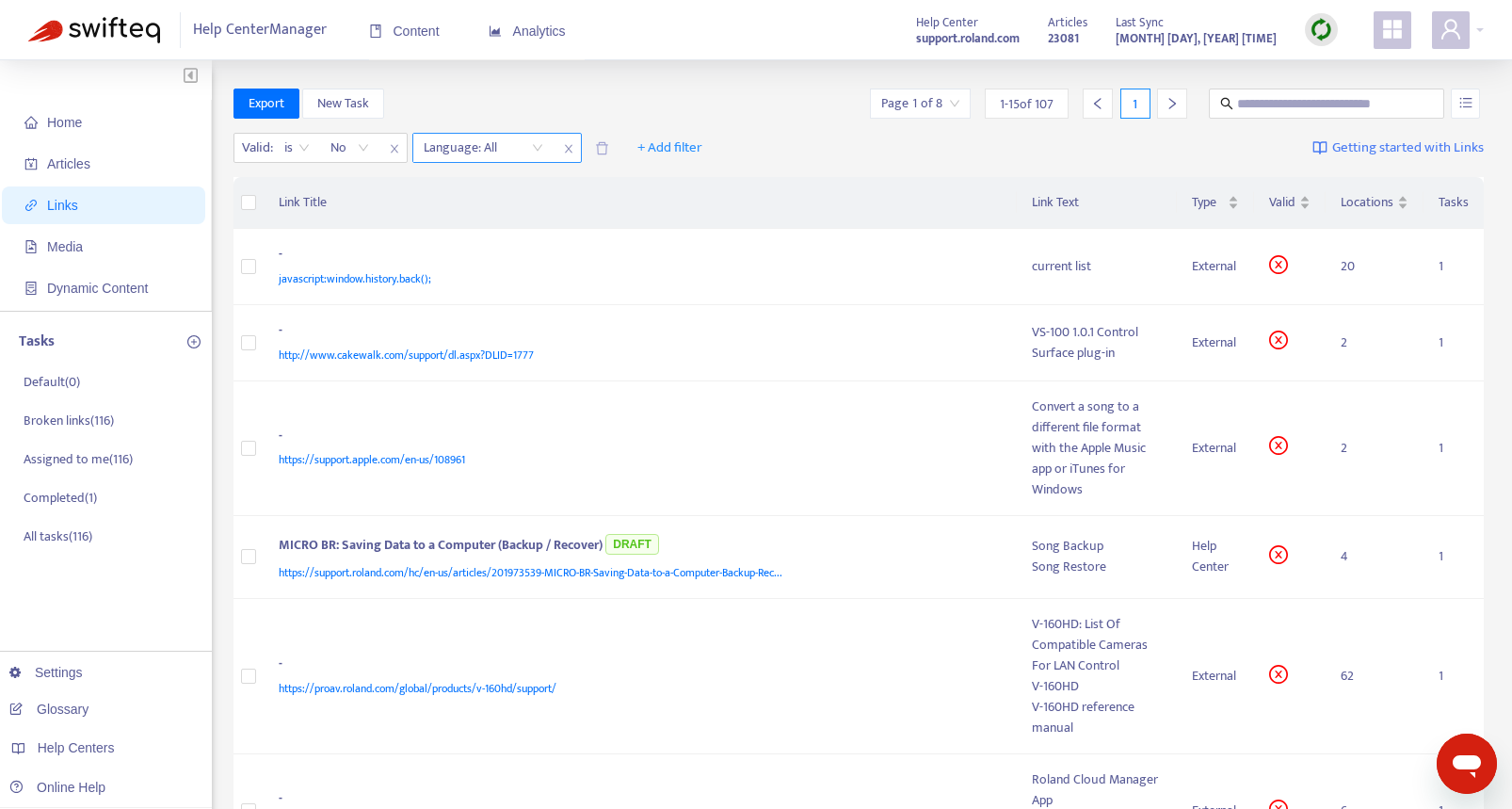 click on "Language: All" at bounding box center (483, 148) 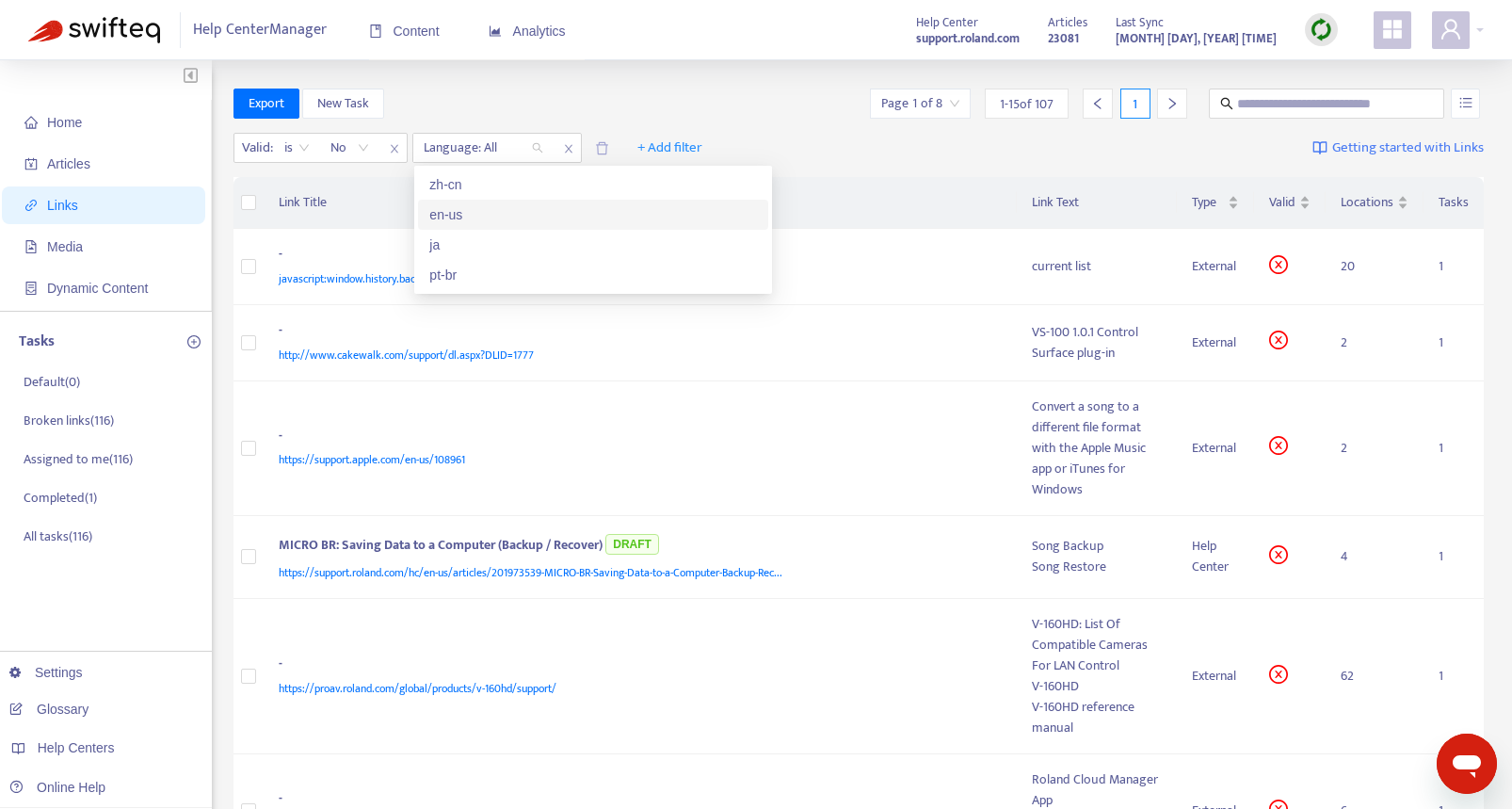 click on "en-us" at bounding box center [593, 215] 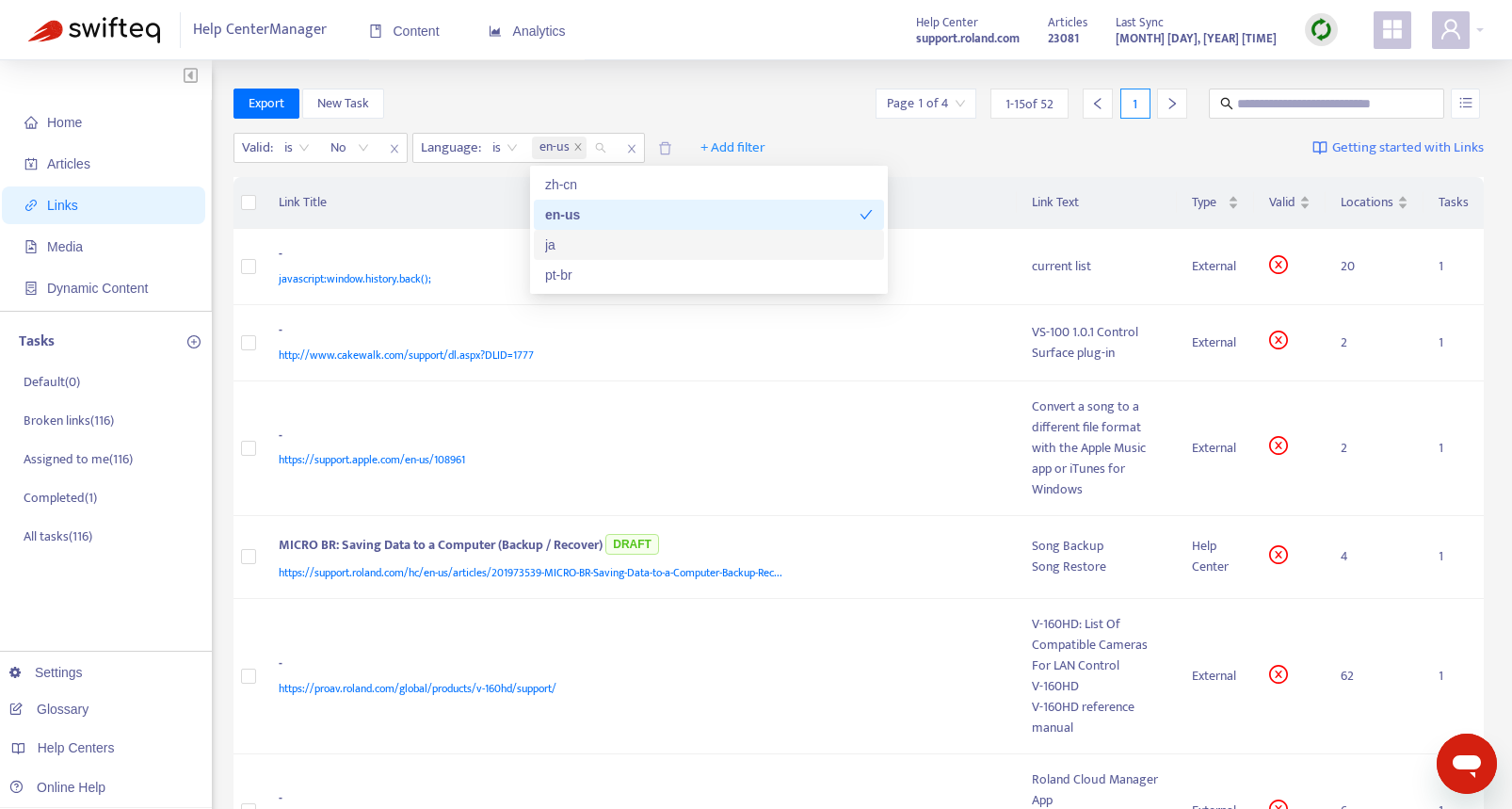 click on "ja" at bounding box center (709, 245) 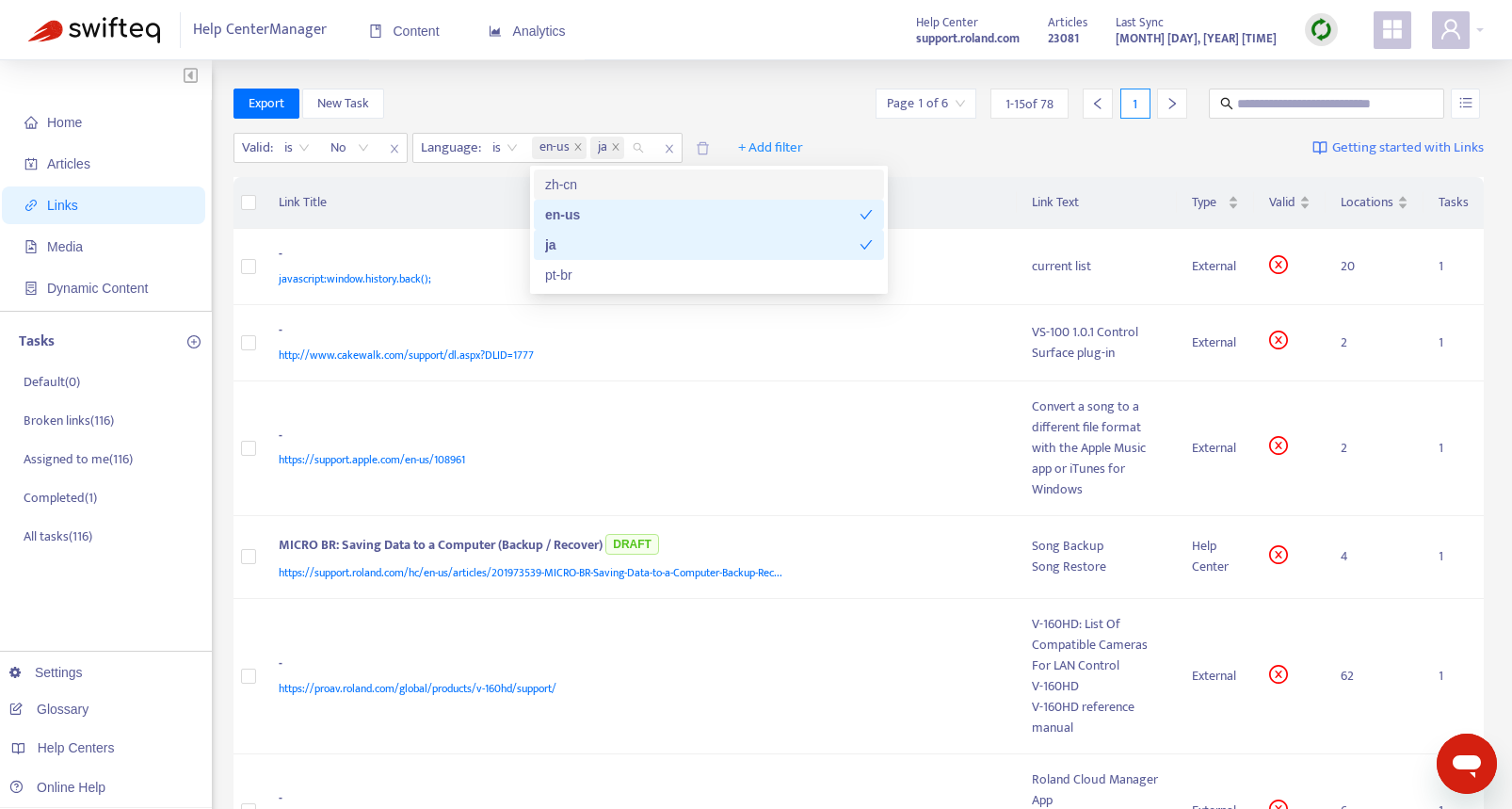 click on "Export New Task Page 1 of 6 1 - 15  of   78 1" at bounding box center [859, 104] 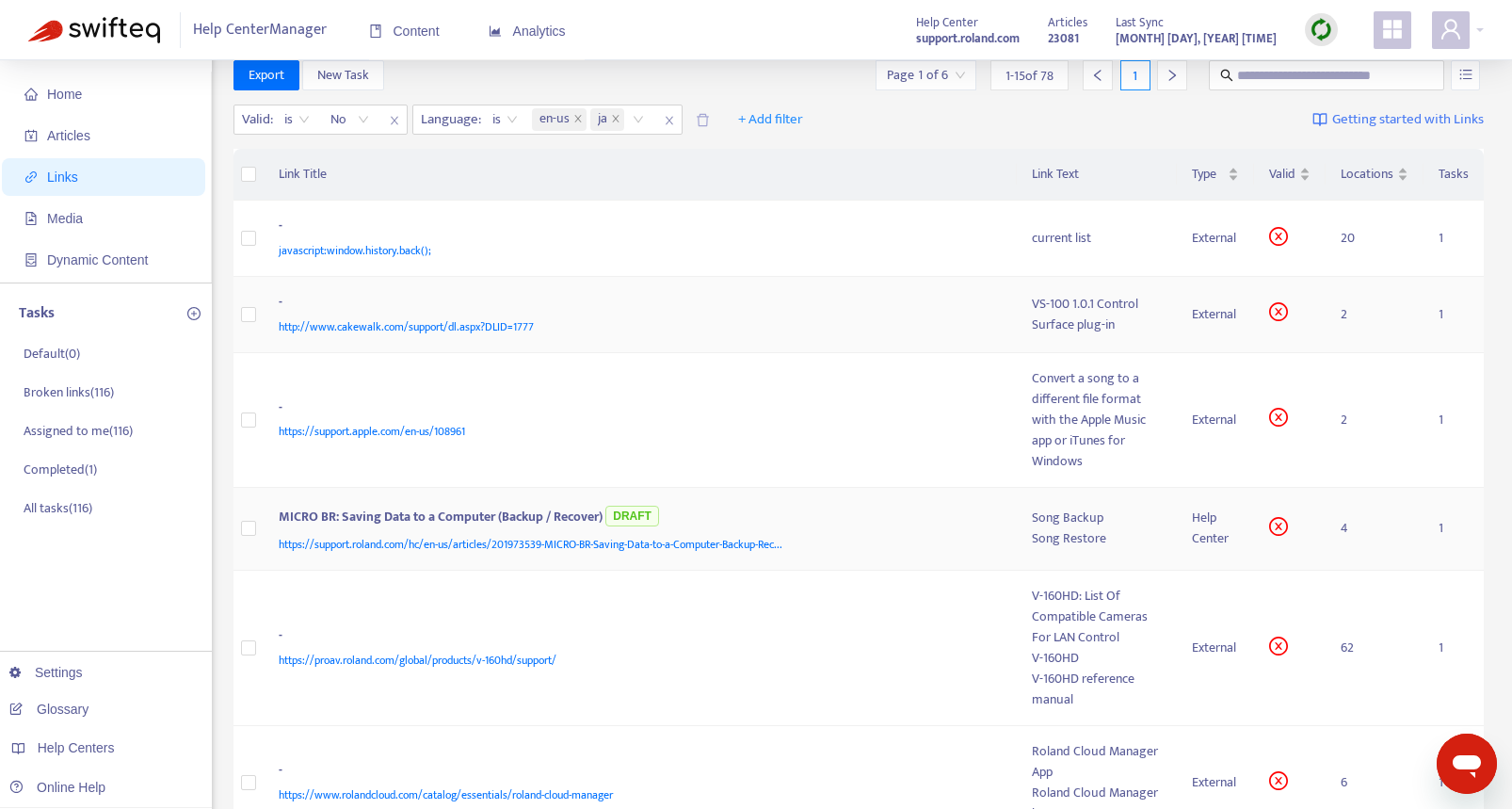 scroll, scrollTop: 0, scrollLeft: 0, axis: both 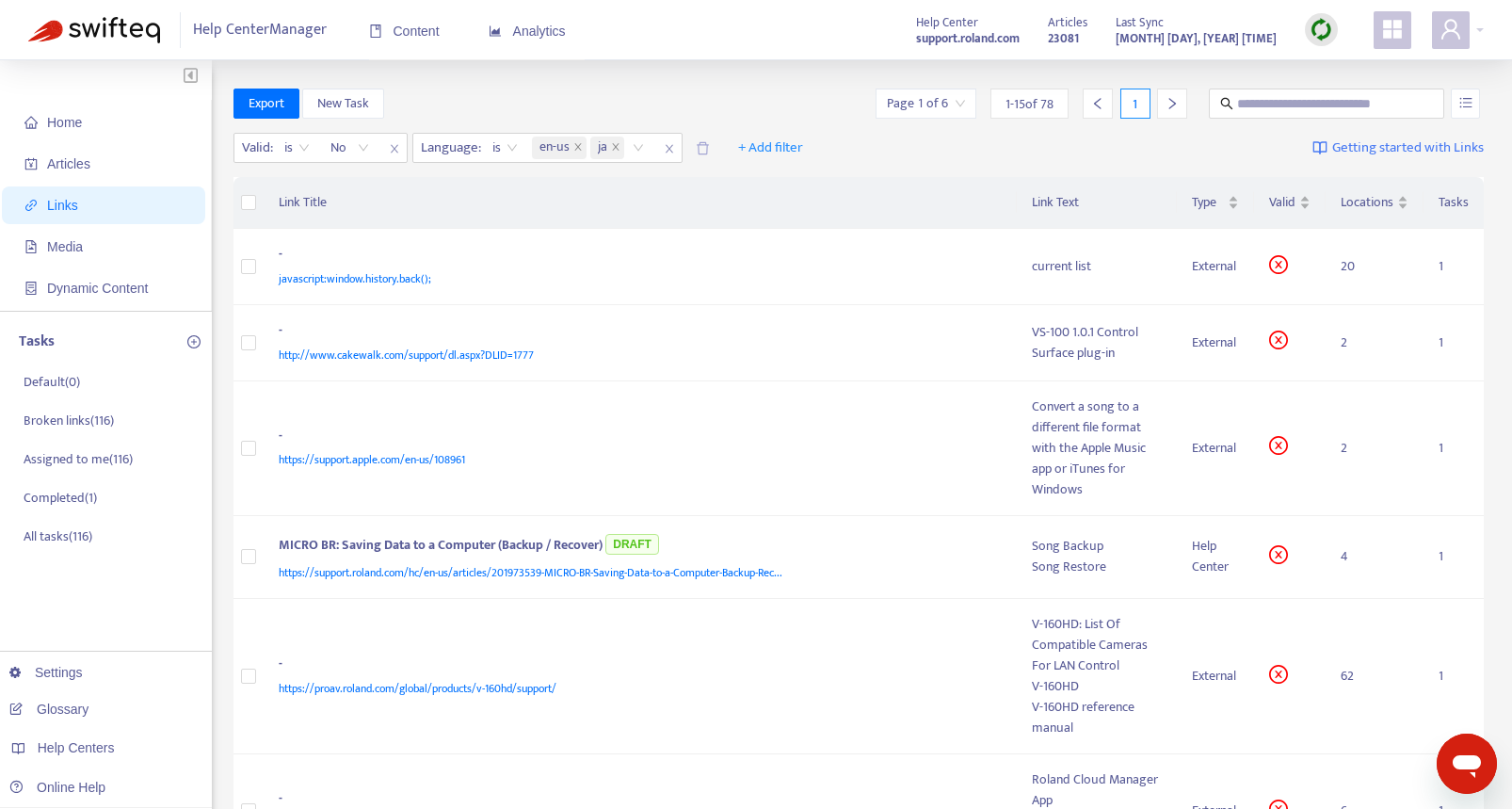 click on "1 - 15  of   78" at bounding box center (1029, 104) 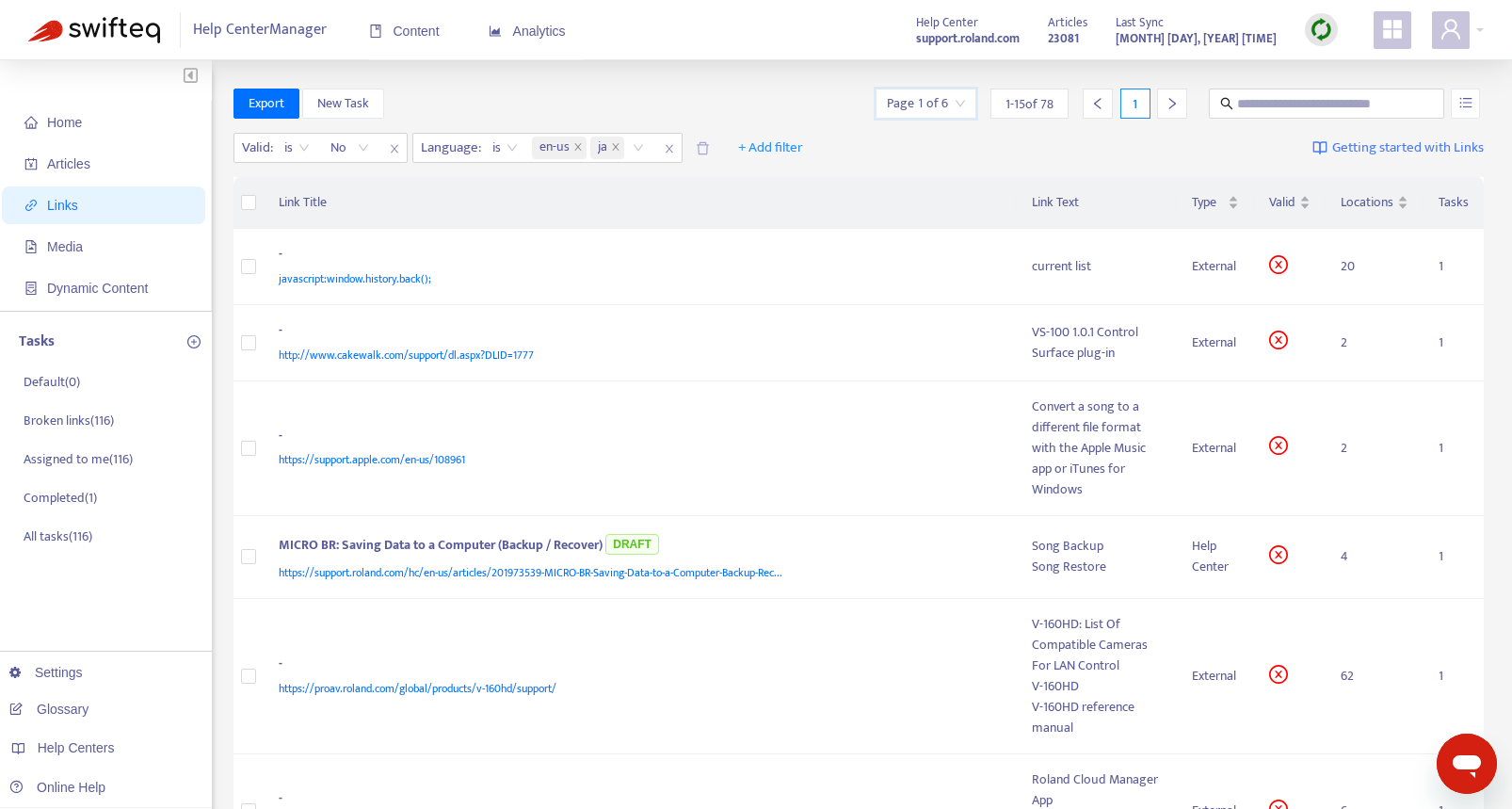click at bounding box center (925, 104) 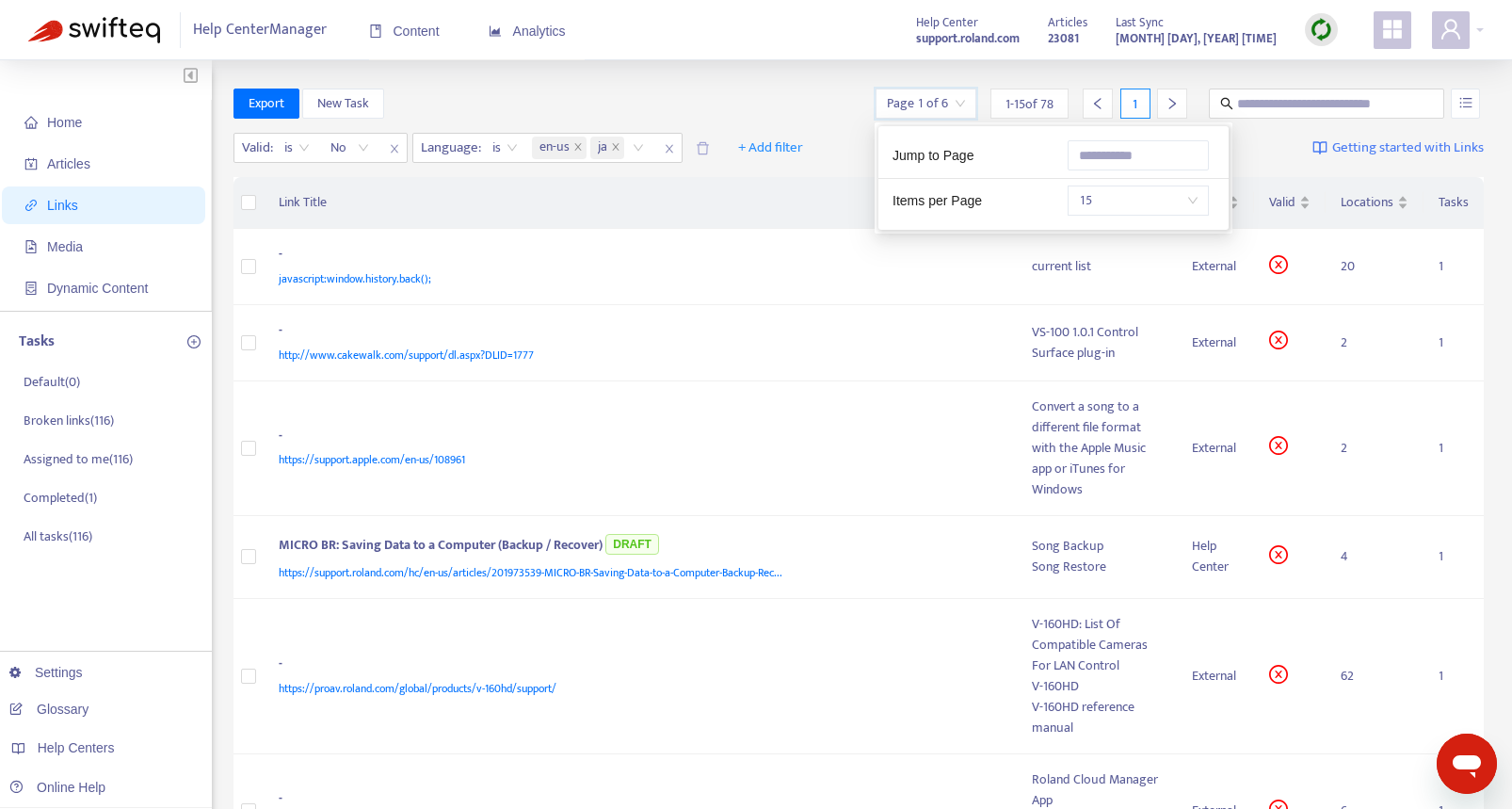 click on "15" at bounding box center [1138, 201] 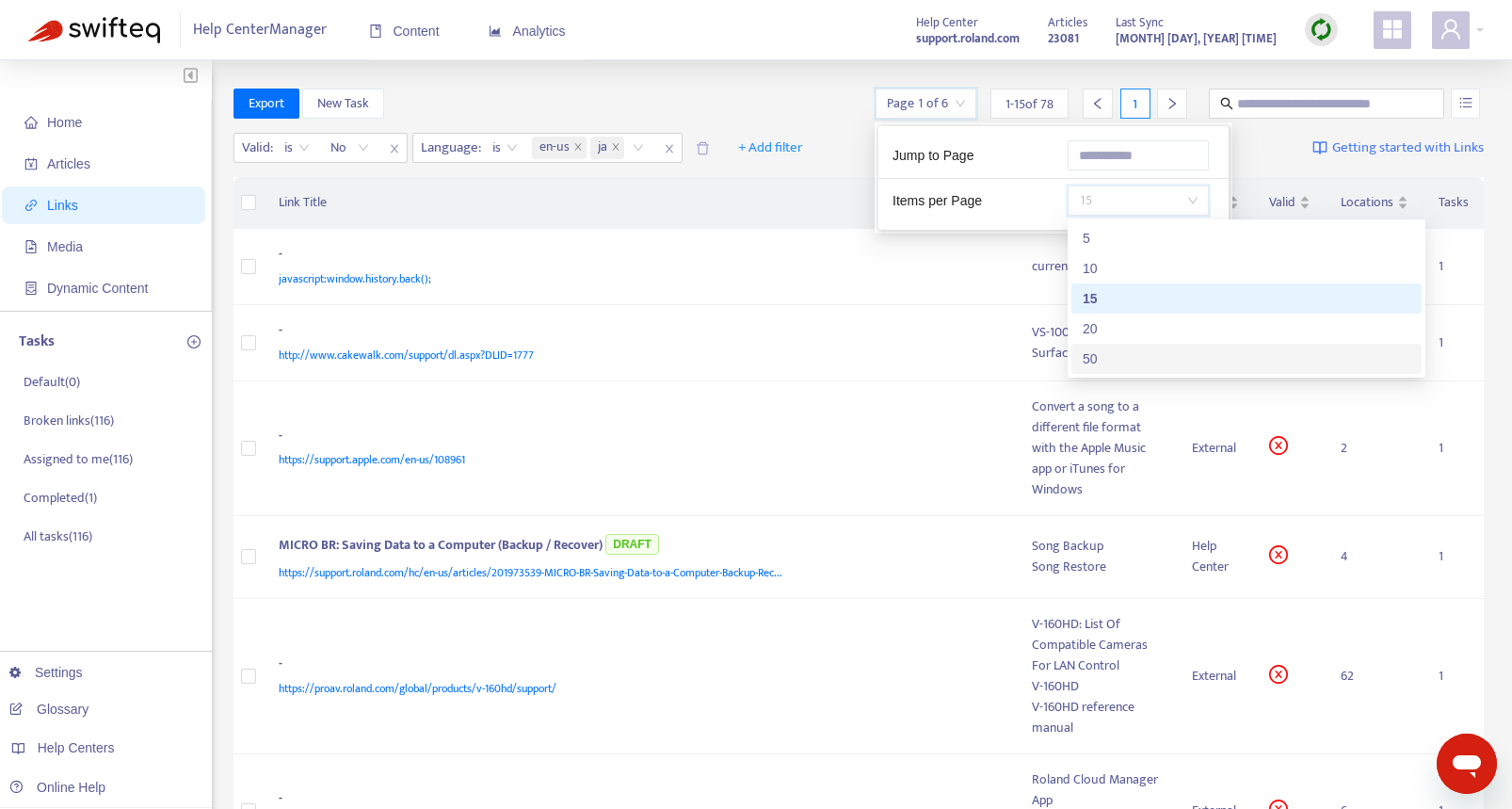 click on "50" at bounding box center (1247, 359) 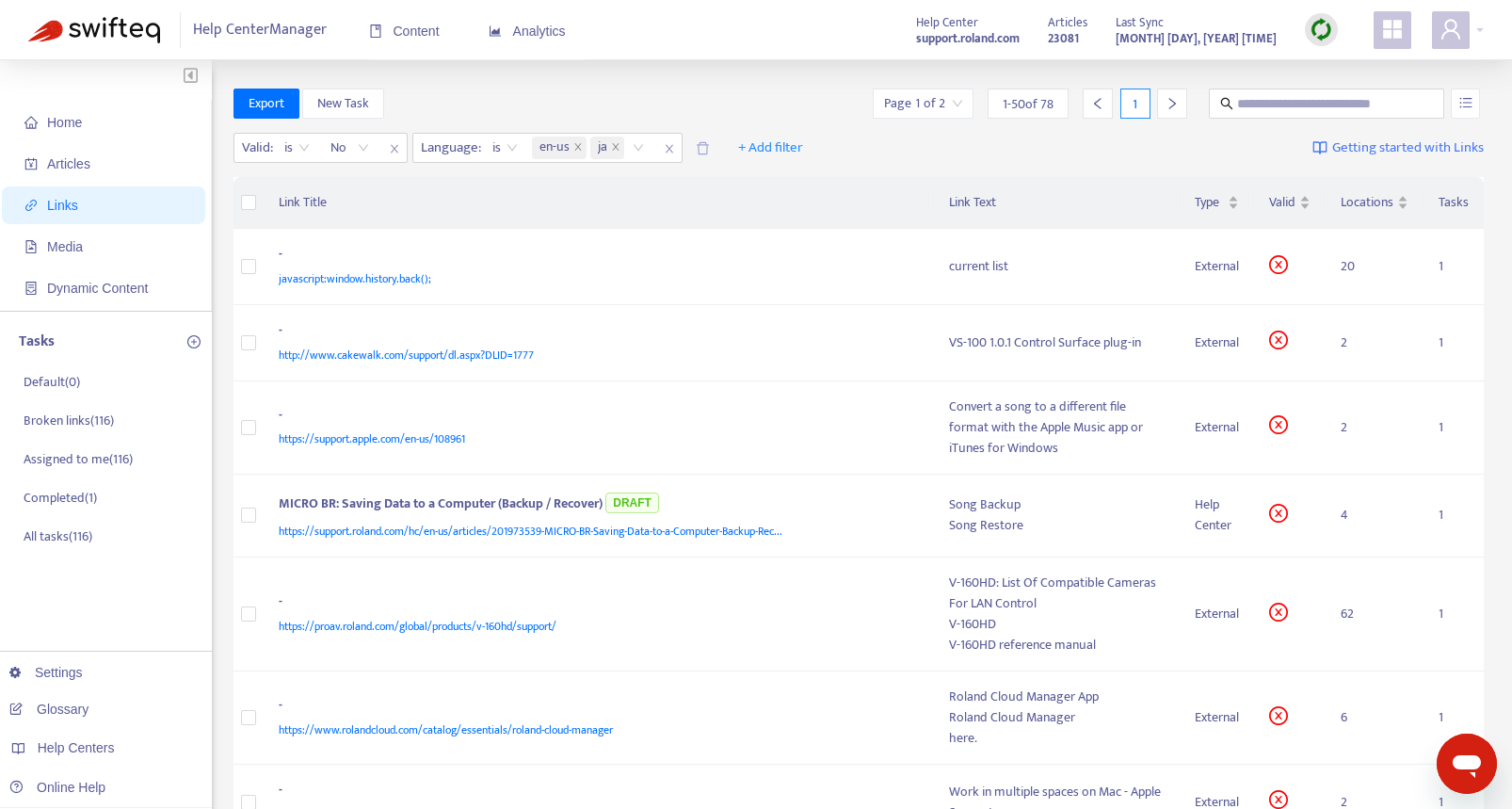 click on "Help Center Manager Content Analytics Help Center support.roland.com Articles 23081 Last Sync [MONTH] [DAY], [YEAR] [HOUR]:[MINUTE]" at bounding box center (756, 30) 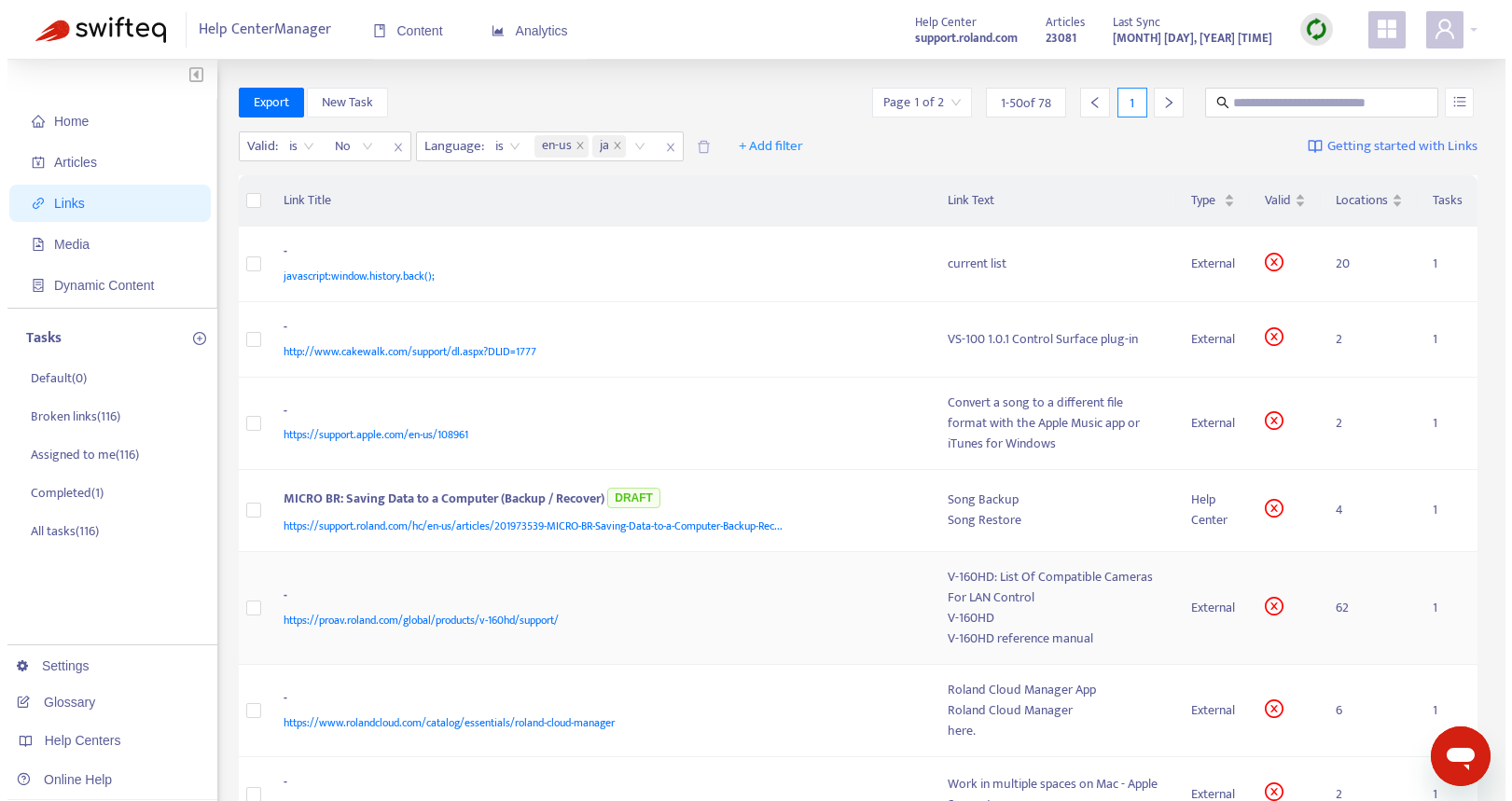 scroll, scrollTop: 559, scrollLeft: 0, axis: vertical 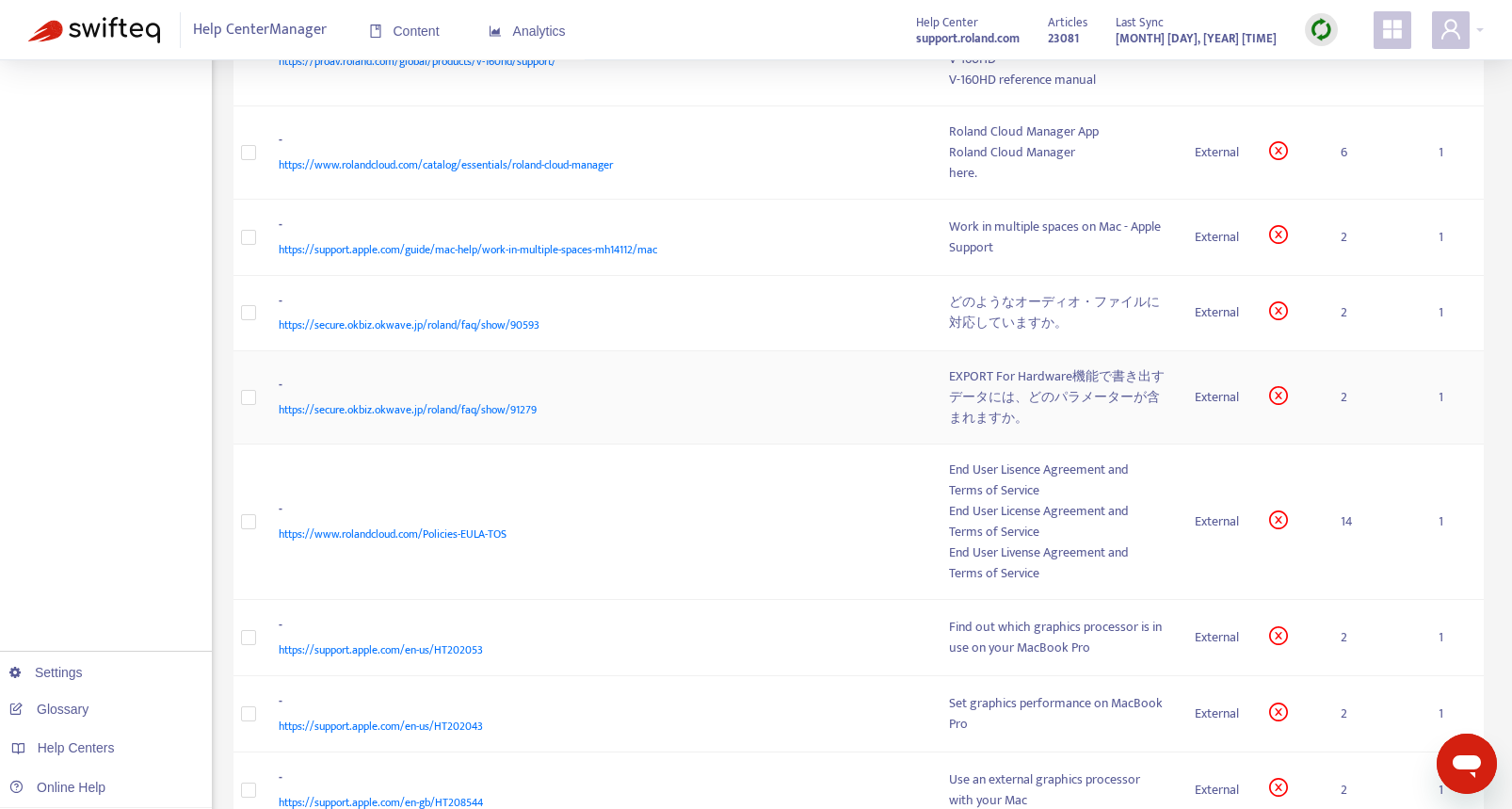 click on "https://secure.okbiz.okwave.jp/roland/faq/show/91279" at bounding box center (595, 410) 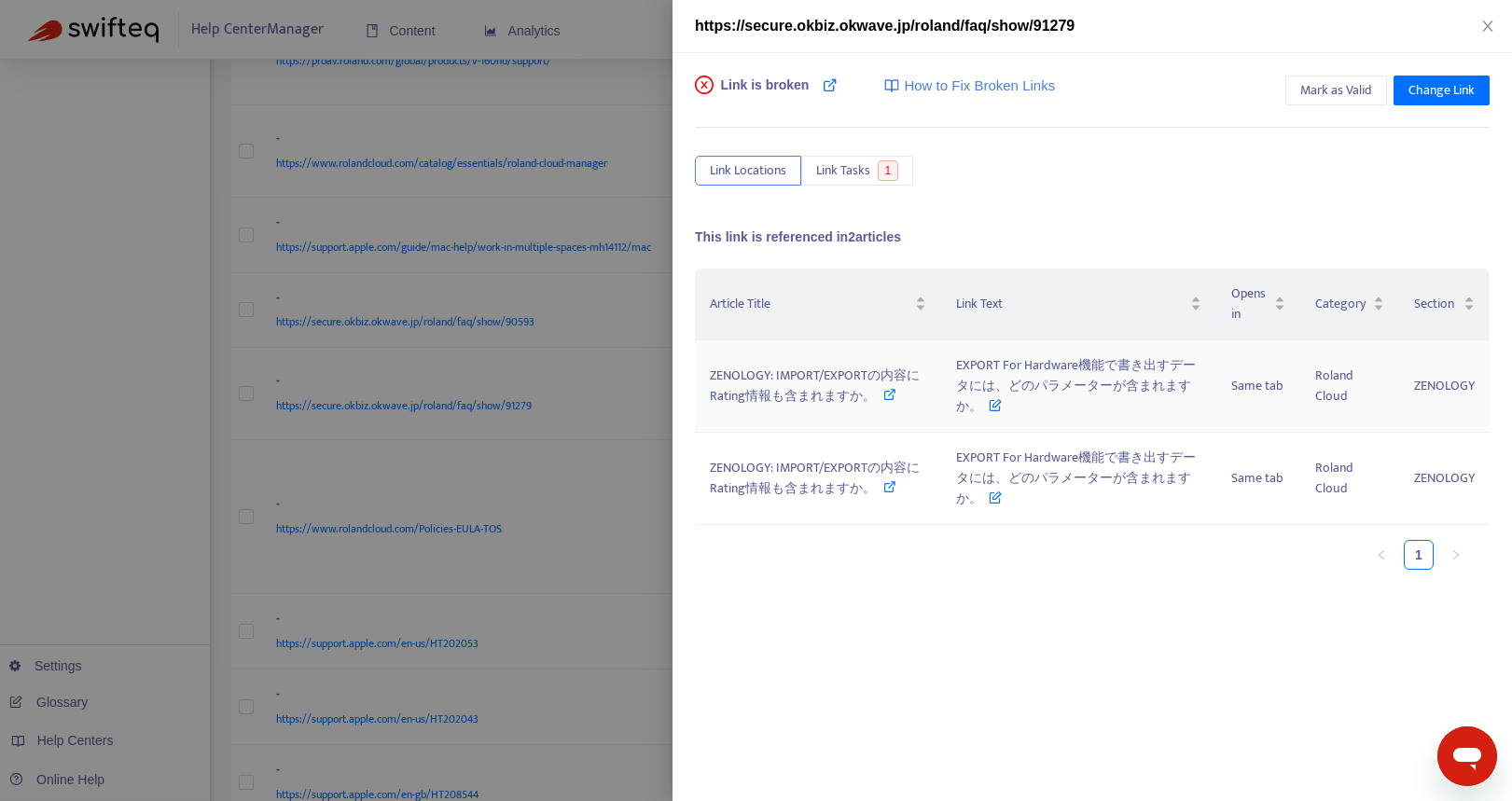 click on "ZENOLOGY: IMPORT/EXPORTの内容にRating情報も含まれますか。" at bounding box center (814, 385) 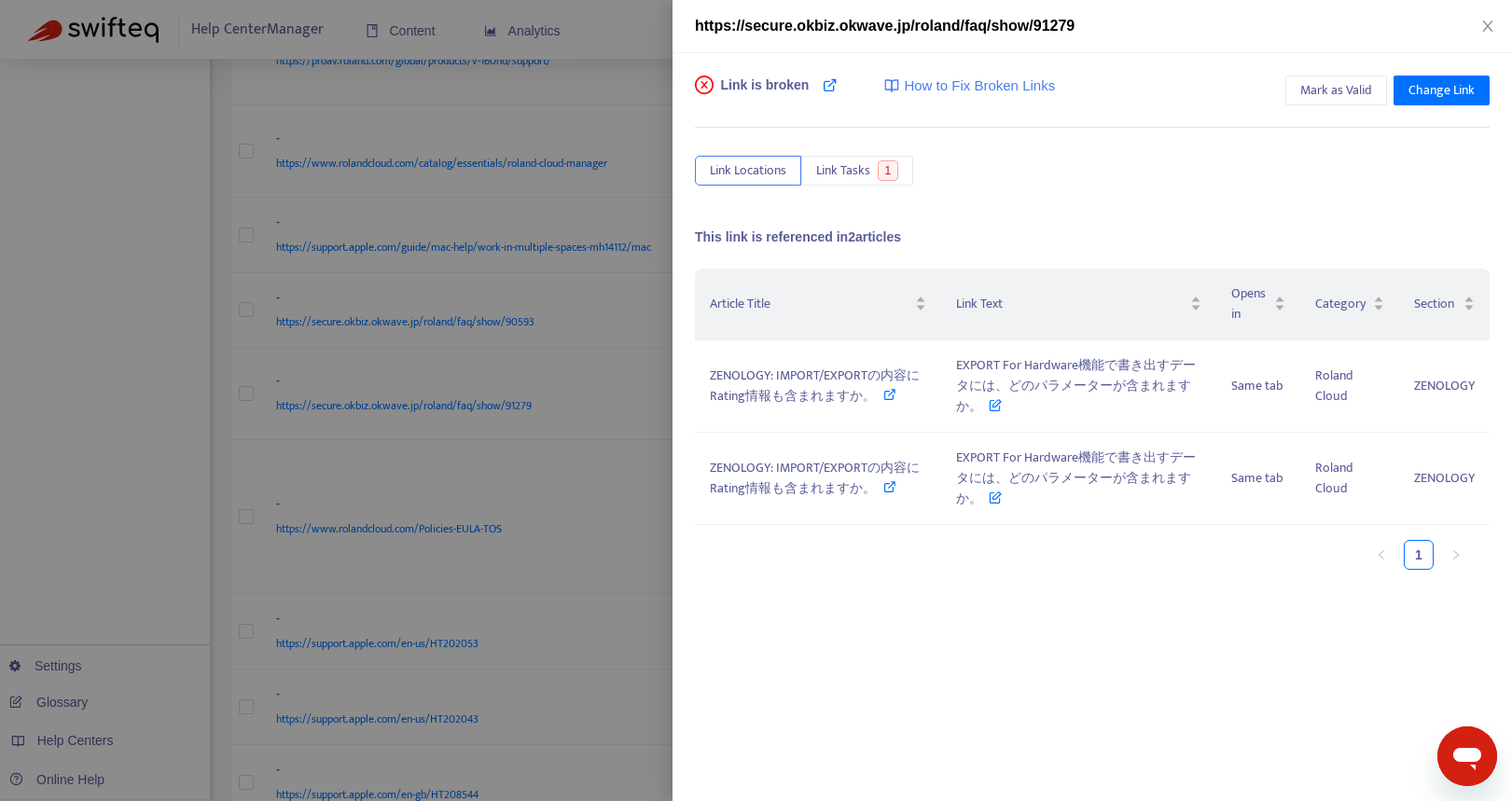 click at bounding box center (756, 400) 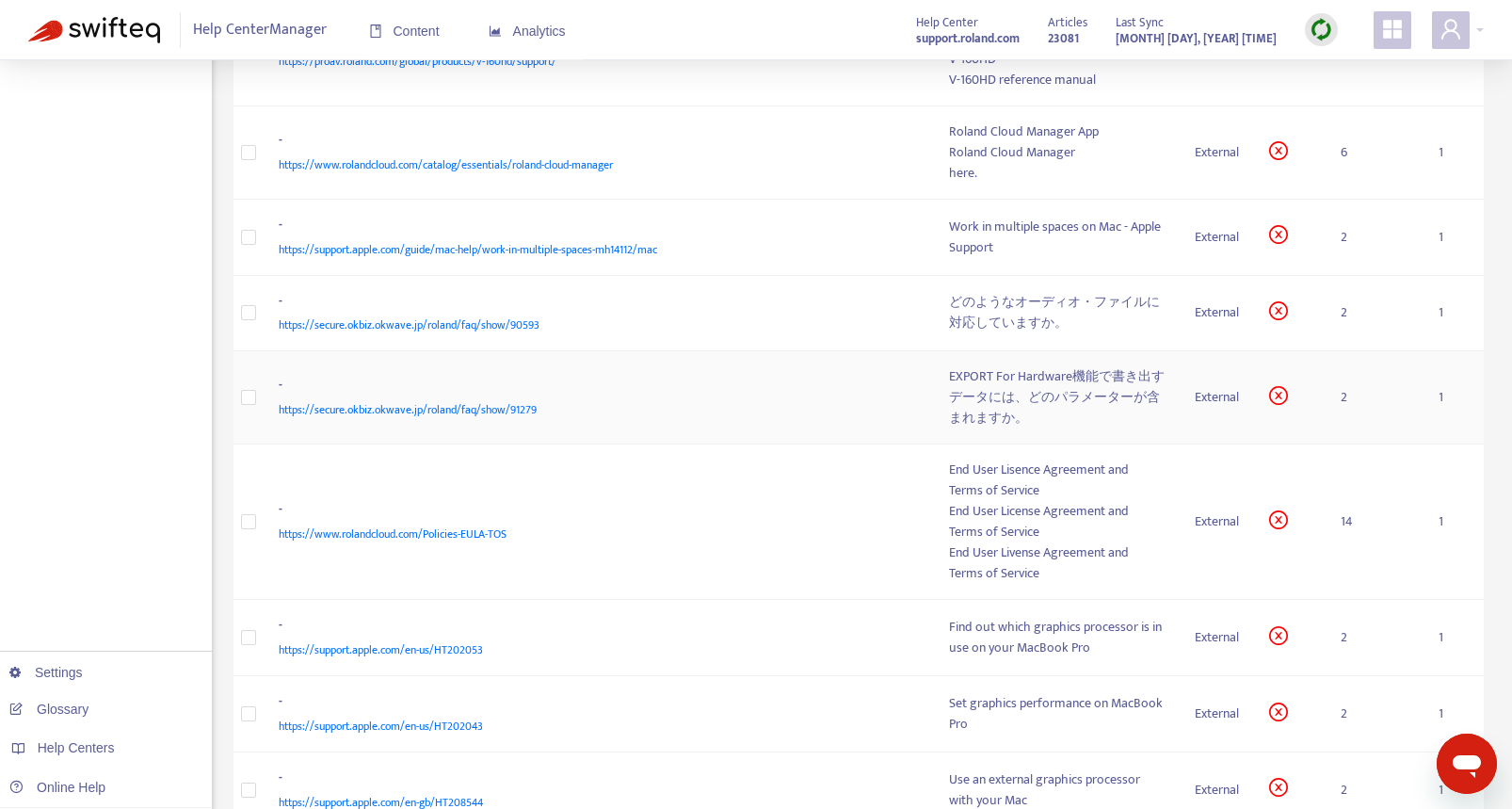 click on "https://secure.okbiz.okwave.jp/roland/faq/show/91279" at bounding box center (595, 410) 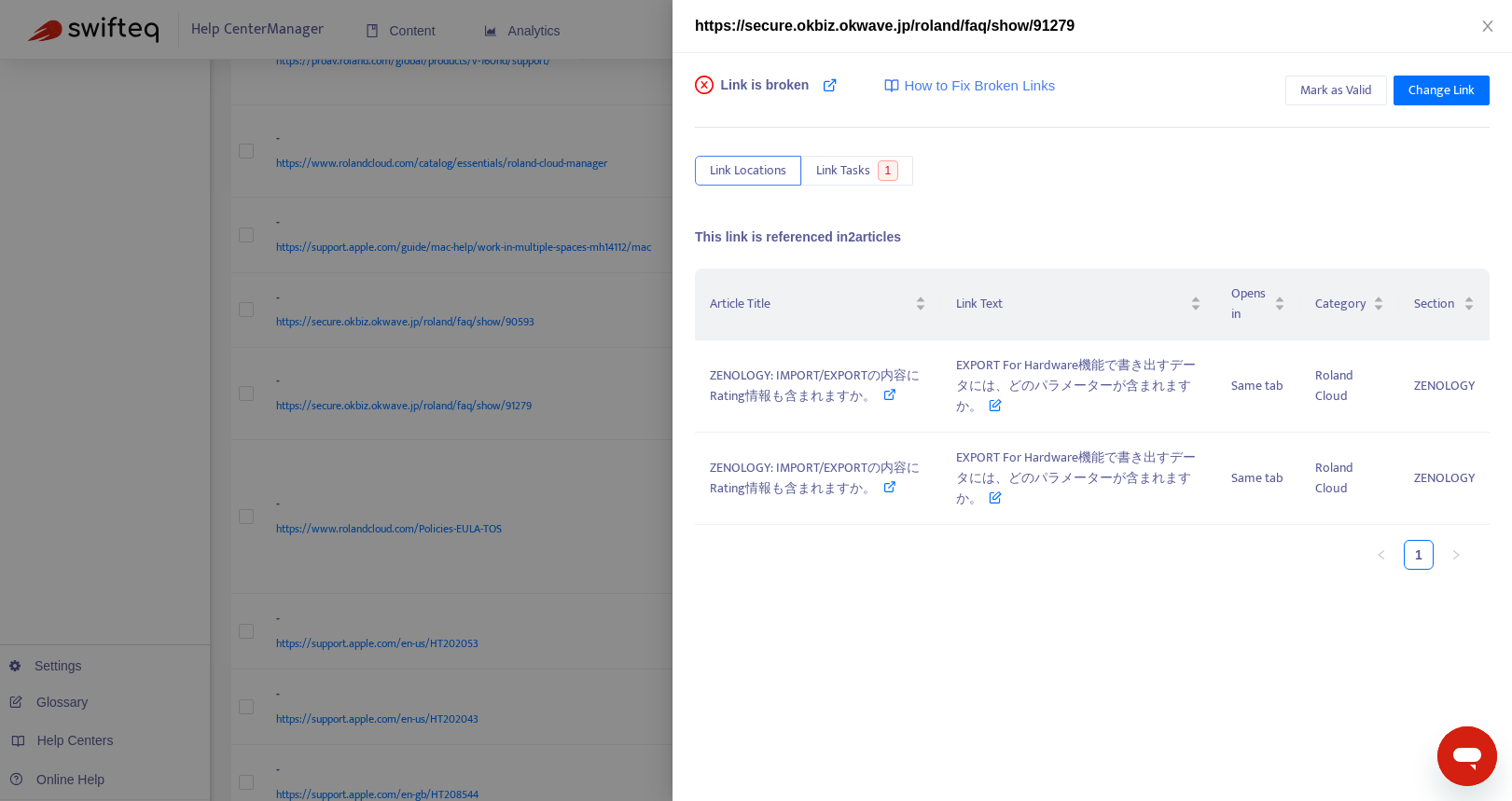 click at bounding box center (756, 400) 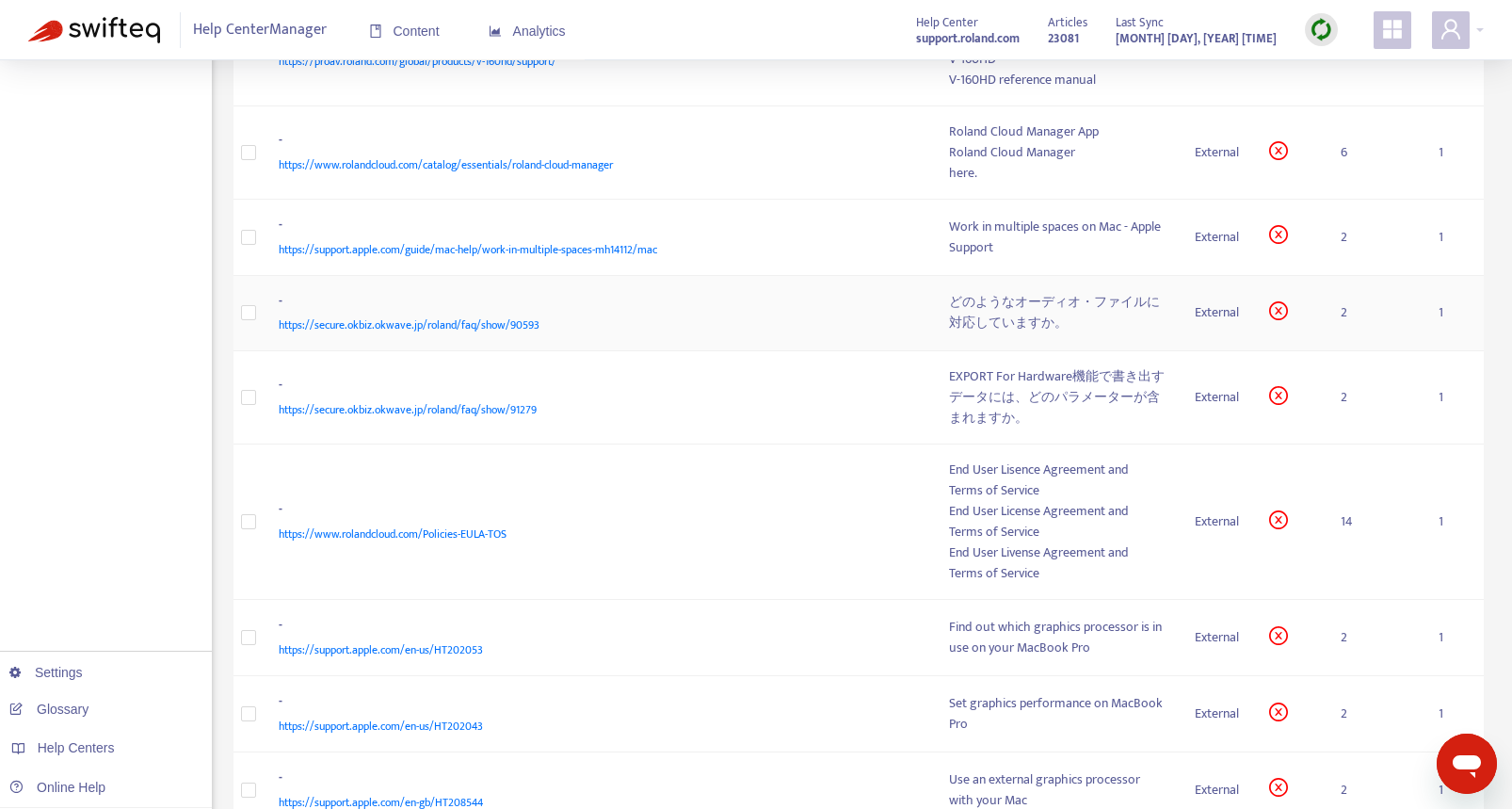 click on "https://secure.okbiz.okwave.jp/roland/faq/show/90593" at bounding box center [595, 325] 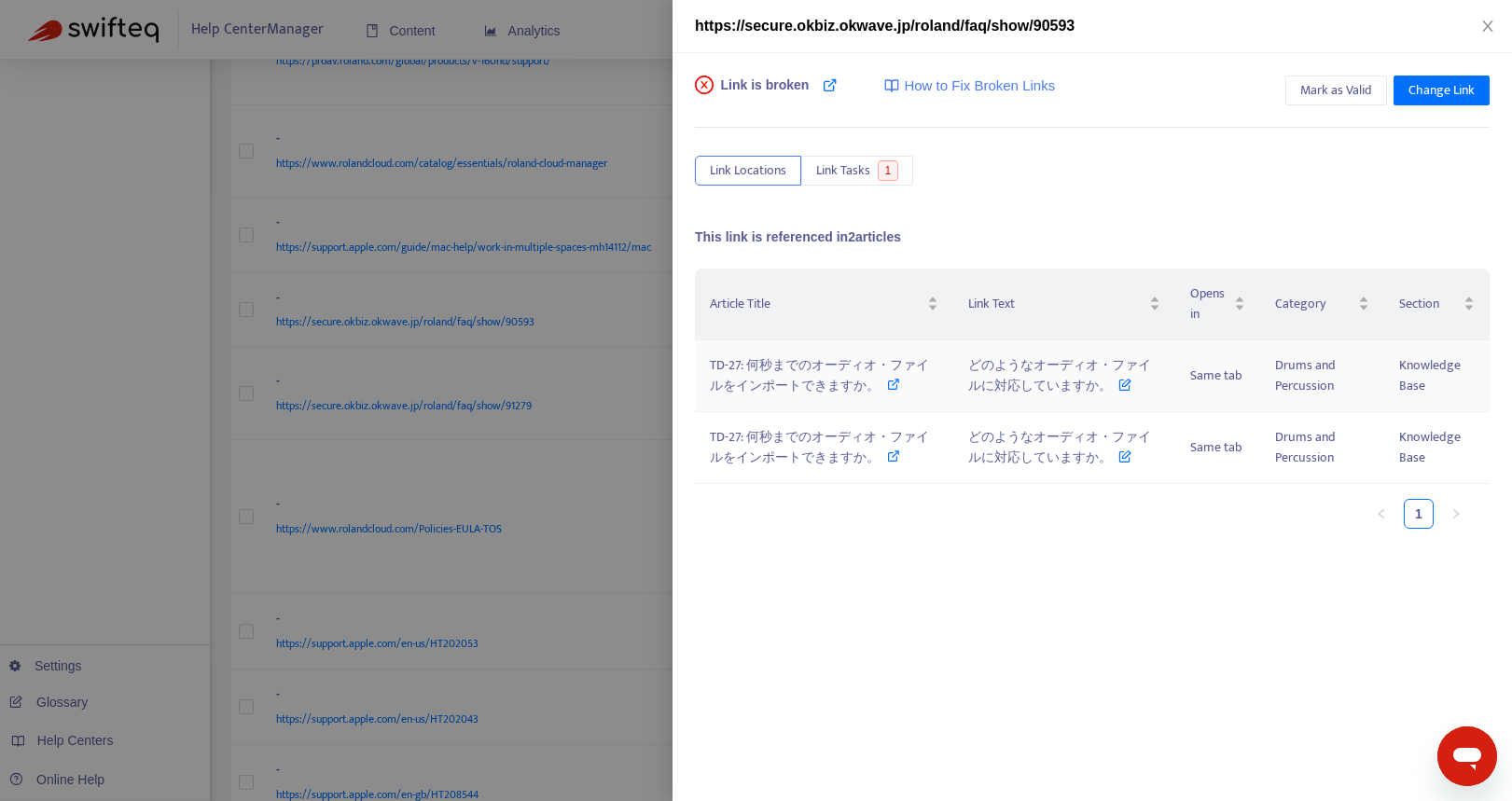 click on "TD-27: 何秒までのオーディオ・ファイルをインポートできますか。" at bounding box center [819, 375] 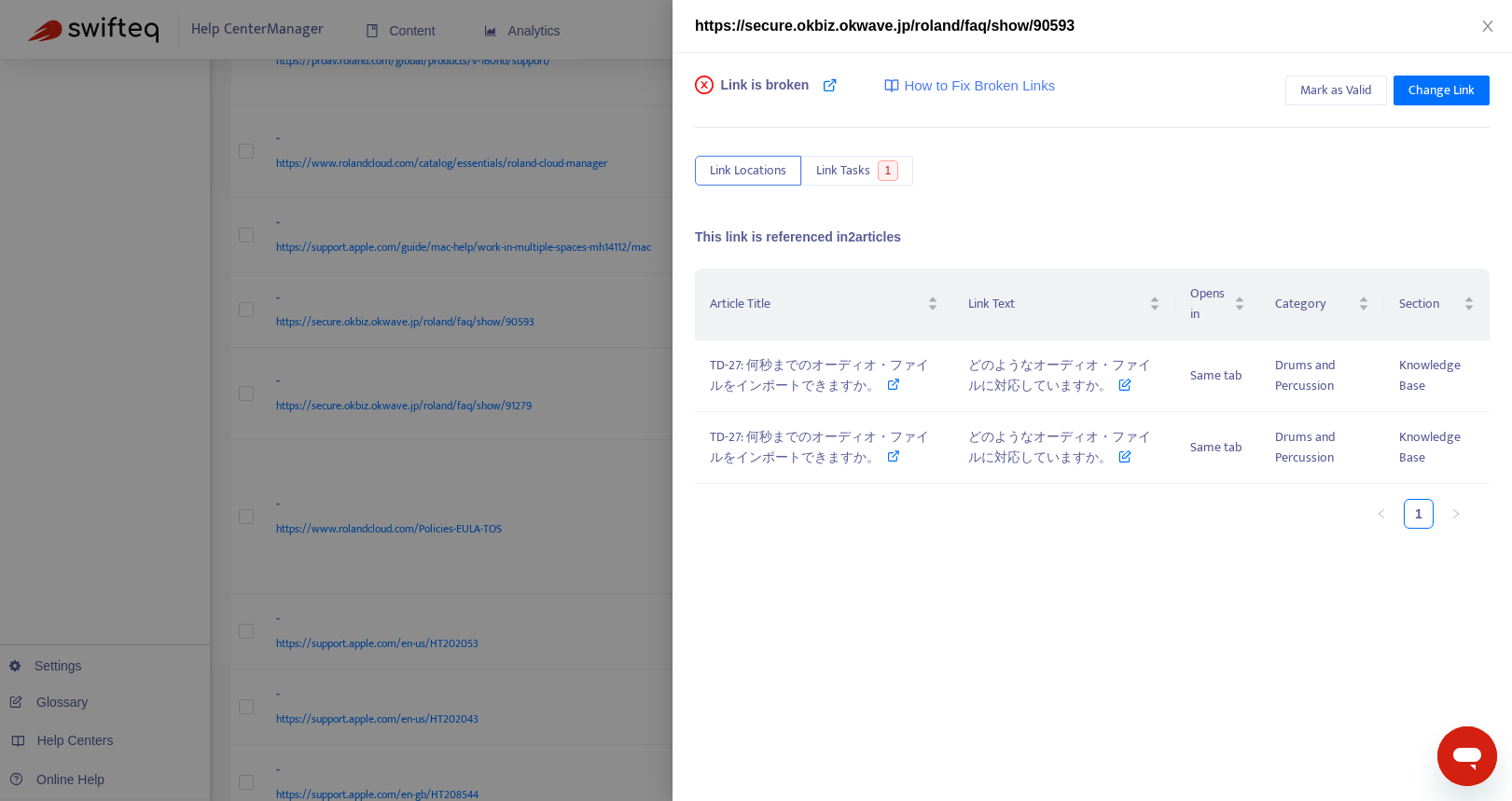 click at bounding box center (756, 400) 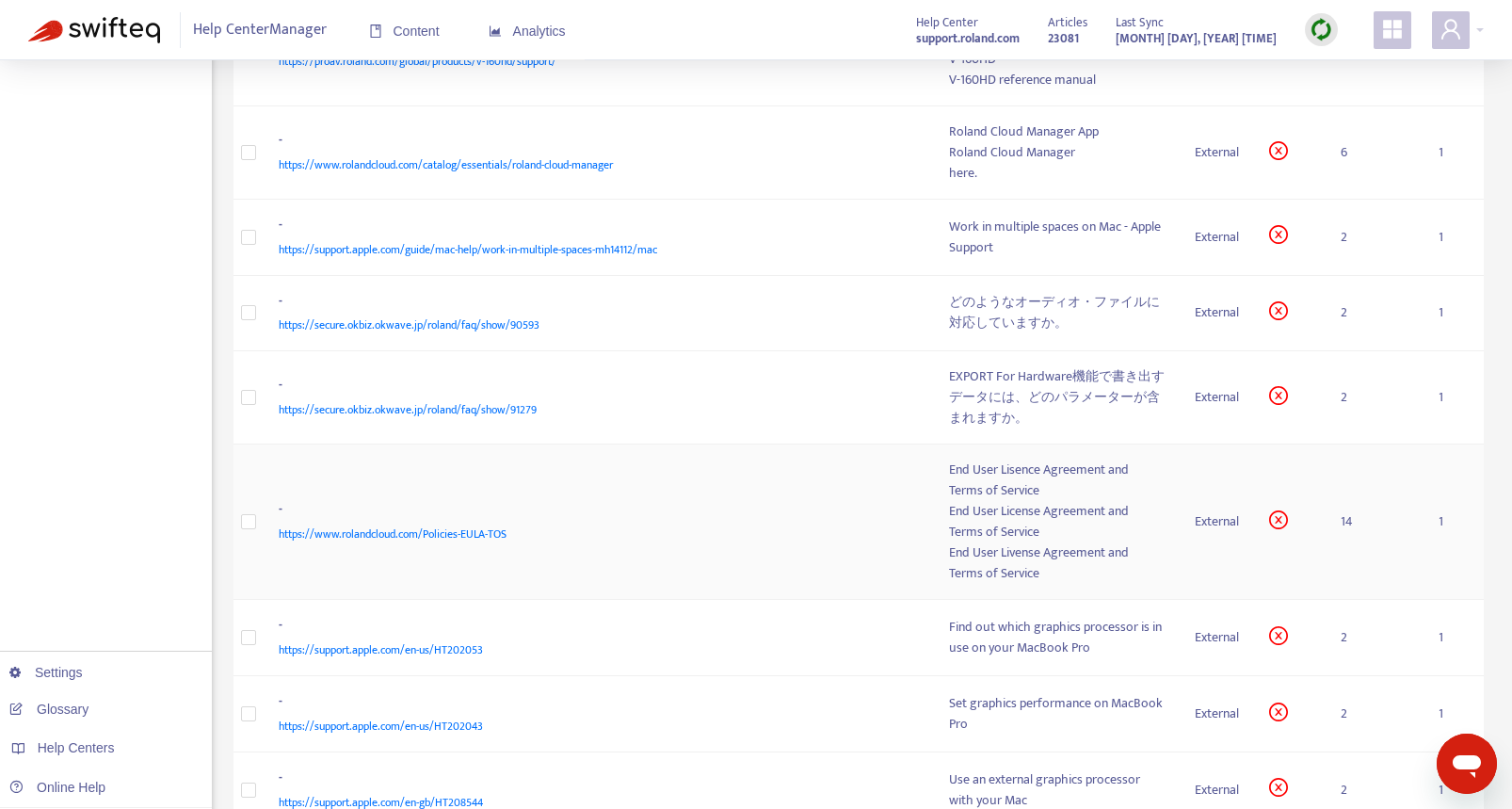 click on "https://www.rolandcloud.com/Policies-EULA-TOS" at bounding box center [595, 534] 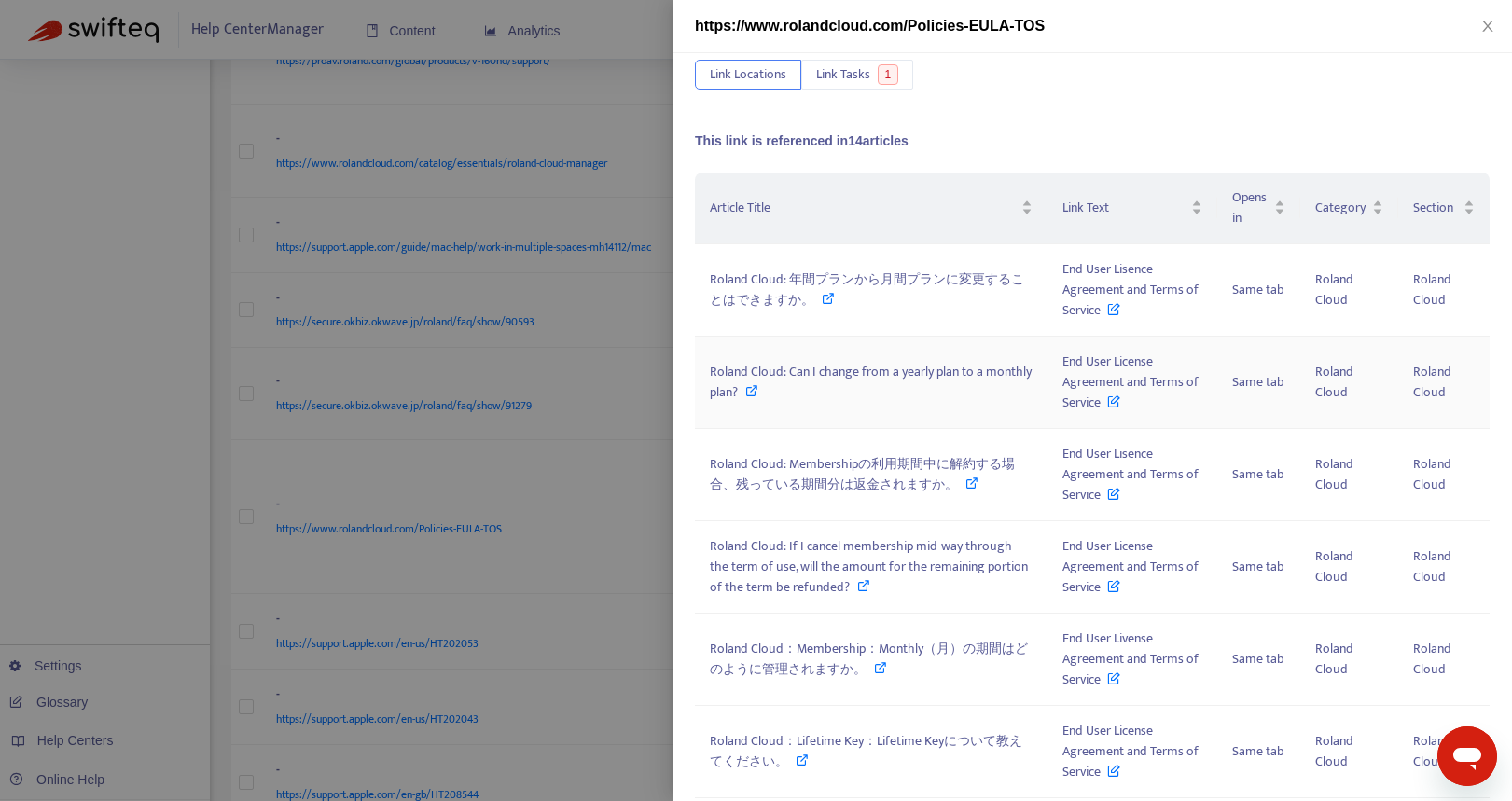 scroll, scrollTop: 186, scrollLeft: 0, axis: vertical 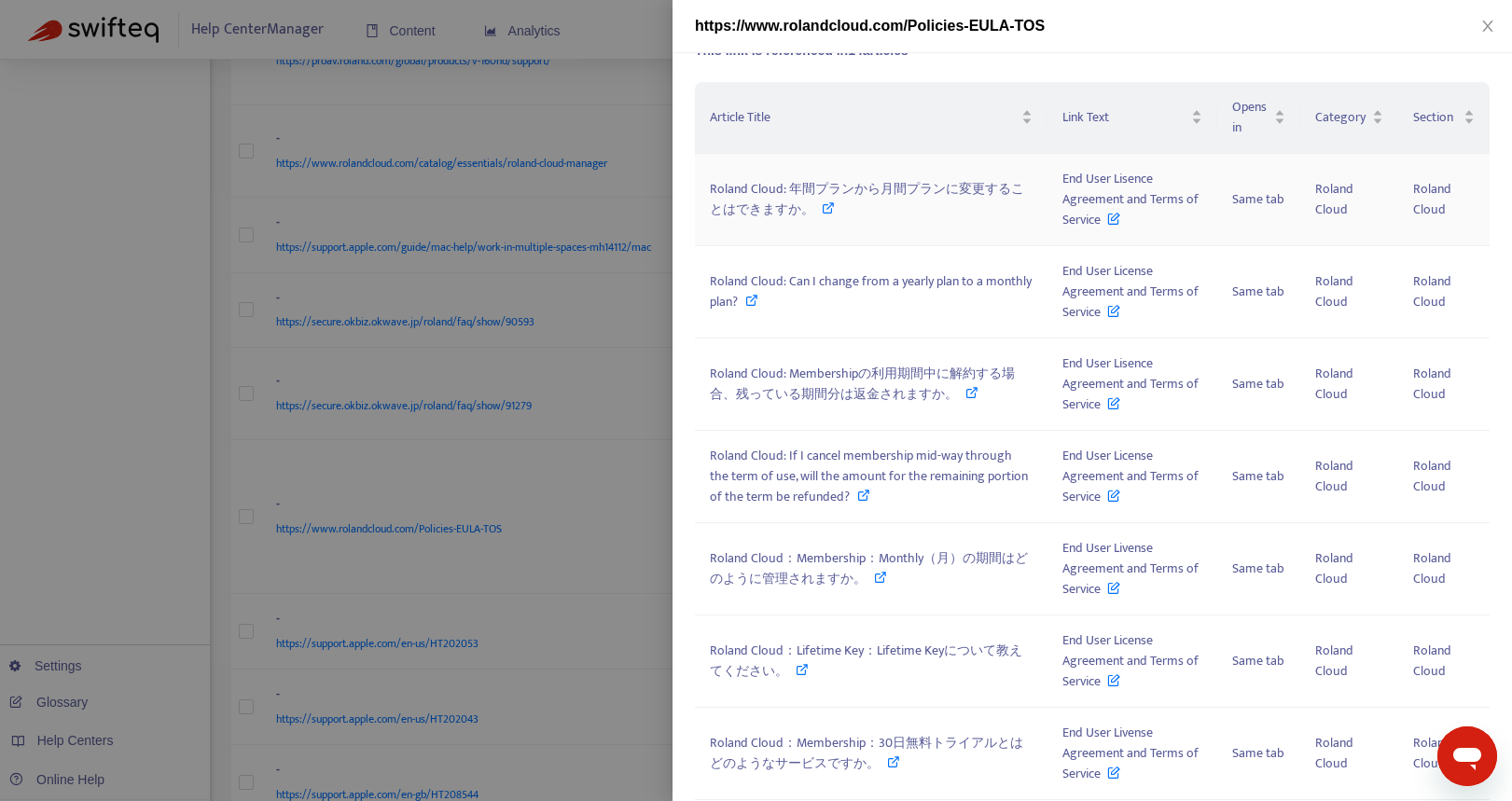 click on "Roland Cloud: 年間プランから月間プランに変更することはできますか。" at bounding box center [867, 199] 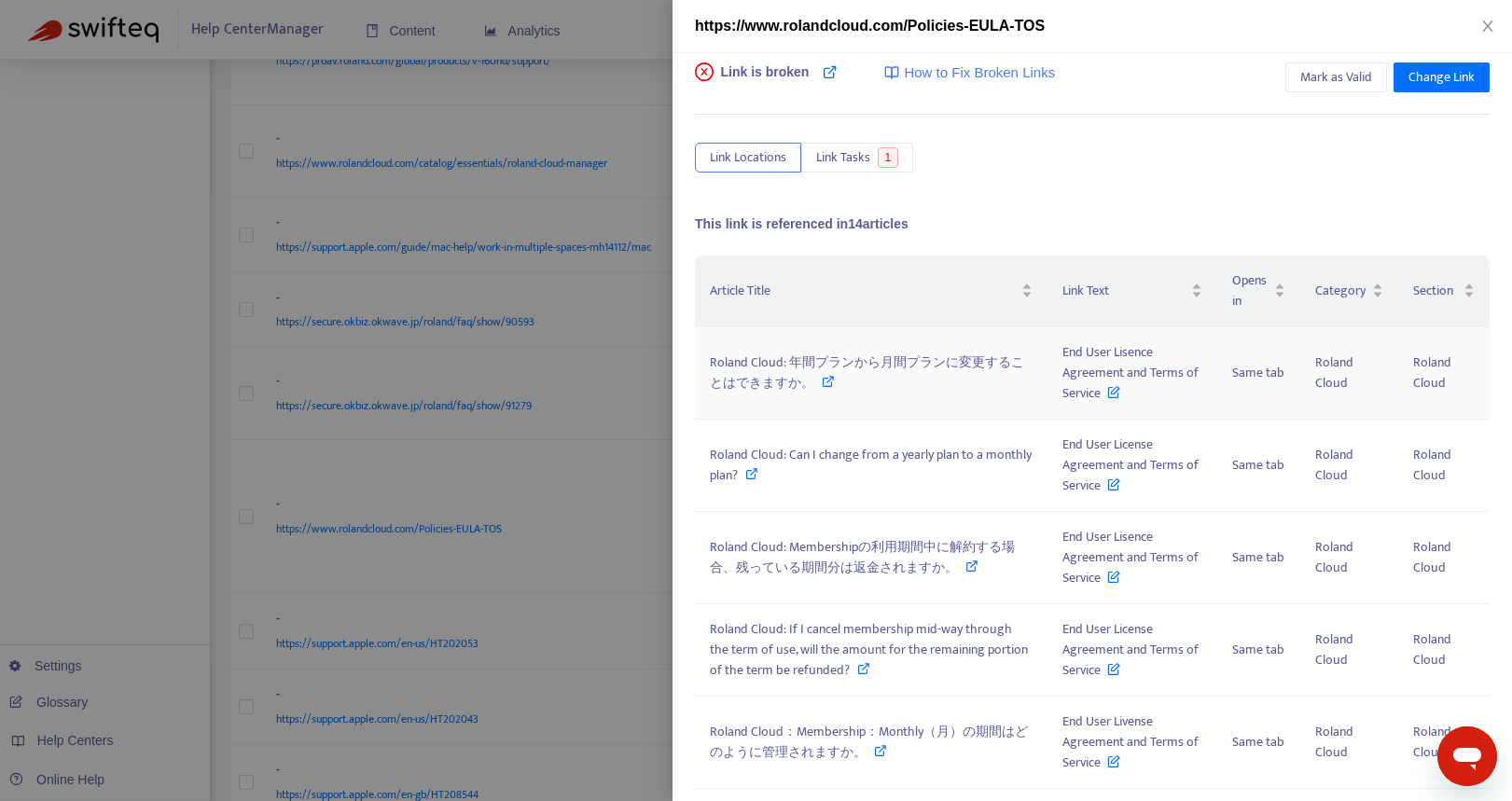 scroll, scrollTop: 0, scrollLeft: 0, axis: both 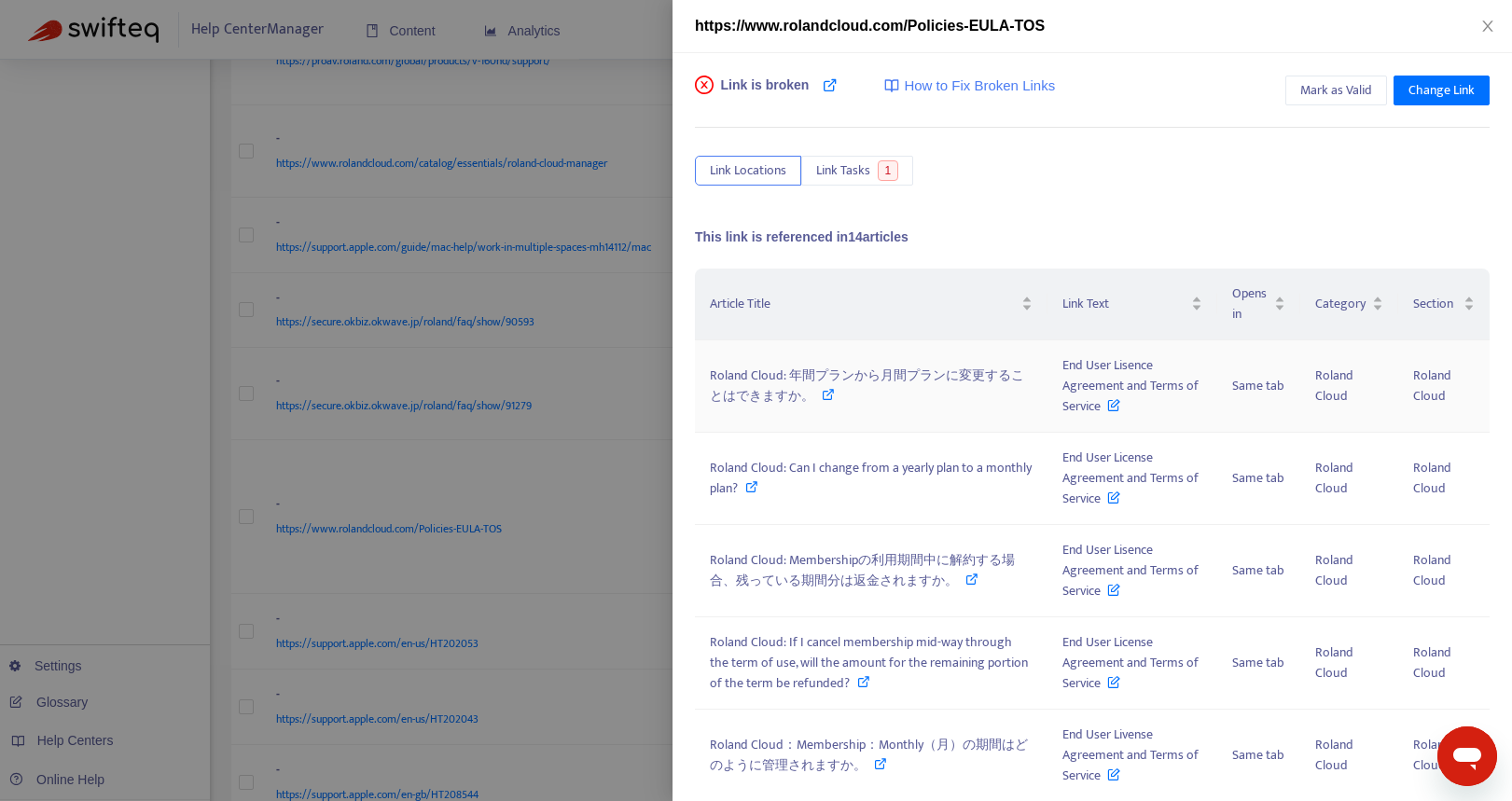 click at bounding box center (1114, 401) 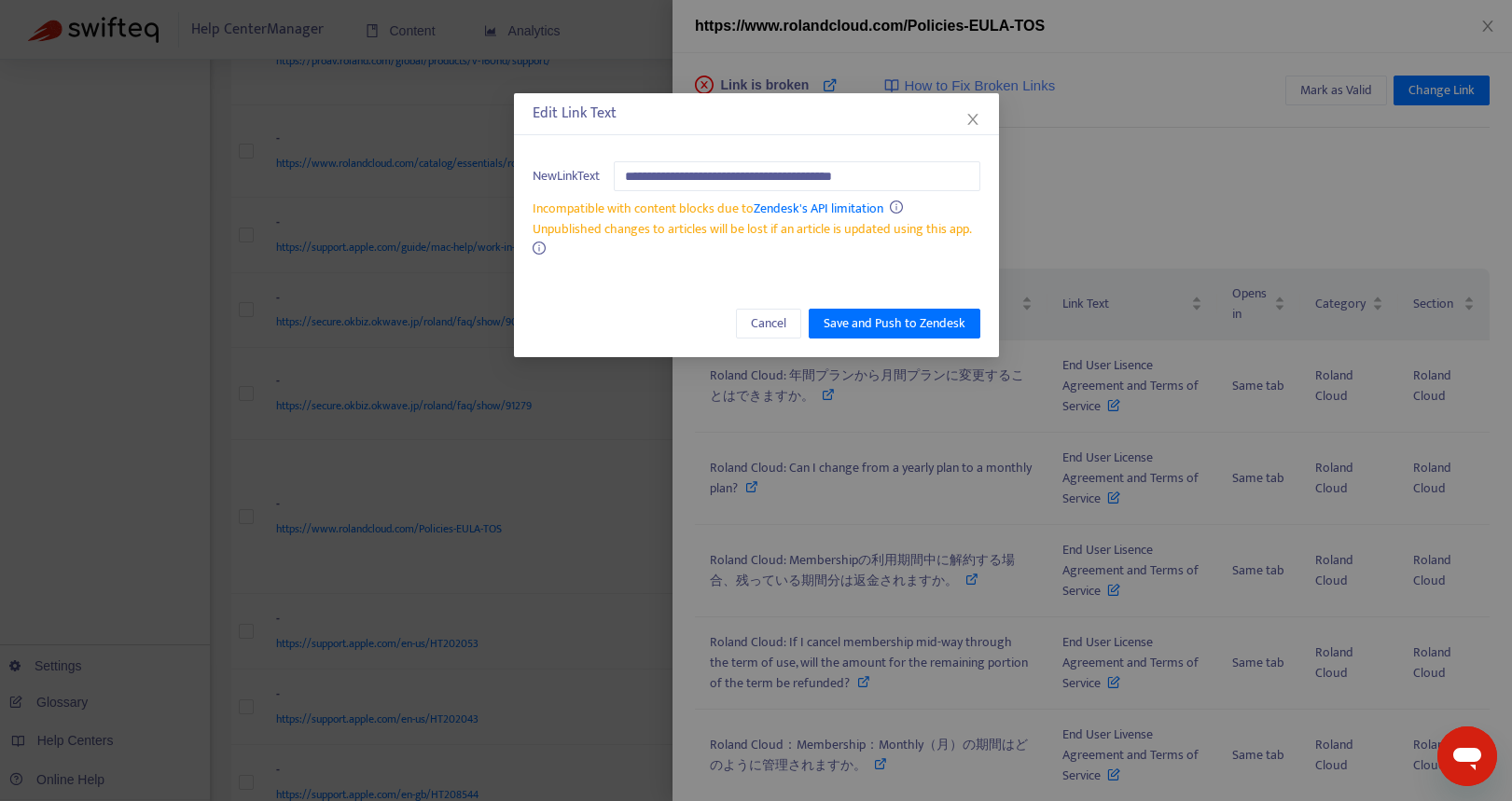 scroll, scrollTop: 0, scrollLeft: 136, axis: horizontal 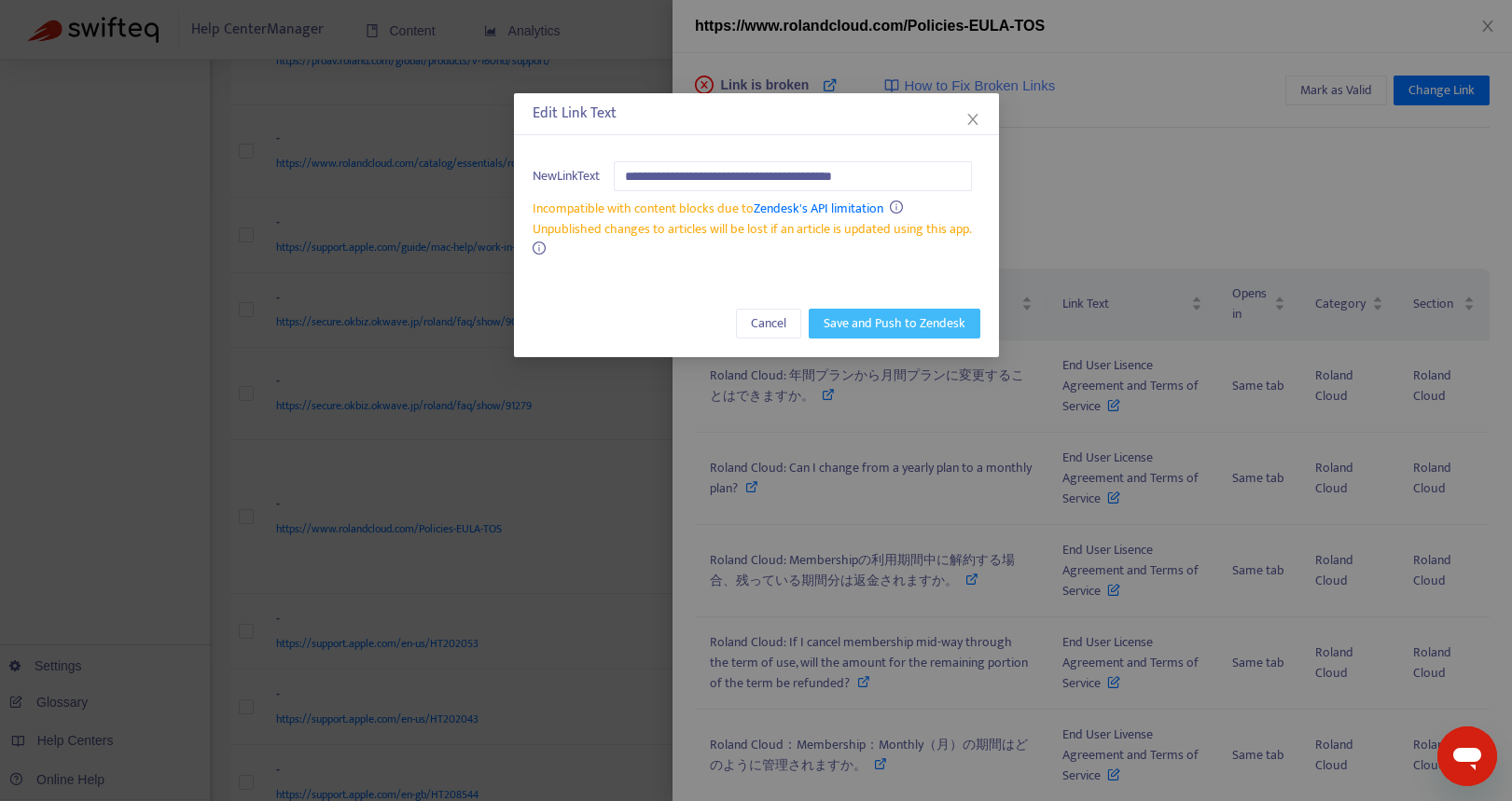 type on "**********" 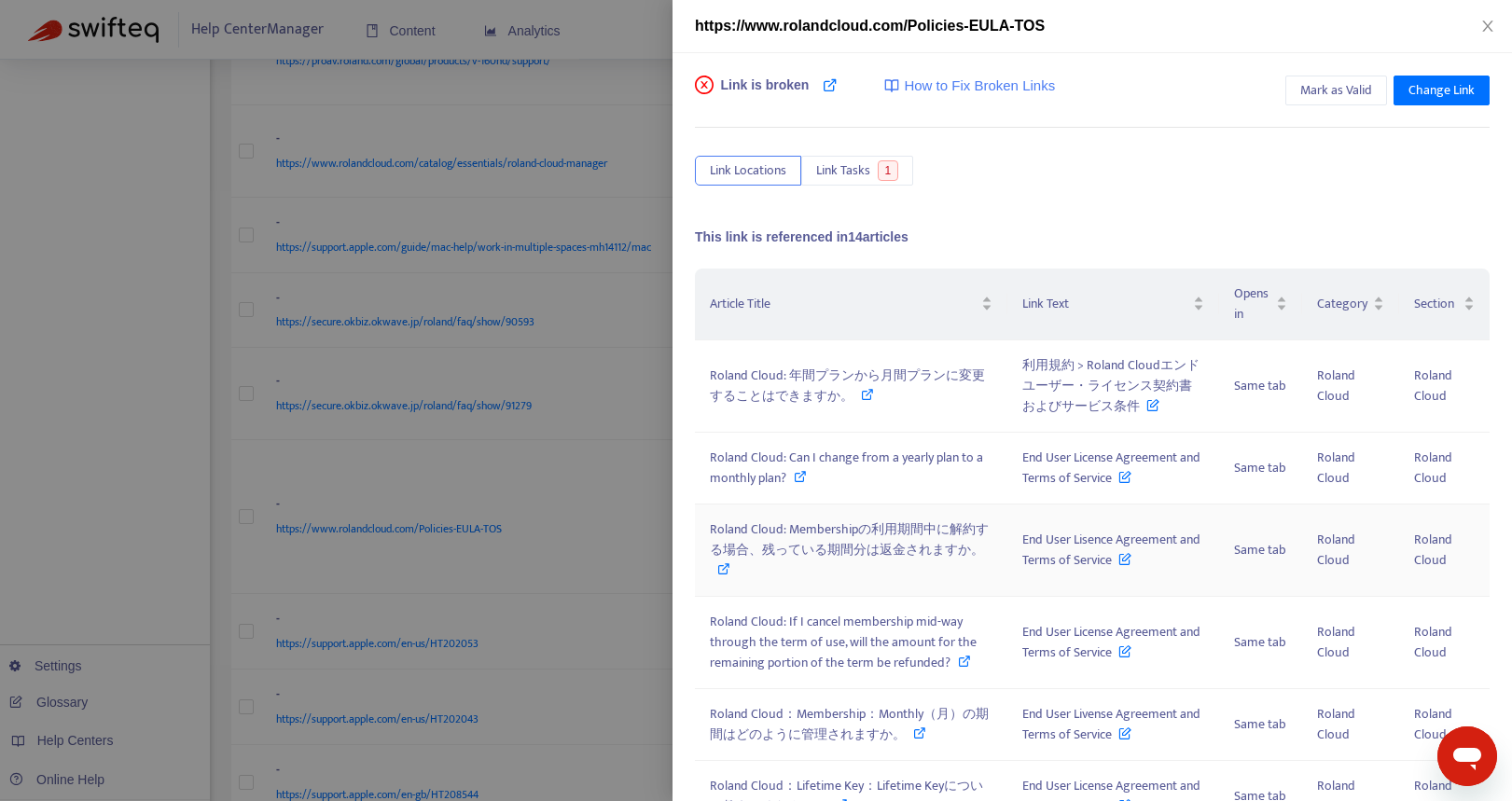 click on "Roland Cloud: Membershipの利用期間中に解約する場合、残っている期間分は返金されますか。" at bounding box center [849, 539] 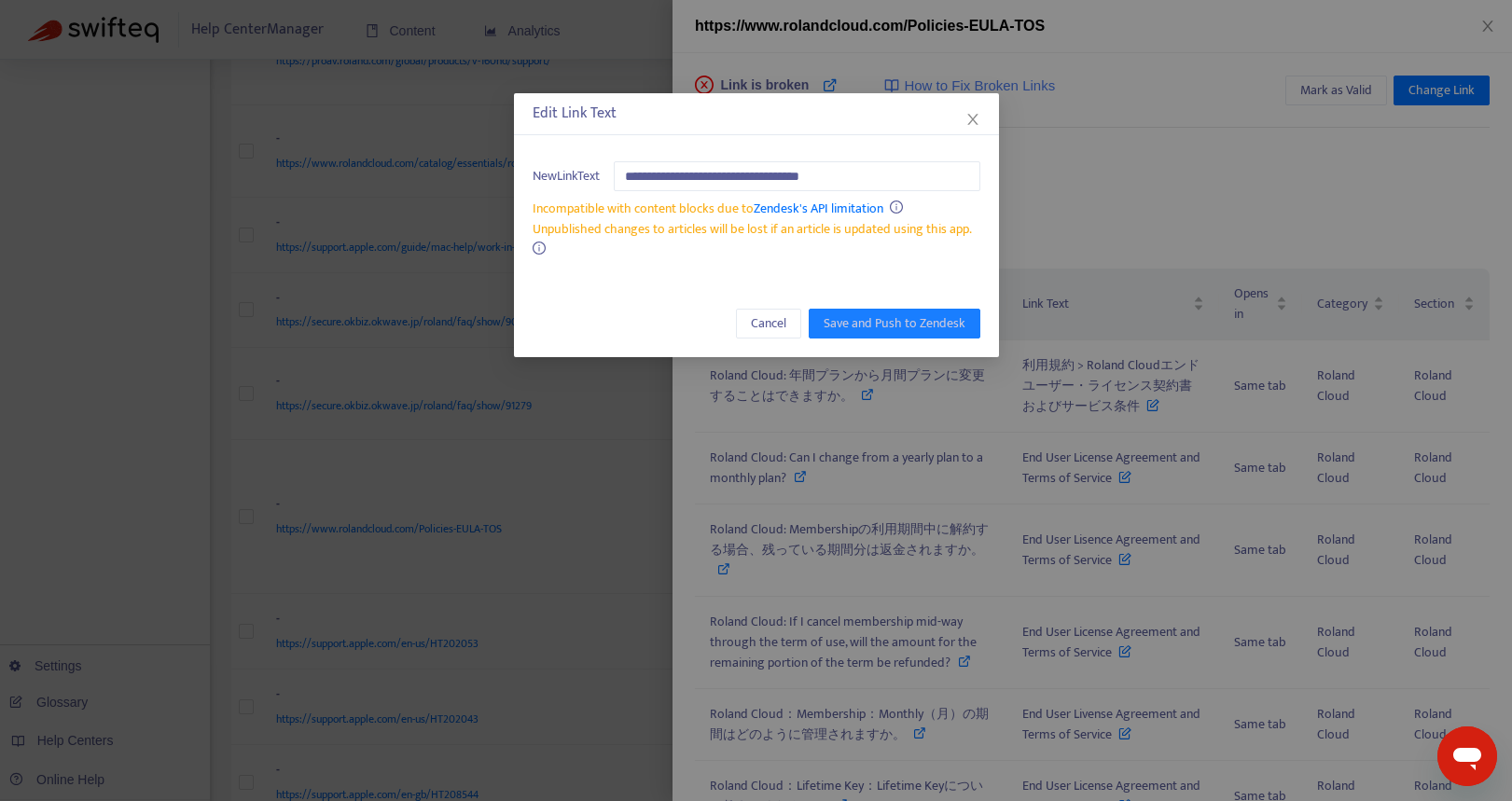 scroll, scrollTop: 0, scrollLeft: 68, axis: horizontal 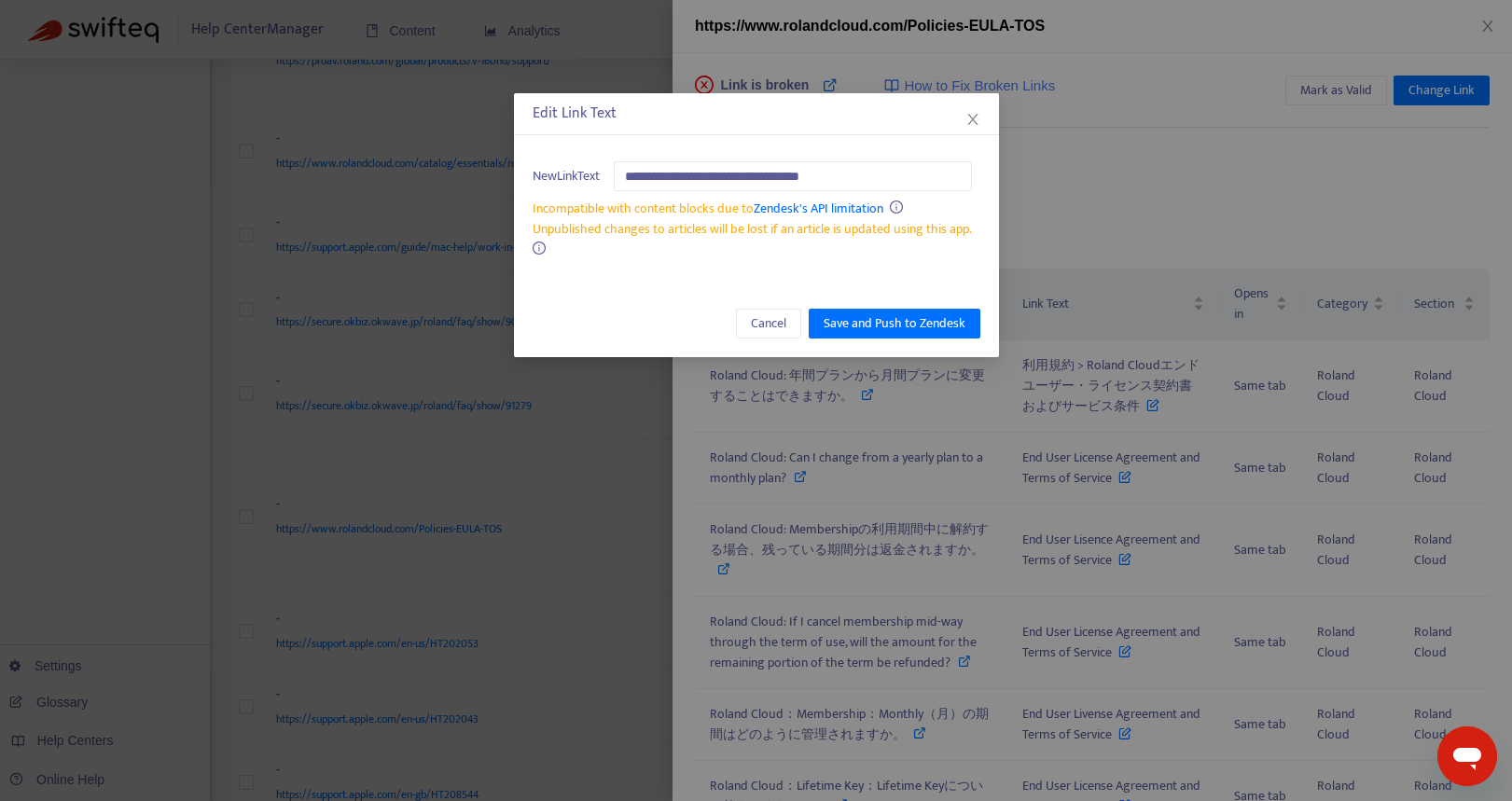 drag, startPoint x: 731, startPoint y: 170, endPoint x: 543, endPoint y: 171, distance: 188.00266 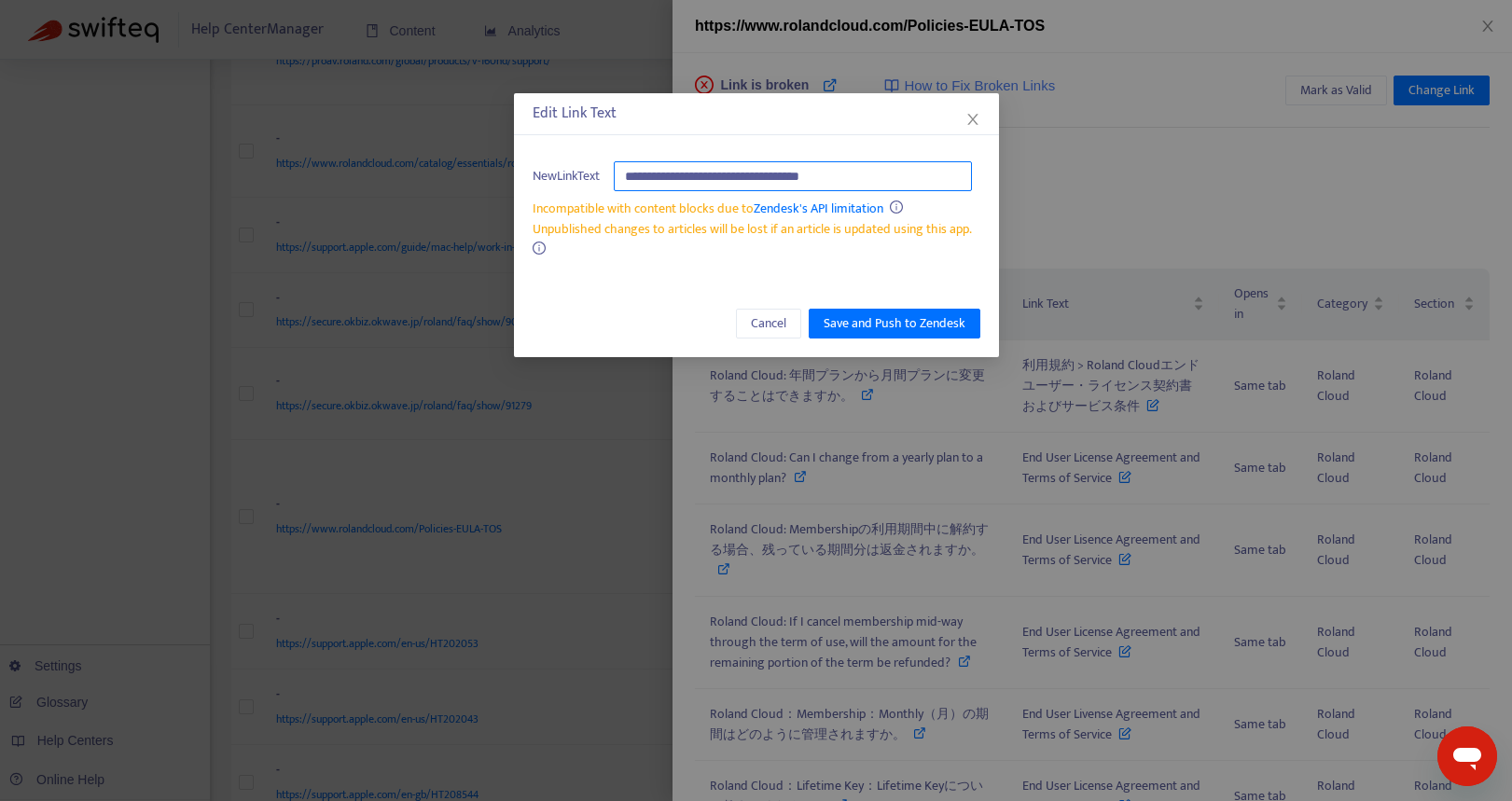 click on "**********" at bounding box center (793, 176) 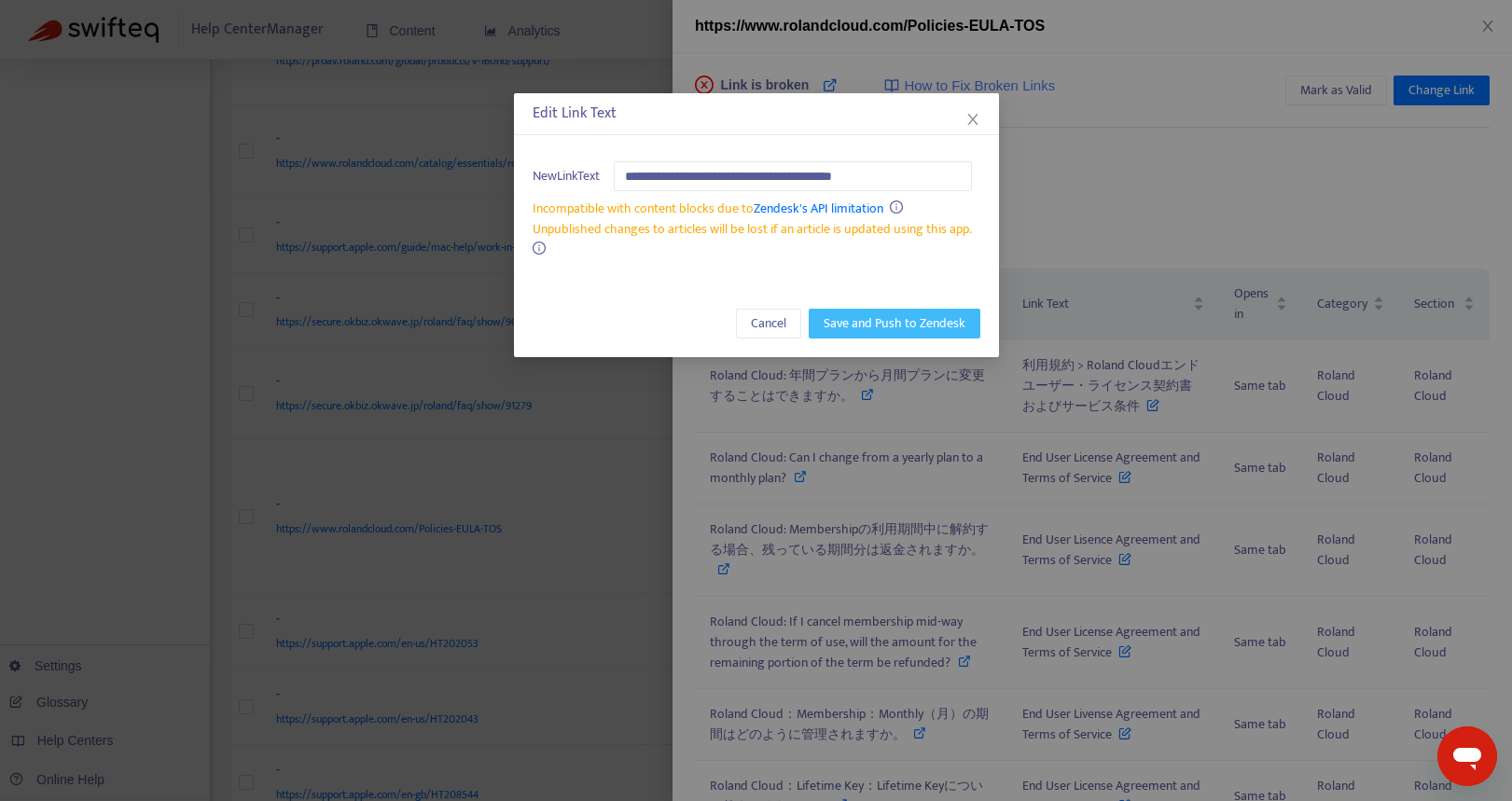 type on "**********" 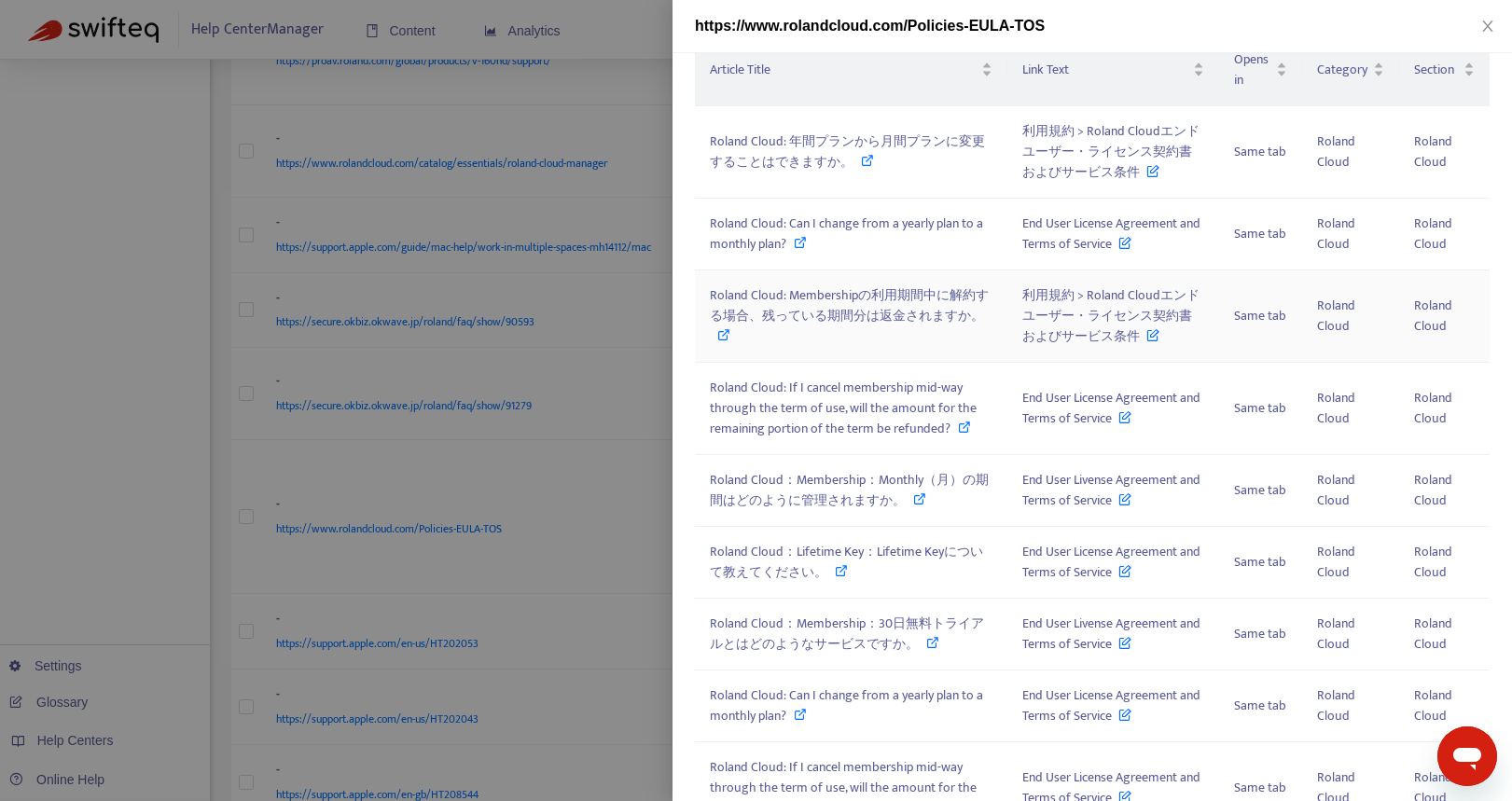 scroll, scrollTop: 280, scrollLeft: 0, axis: vertical 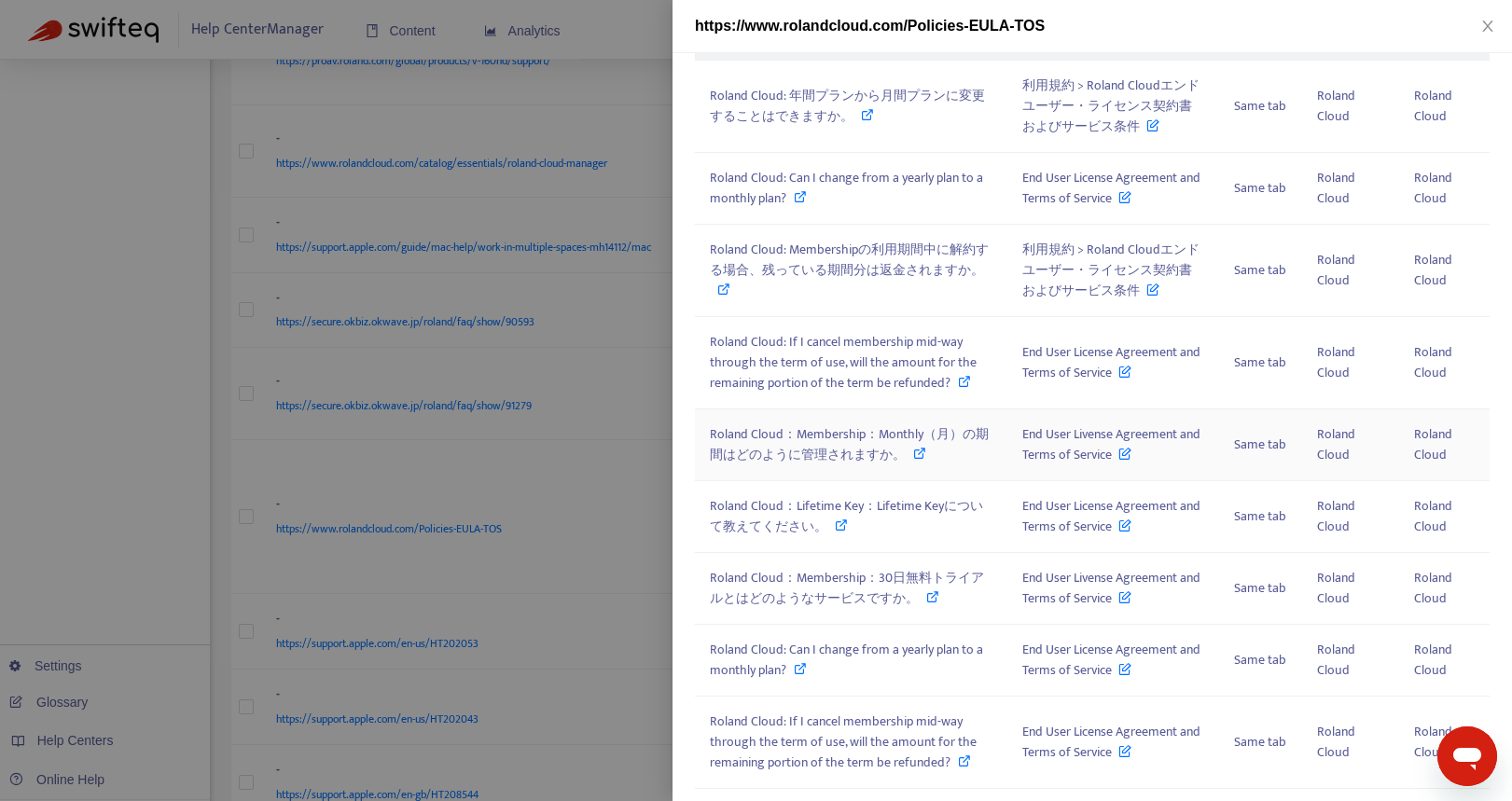 click on "Roland Cloud：Membership：Monthly（月）の期間はどのように管理されますか。" at bounding box center (849, 444) 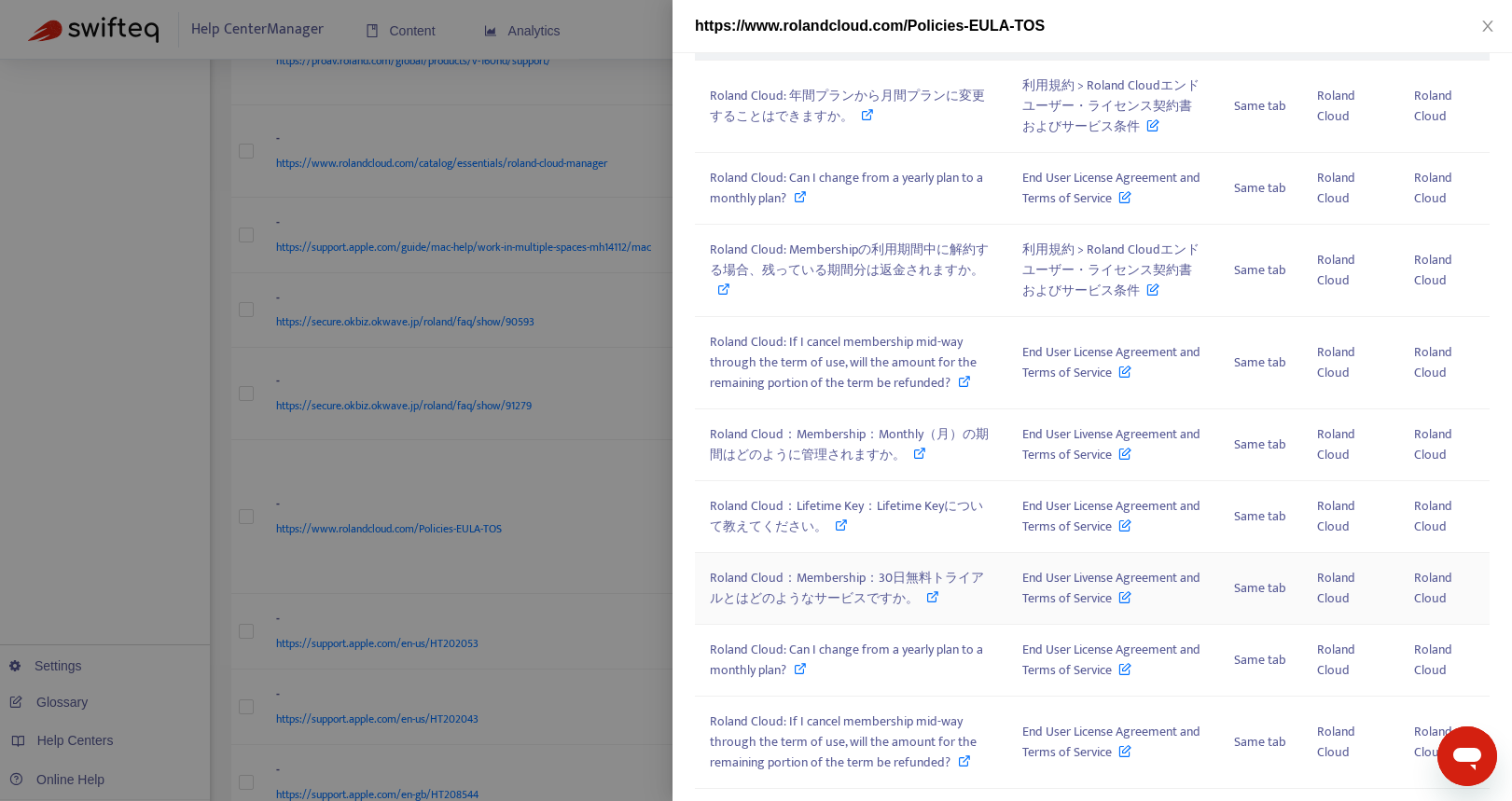 click on "Roland Cloud：Membership：30日無料トライアルとはどのようなサービスですか。" at bounding box center (847, 587) 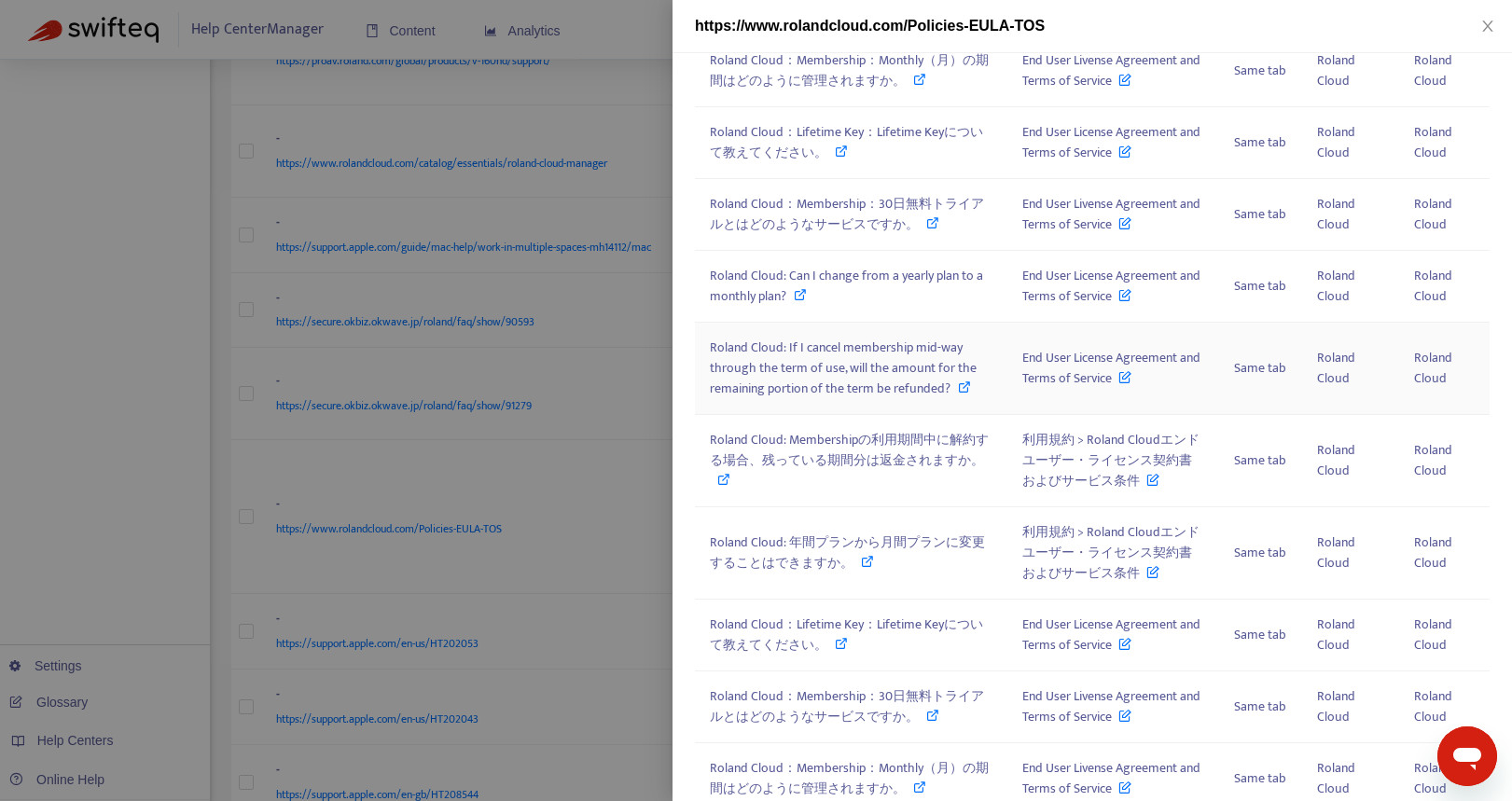 scroll, scrollTop: 728, scrollLeft: 0, axis: vertical 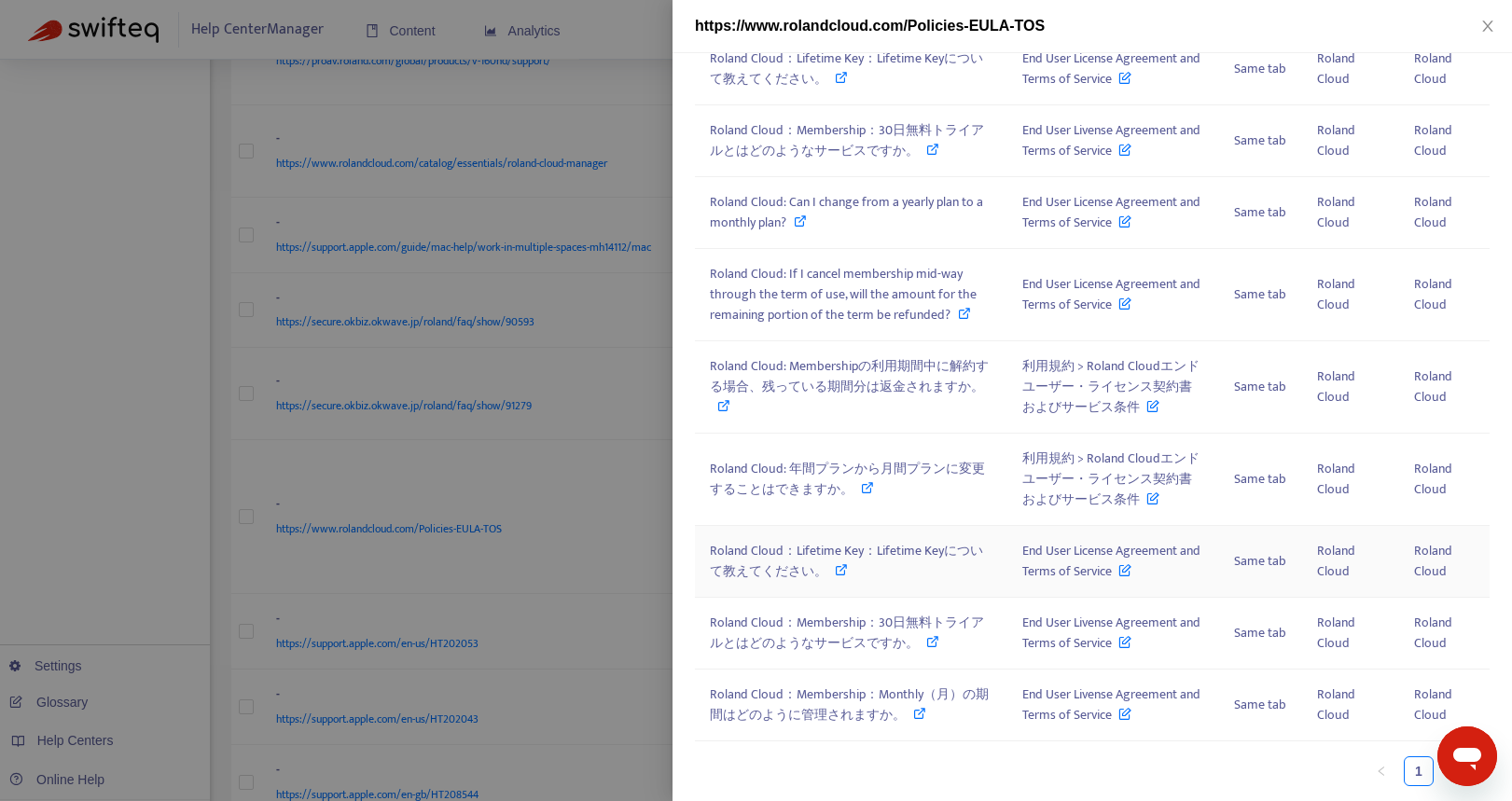 click at bounding box center (1125, 566) 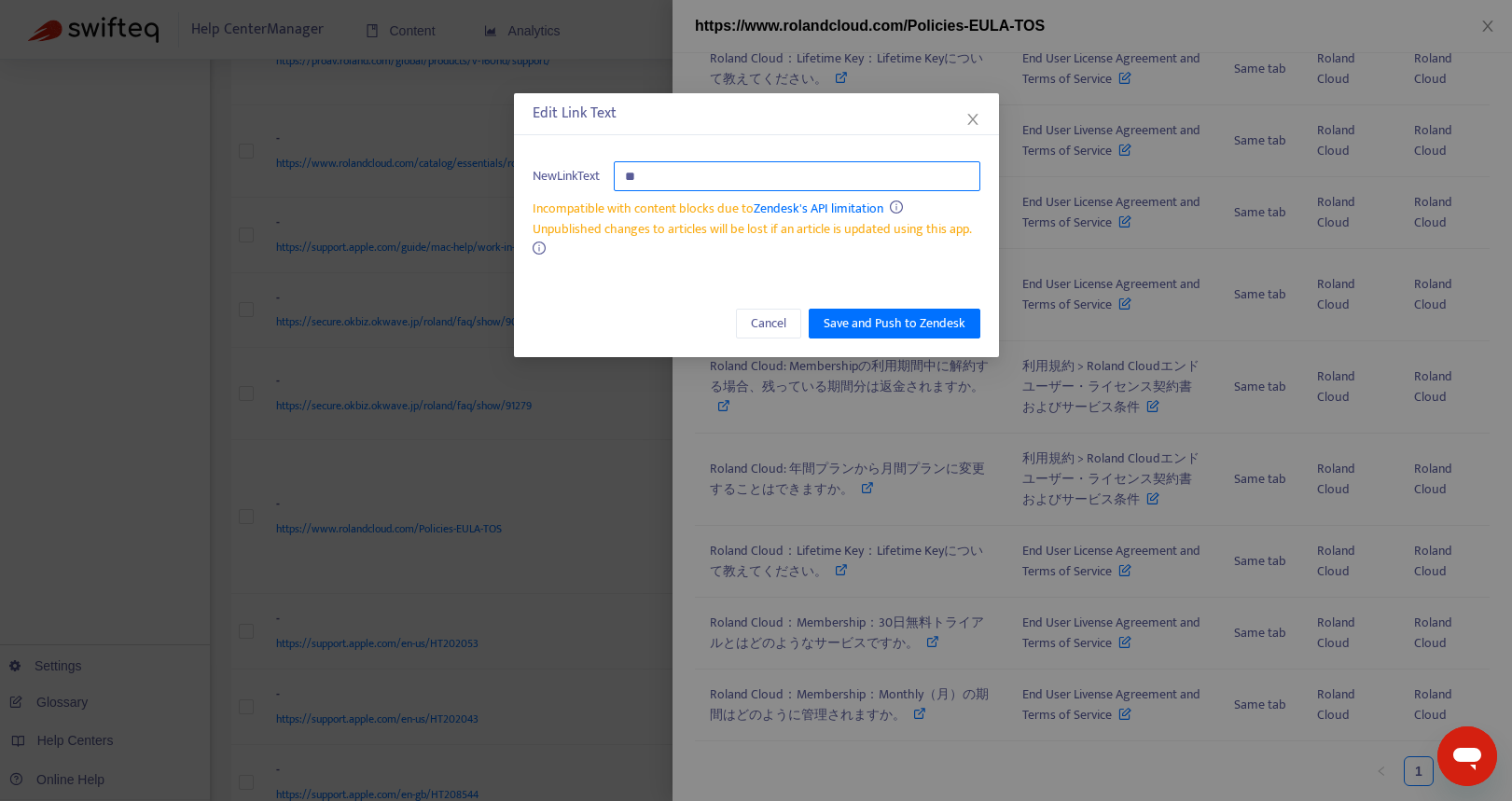type on "*" 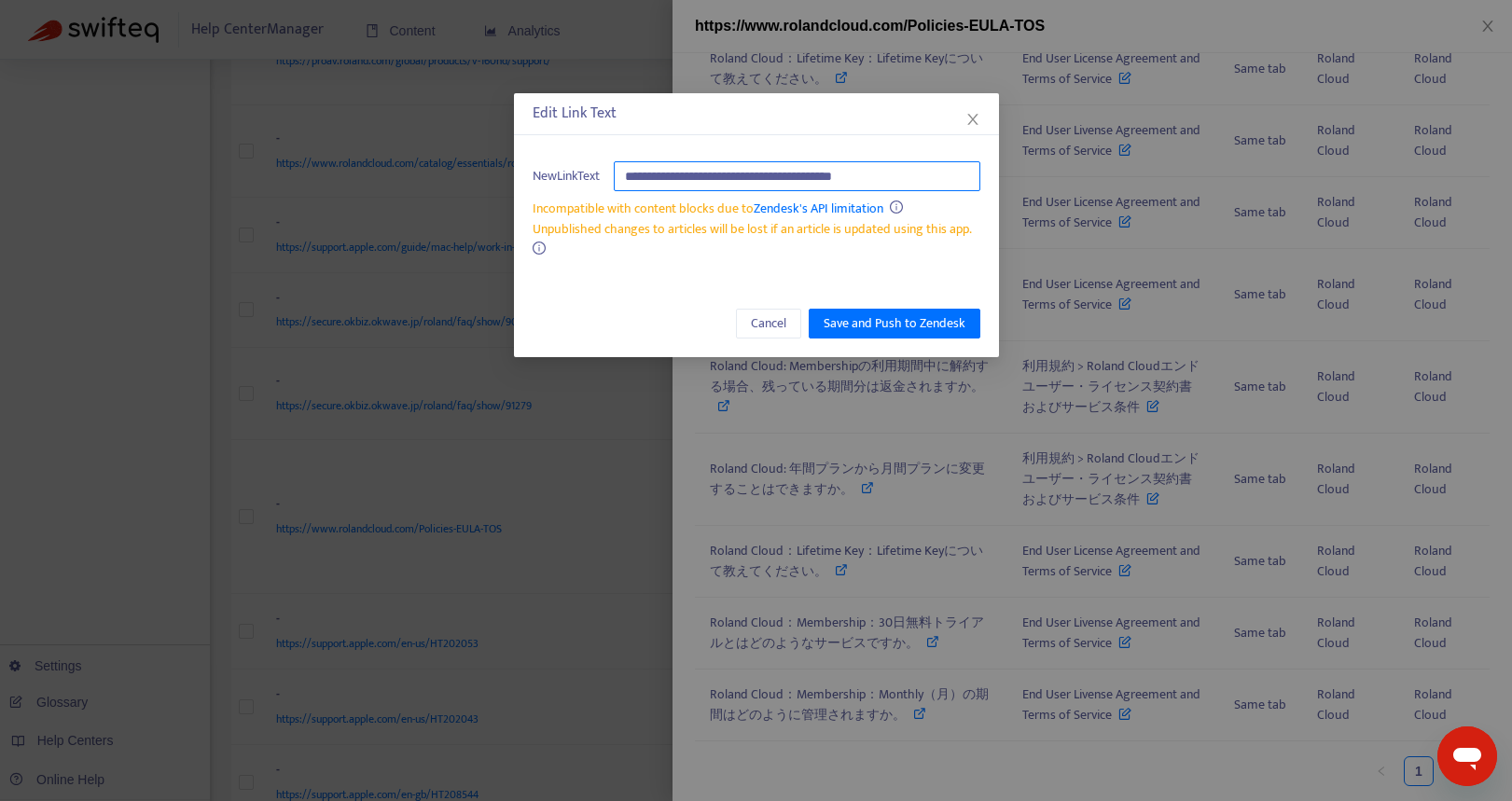scroll, scrollTop: 0, scrollLeft: 136, axis: horizontal 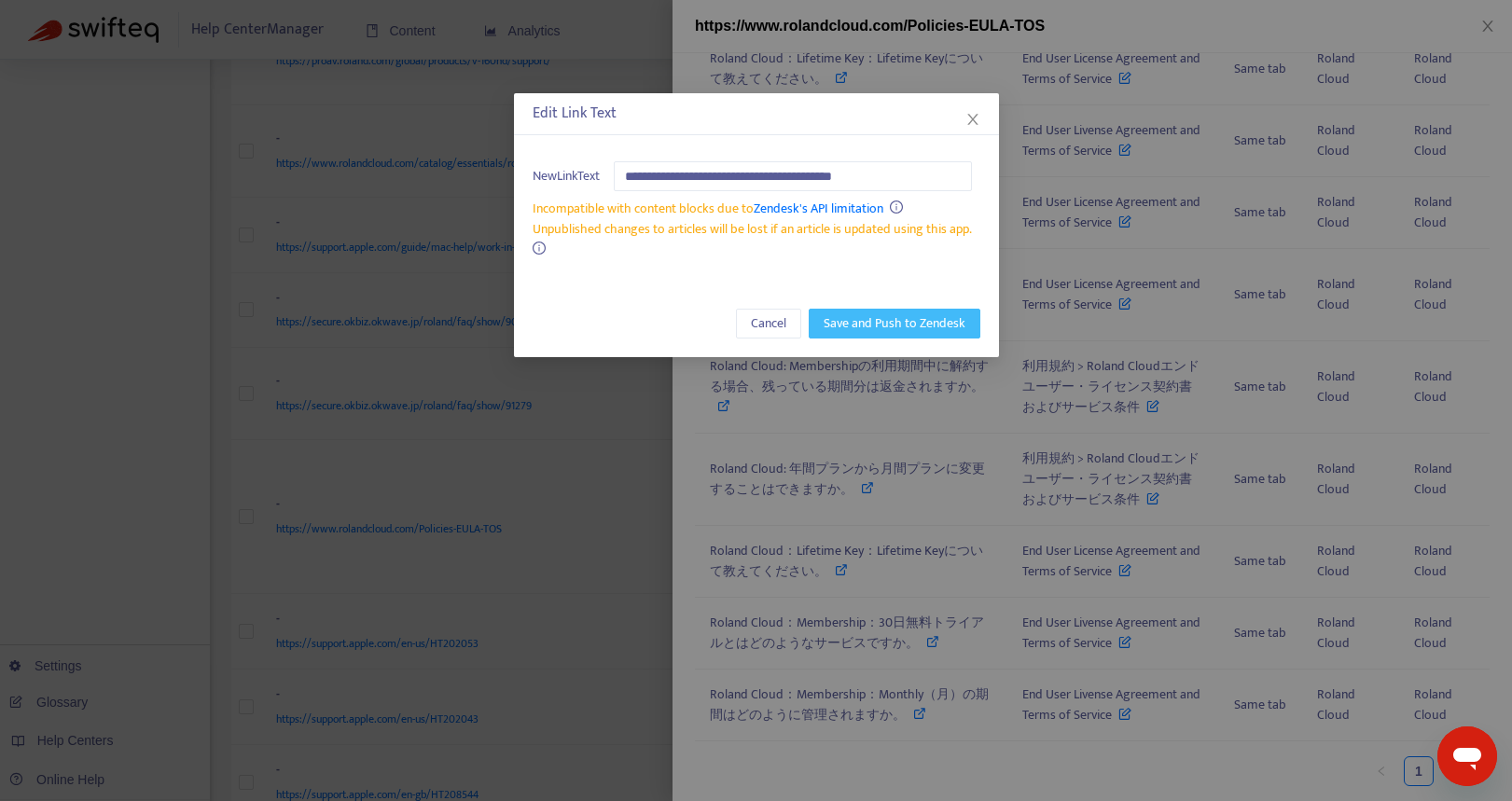 type on "**********" 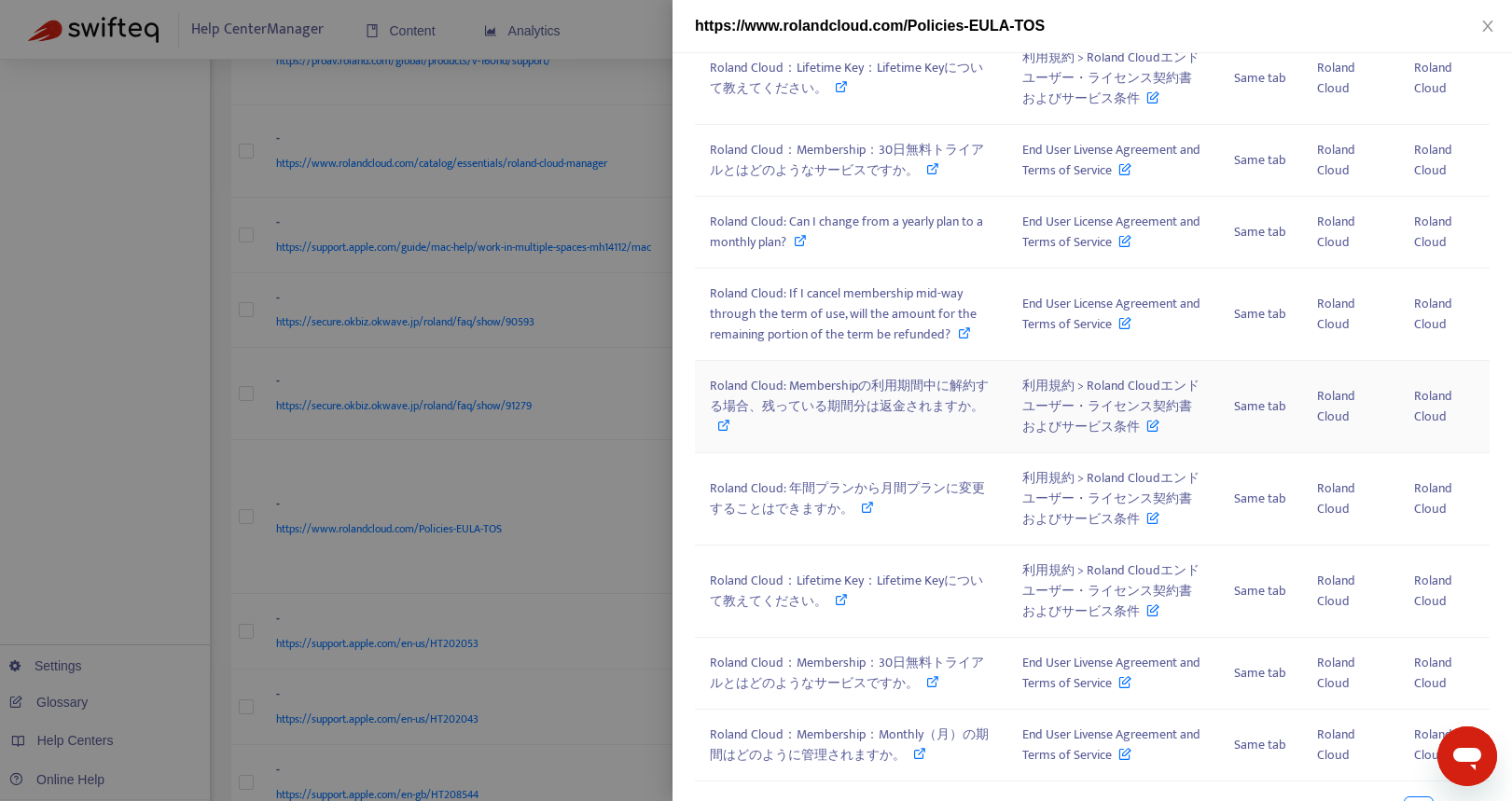 scroll, scrollTop: 769, scrollLeft: 0, axis: vertical 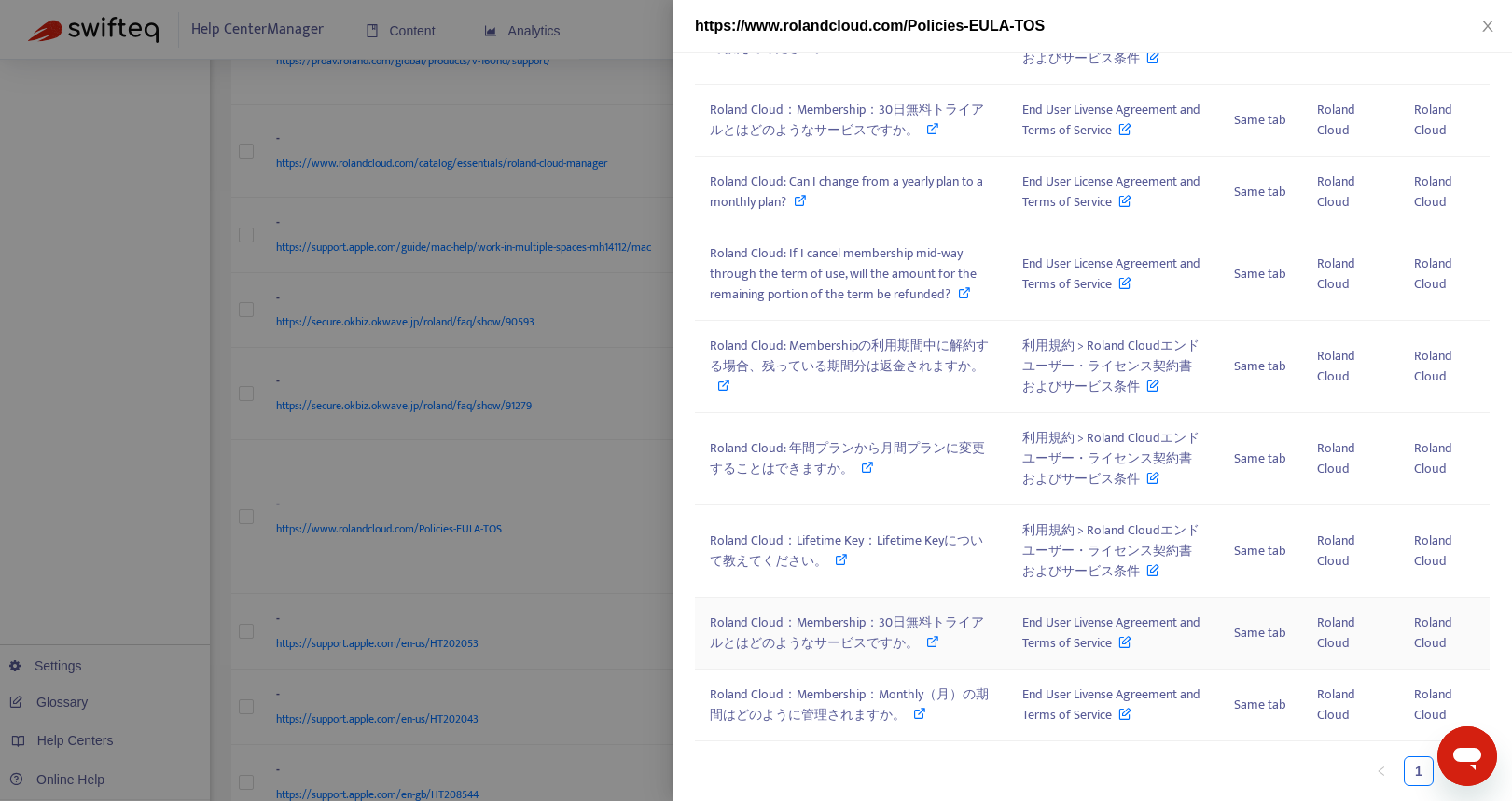 click at bounding box center (1125, 638) 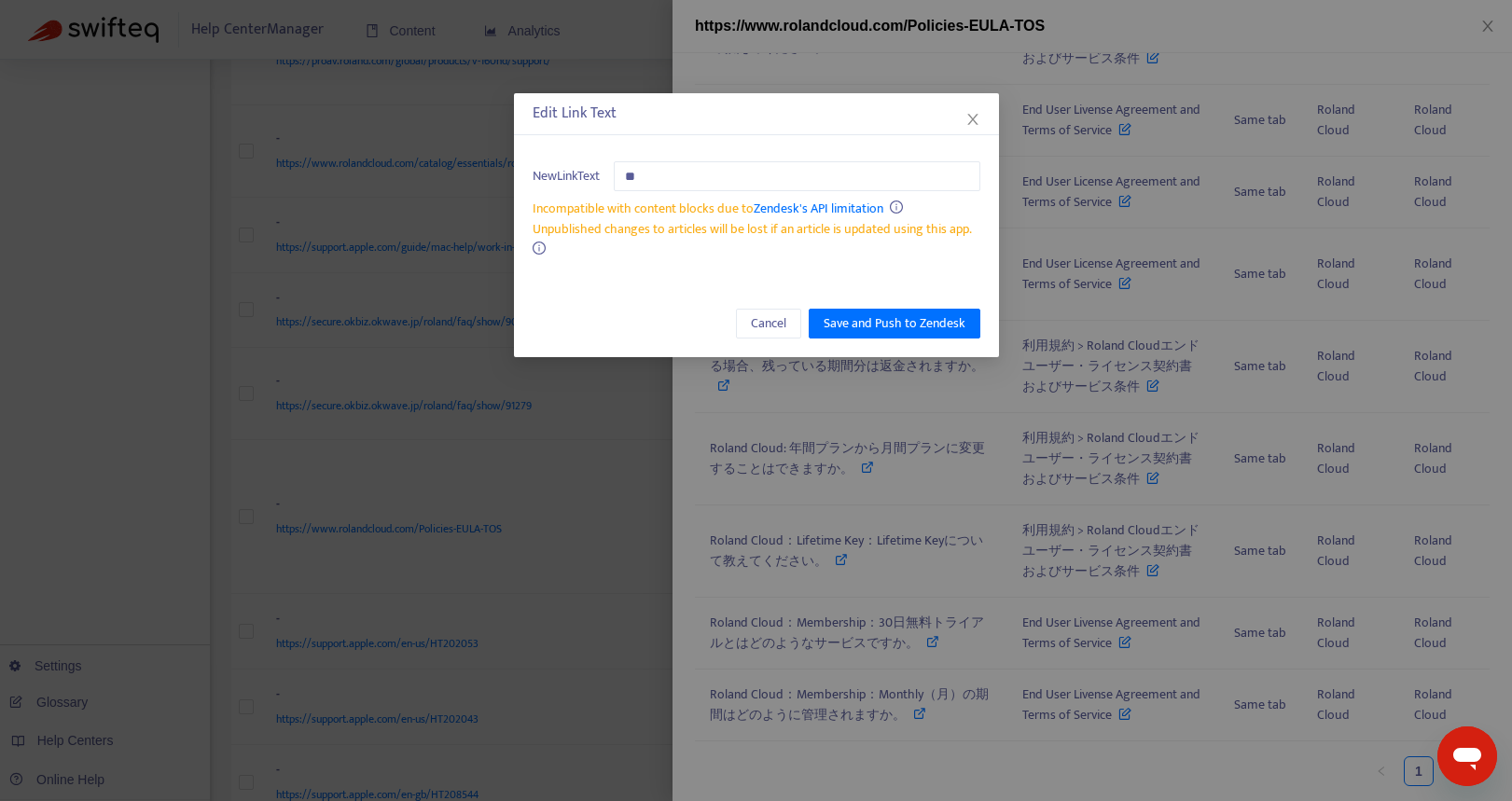 type on "*" 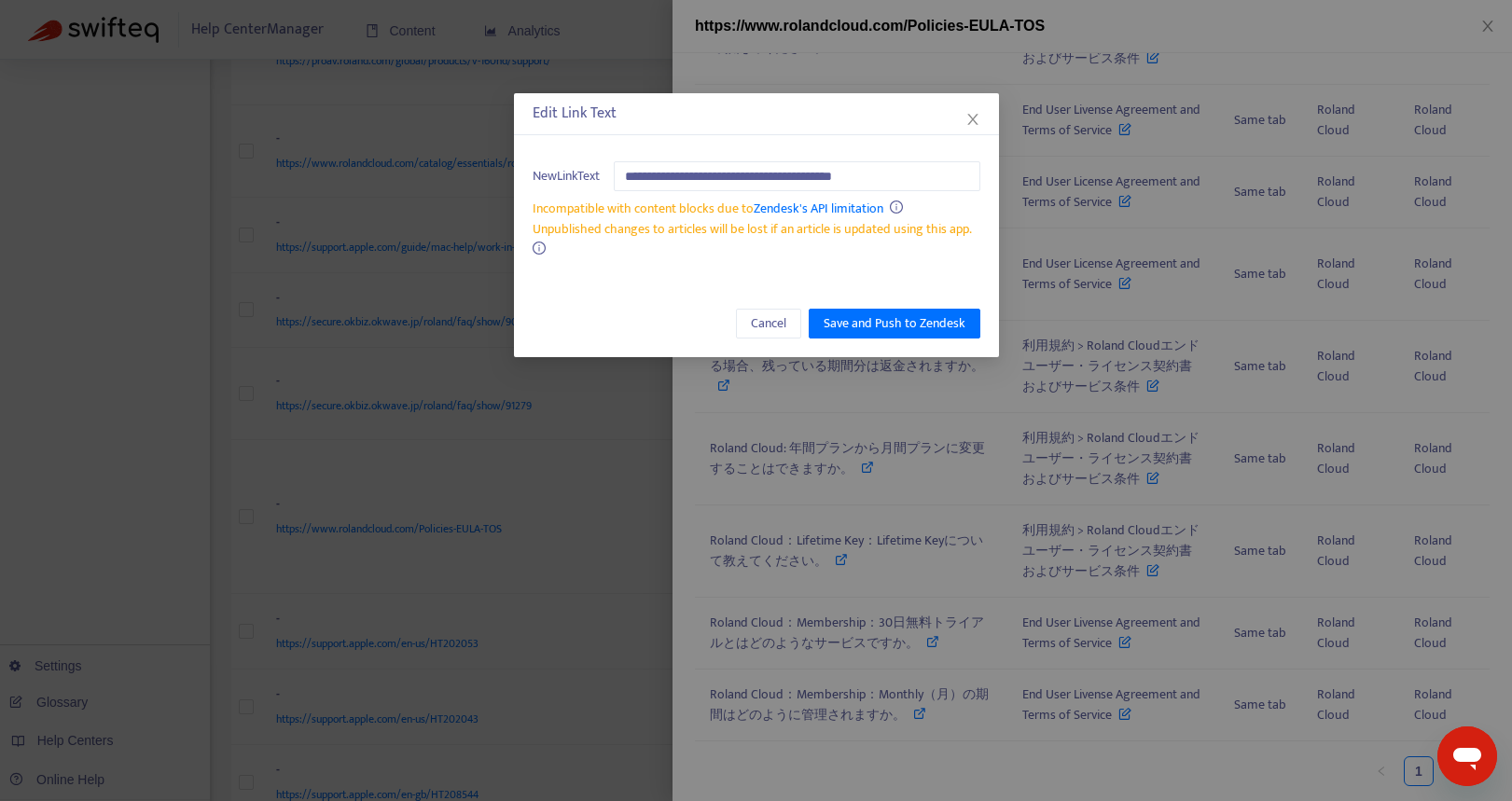 scroll, scrollTop: 0, scrollLeft: 136, axis: horizontal 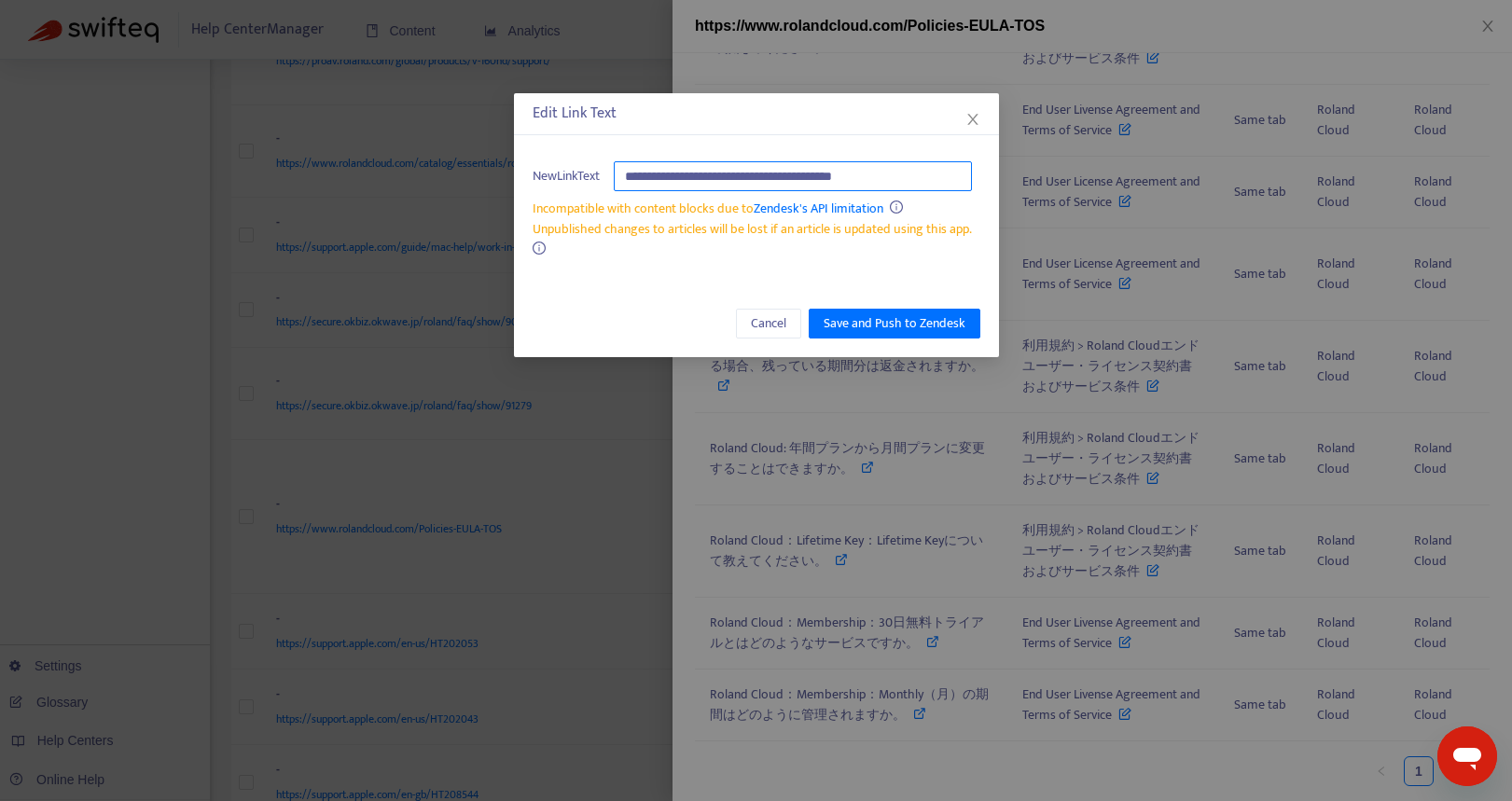click on "**********" at bounding box center [793, 176] 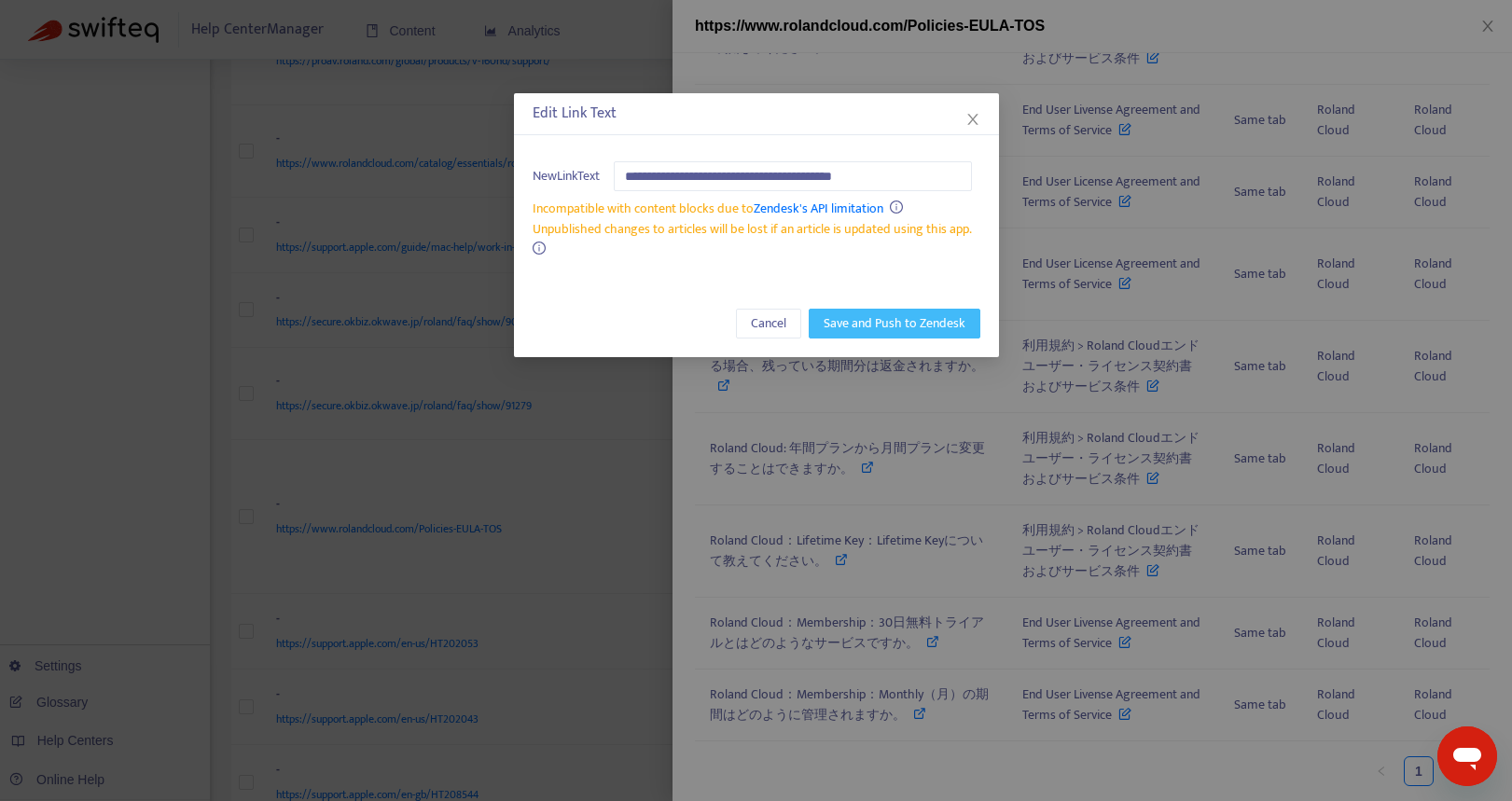 type on "**********" 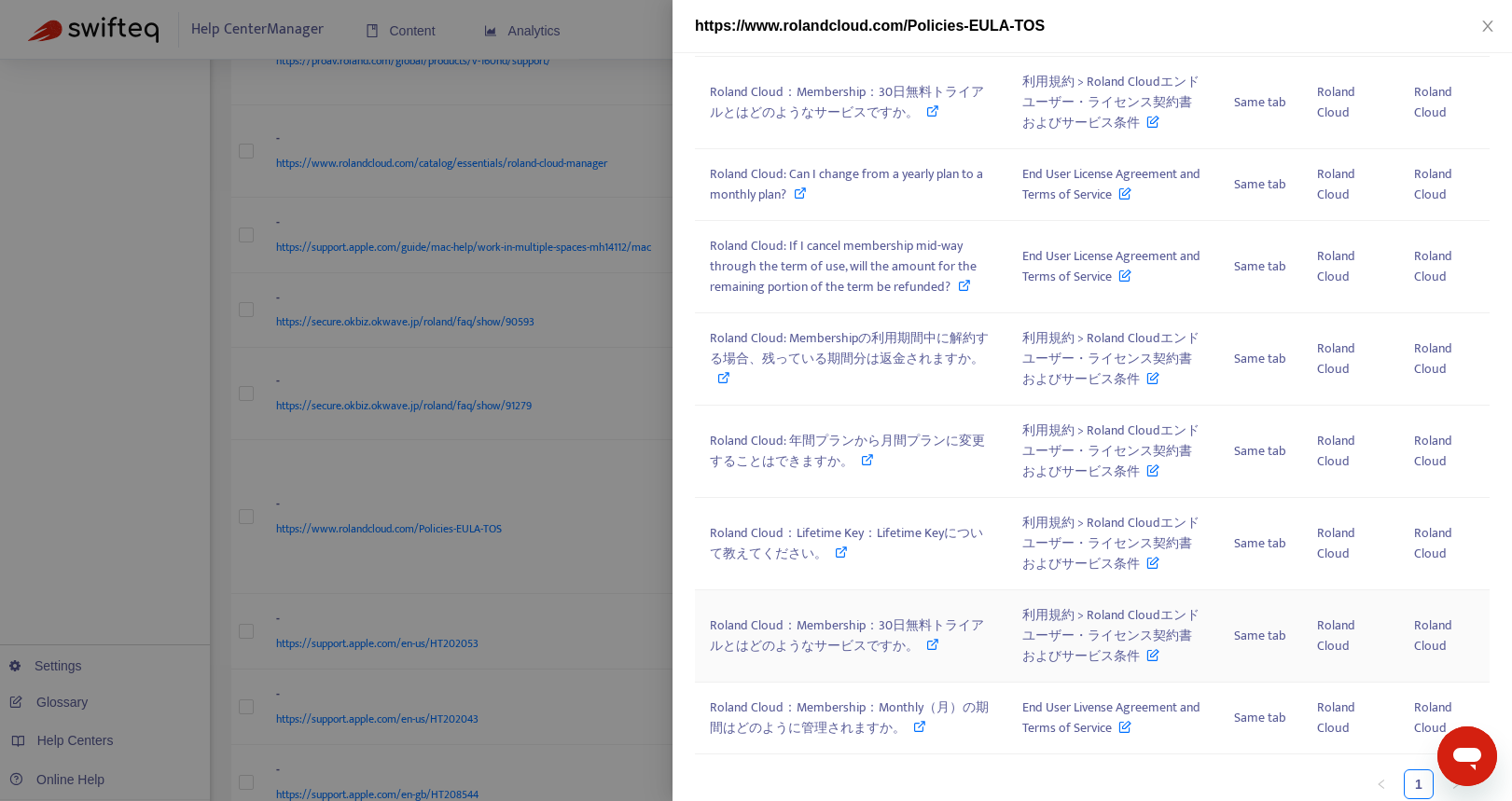 scroll, scrollTop: 810, scrollLeft: 0, axis: vertical 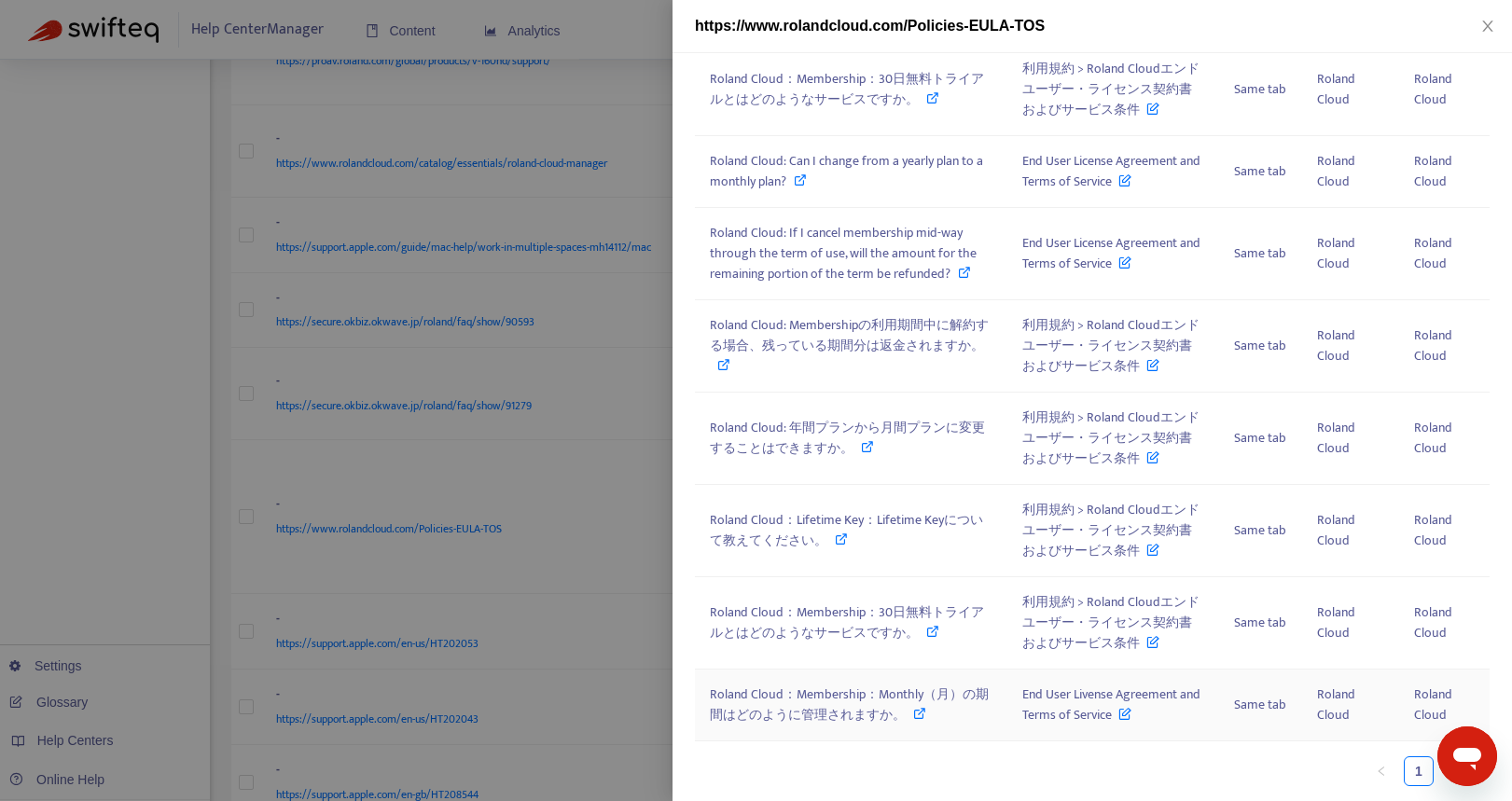click at bounding box center (1125, 710) 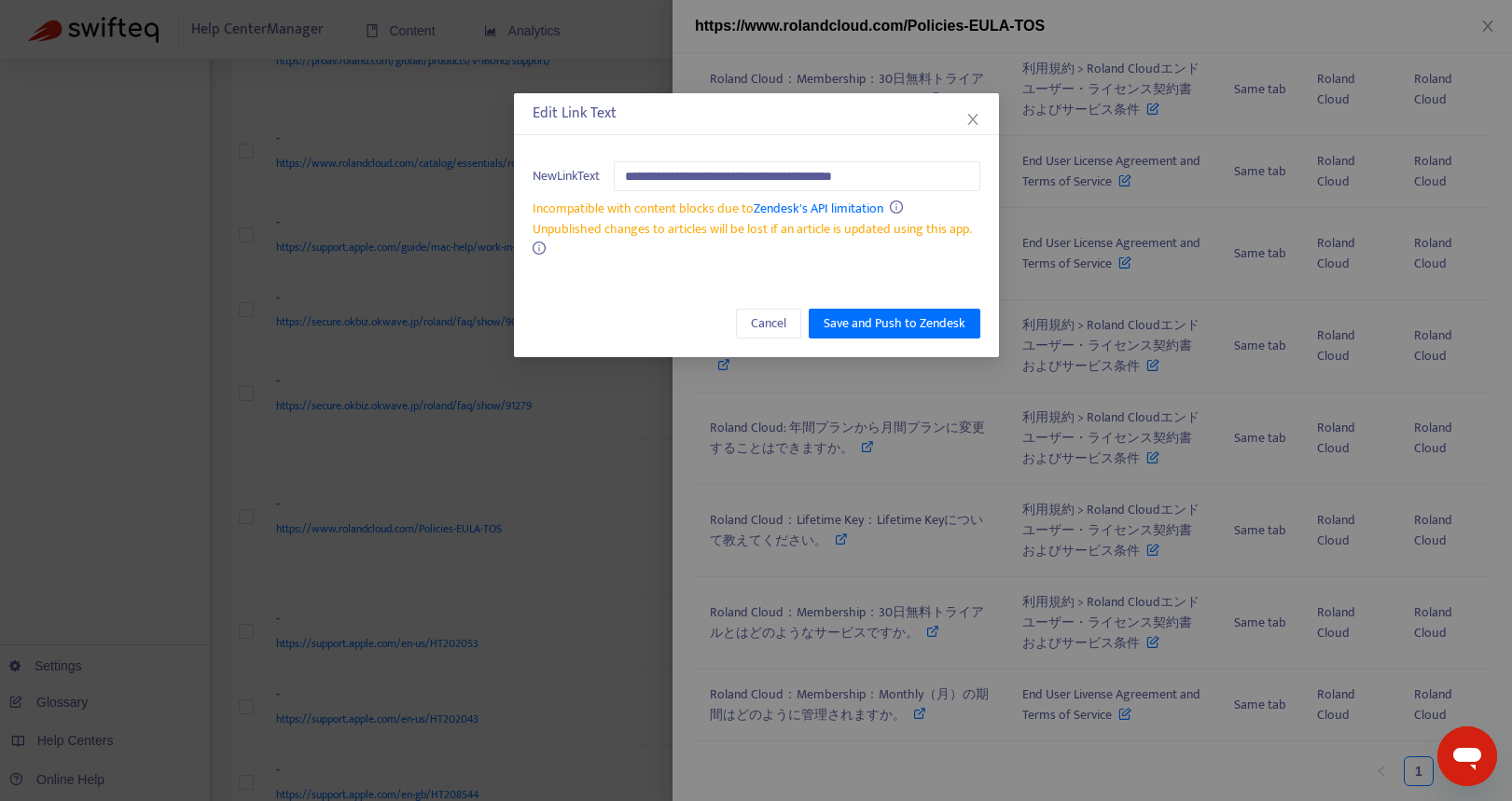 scroll, scrollTop: 0, scrollLeft: 136, axis: horizontal 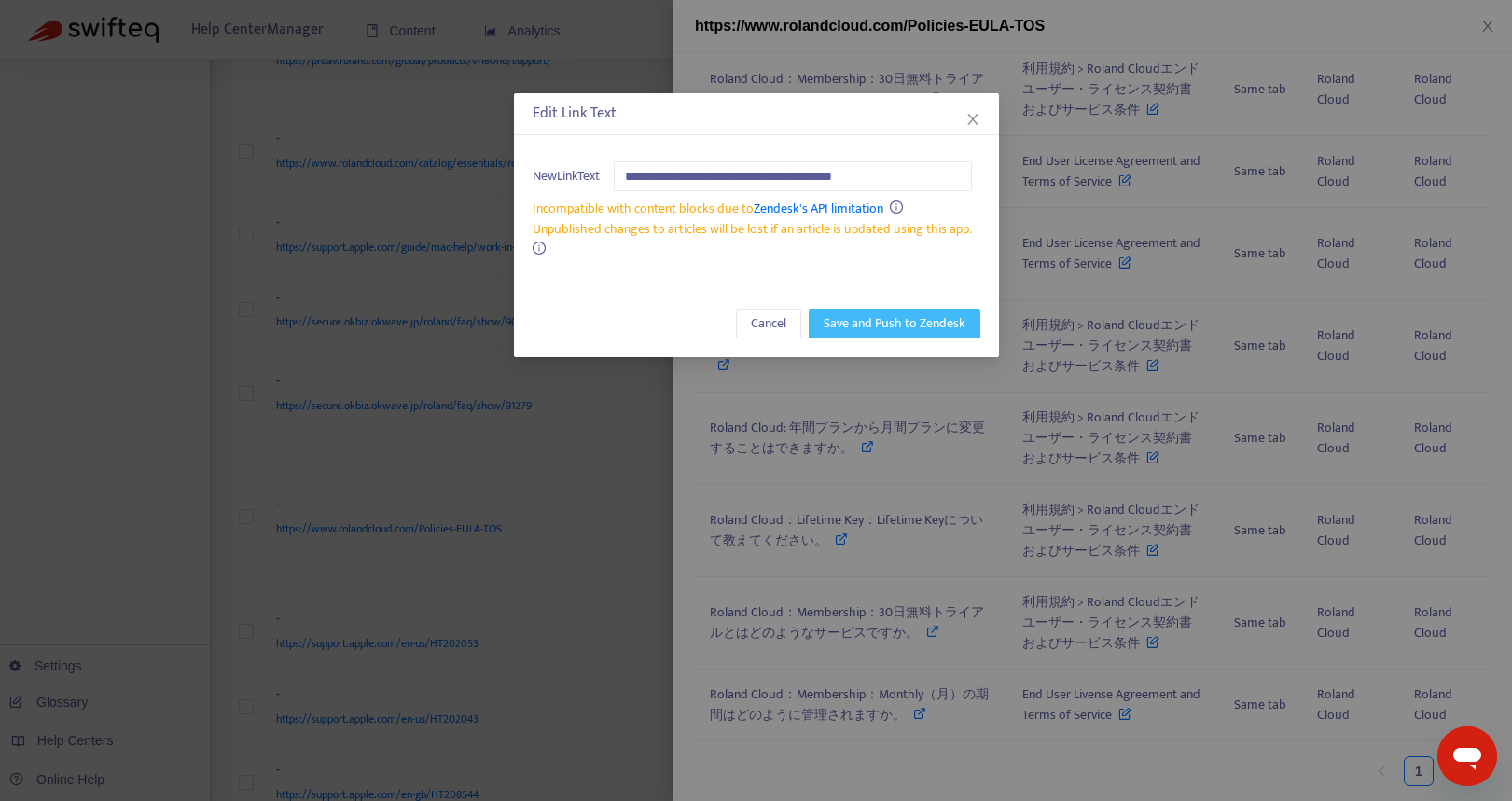 type on "**********" 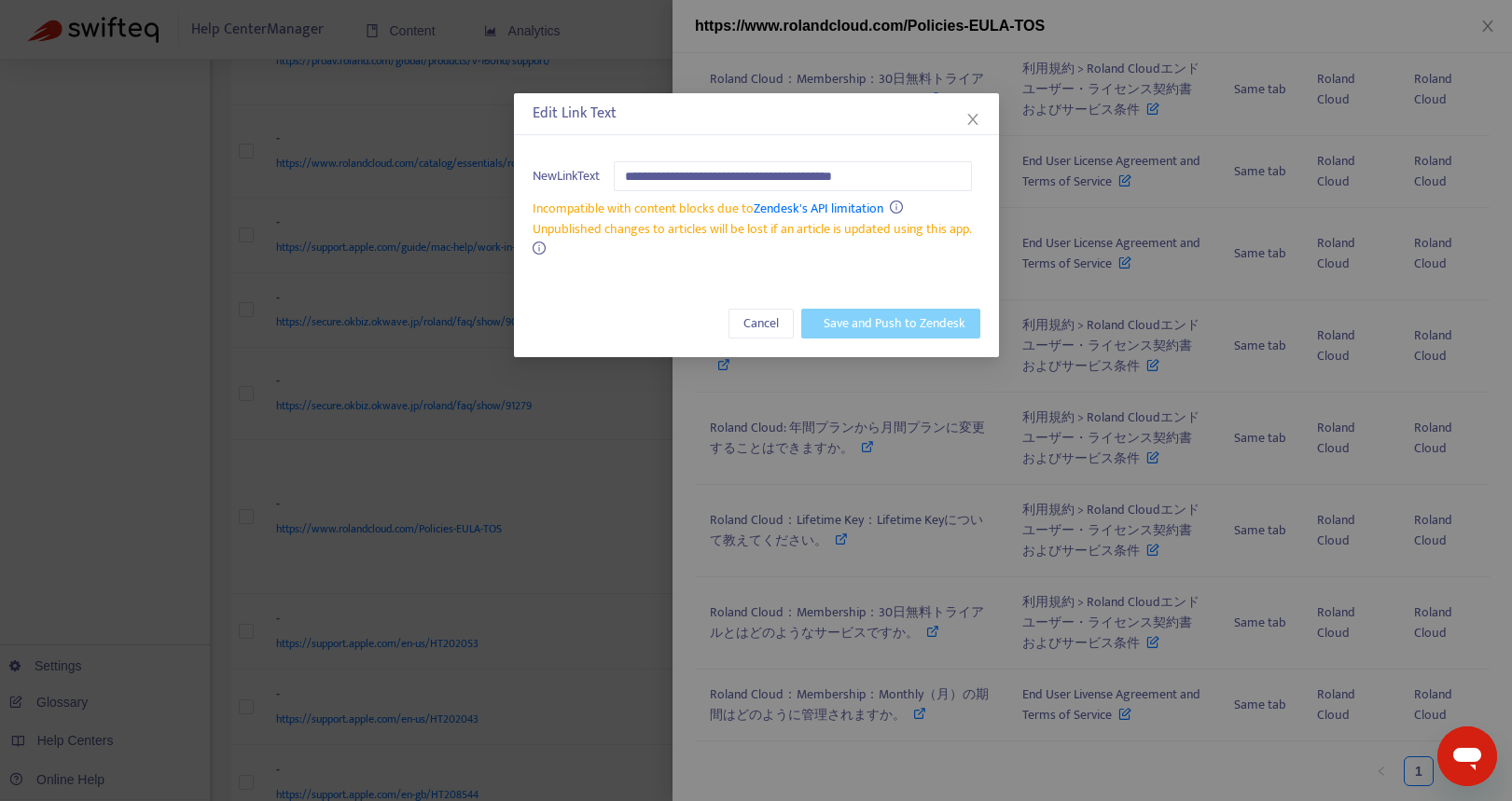scroll, scrollTop: 0, scrollLeft: 0, axis: both 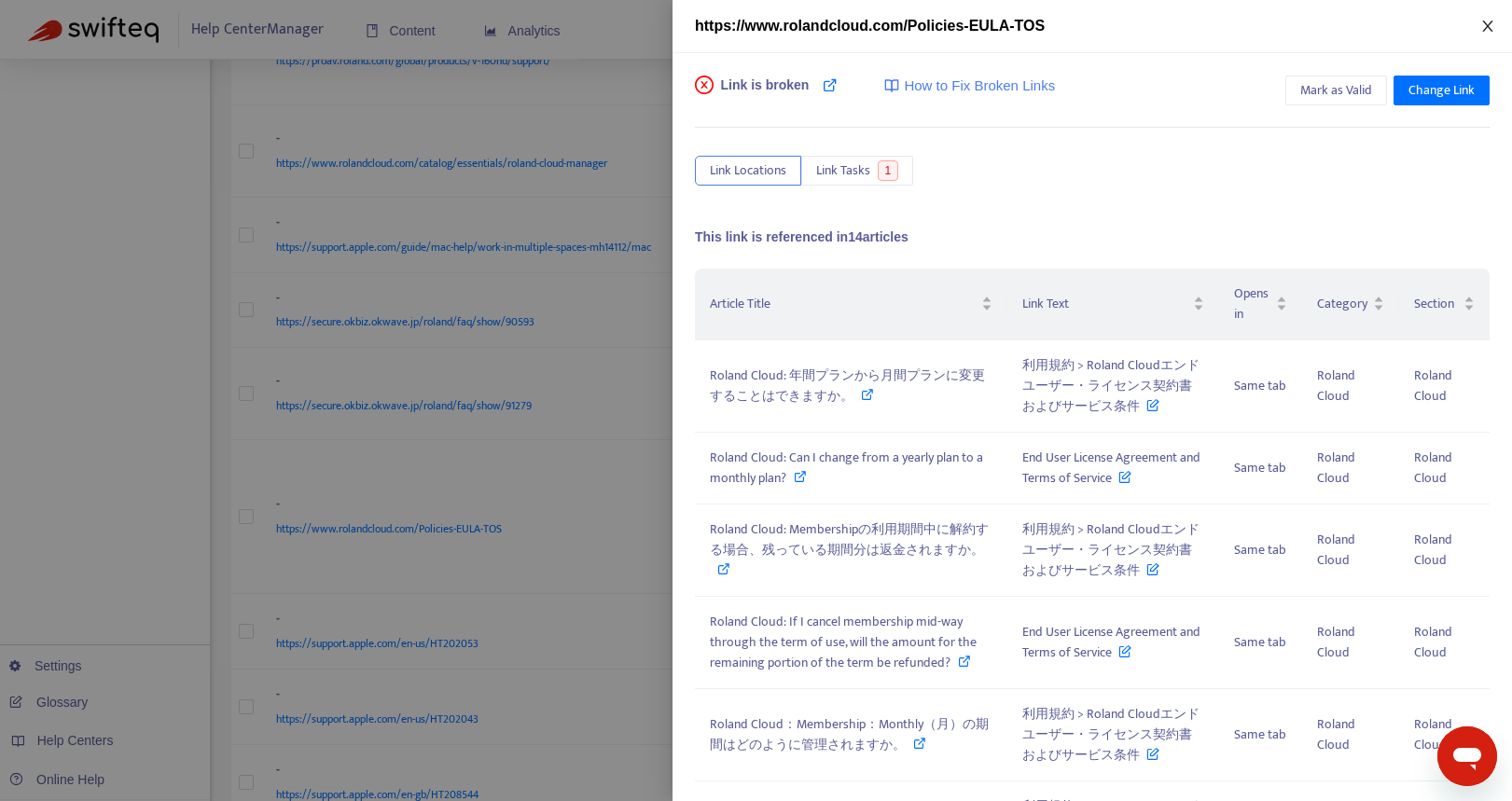 click 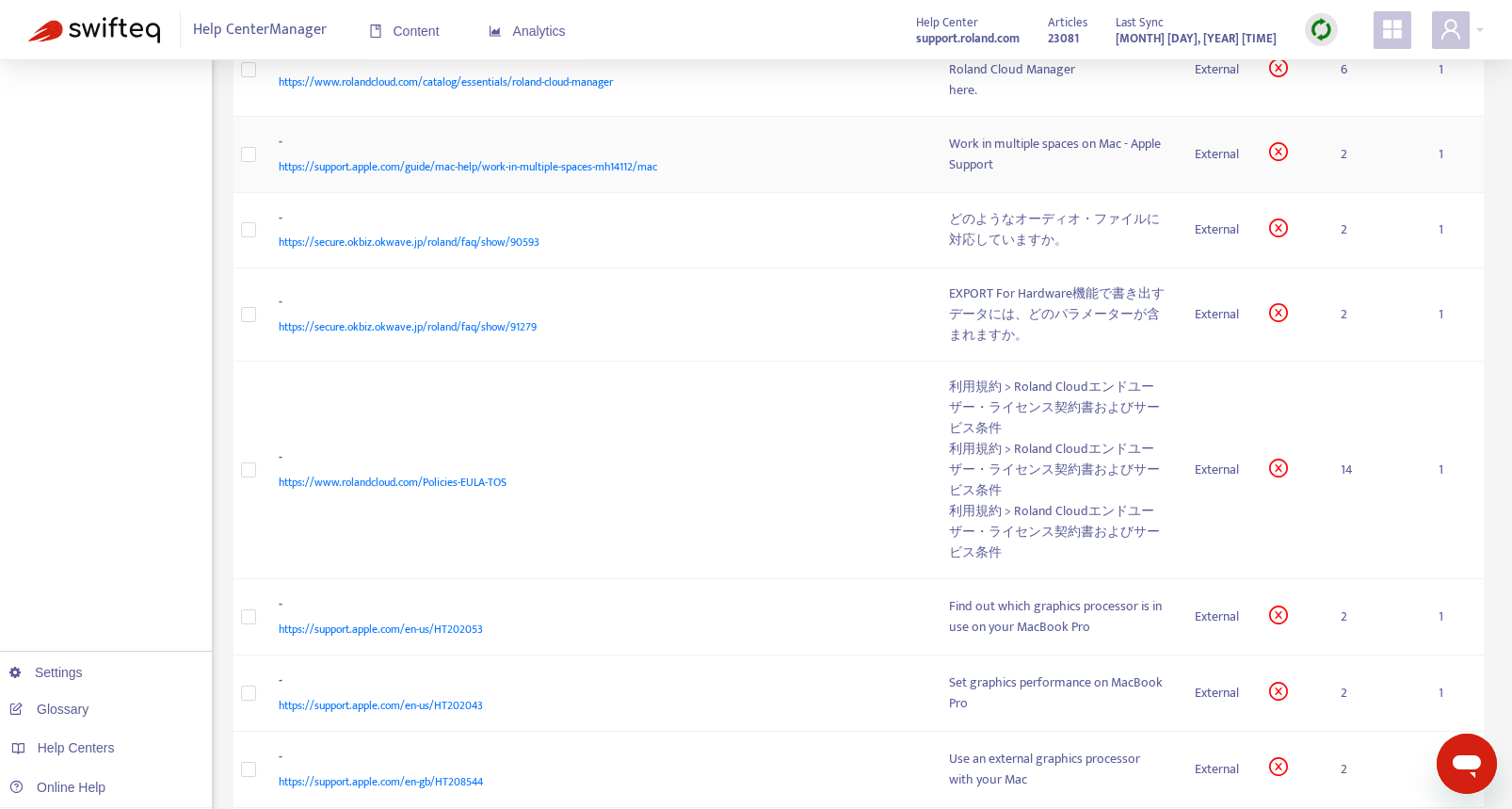 scroll, scrollTop: 753, scrollLeft: 0, axis: vertical 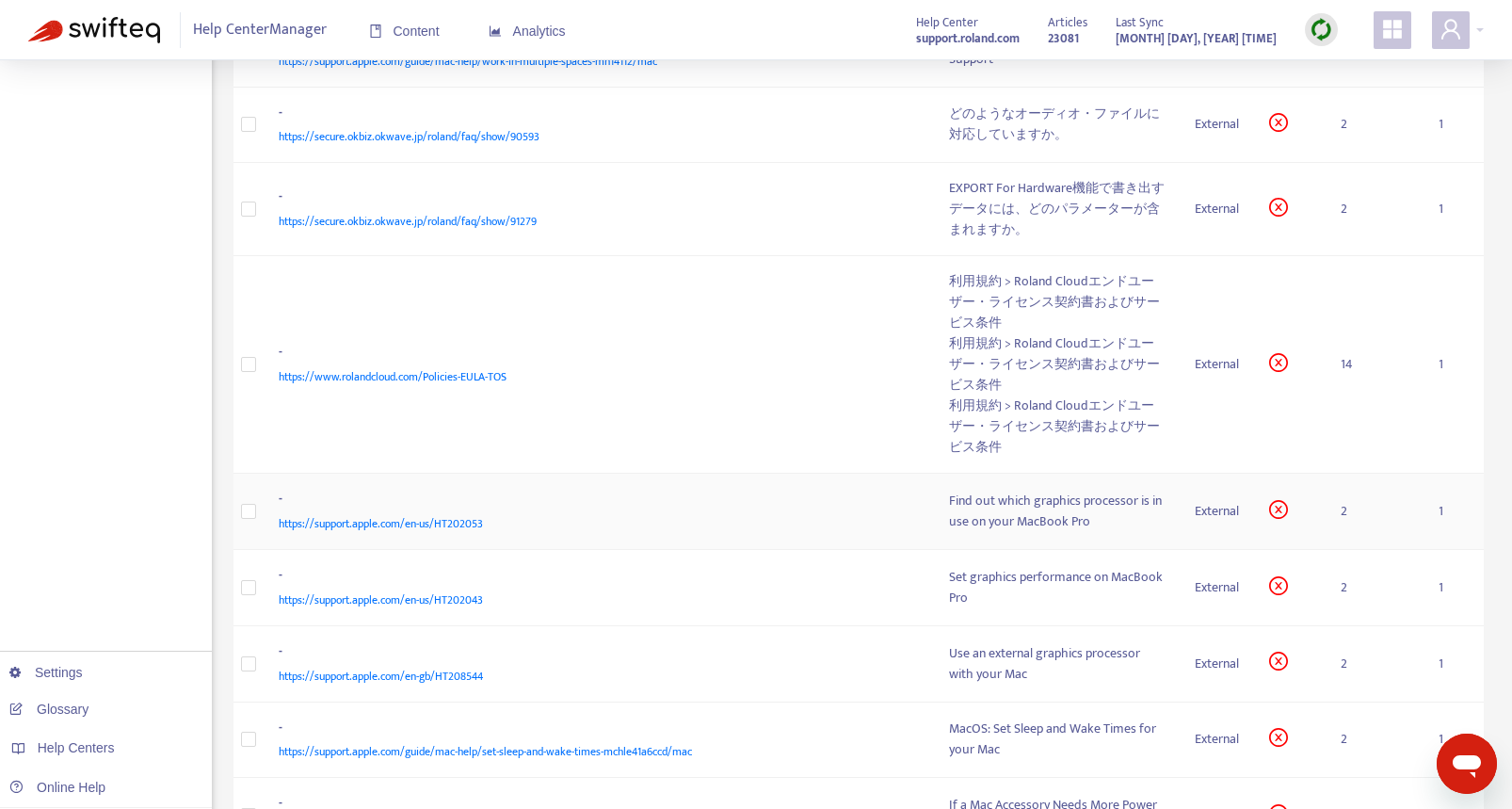 click on "https://support.apple.com/en-us/HT202053" at bounding box center [595, 524] 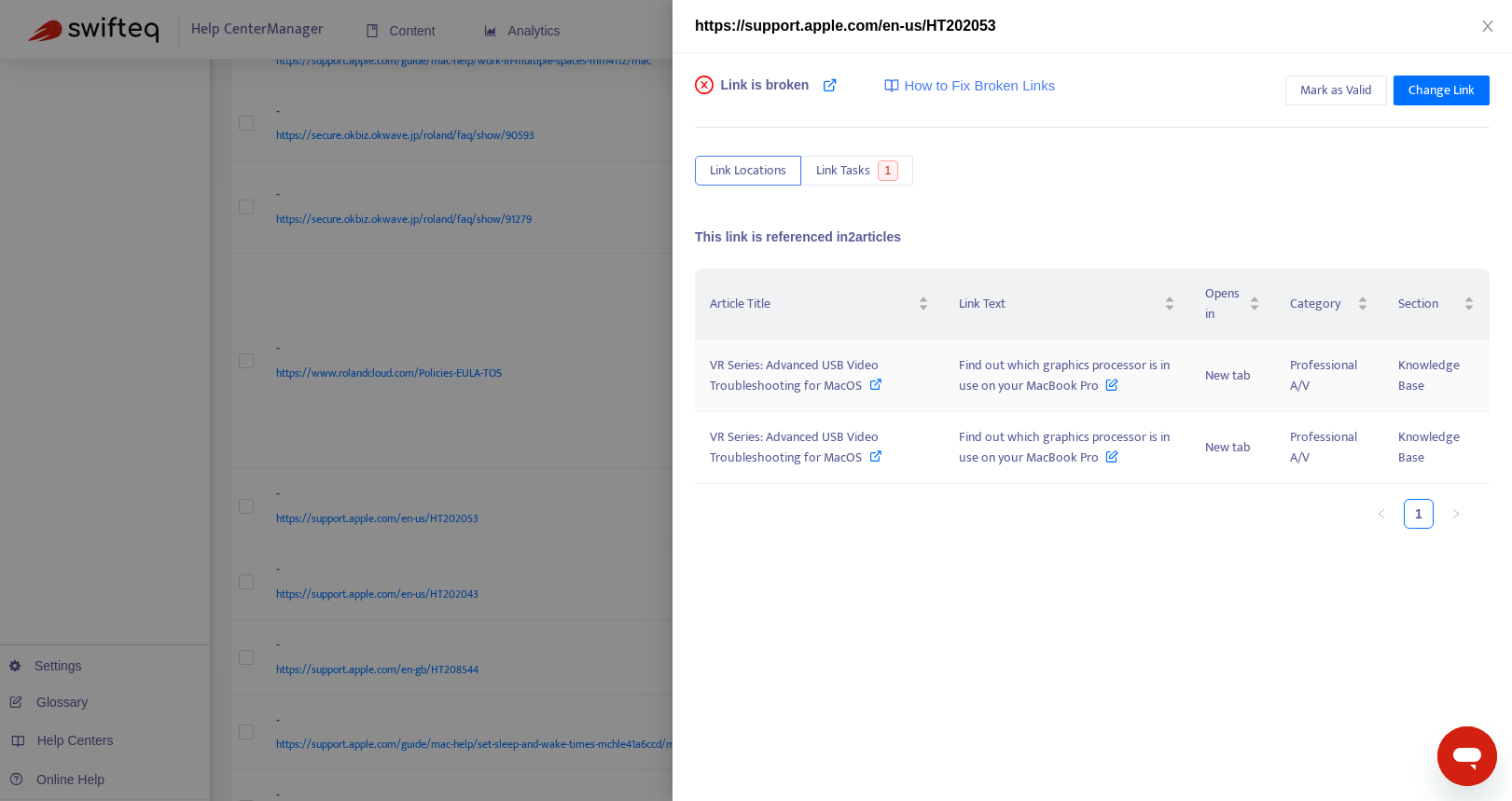 click on "VR Series: Advanced USB Video Troubleshooting for MacOS" at bounding box center (794, 375) 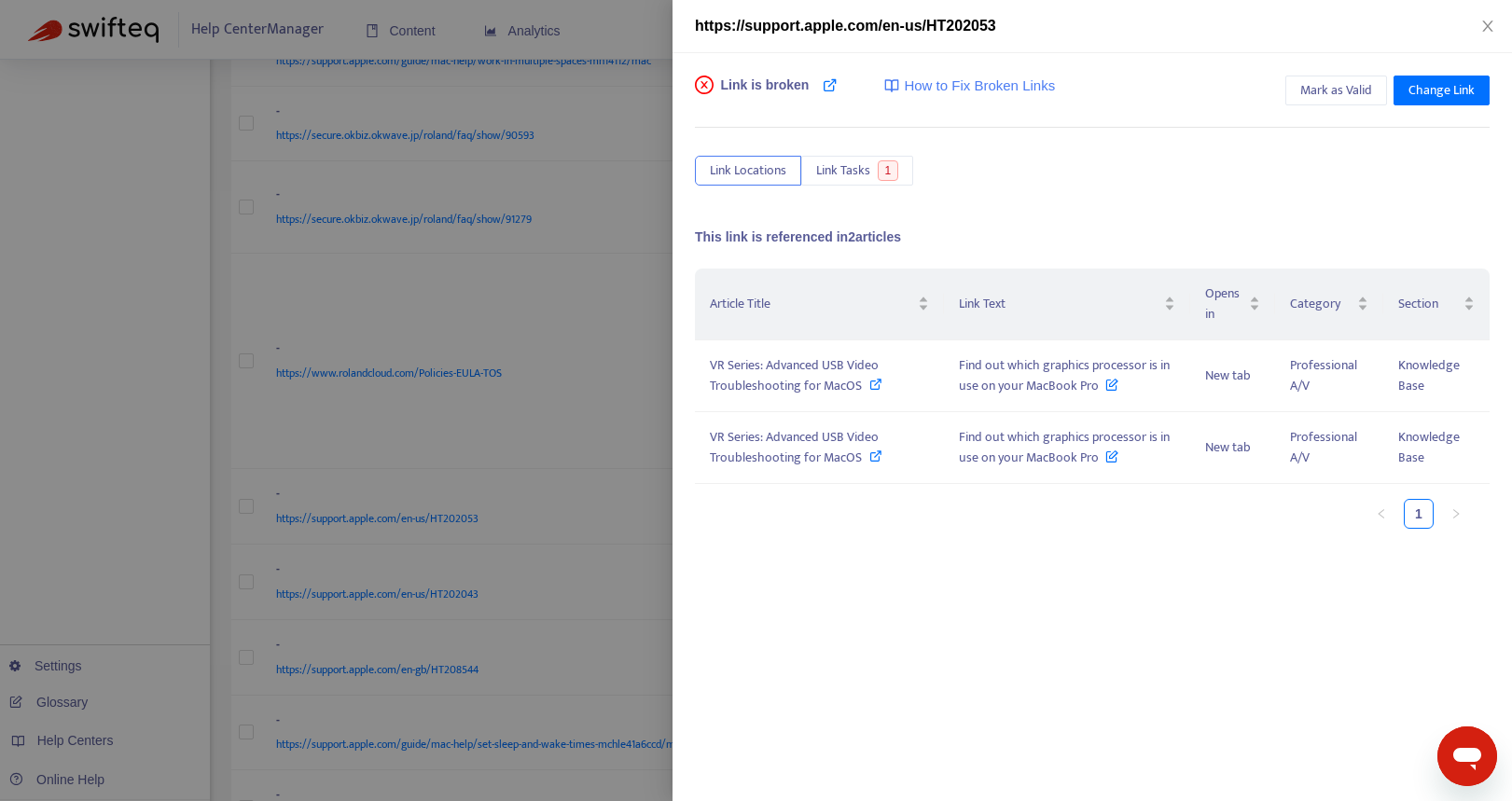 click at bounding box center (756, 400) 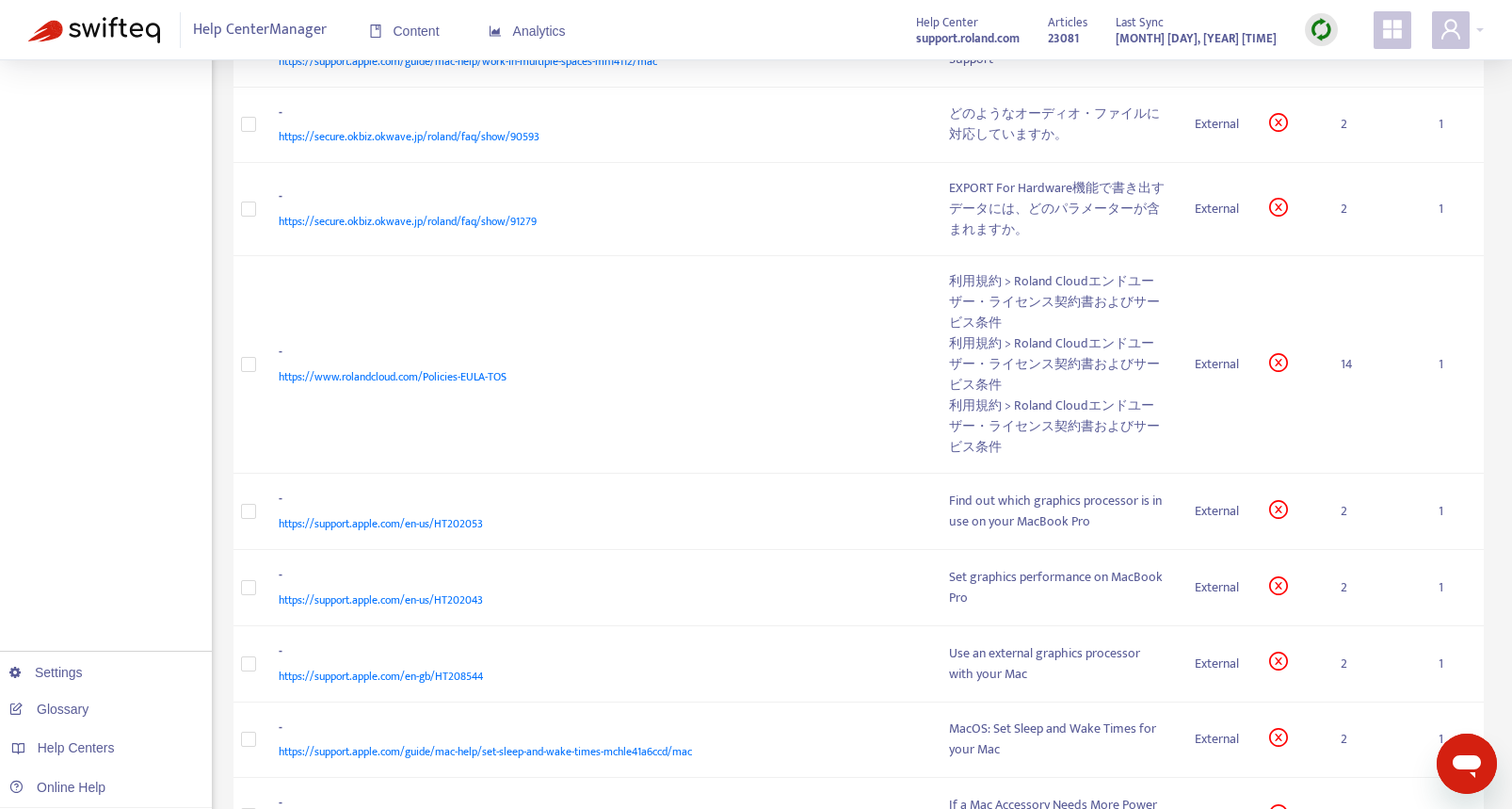 click at bounding box center (1321, 29) 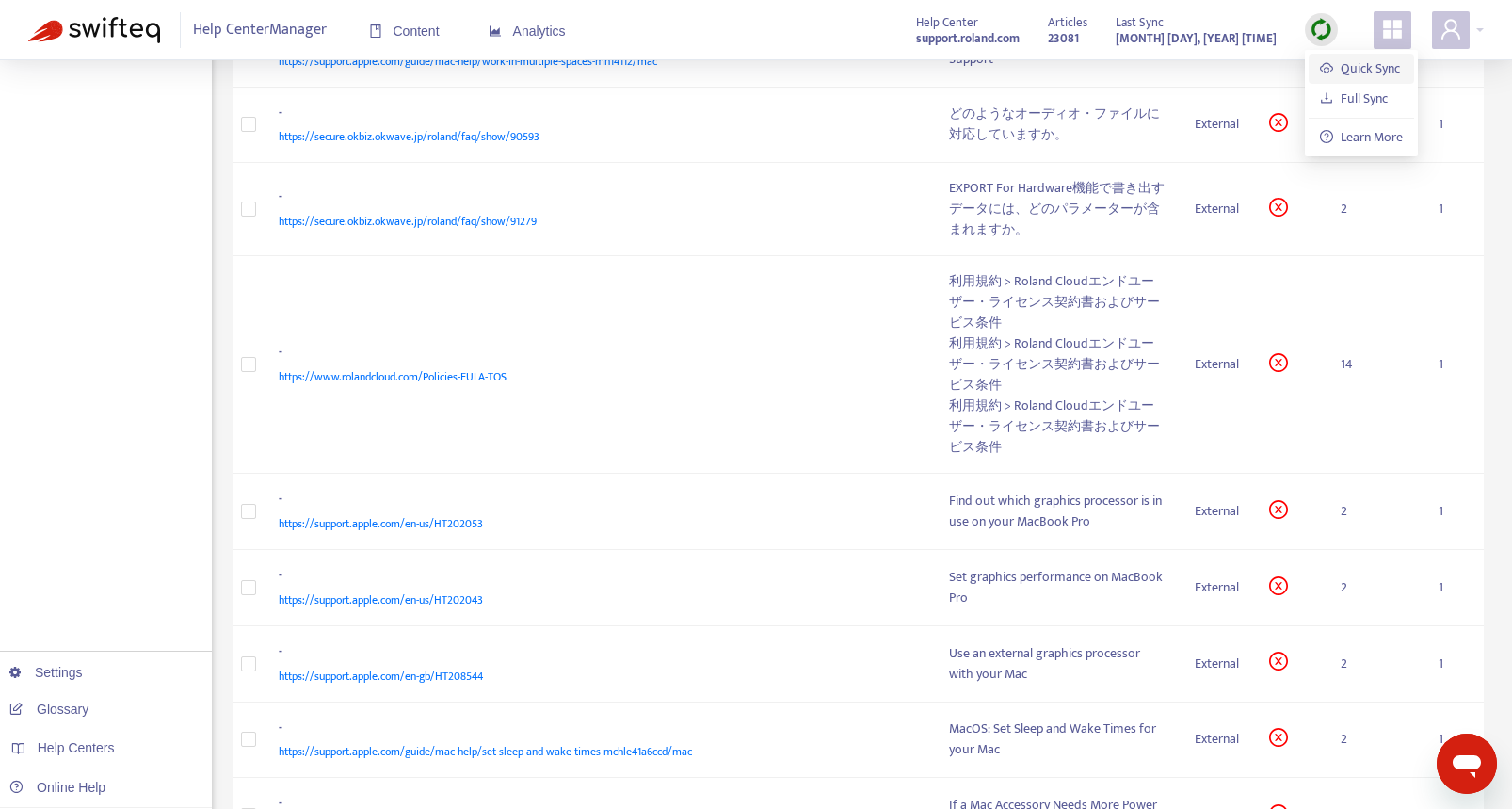 click on "Quick Sync" at bounding box center (1359, 68) 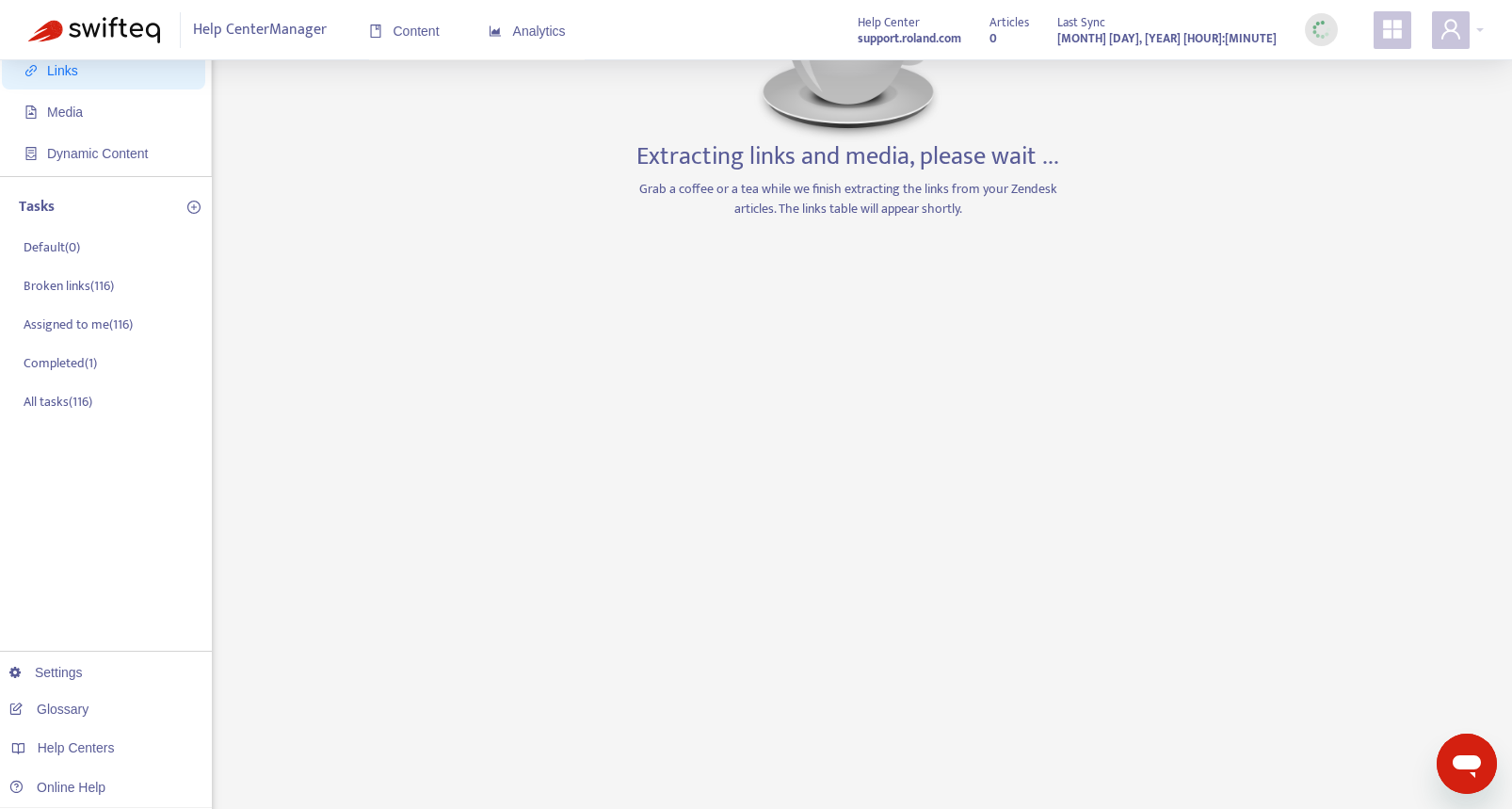 scroll, scrollTop: 0, scrollLeft: 0, axis: both 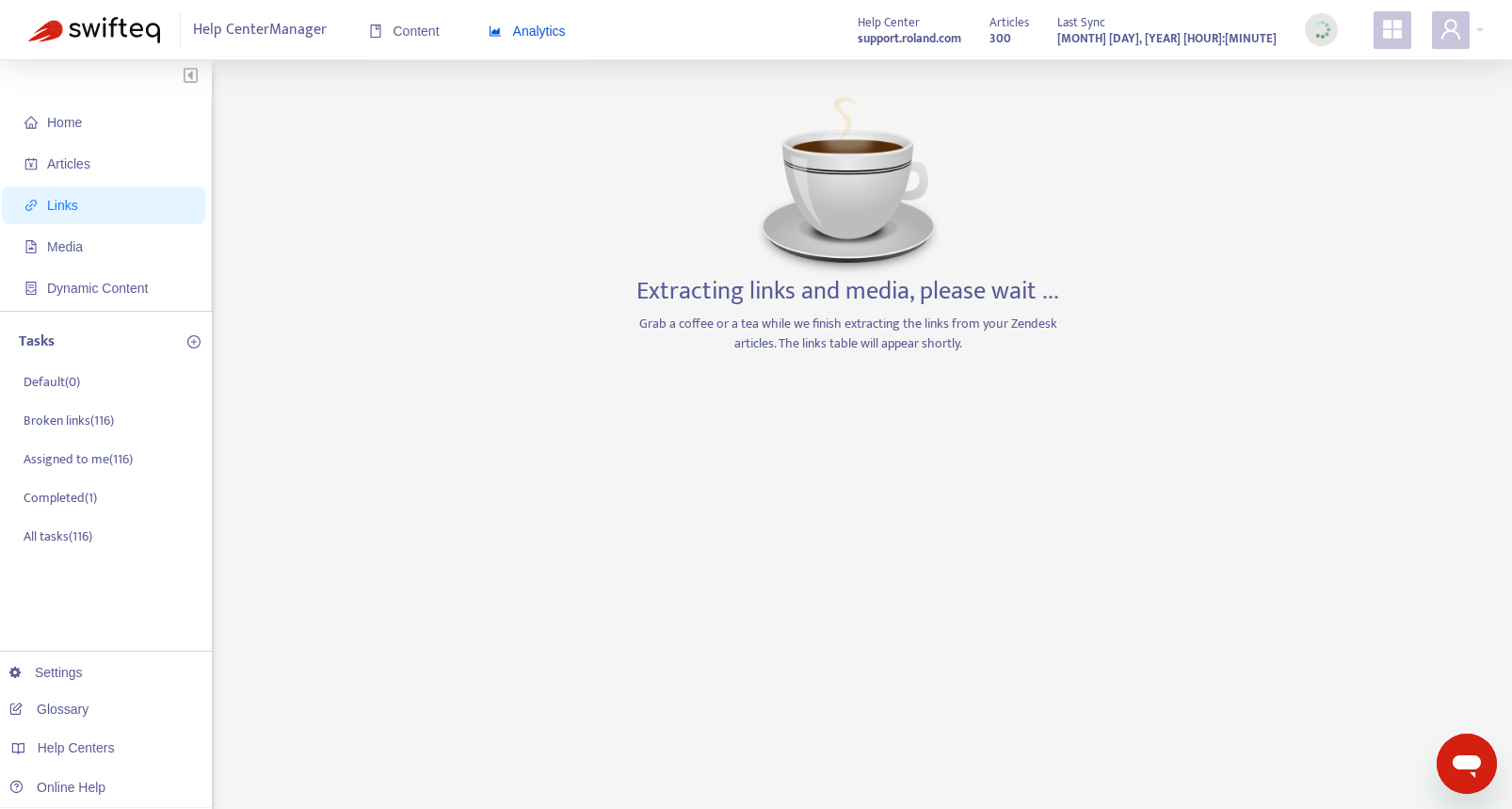 click on "Analytics" at bounding box center (527, 31) 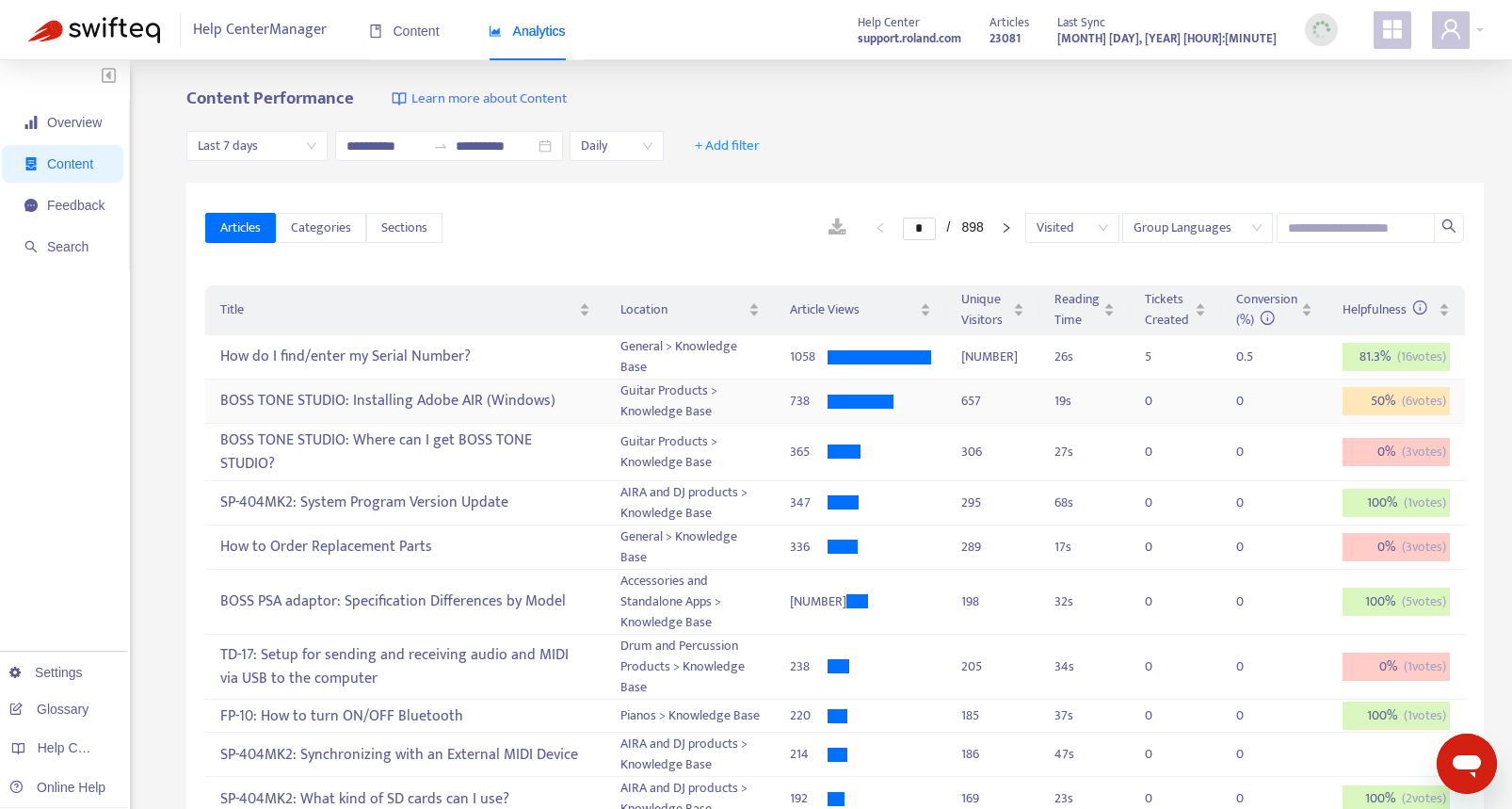 click on "BOSS TONE STUDIO: Installing Adobe AIR (Windows)" at bounding box center [405, 401] 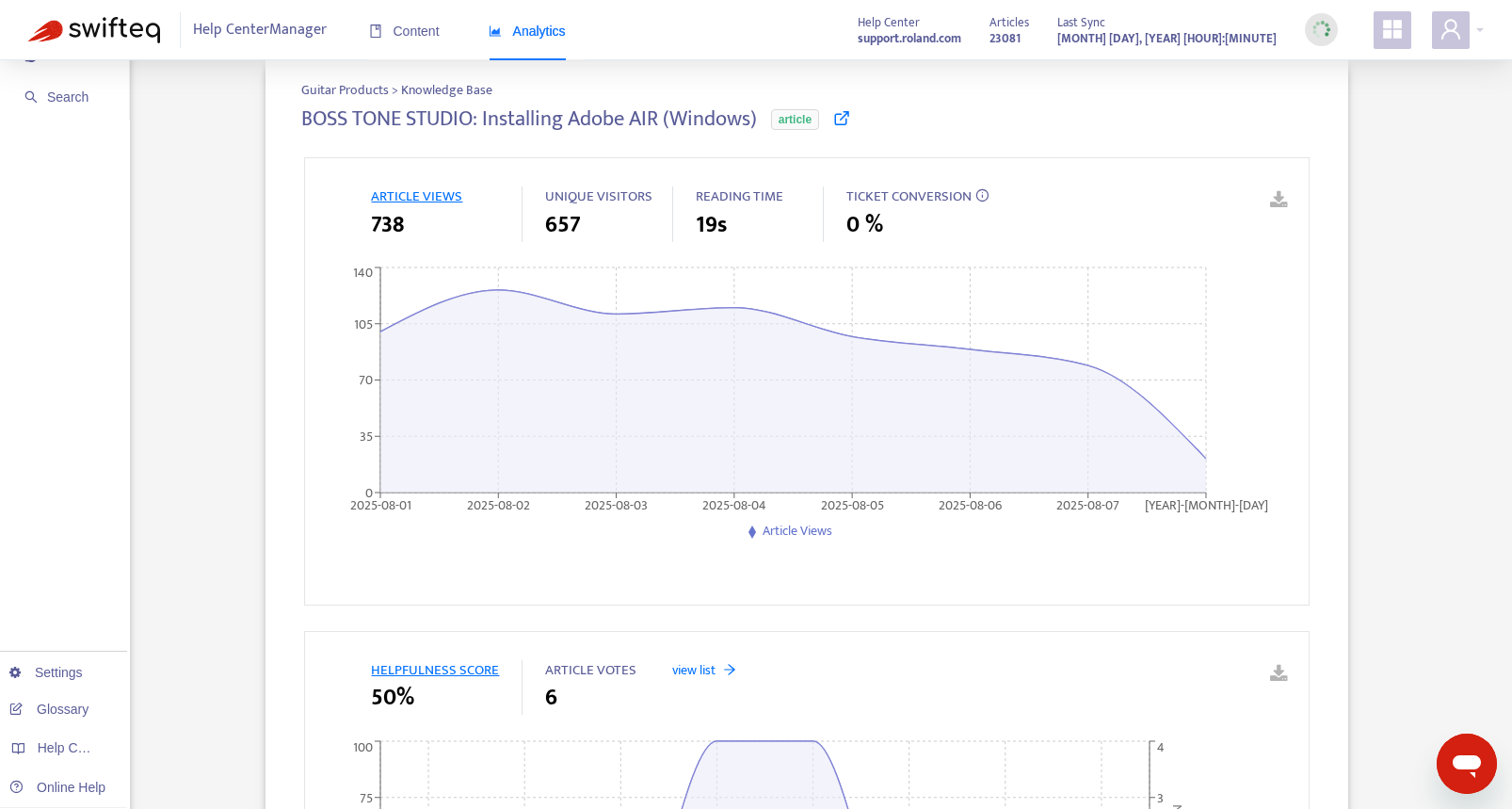 scroll, scrollTop: 0, scrollLeft: 0, axis: both 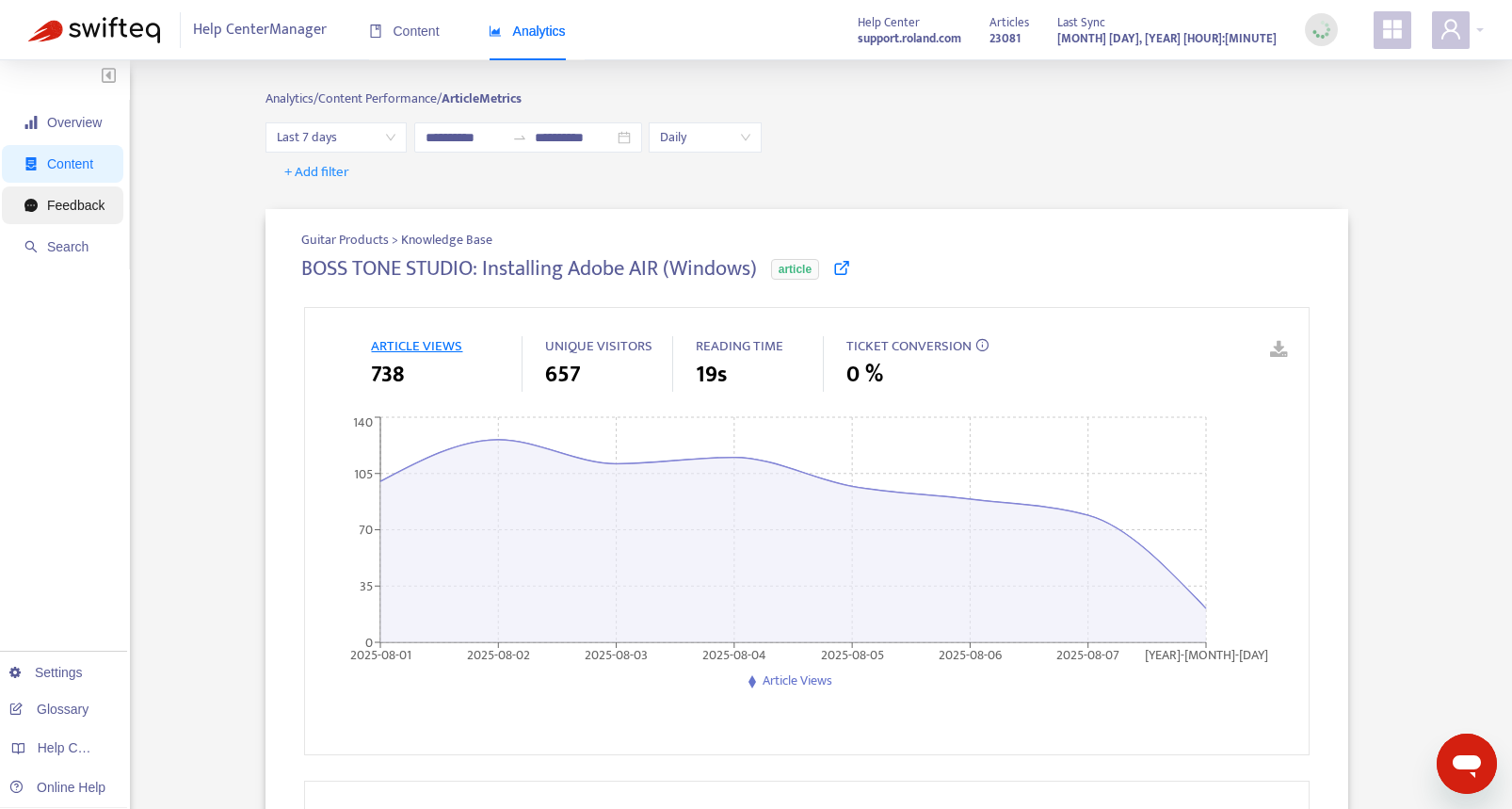 click on "Feedback" at bounding box center (64, 205) 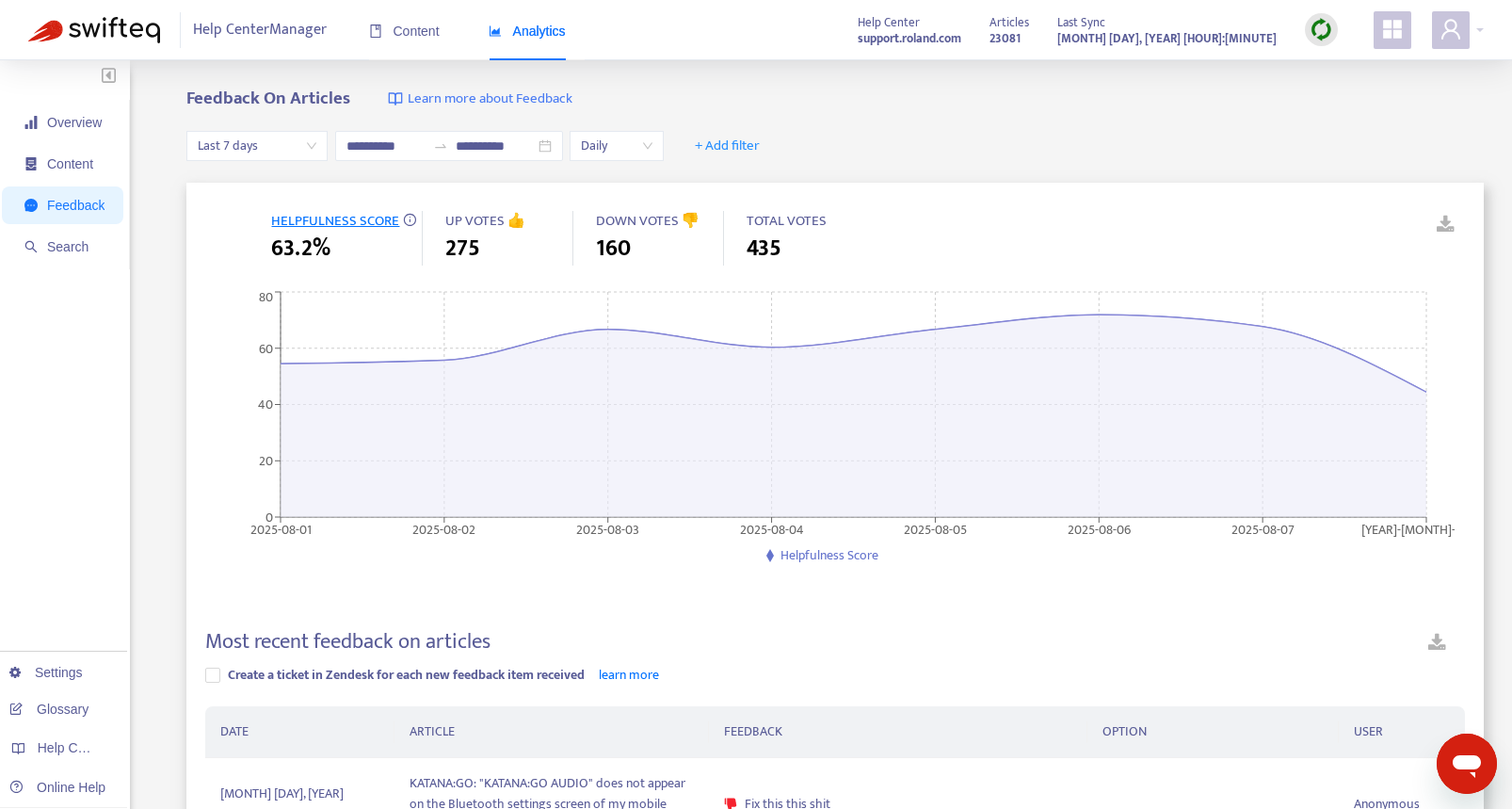 click on "Last 7 days" at bounding box center (257, 146) 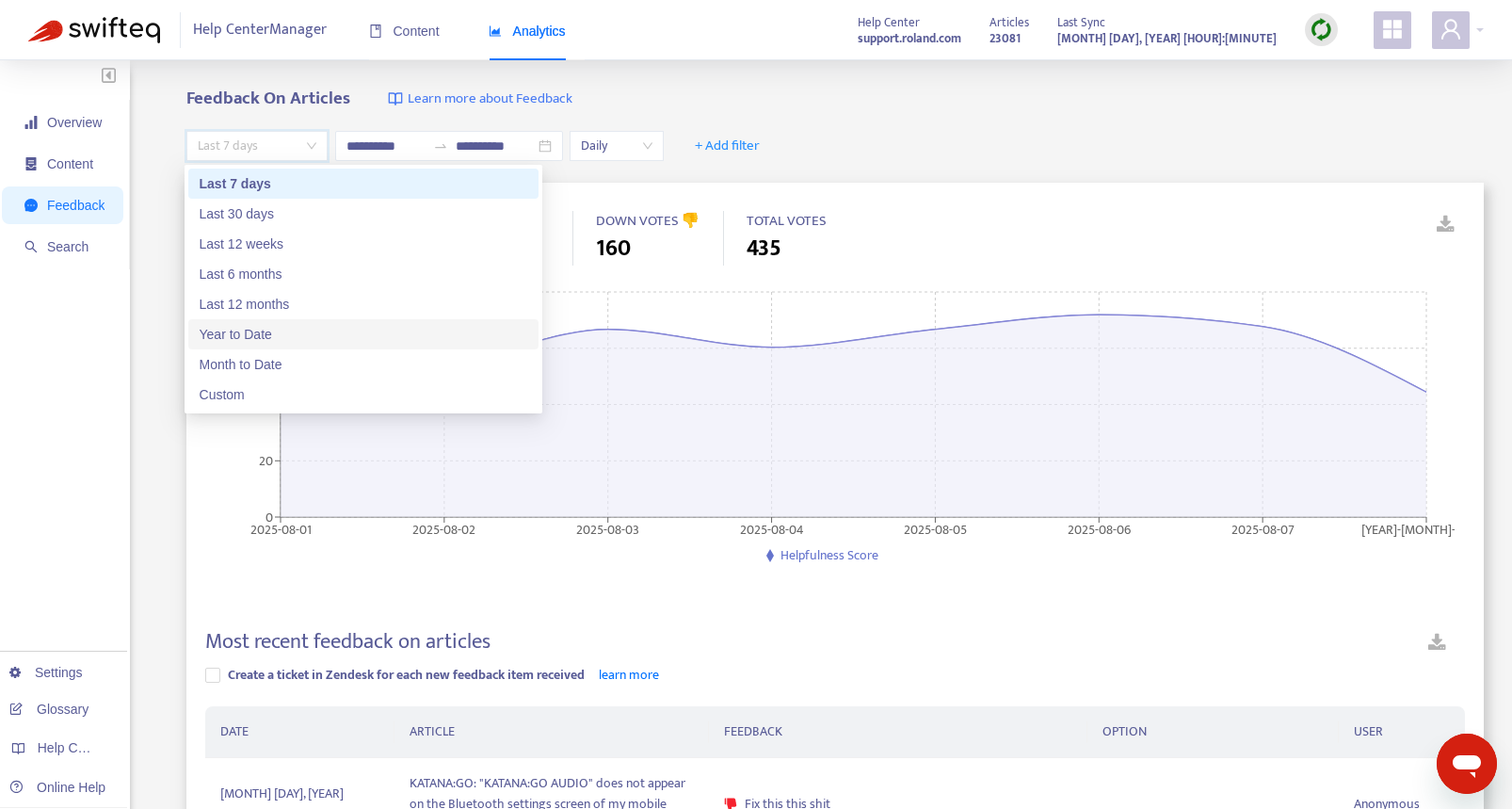 click on "Year to Date" at bounding box center (363, 334) 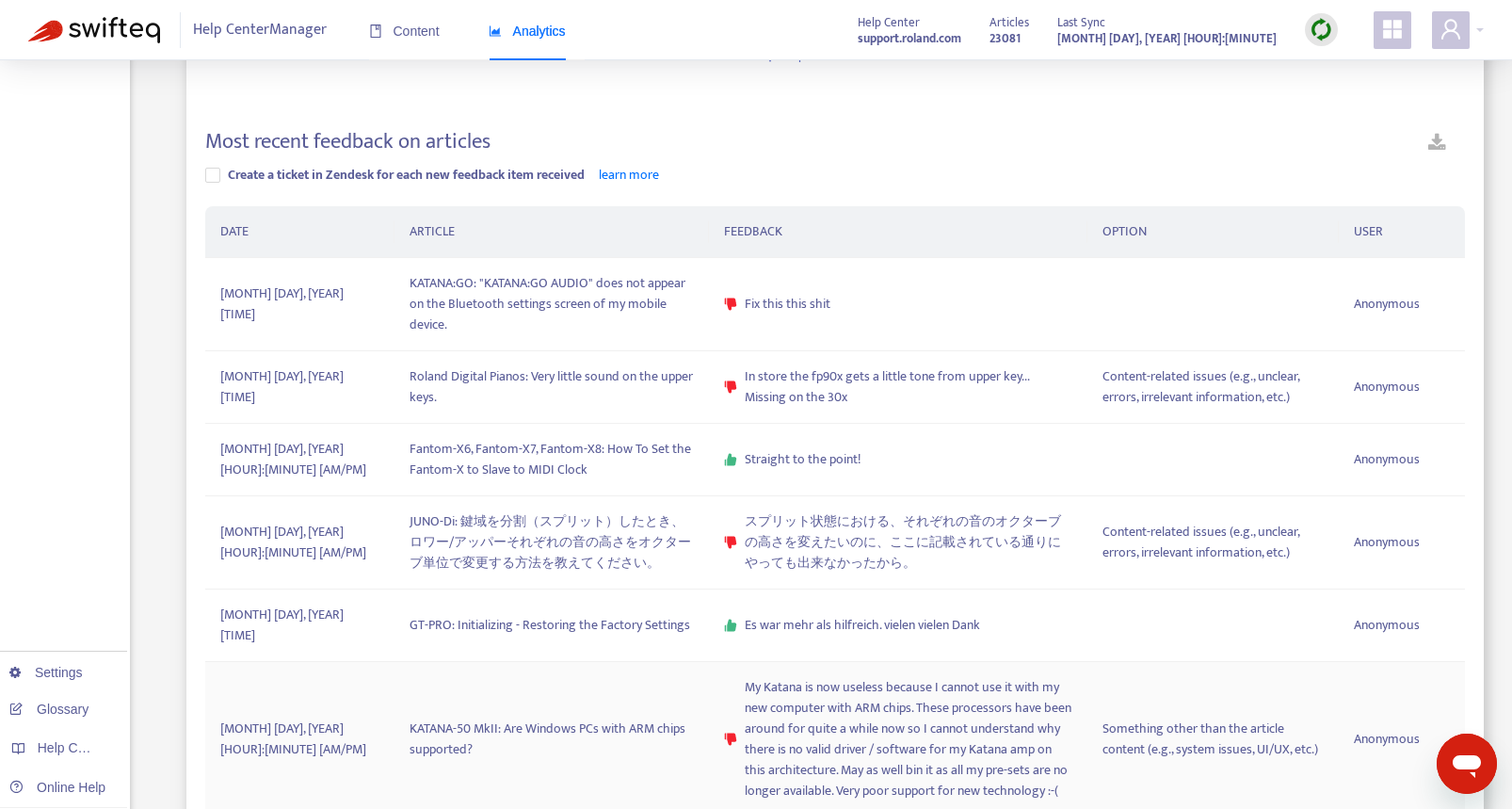 scroll, scrollTop: 471, scrollLeft: 0, axis: vertical 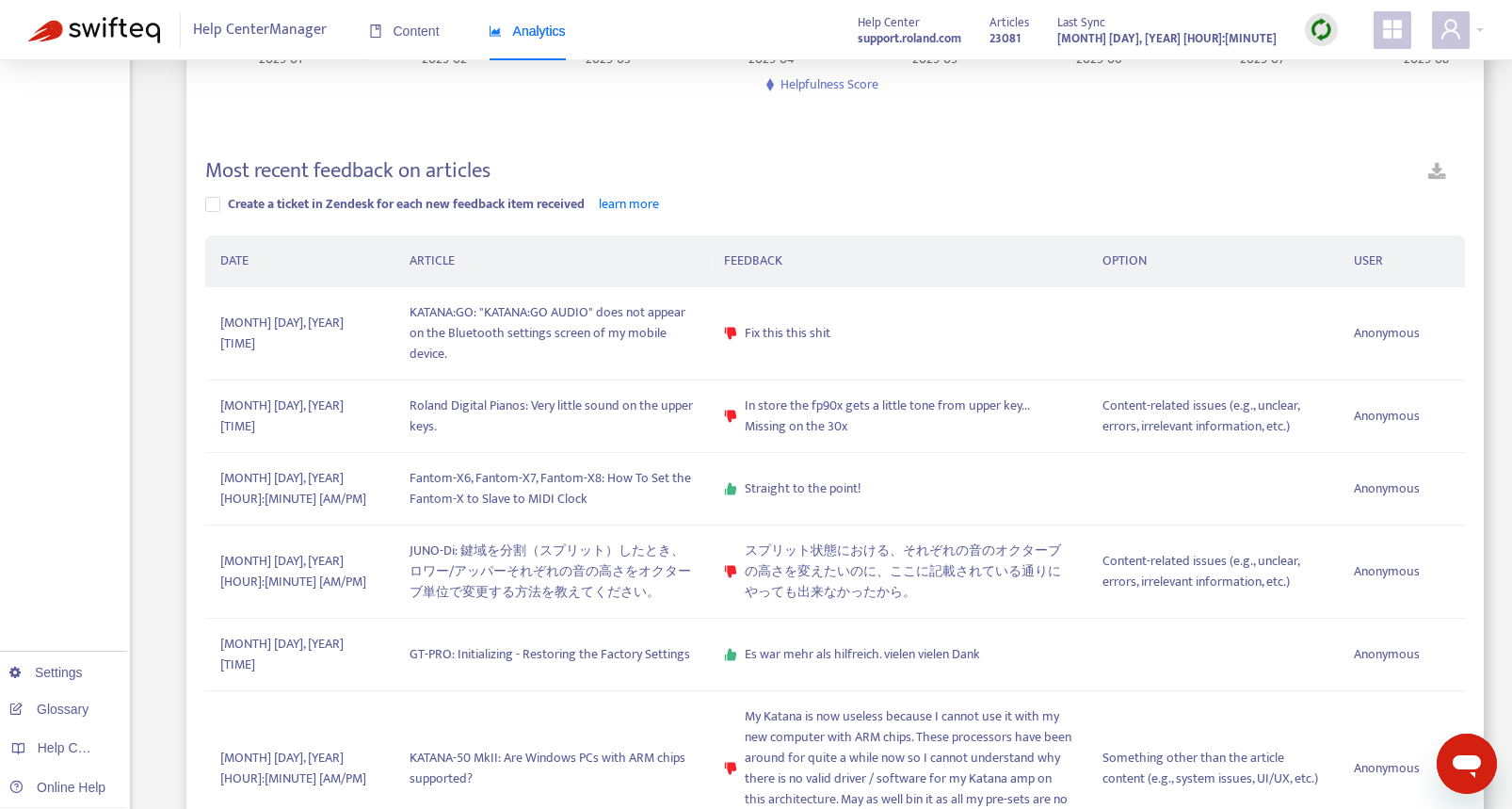 drag, startPoint x: 96, startPoint y: 430, endPoint x: 130, endPoint y: 428, distance: 34.058773 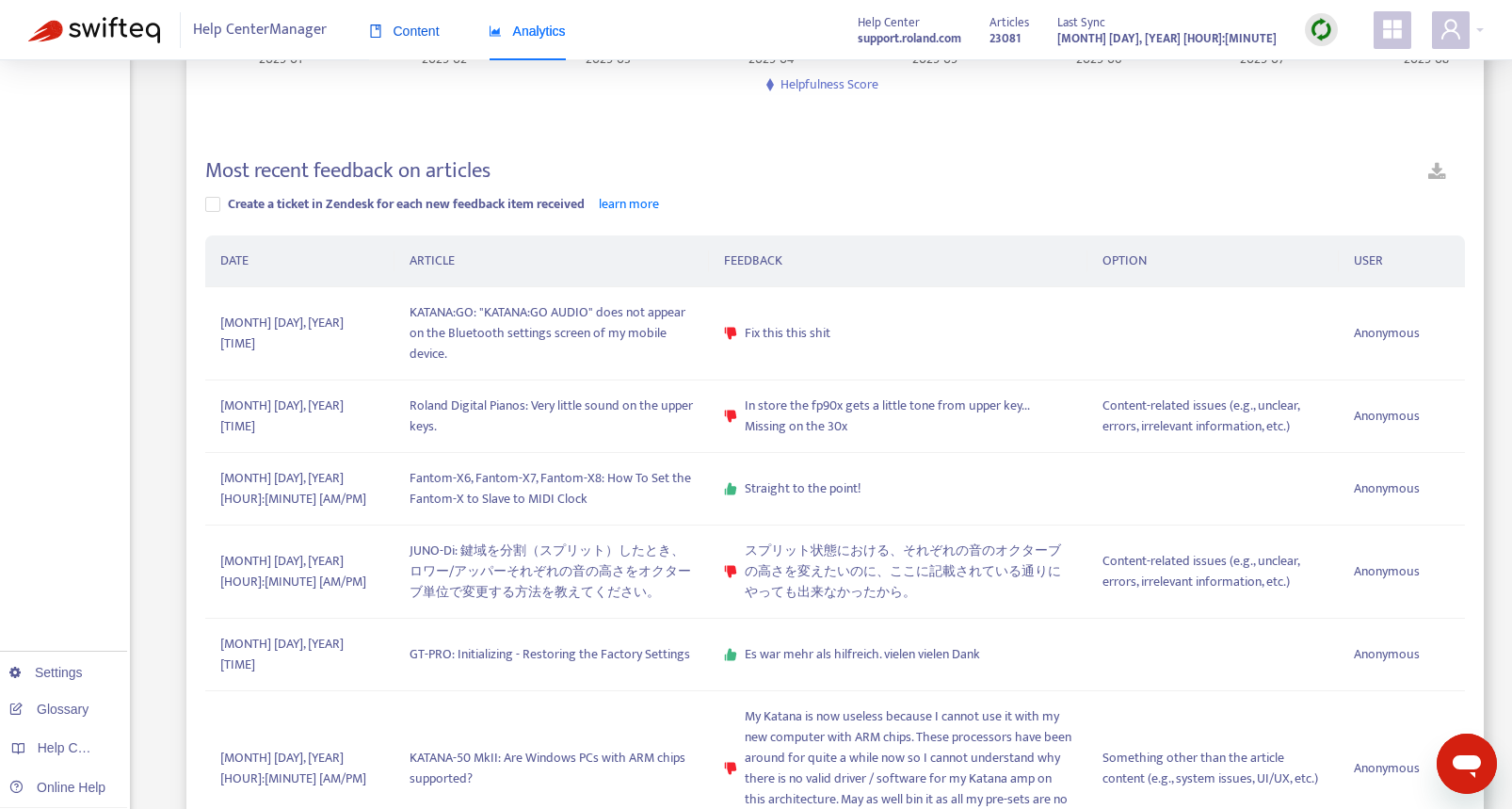click on "Content" at bounding box center [404, 31] 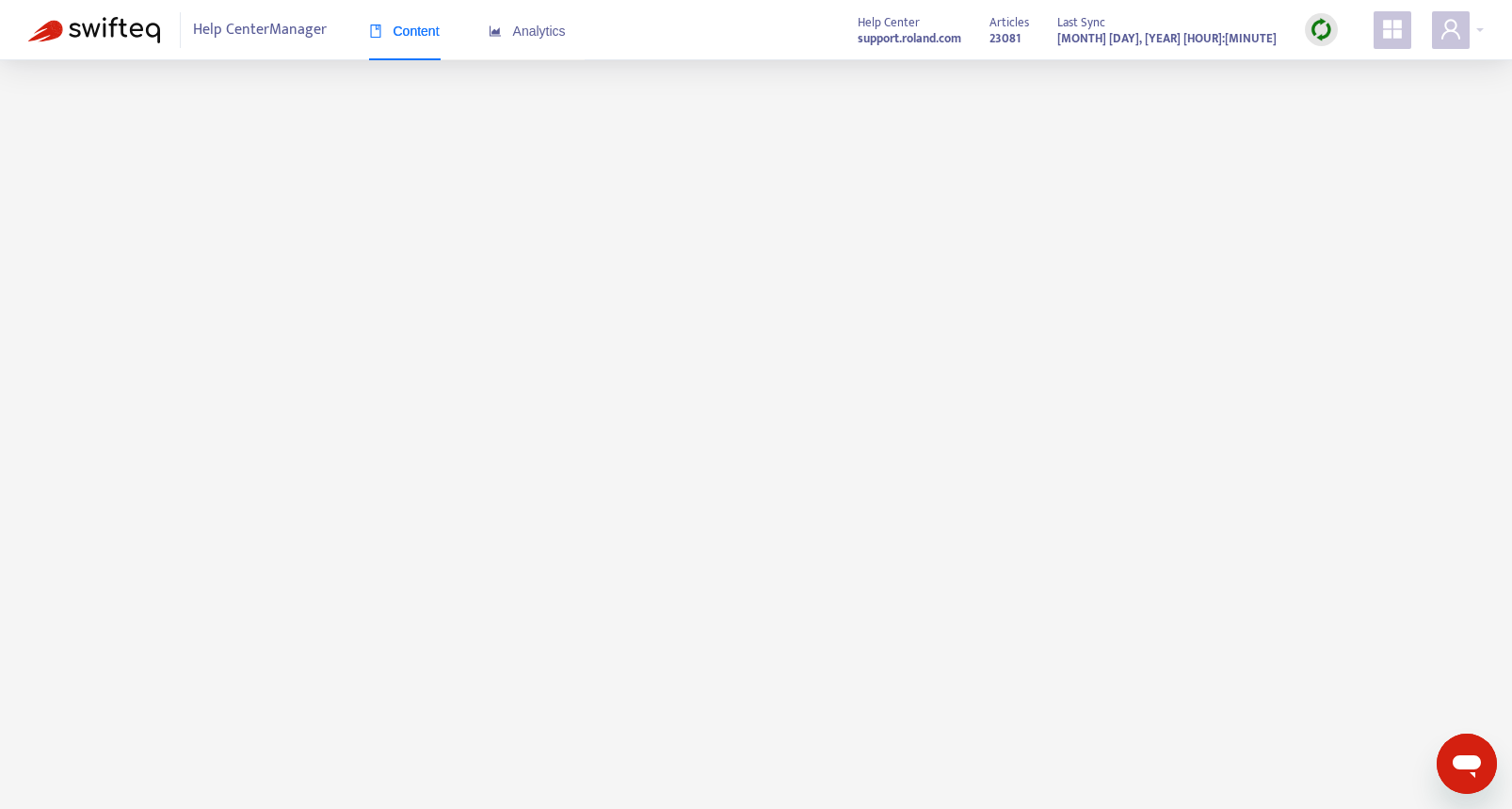 scroll, scrollTop: 0, scrollLeft: 0, axis: both 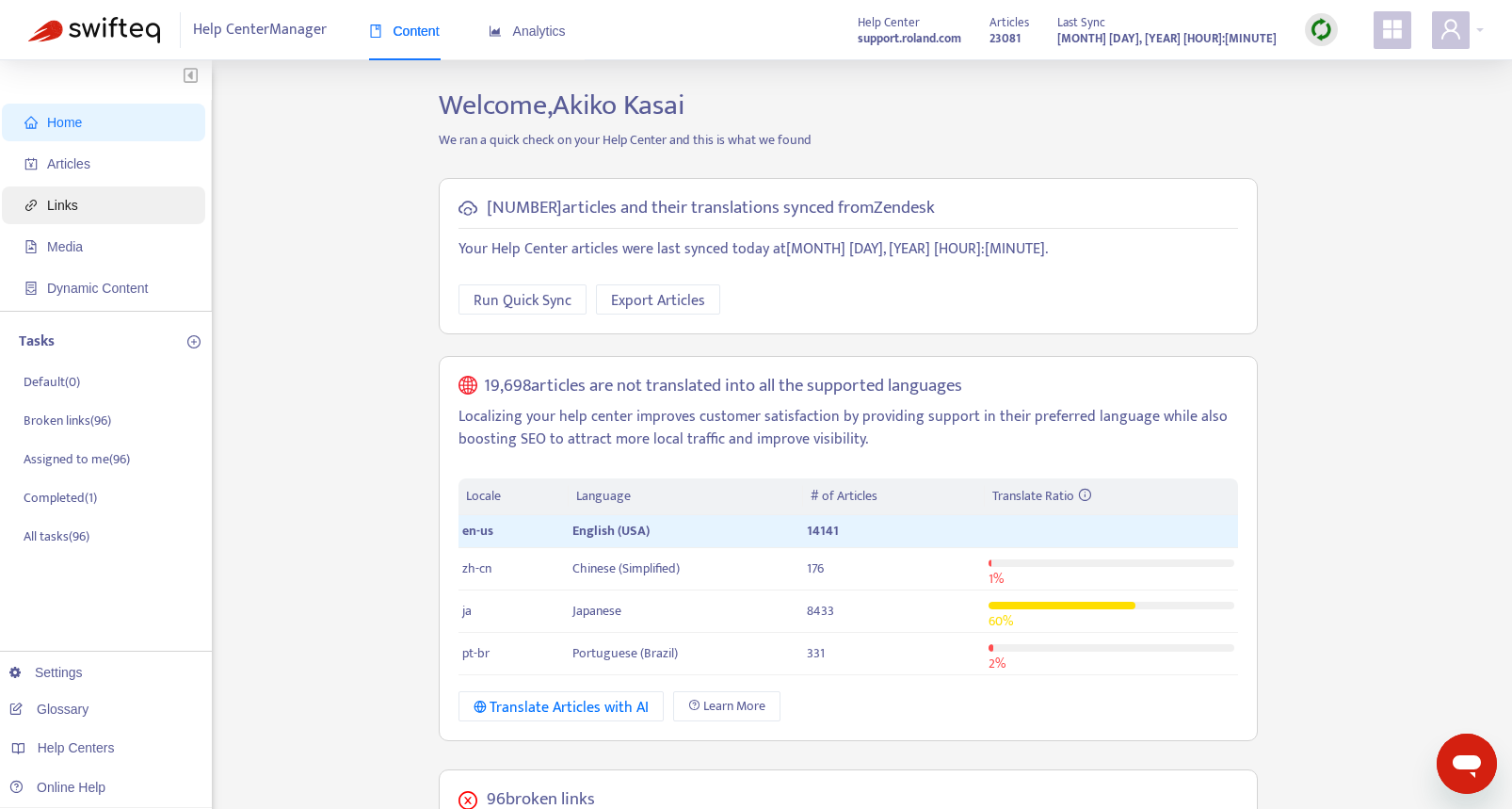 click on "Links" at bounding box center [107, 205] 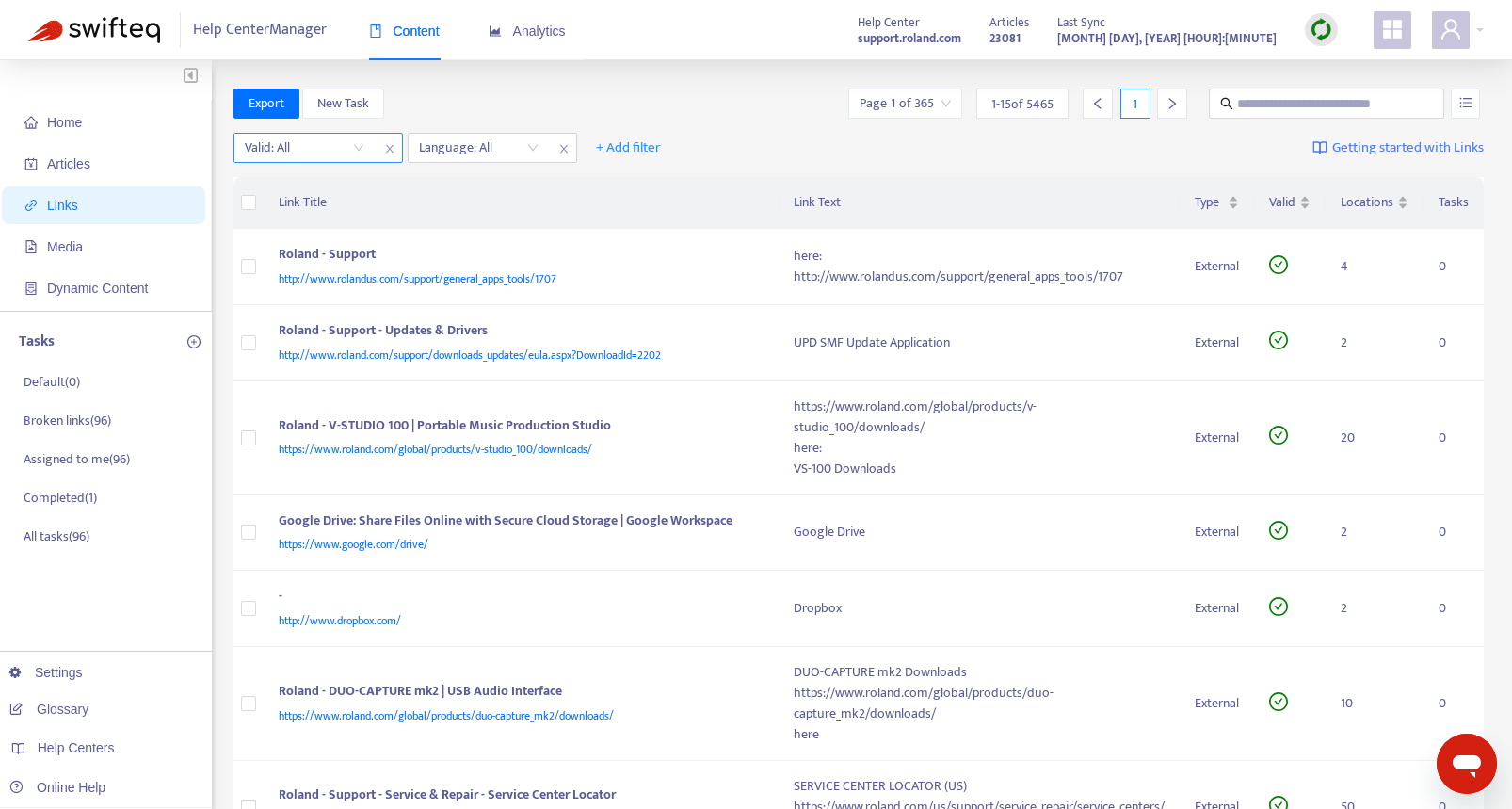 click at bounding box center (304, 148) 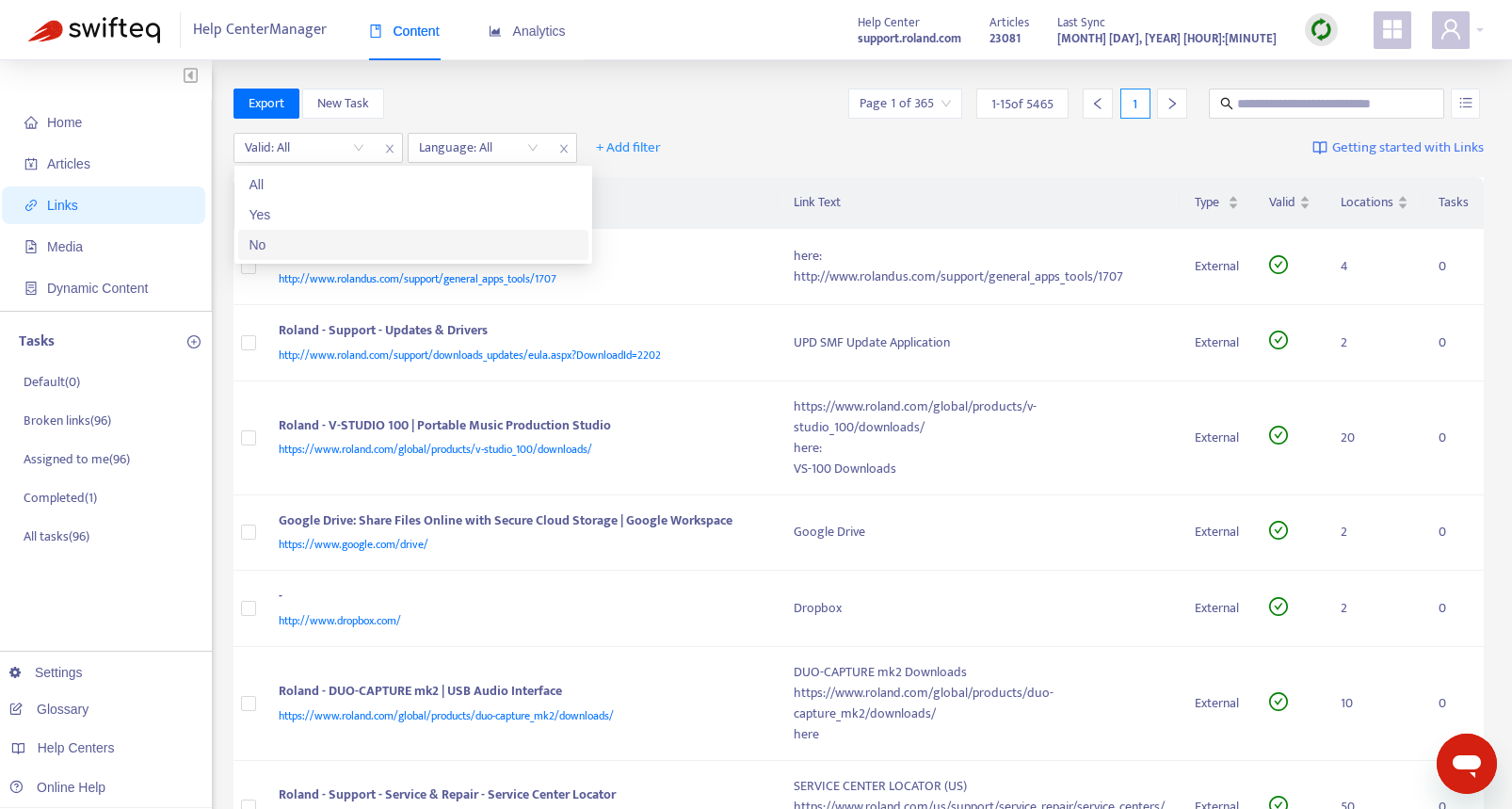 click on "No" at bounding box center [413, 245] 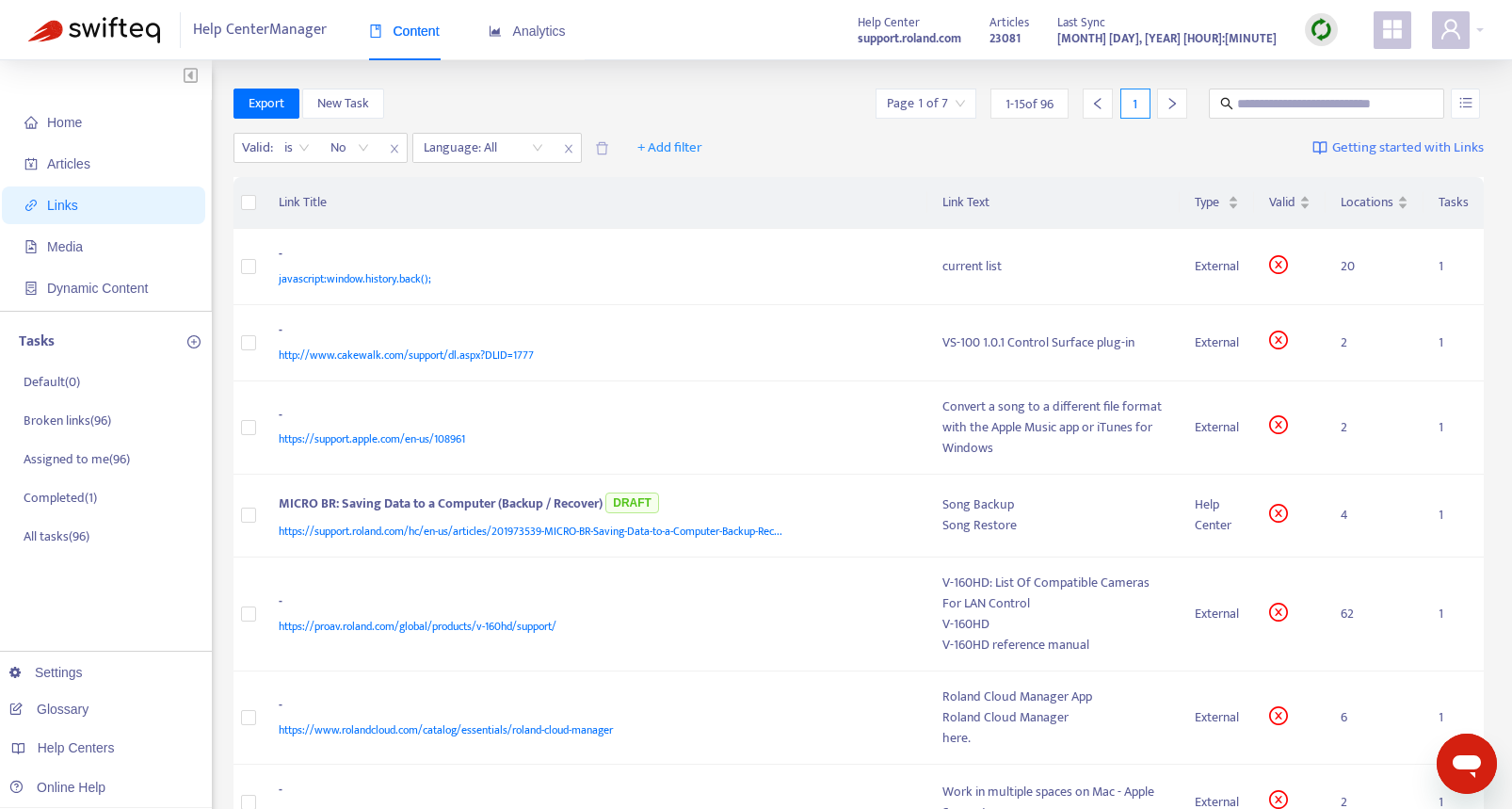 click on "Export New Task Page 1 of 7 1 - 15  of   96 1" at bounding box center (859, 104) 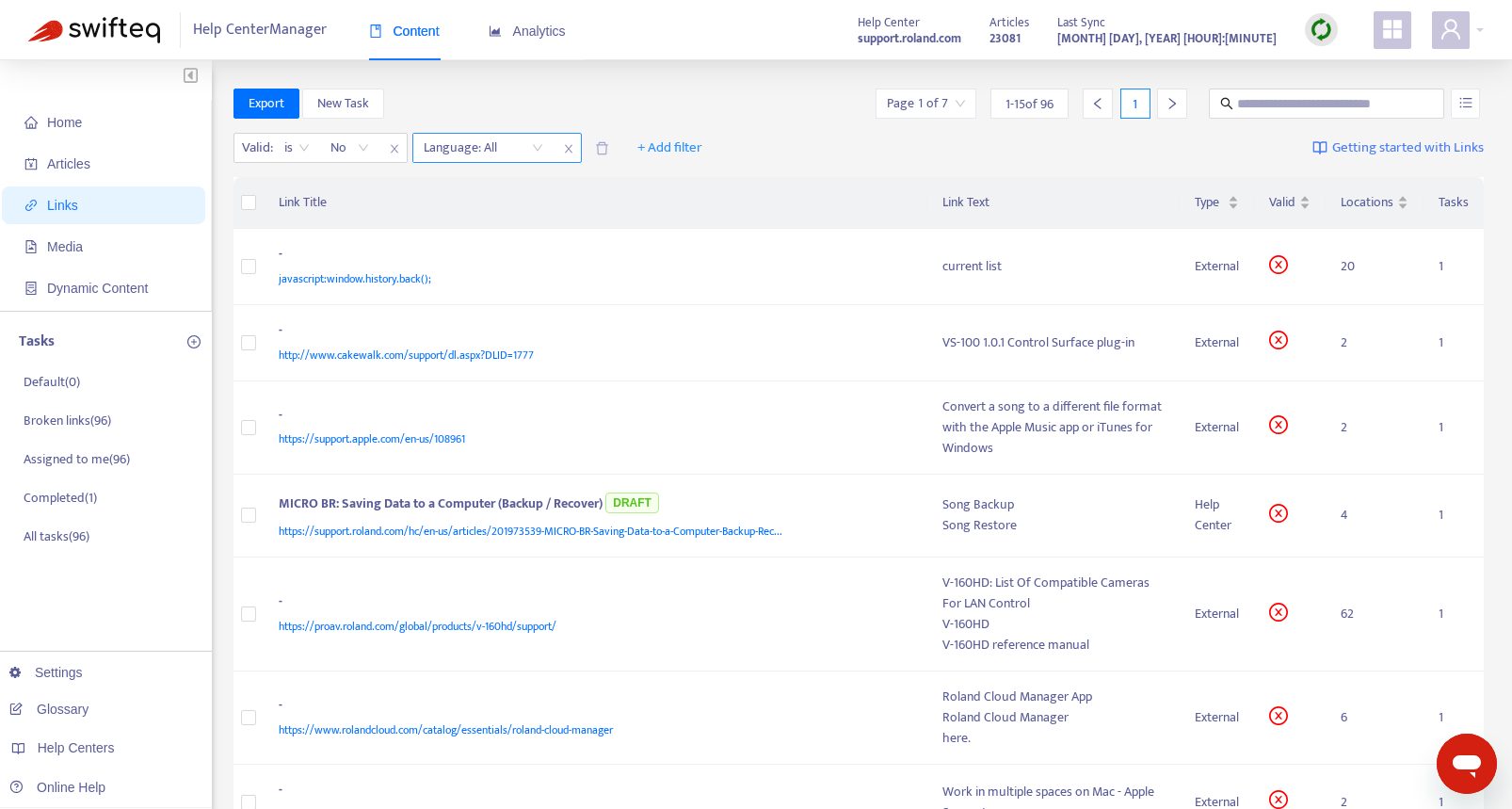 drag, startPoint x: 436, startPoint y: 140, endPoint x: 448, endPoint y: 154, distance: 18.439089 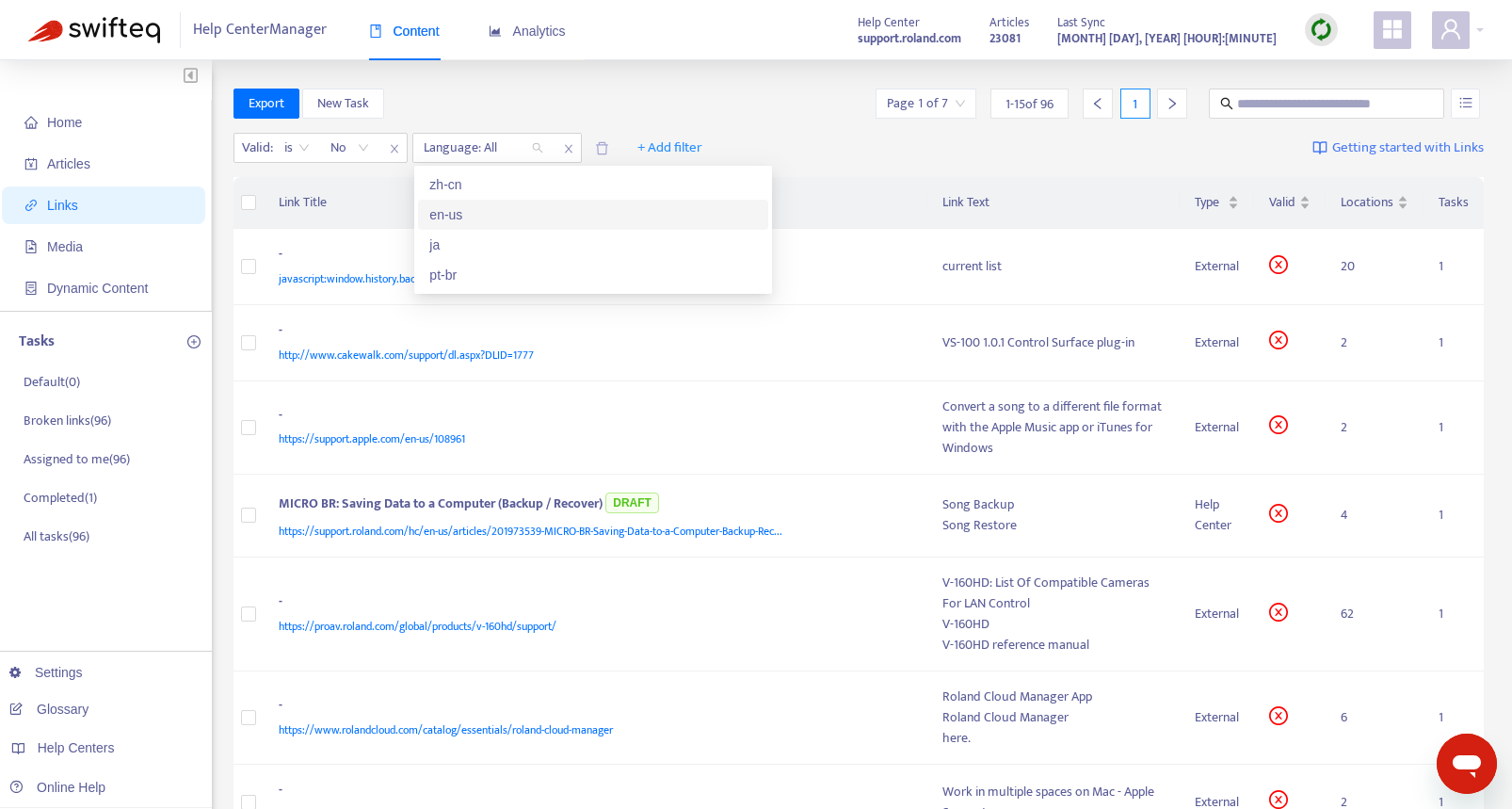 click on "en-us" at bounding box center (593, 215) 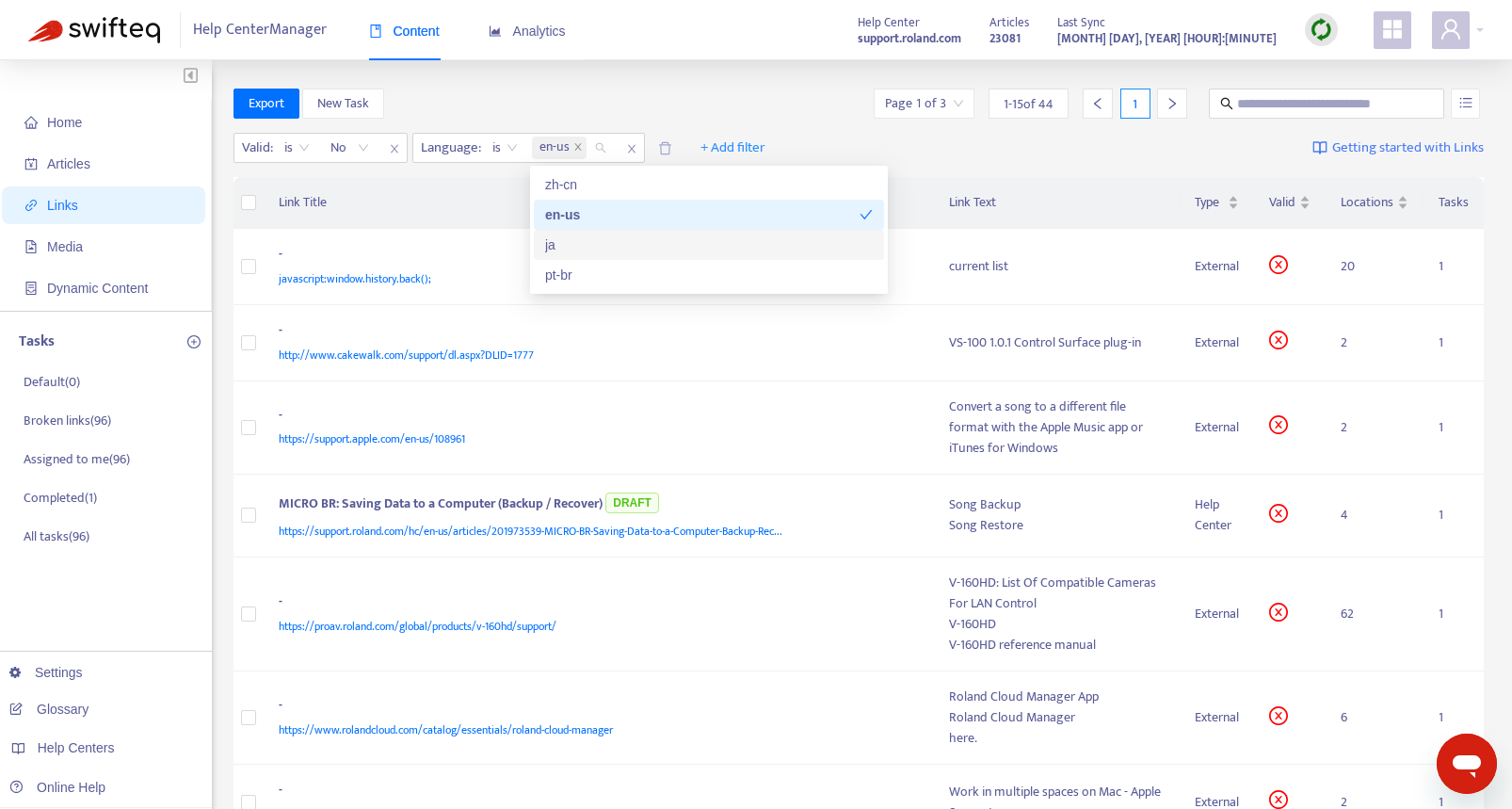 click on "ja" at bounding box center (709, 245) 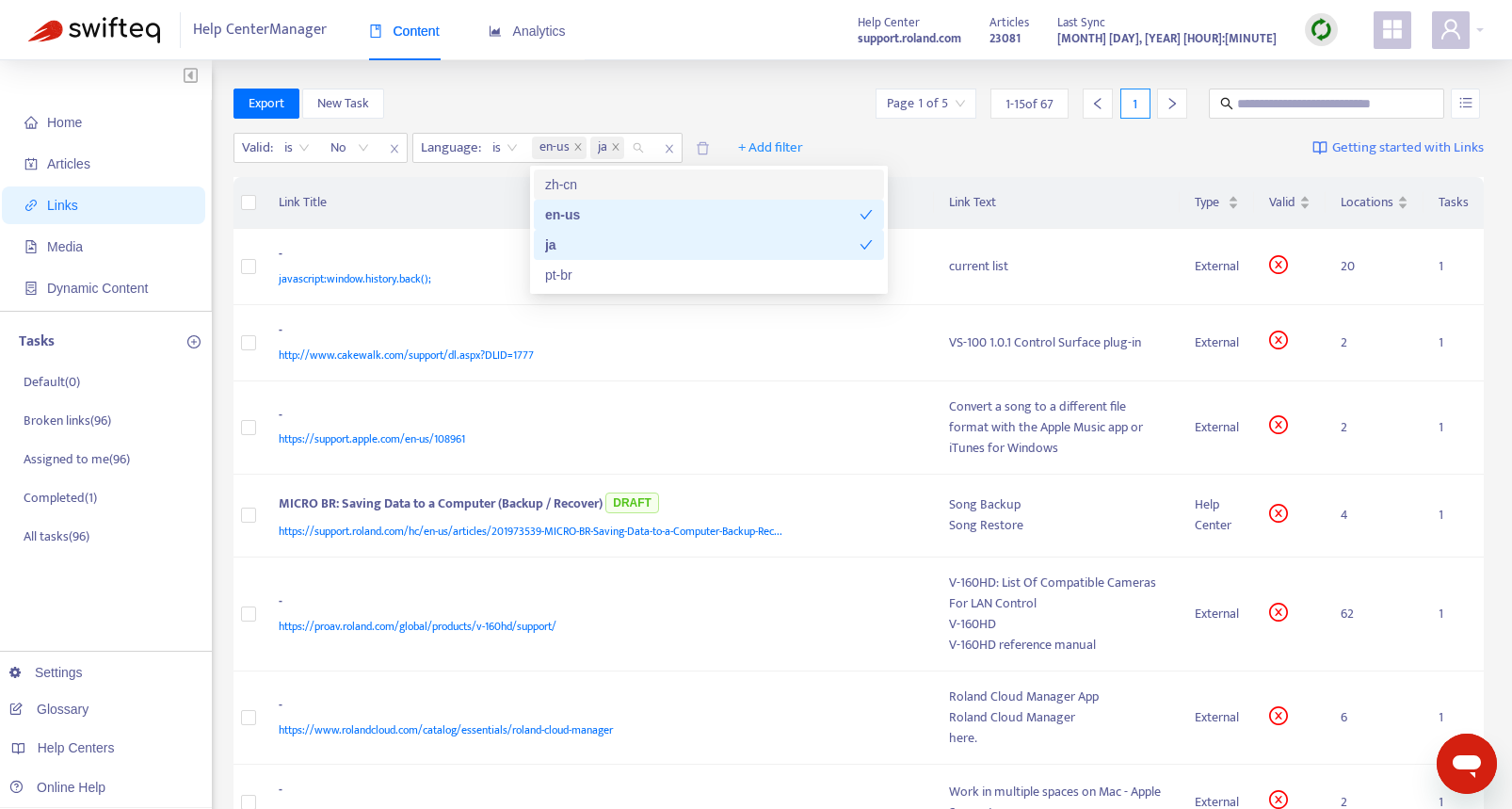 click on "Export New Task Page 1 of 5 1 - [NUMBER]  of   67 1" at bounding box center [859, 104] 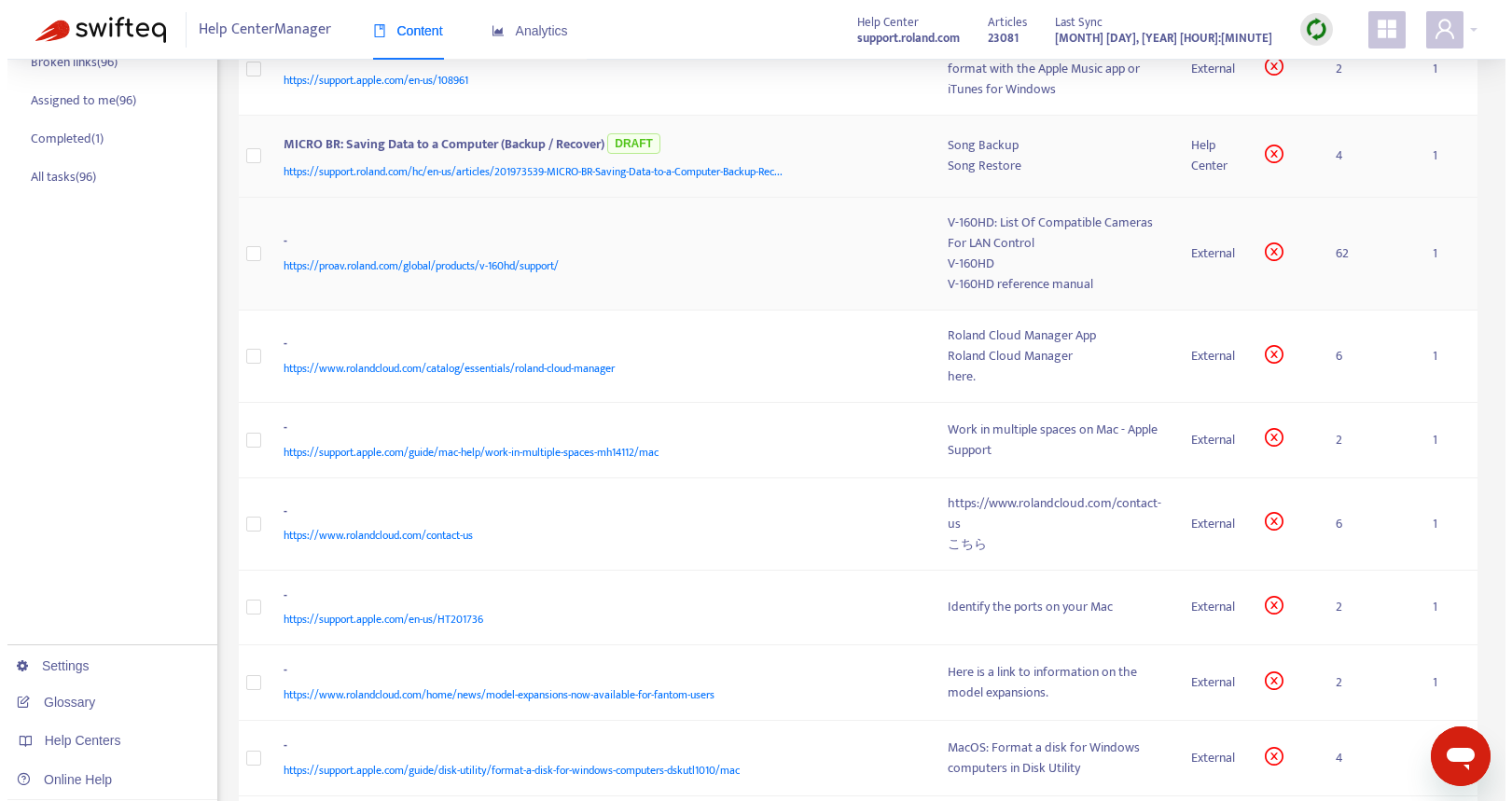 scroll, scrollTop: 0, scrollLeft: 0, axis: both 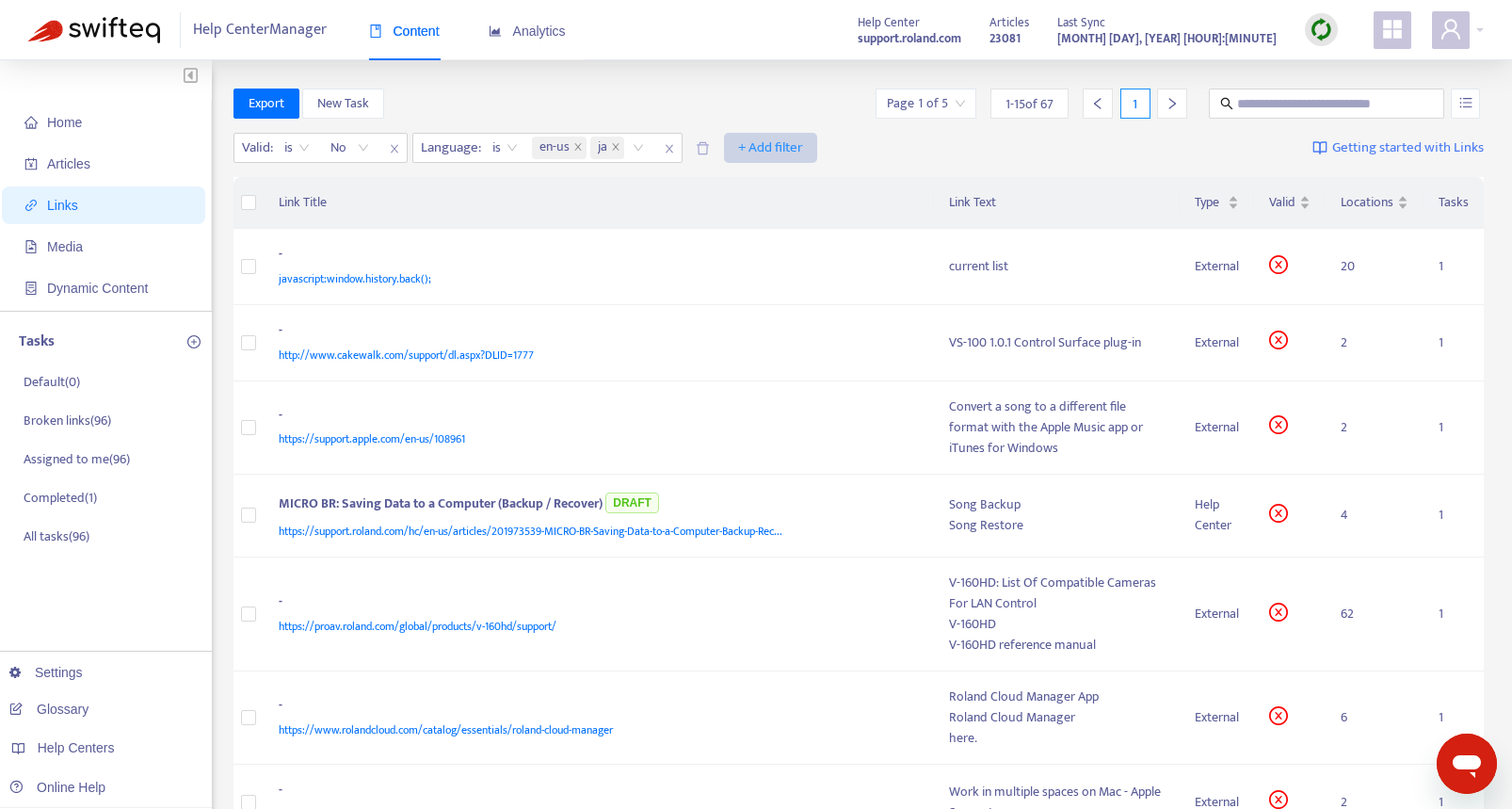 click on "+ Add filter" at bounding box center [770, 148] 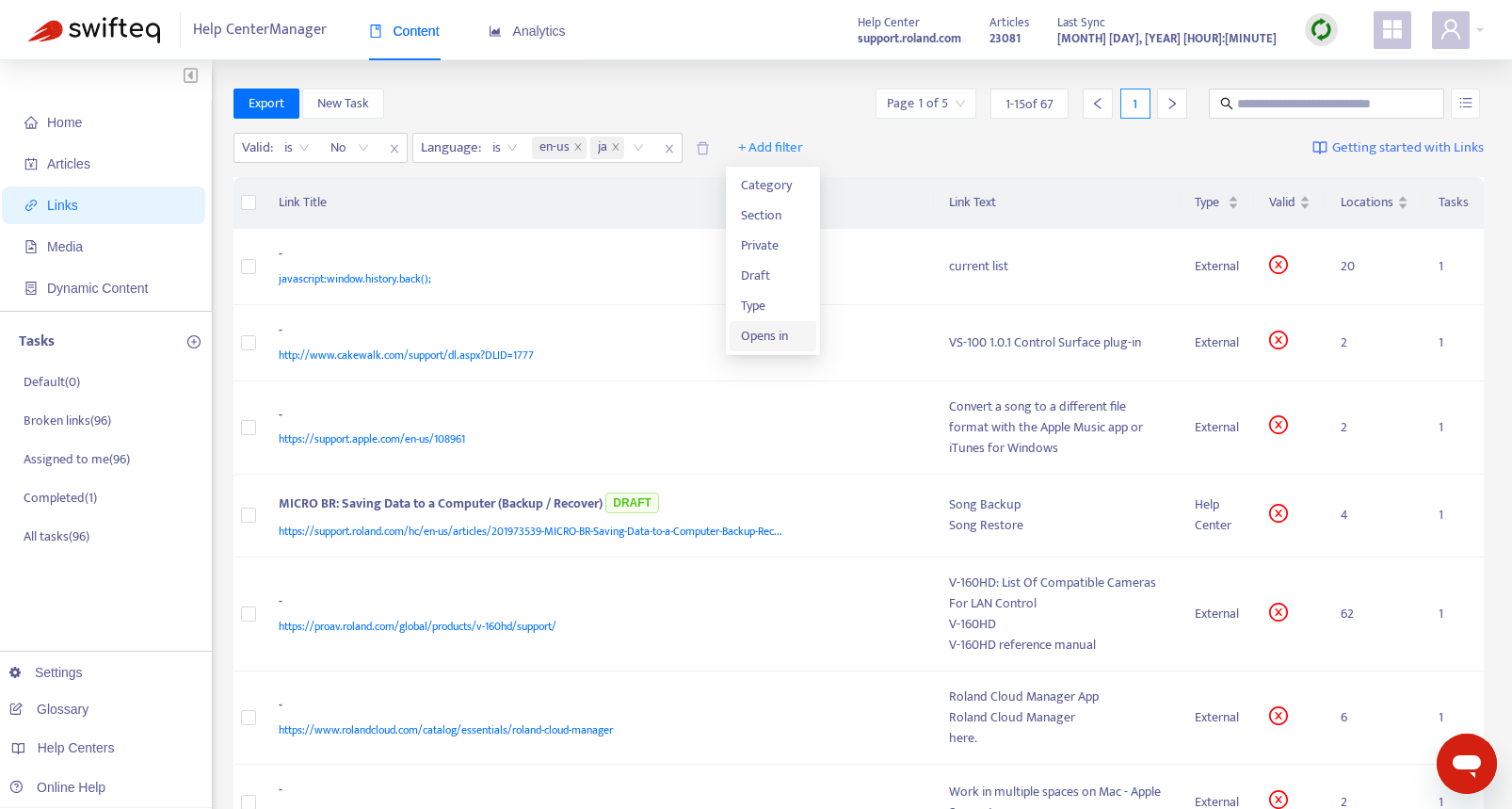 click on "Opens in" at bounding box center [773, 336] 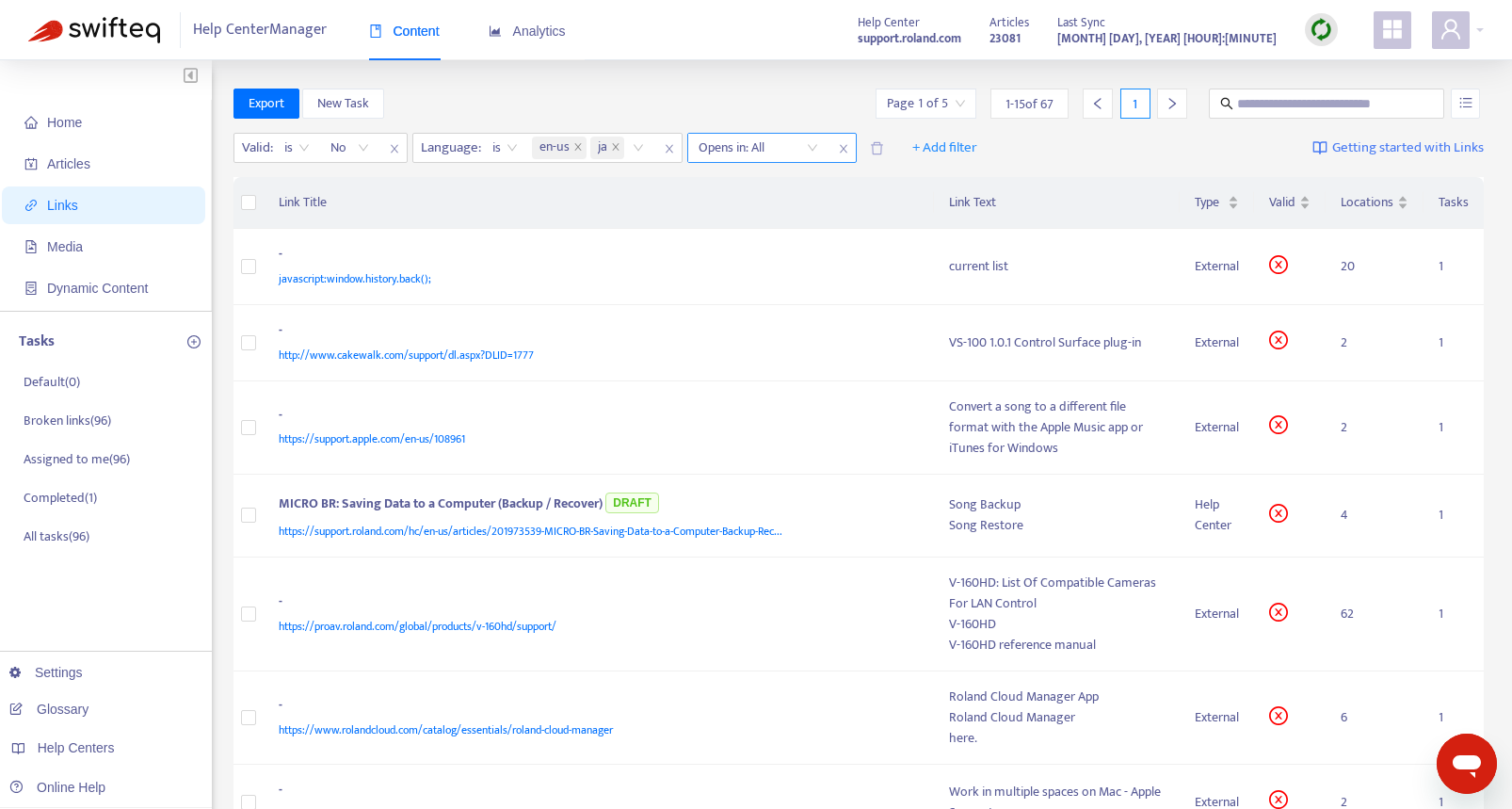 click at bounding box center [758, 148] 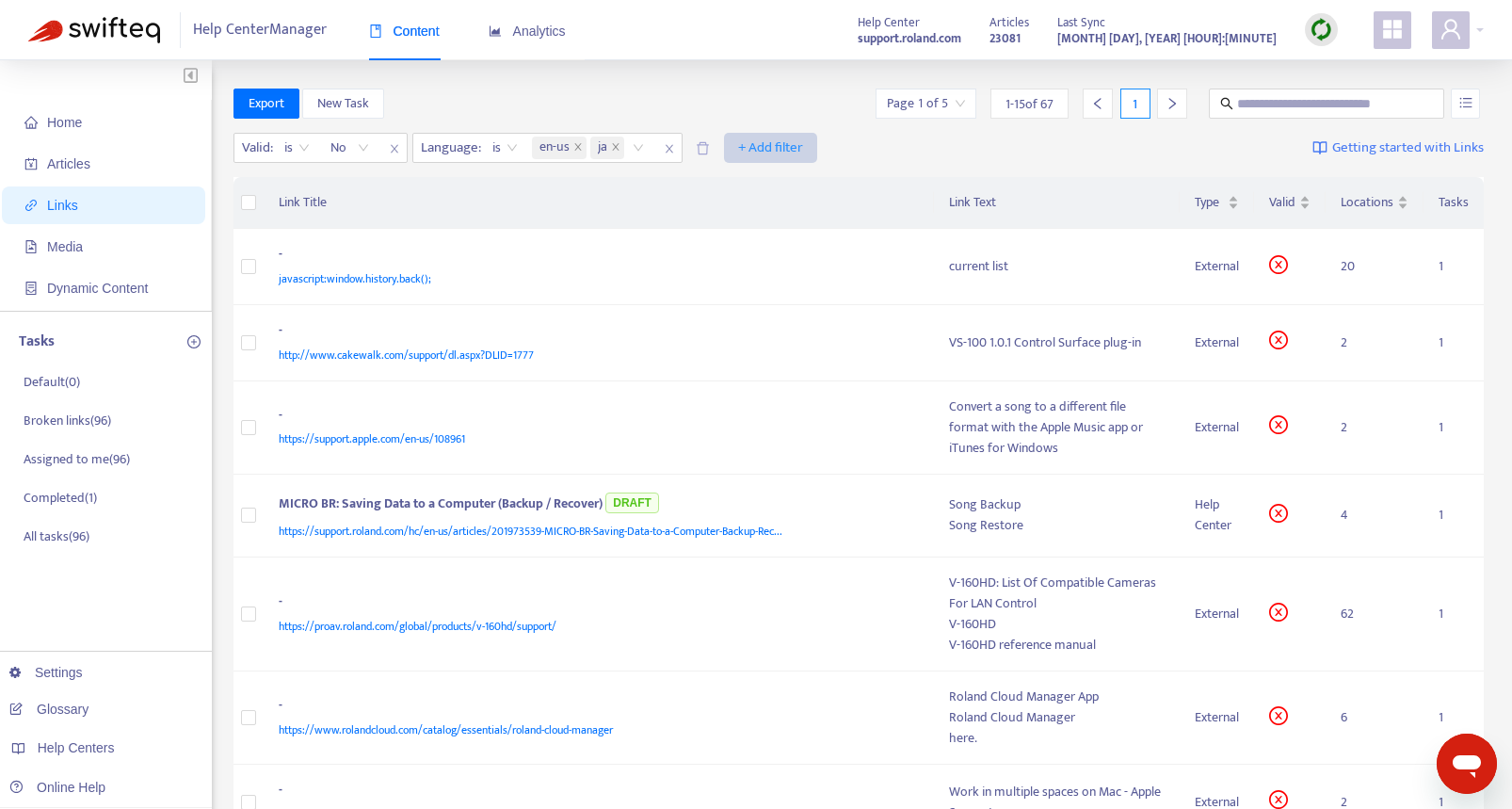 click on "+ Add filter" at bounding box center [770, 148] 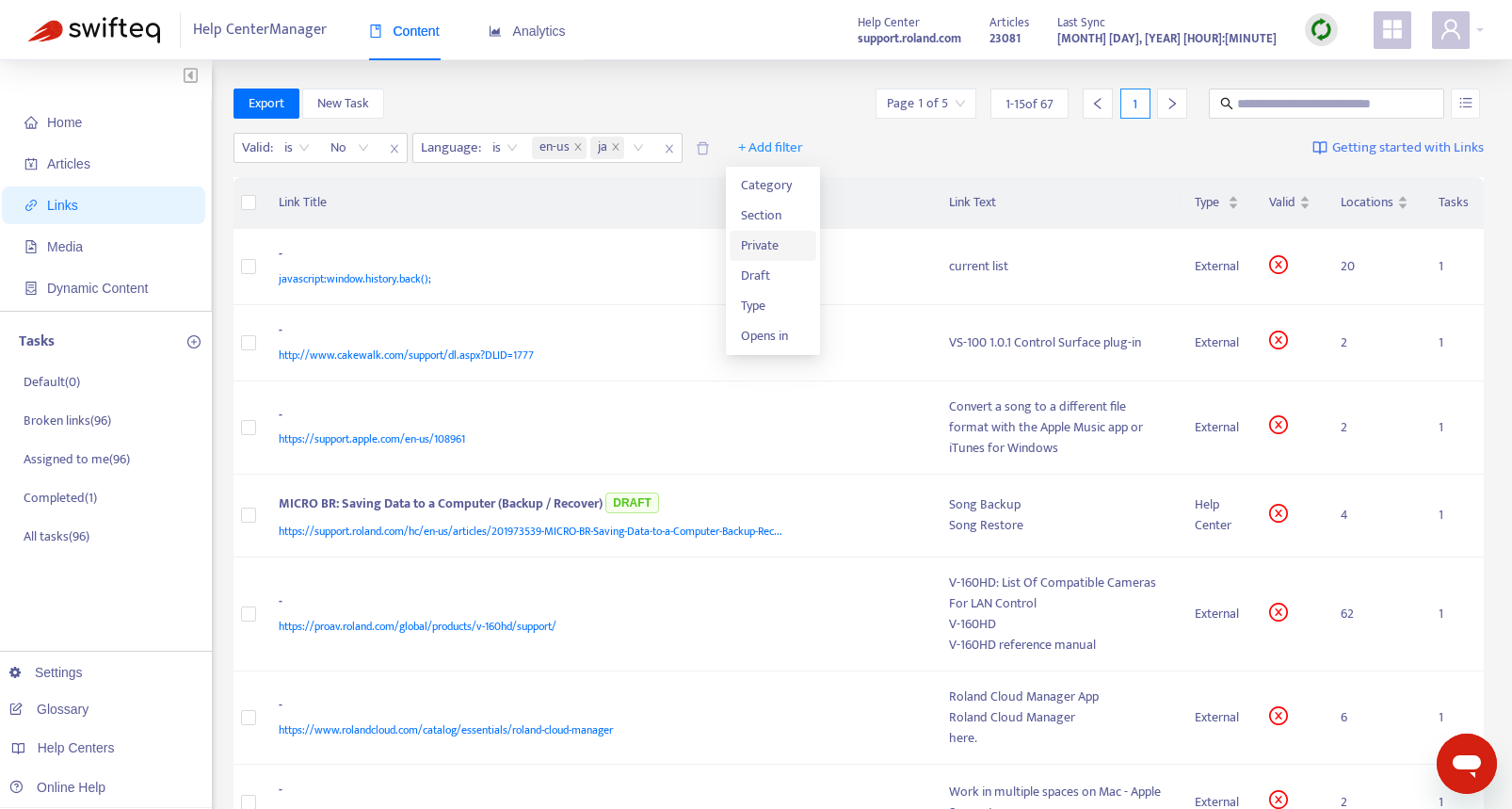 click on "Private" at bounding box center [773, 246] 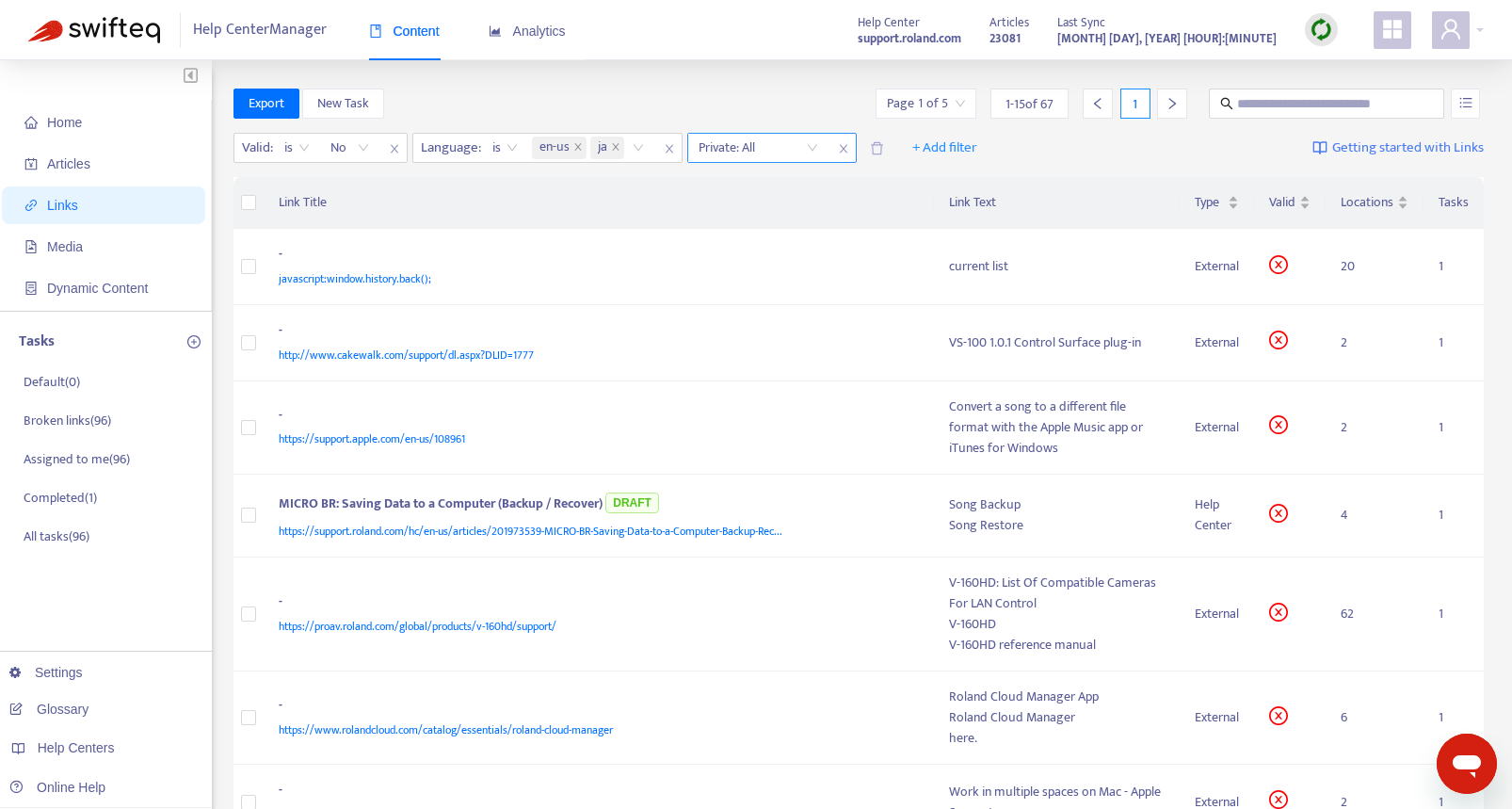 click at bounding box center (758, 148) 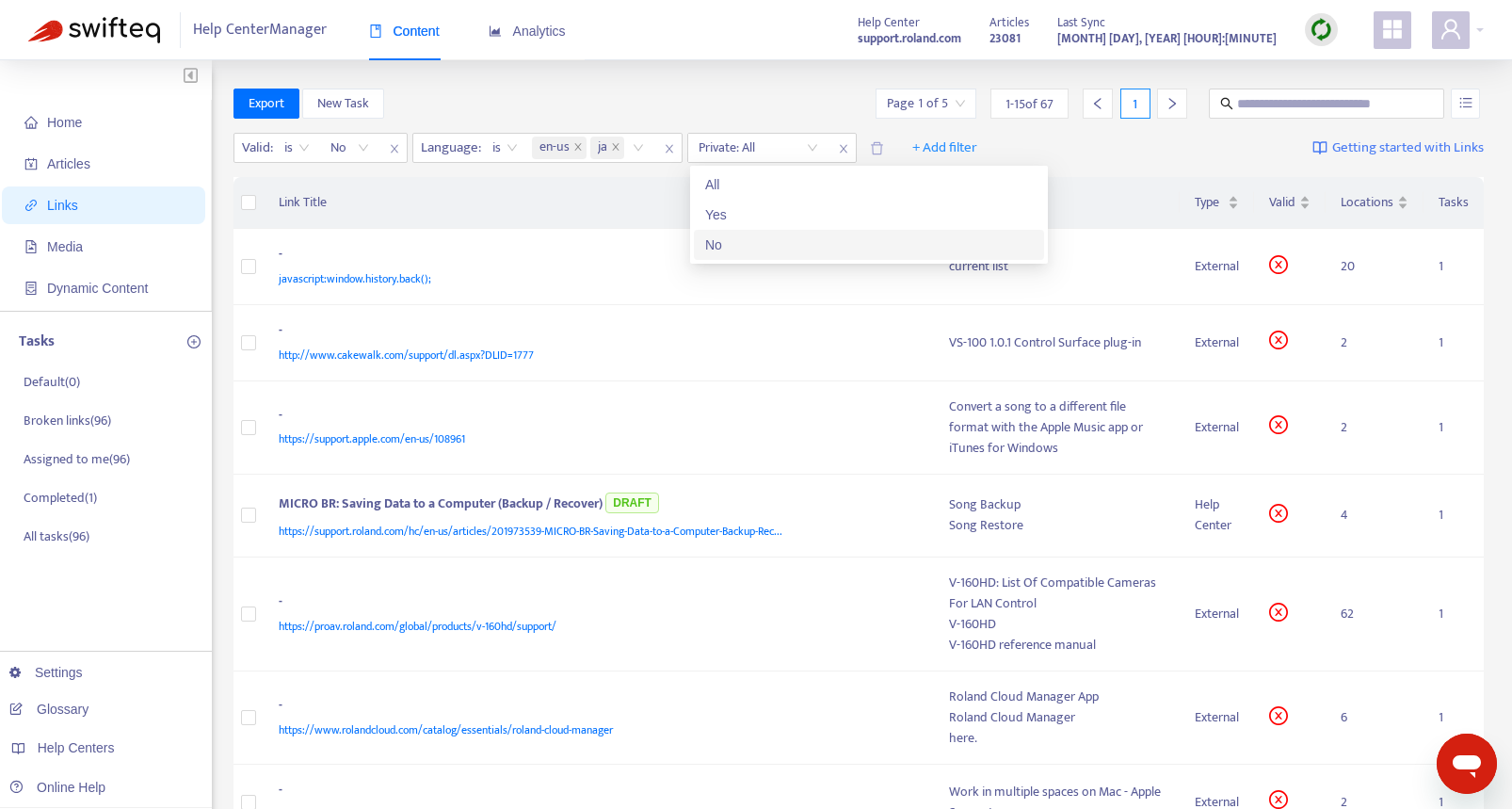 click on "No" at bounding box center [869, 245] 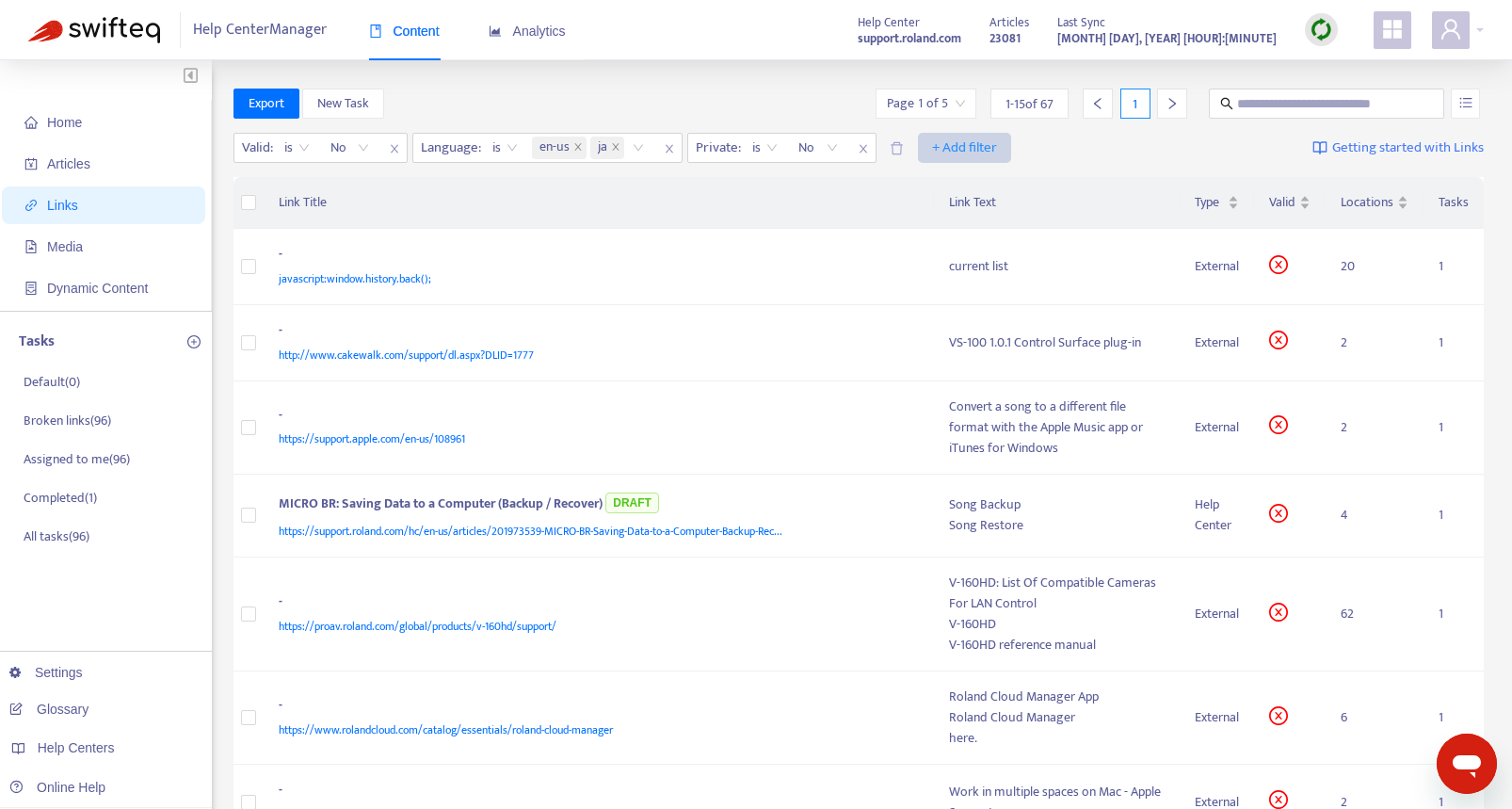 click on "+ Add filter" at bounding box center (964, 148) 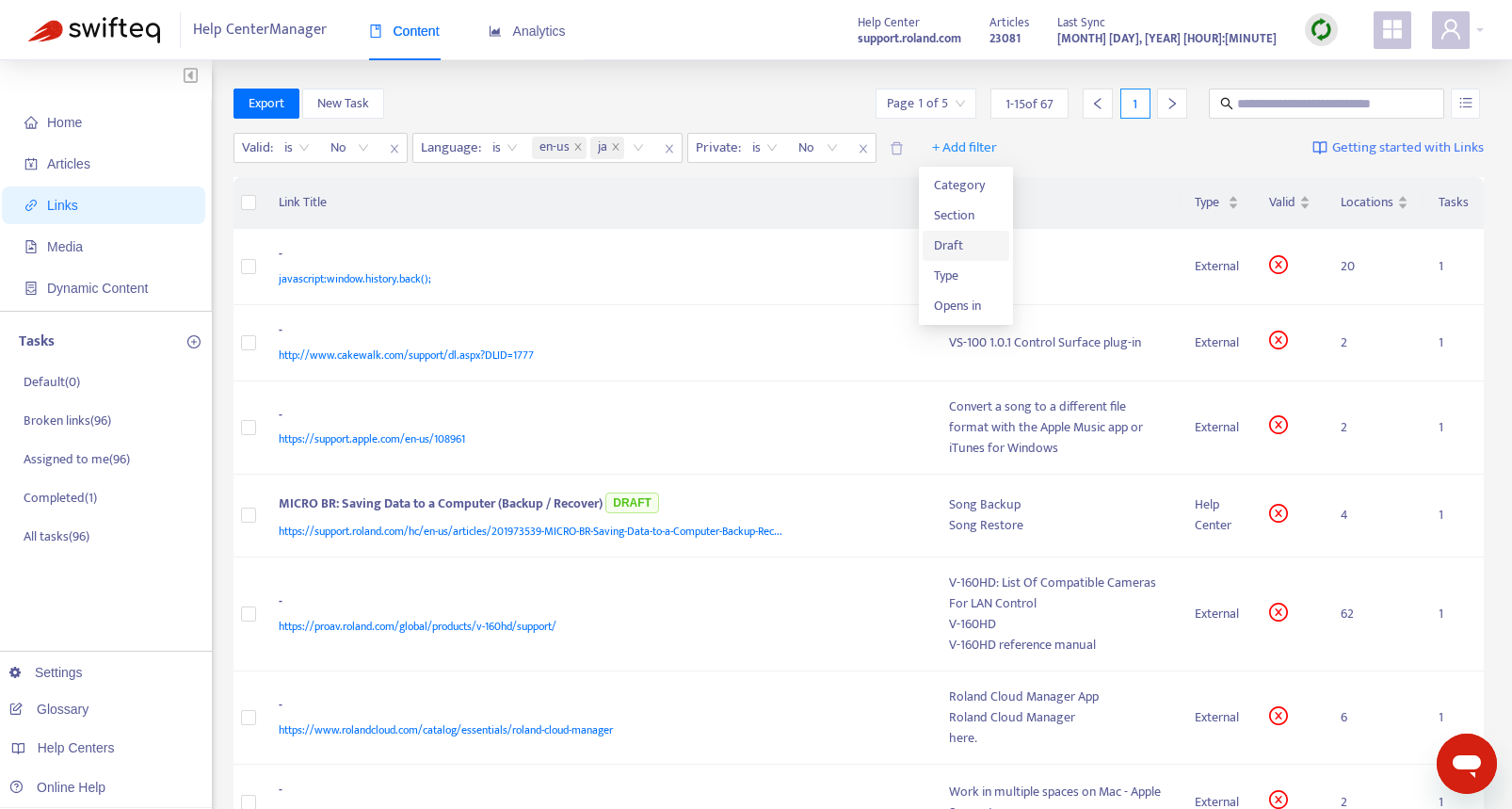 click on "Draft" at bounding box center (966, 246) 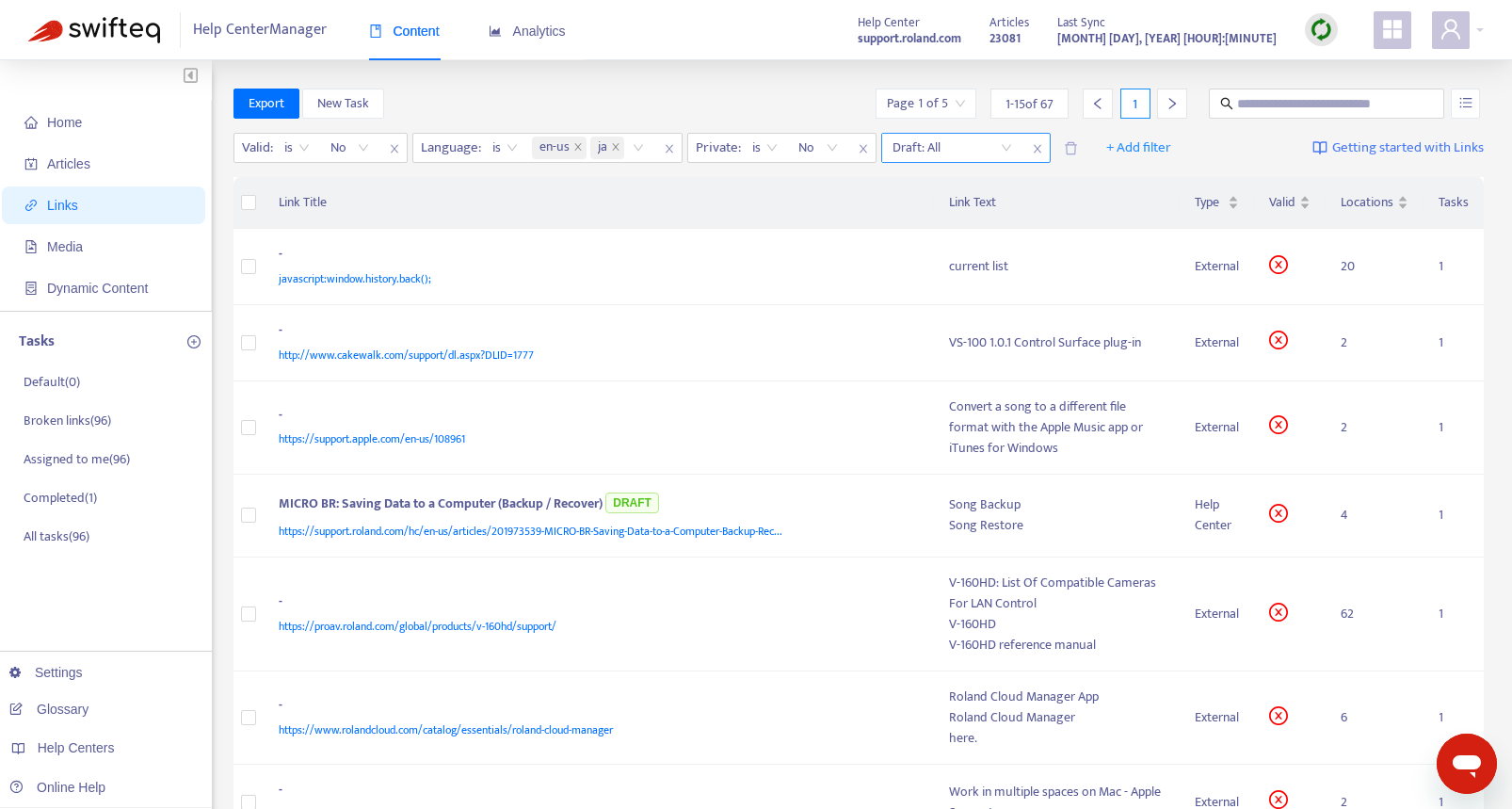 click at bounding box center (952, 148) 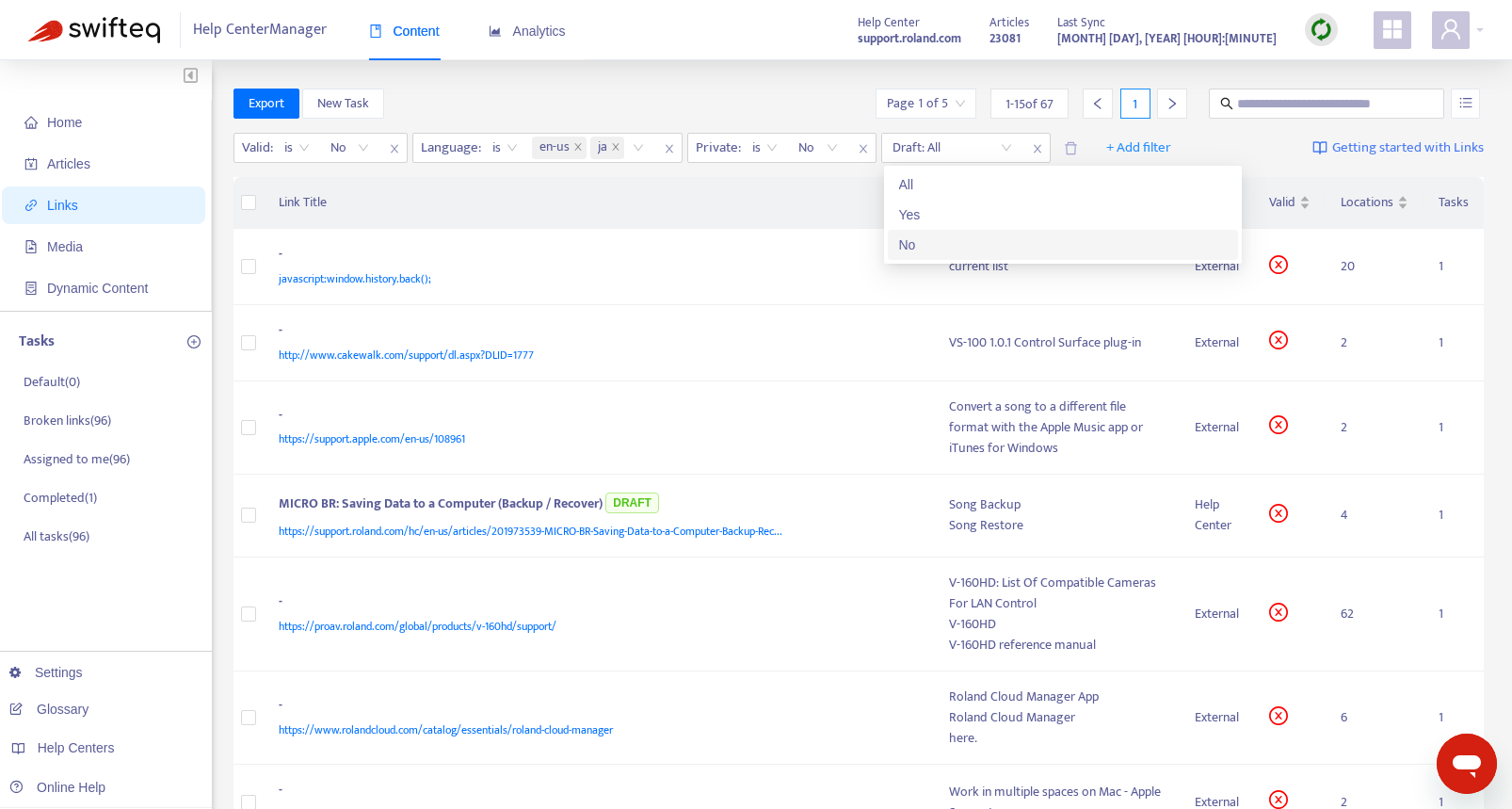 drag, startPoint x: 925, startPoint y: 235, endPoint x: 923, endPoint y: 218, distance: 17.117243 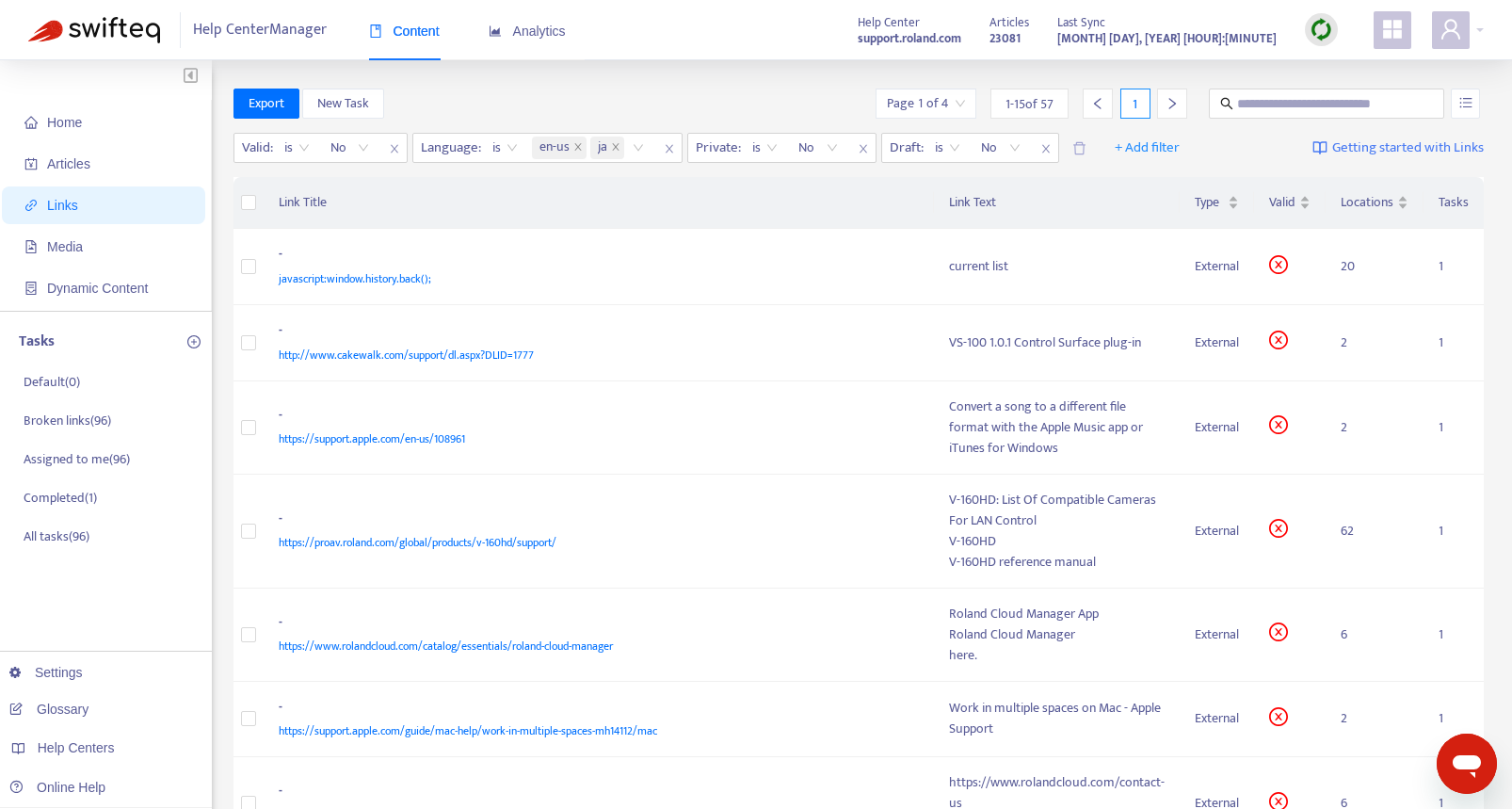 click on "Export New Task Page 1 of 4 1 - 15  of   57 1" at bounding box center (859, 104) 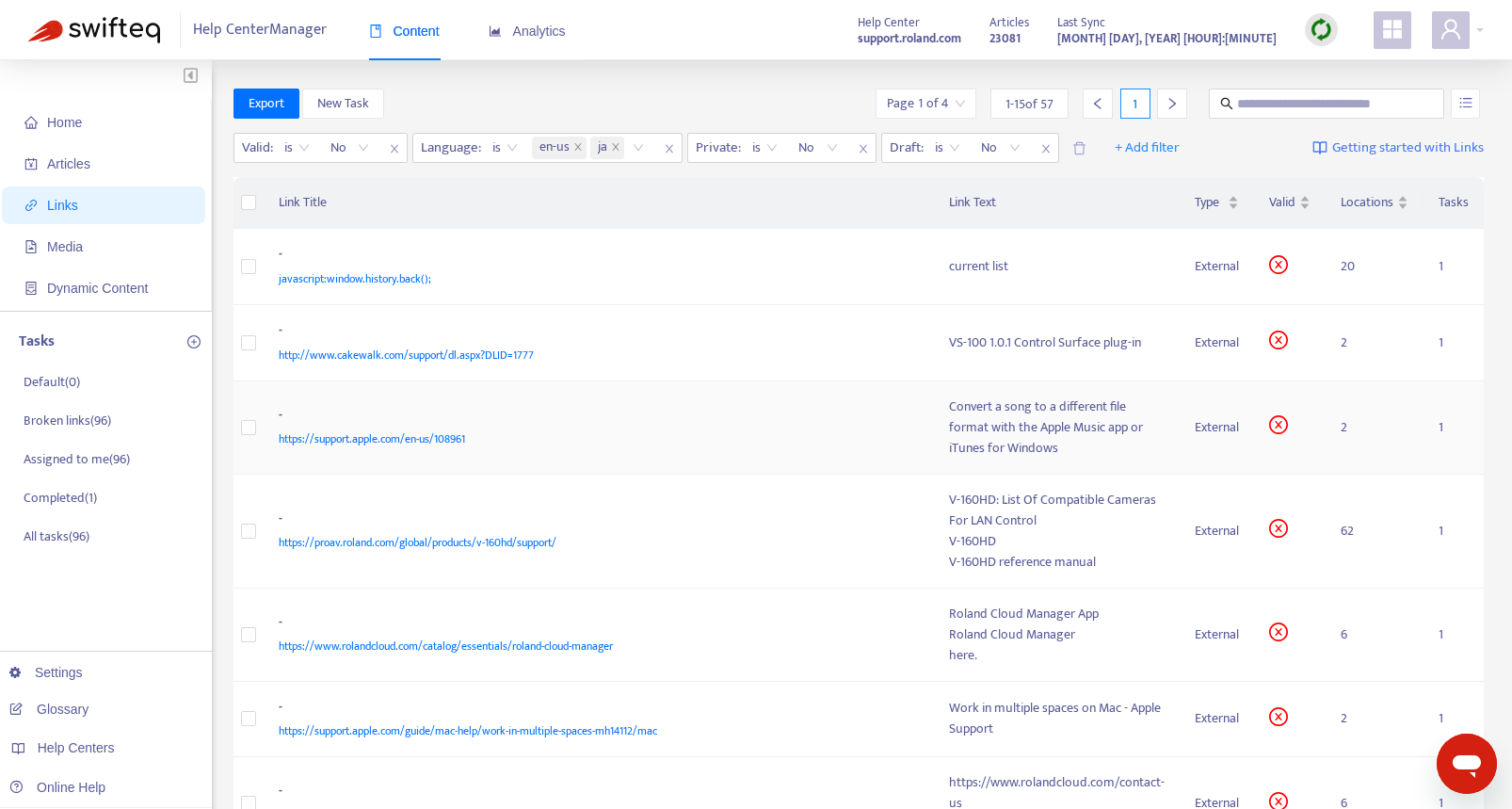 click on "-" at bounding box center (595, 417) 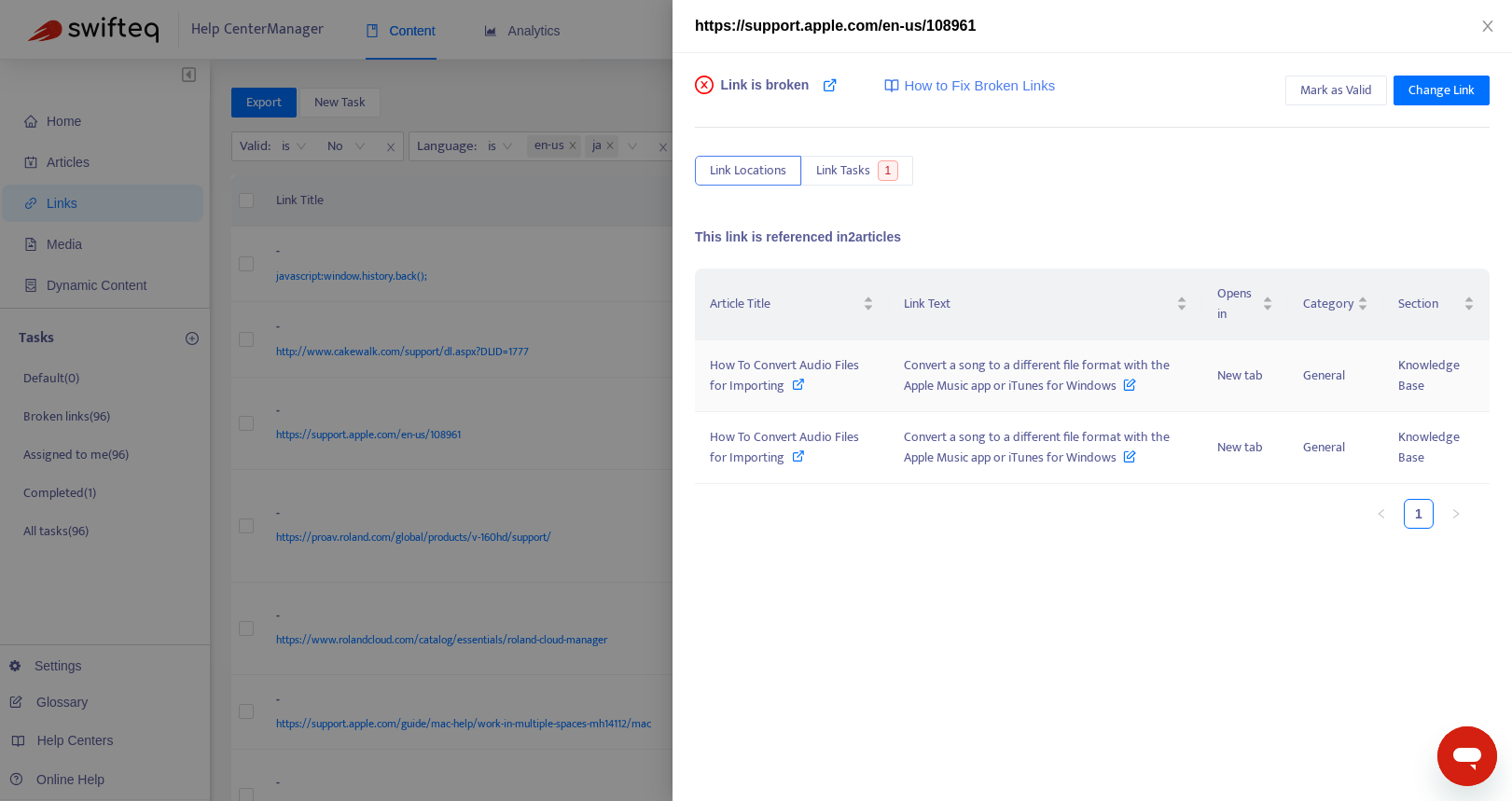click at bounding box center (798, 384) 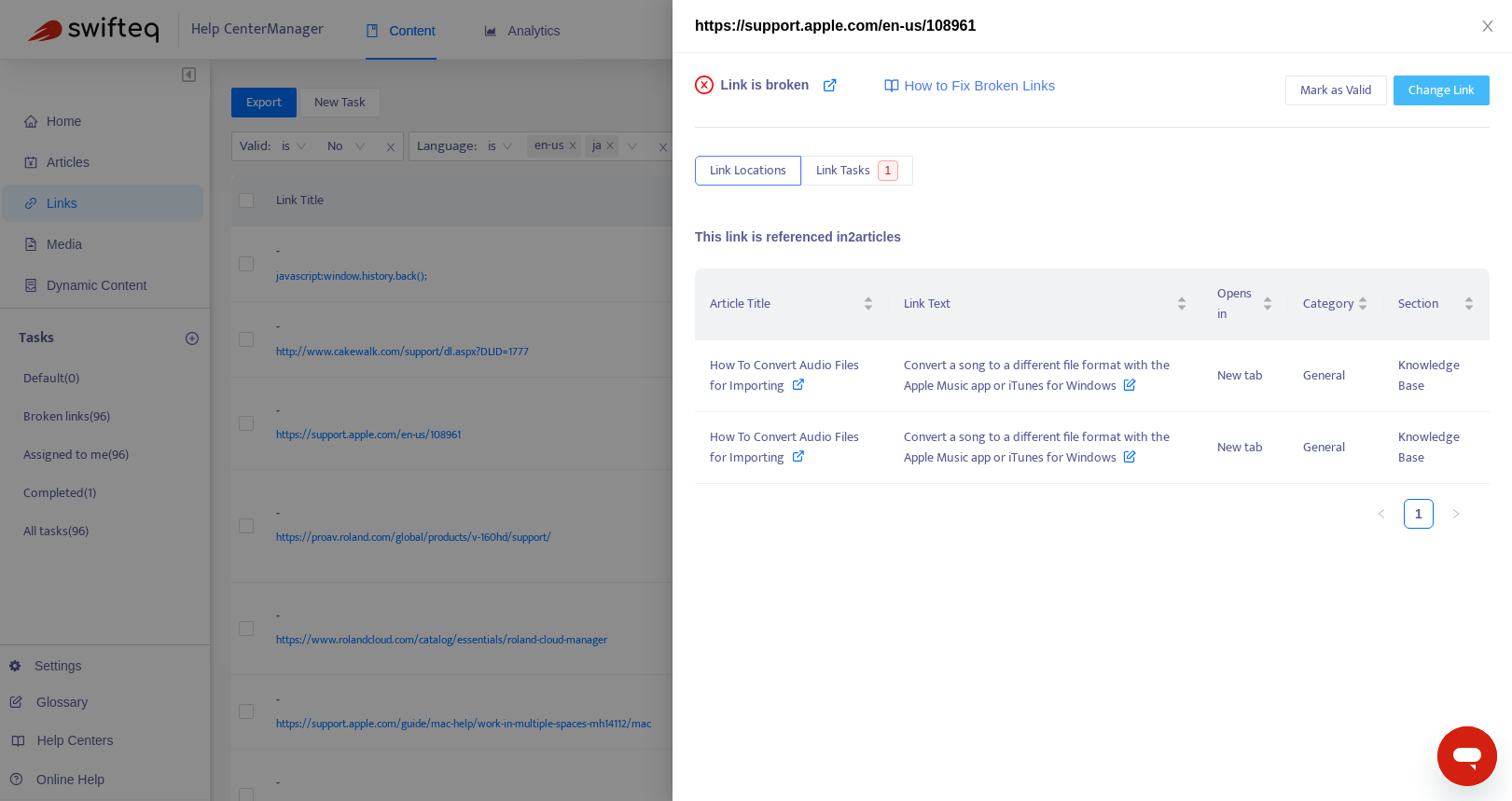 click on "Change Link" at bounding box center (1441, 90) 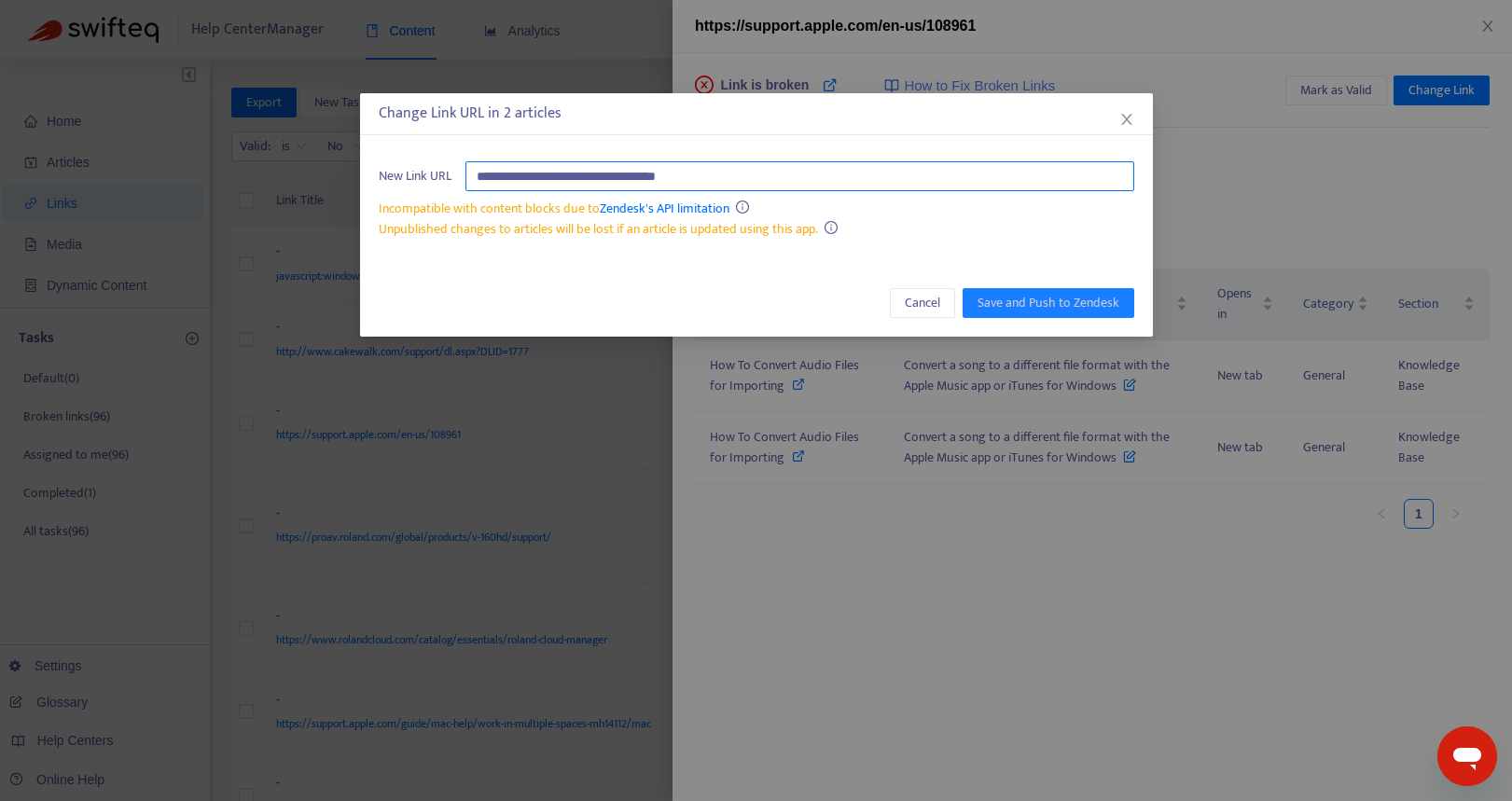 click on "**********" at bounding box center [799, 176] 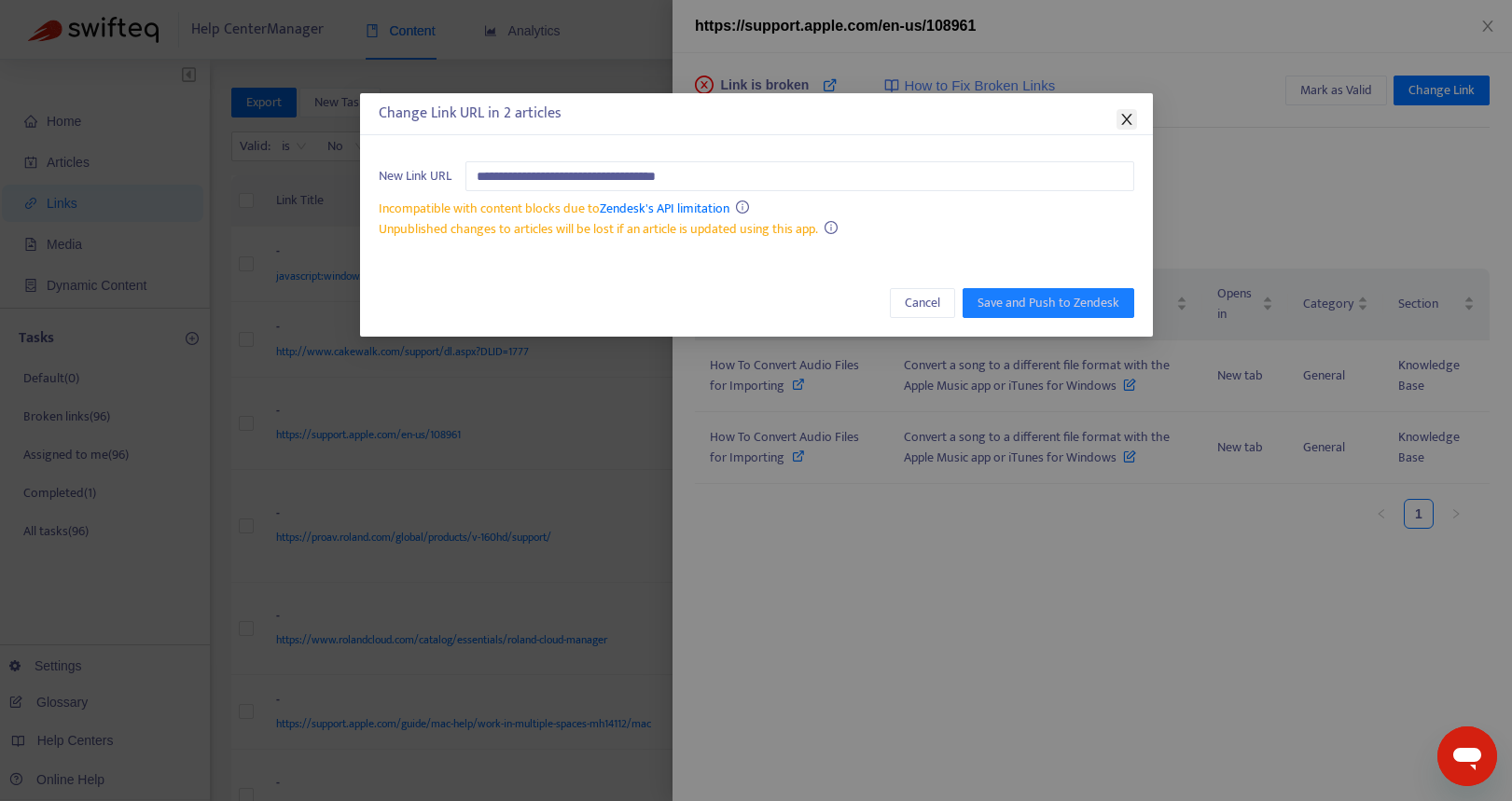 click at bounding box center [1127, 119] 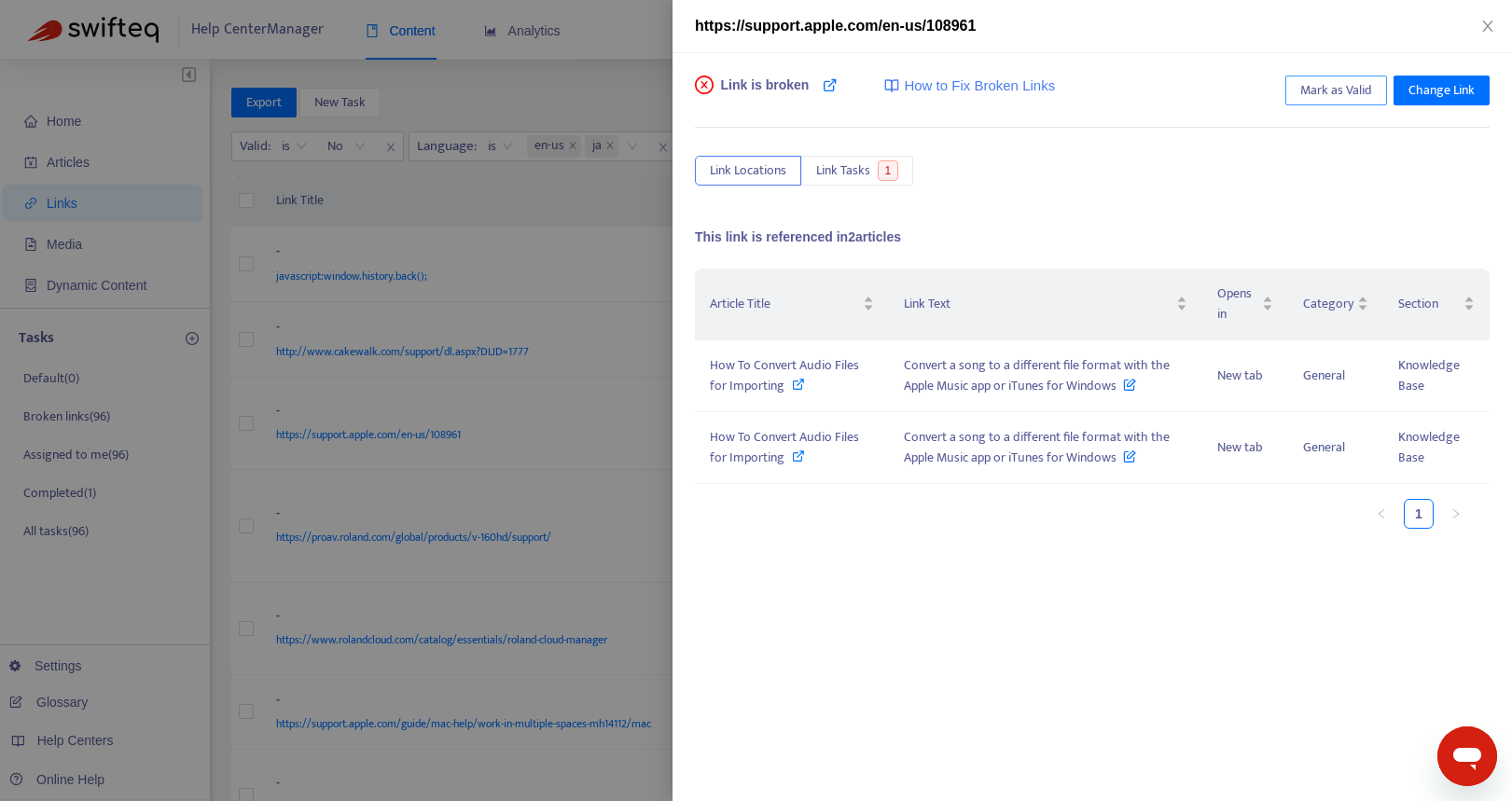 click on "Mark as Valid" at bounding box center [1336, 90] 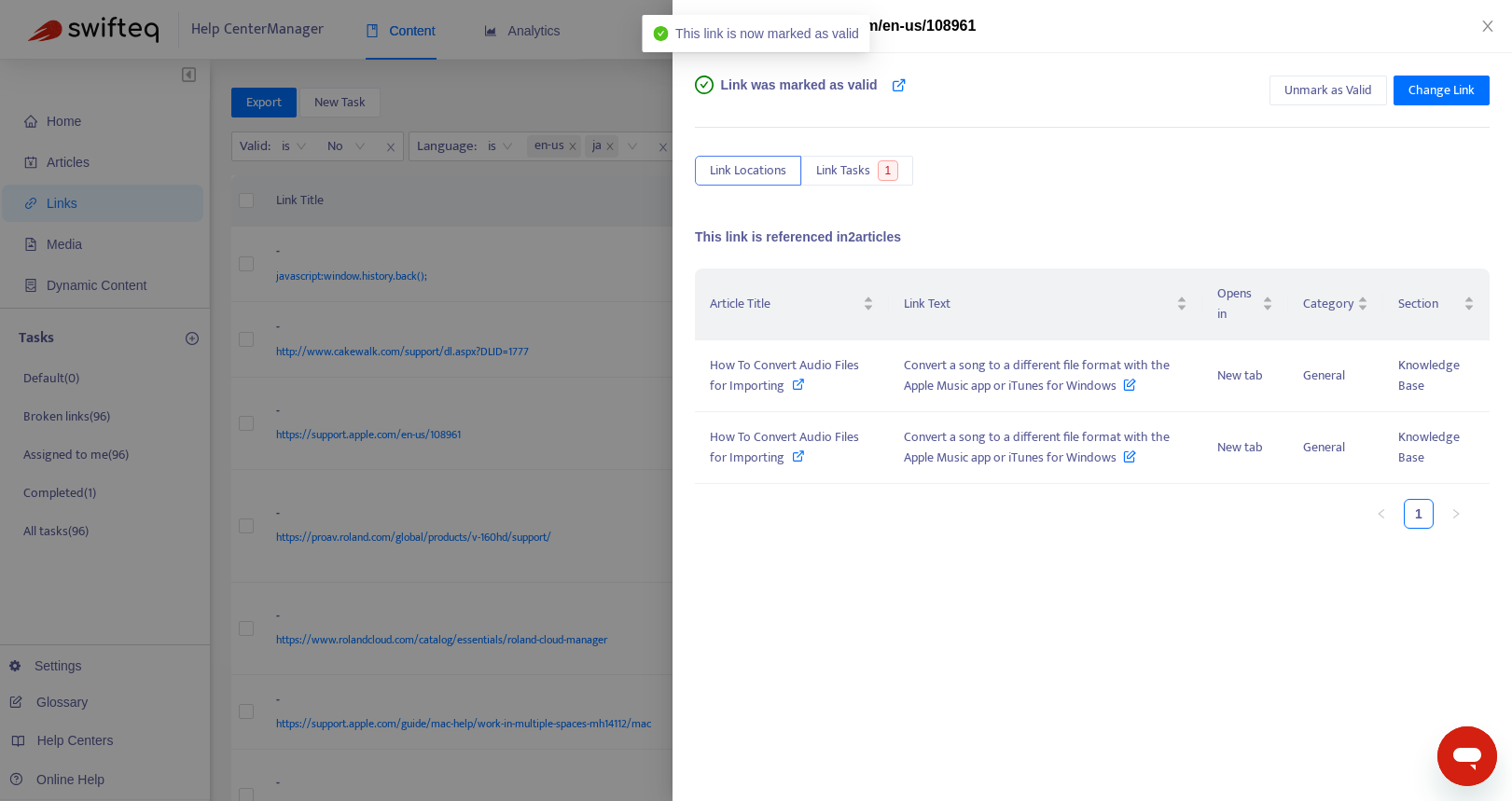 click at bounding box center [756, 400] 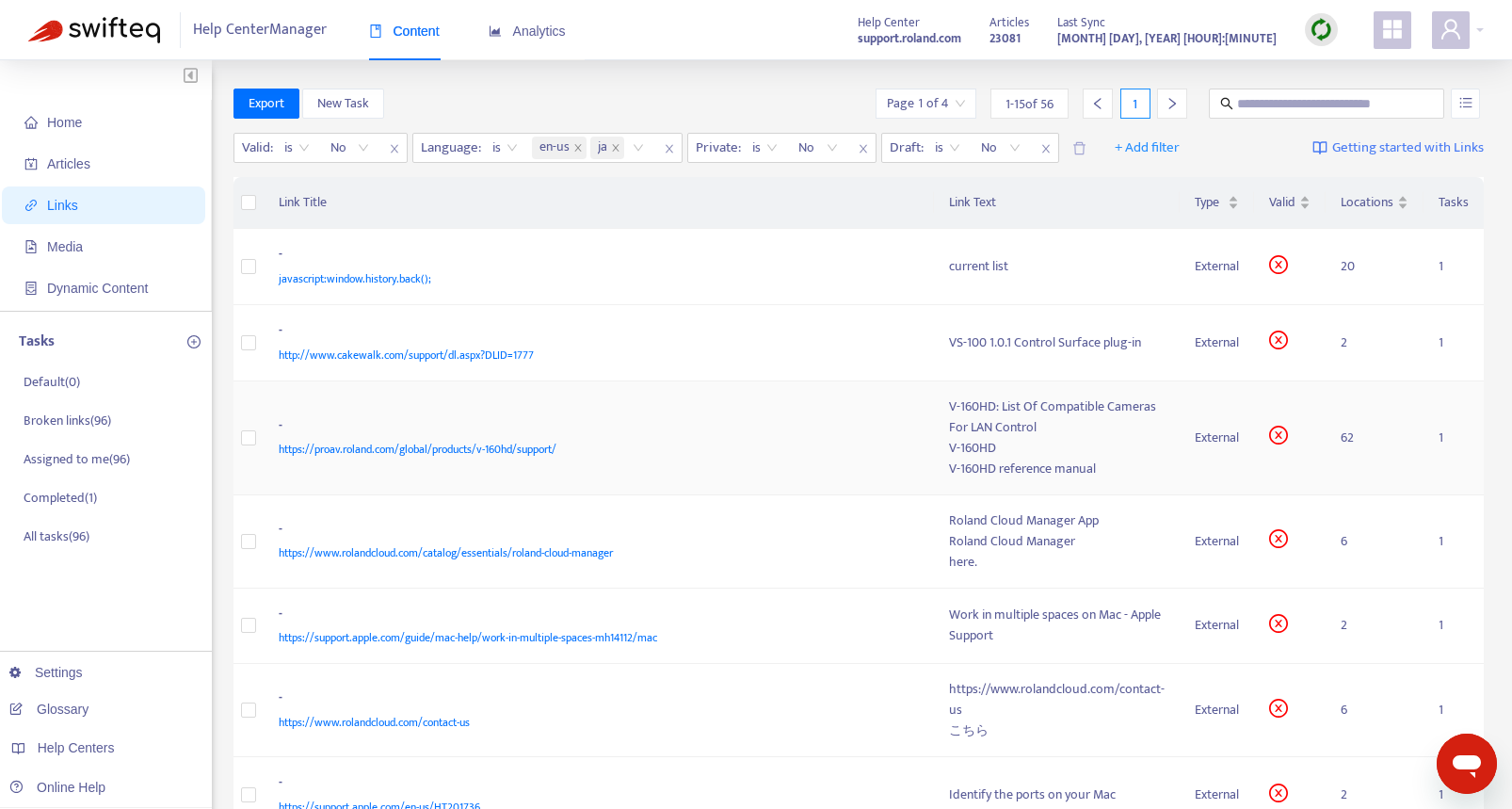 click on "https://proav.roland.com/global/products/v-160hd/support/" at bounding box center [595, 449] 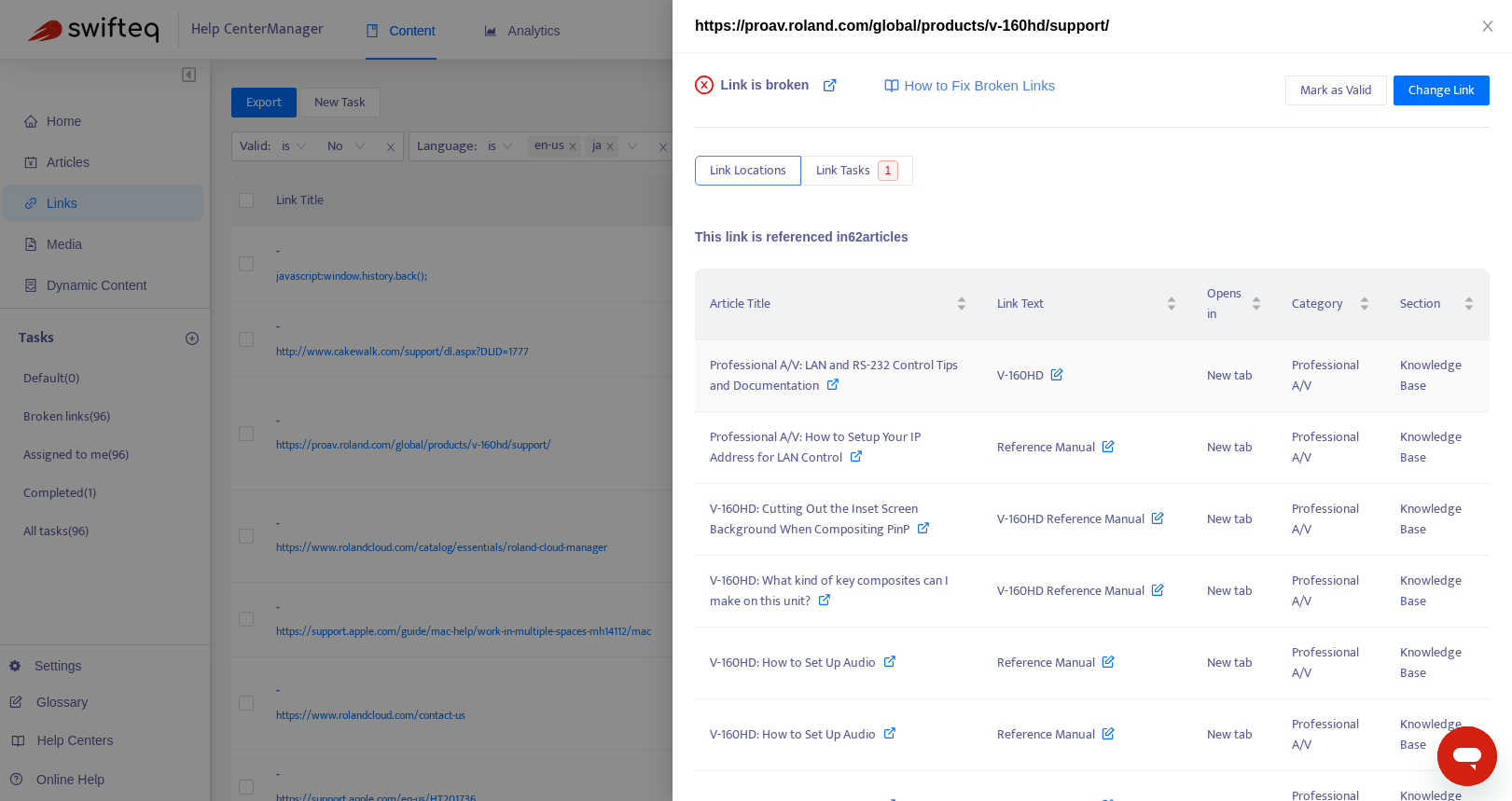 click at bounding box center [833, 384] 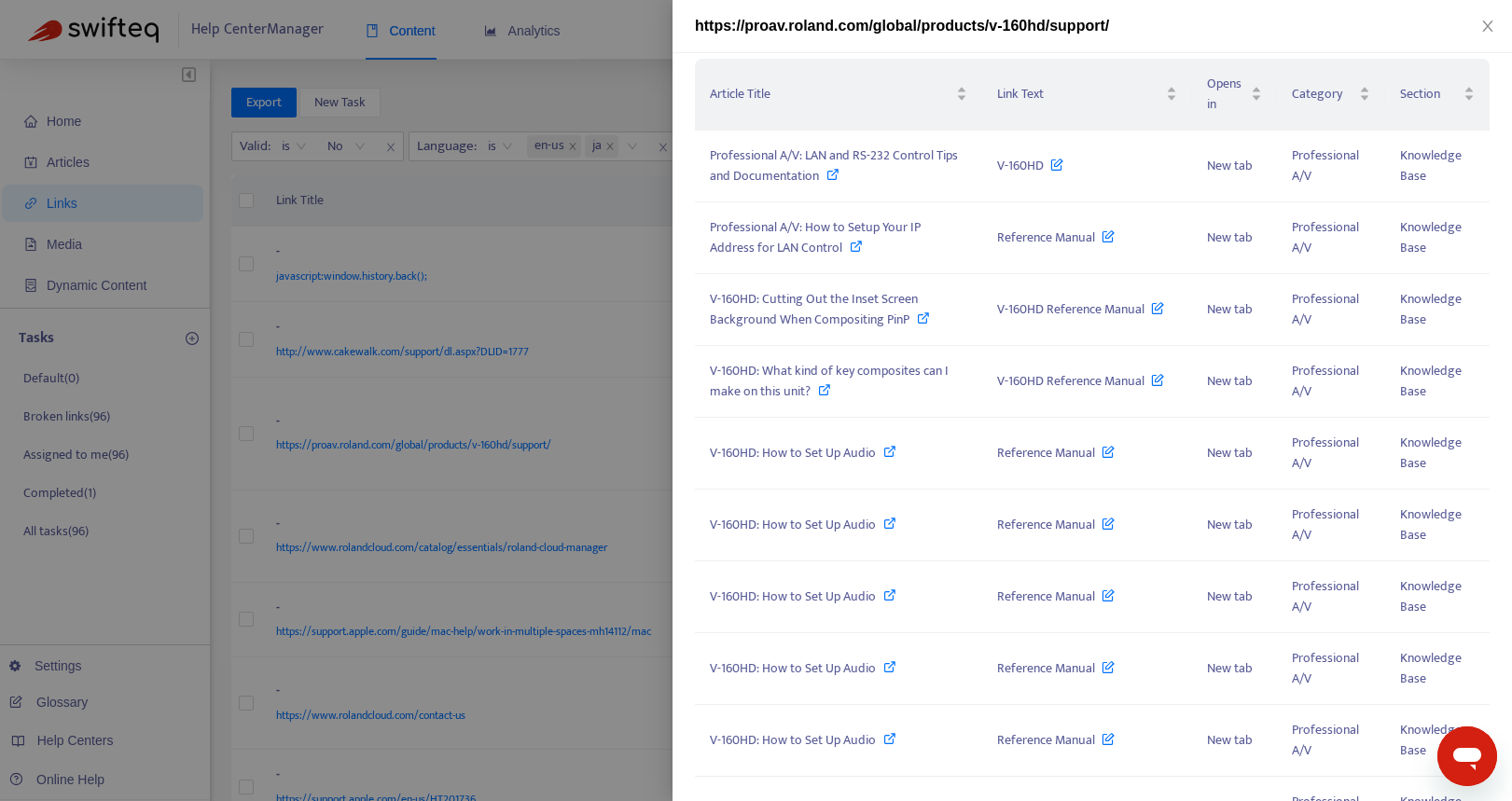 scroll, scrollTop: 0, scrollLeft: 0, axis: both 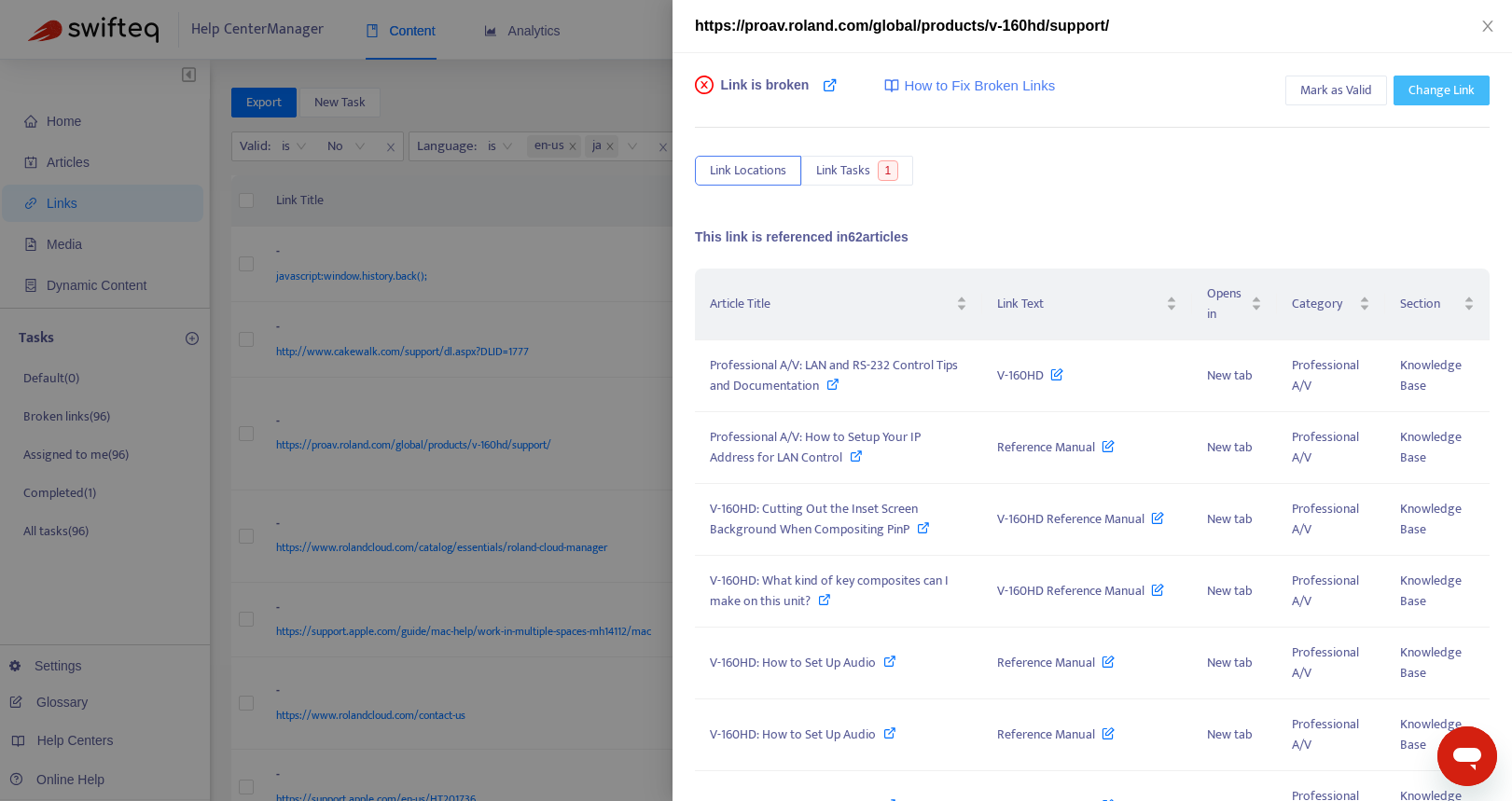 click on "Change Link" at bounding box center (1441, 90) 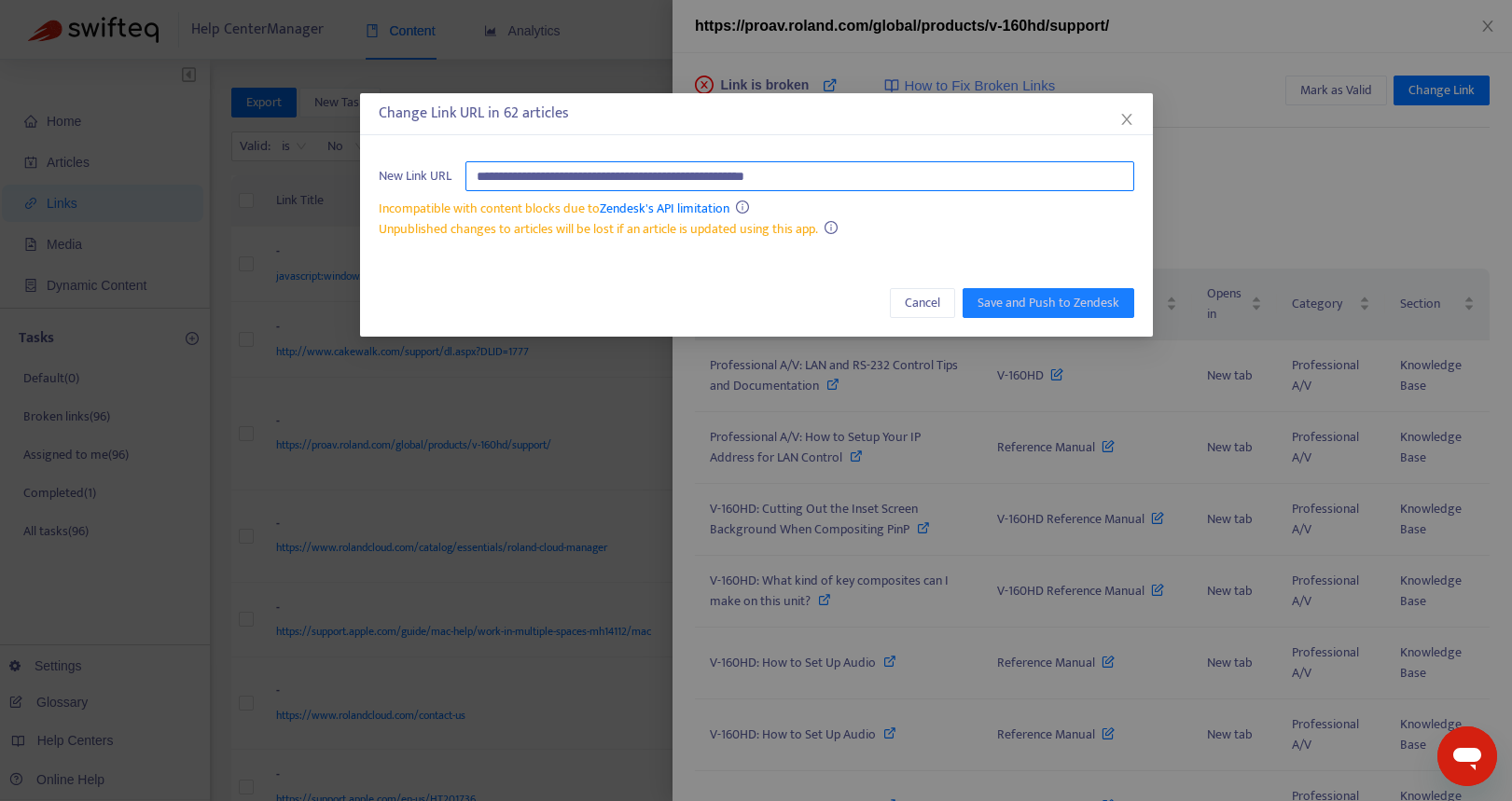 click on "**********" at bounding box center (799, 176) 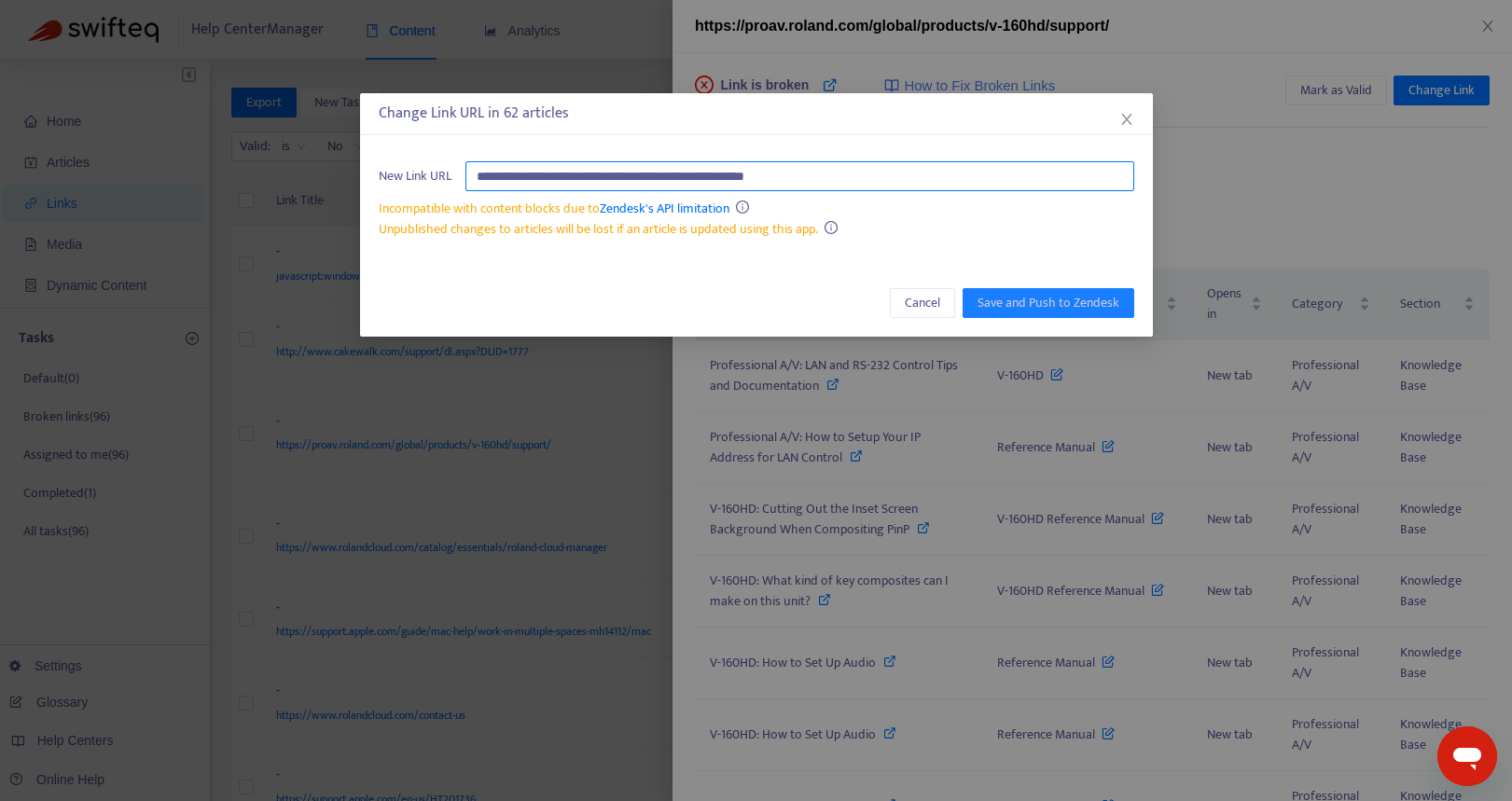 paste on "**********" 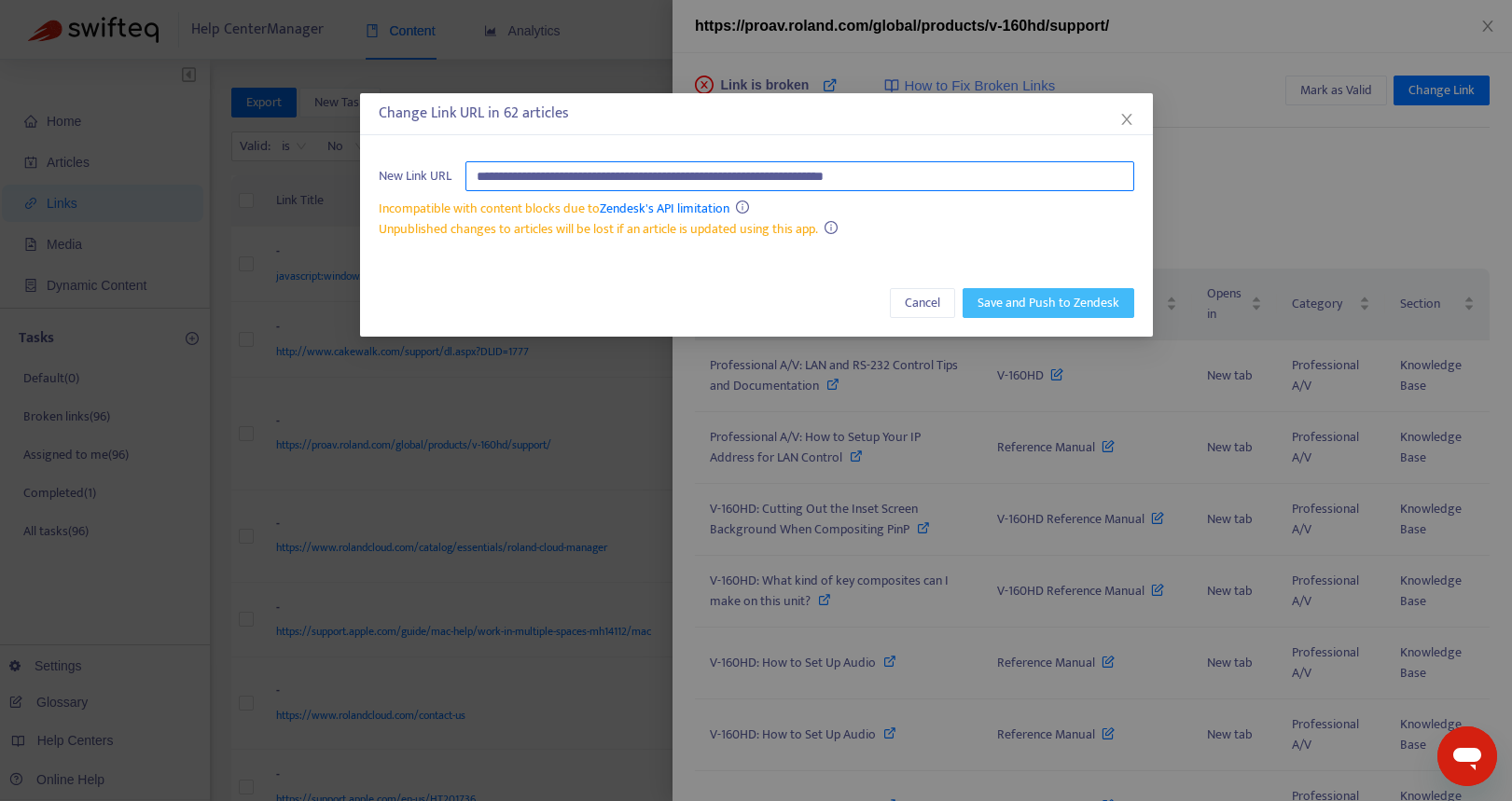 type on "**********" 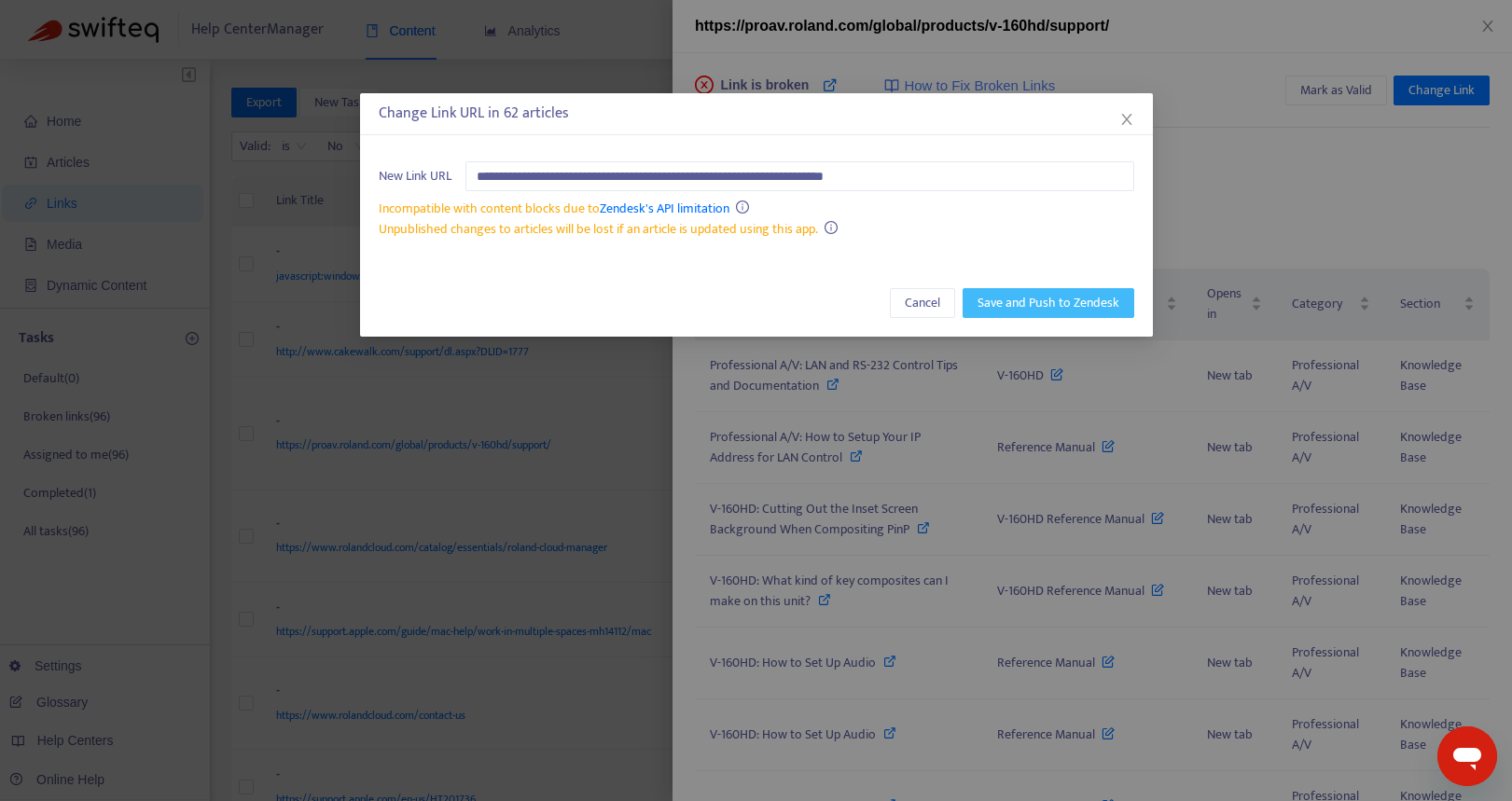 click on "Save and Push to Zendesk" at bounding box center (1048, 303) 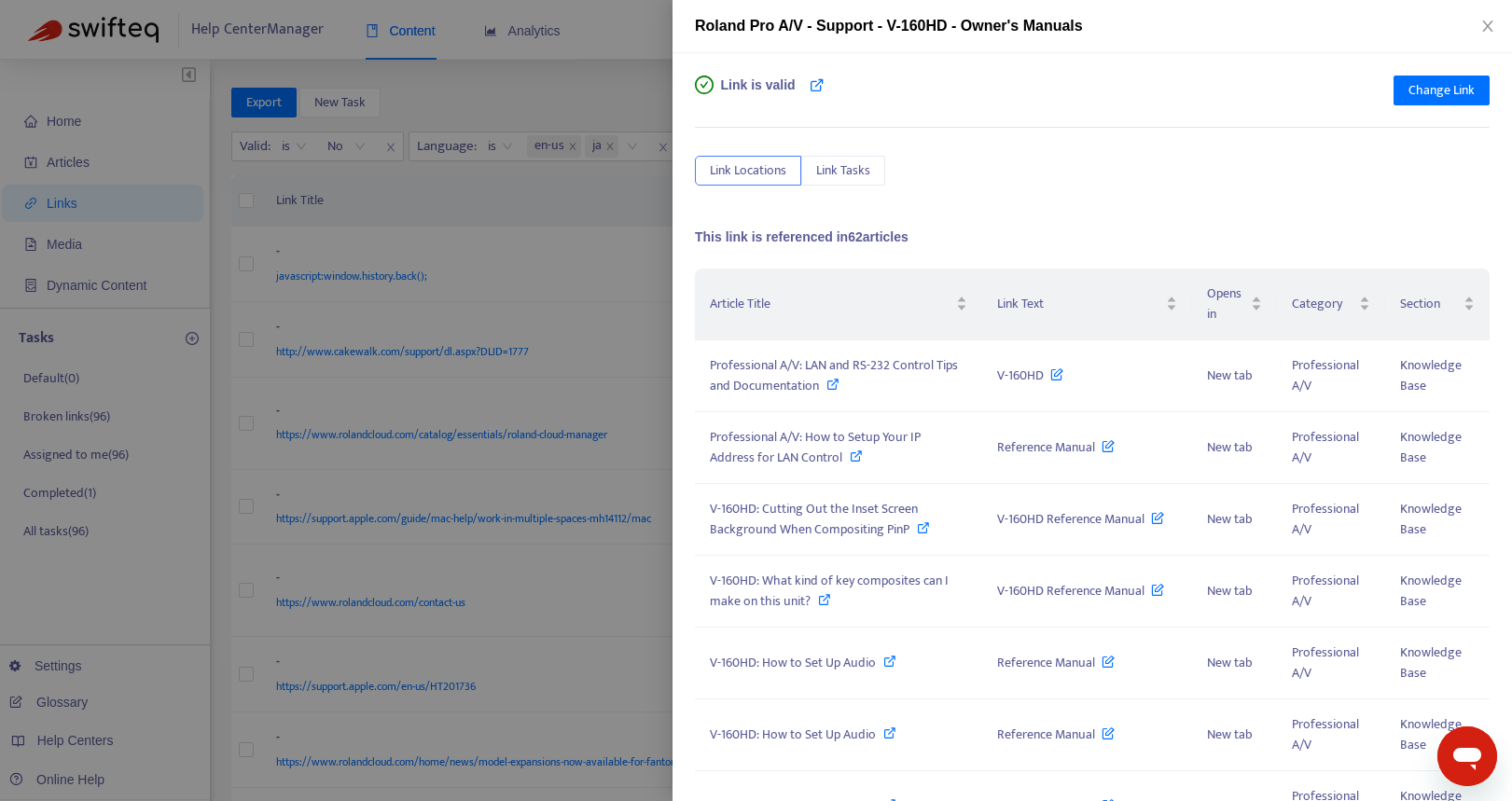 click at bounding box center [756, 400] 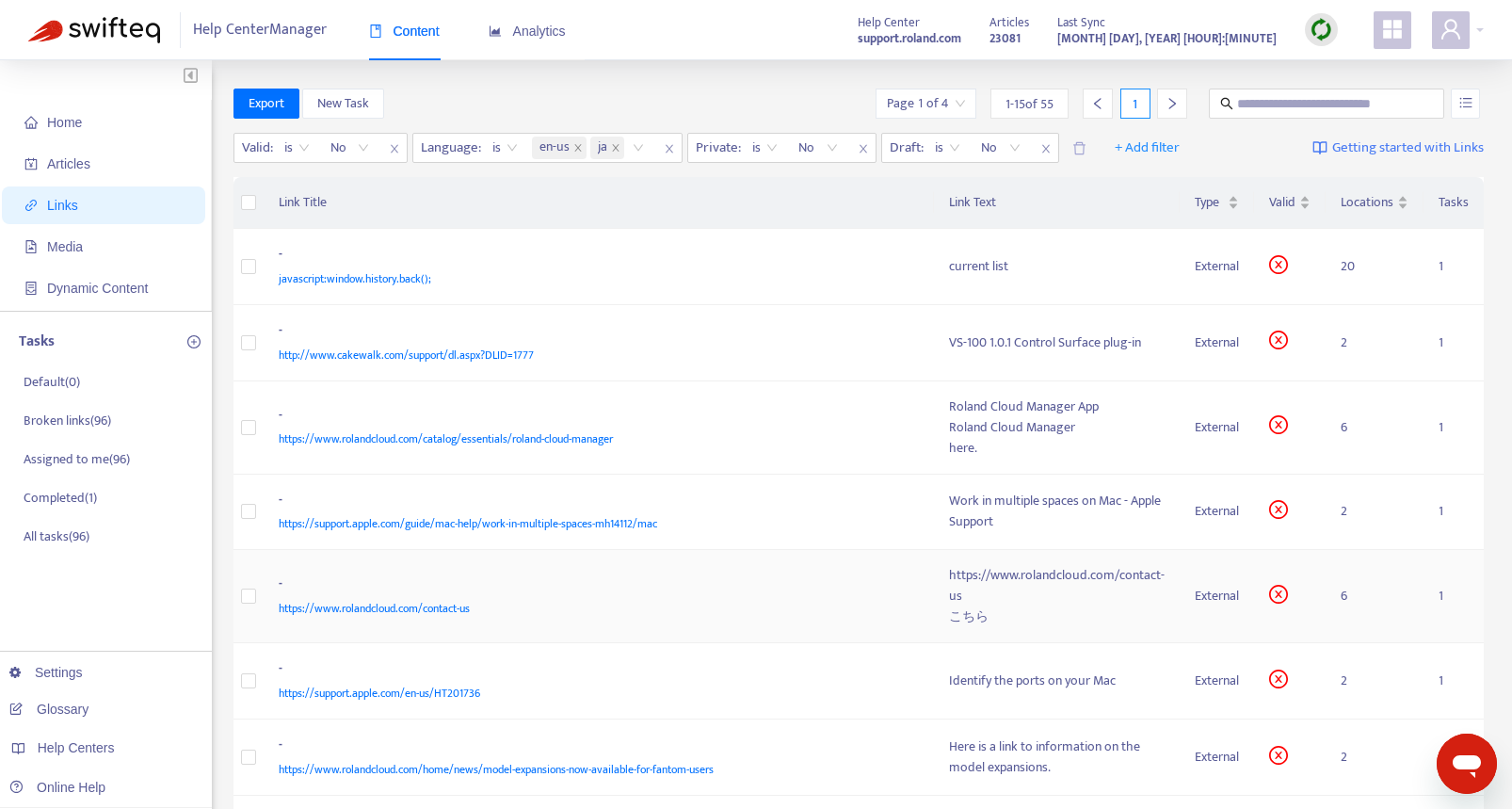 click on "https://www.rolandcloud.com/contact-us" at bounding box center (595, 608) 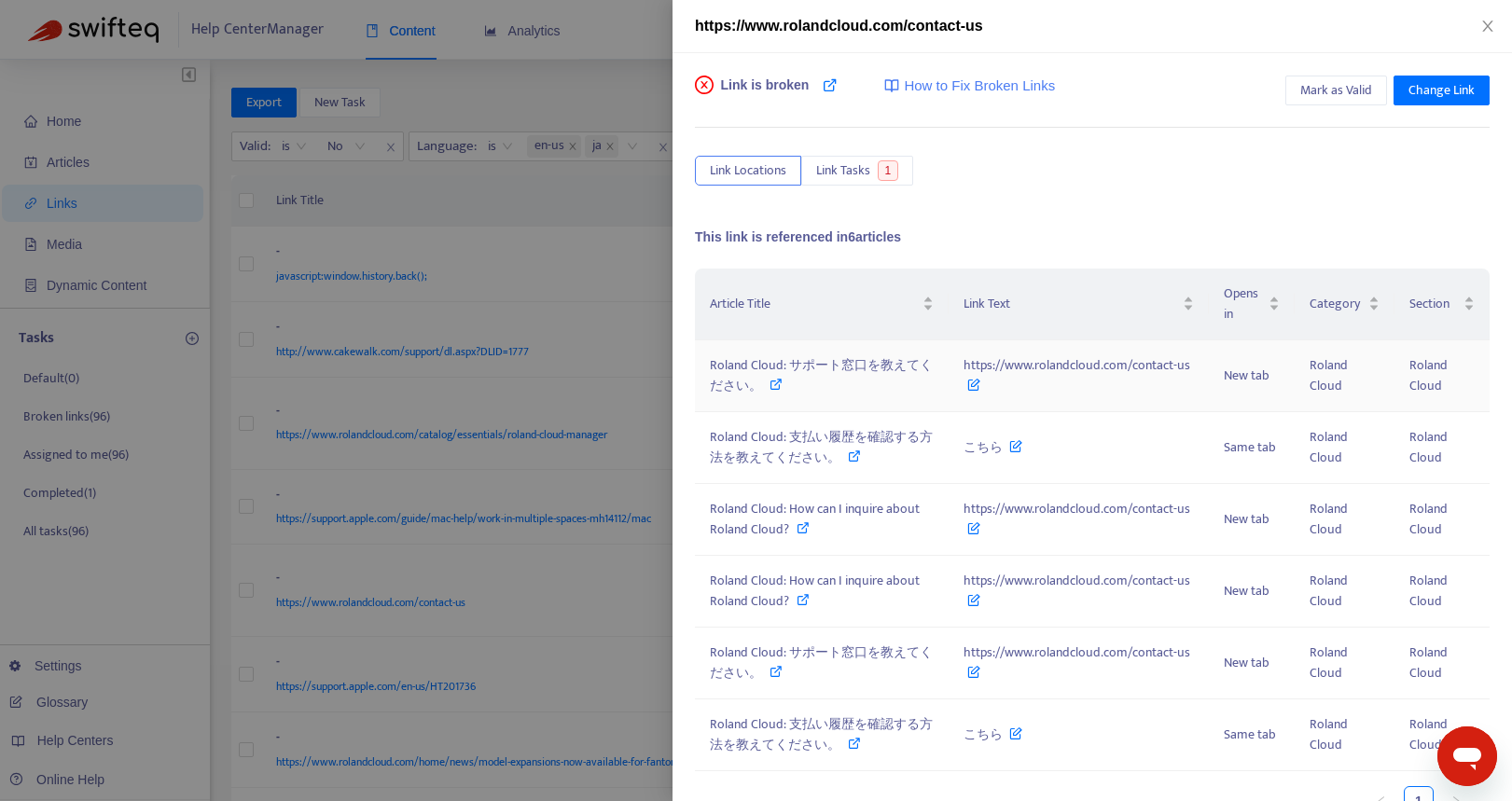 click on "Roland Cloud:  サポート窓口を教えてください。" at bounding box center [822, 376] 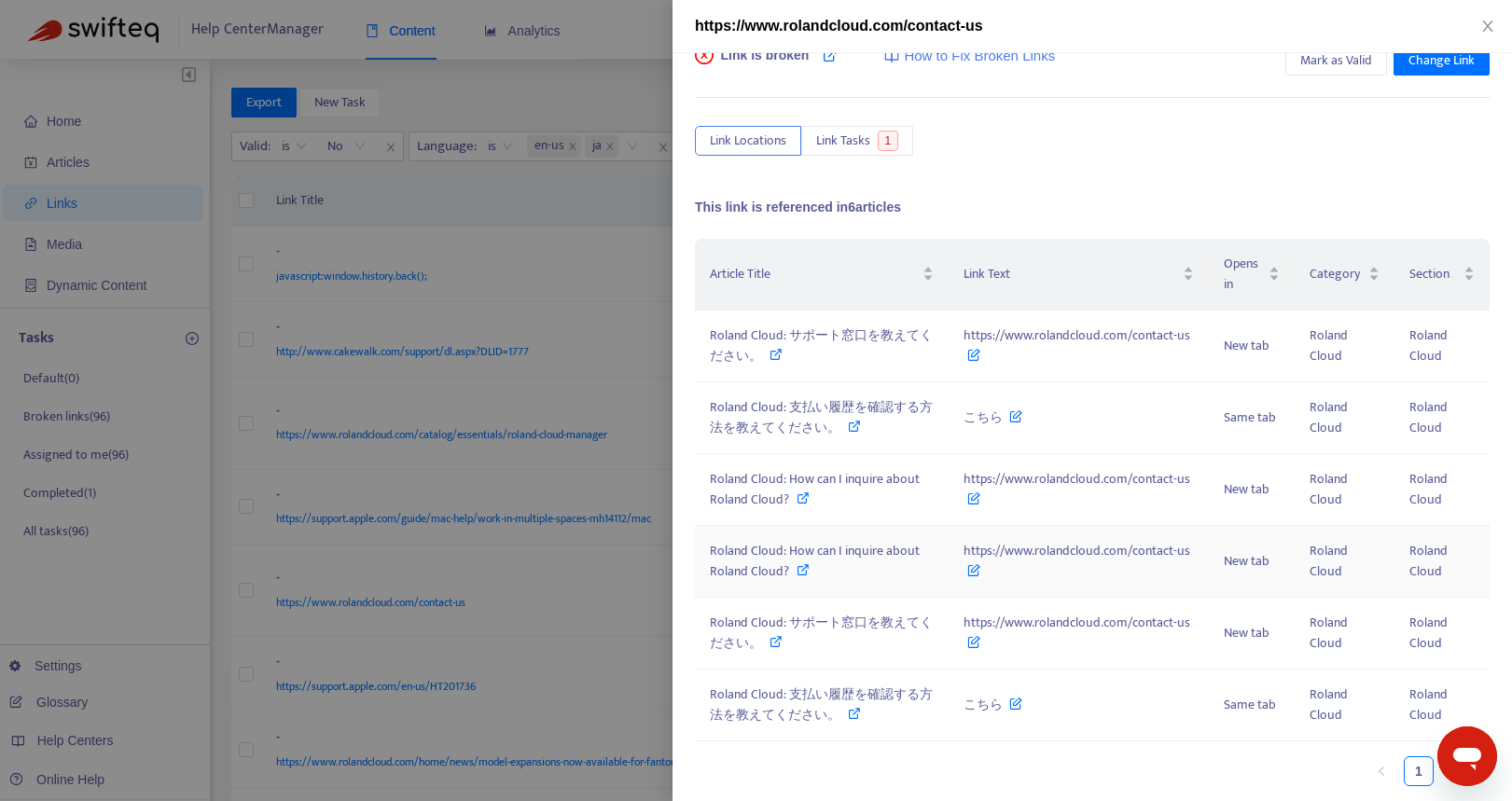 scroll, scrollTop: 0, scrollLeft: 0, axis: both 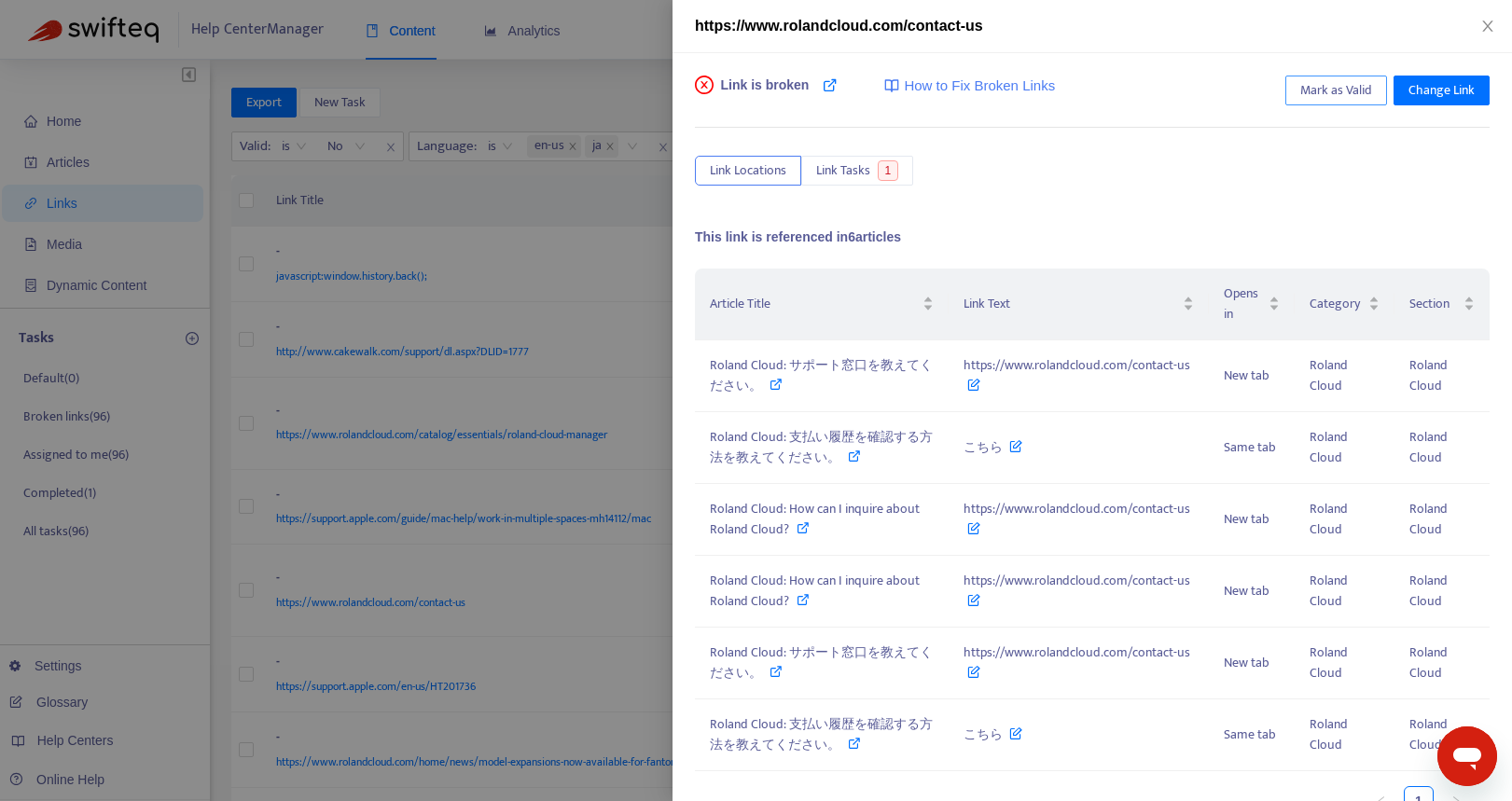 click on "Mark as Valid" at bounding box center (1336, 90) 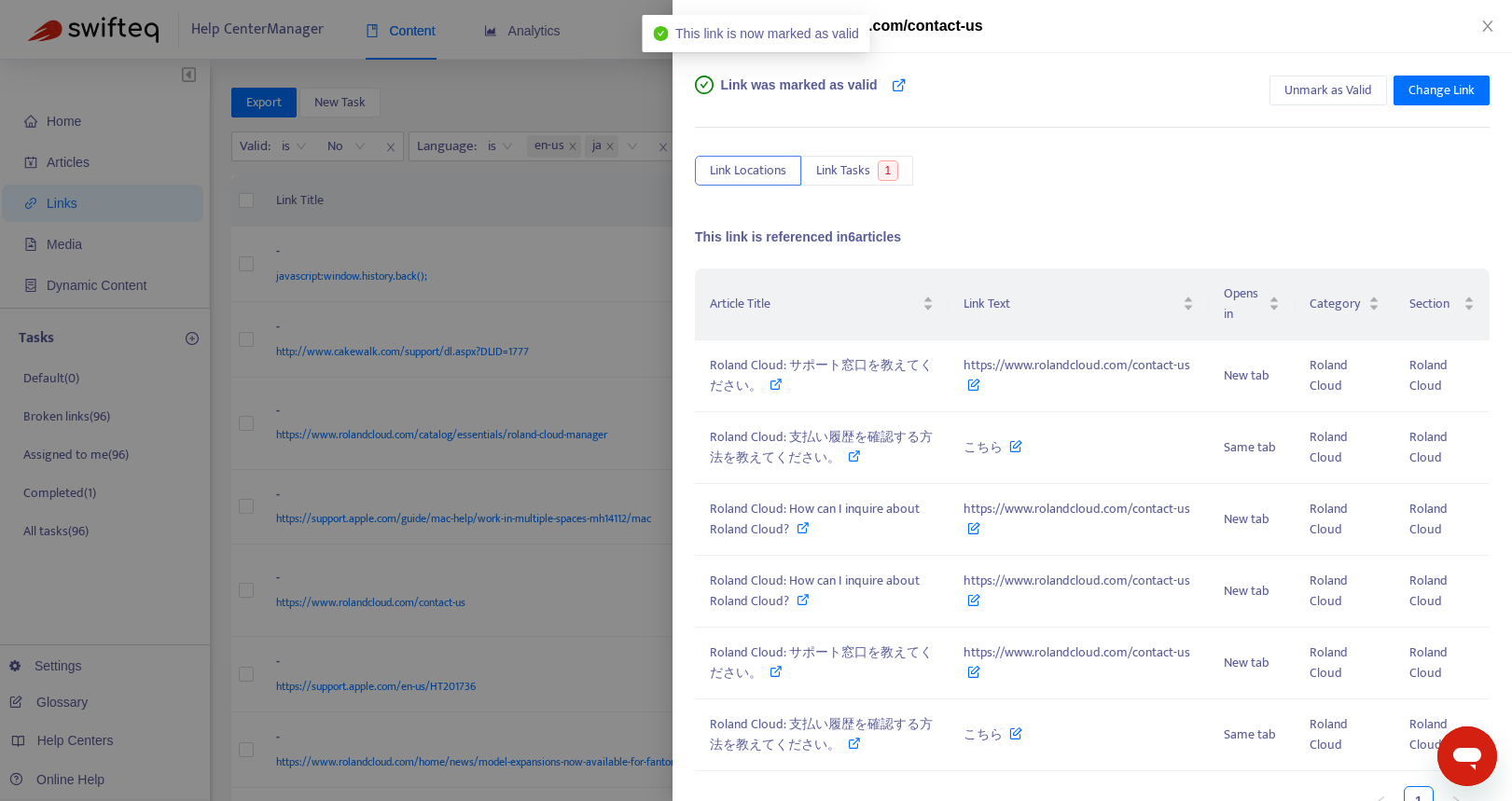 click at bounding box center [756, 400] 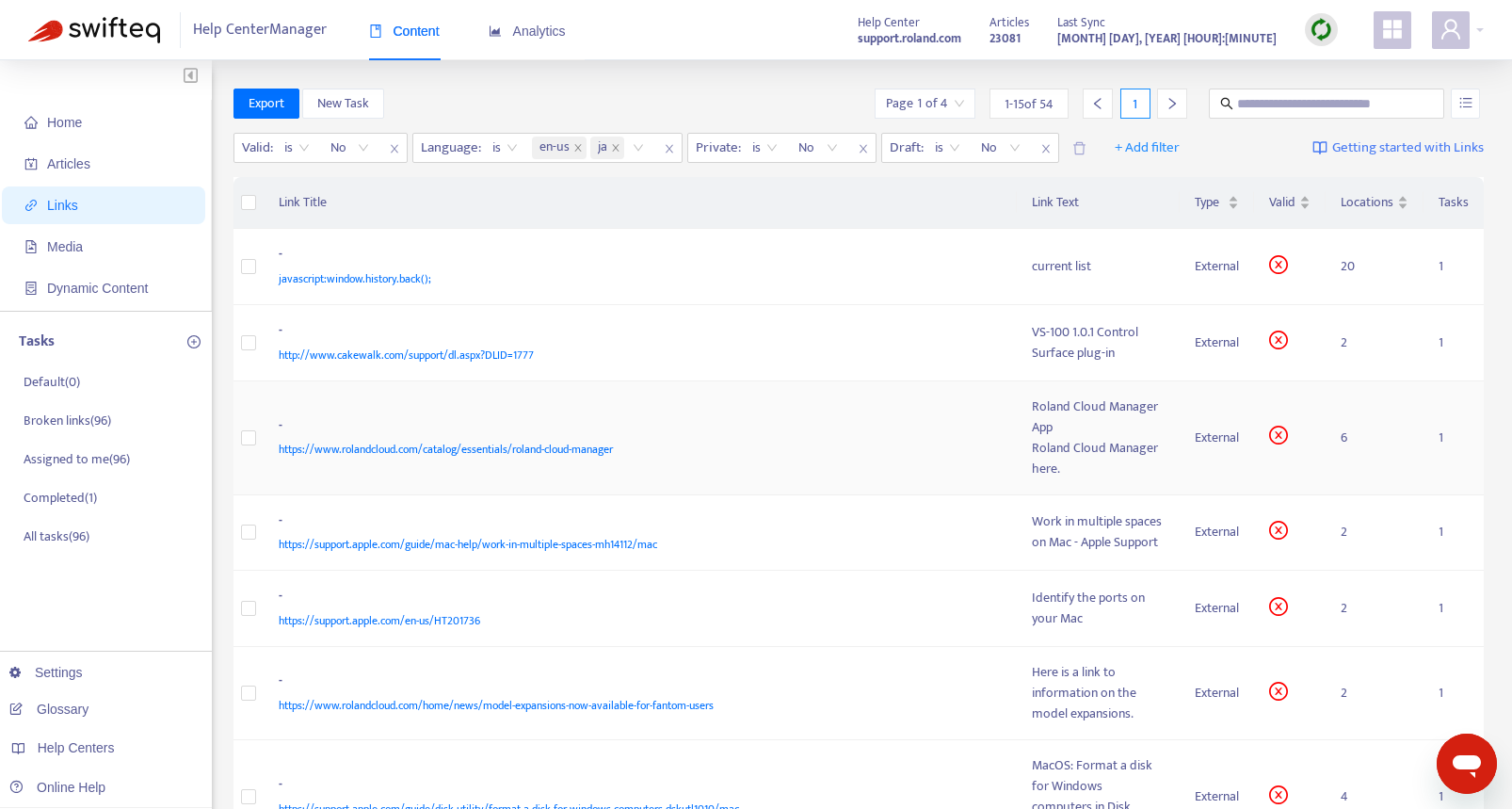 click on "- https://www.rolandcloud.com/catalog/essentials/roland-cloud-manager" at bounding box center (640, 438) 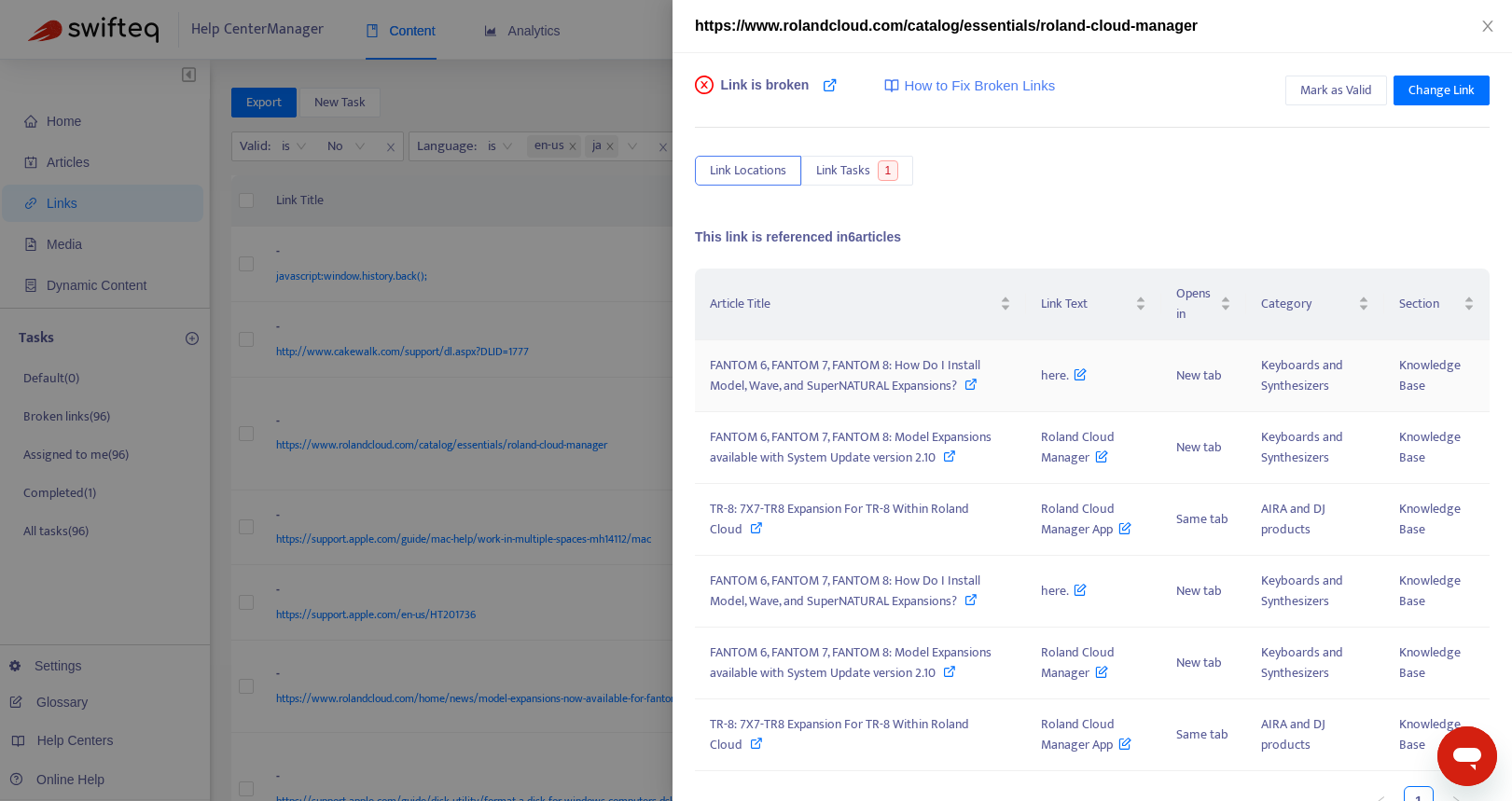 click on "FANTOM 6, FANTOM 7, FANTOM 8: How Do I Install Model, Wave, and SuperNATURAL Expansions?" at bounding box center (845, 375) 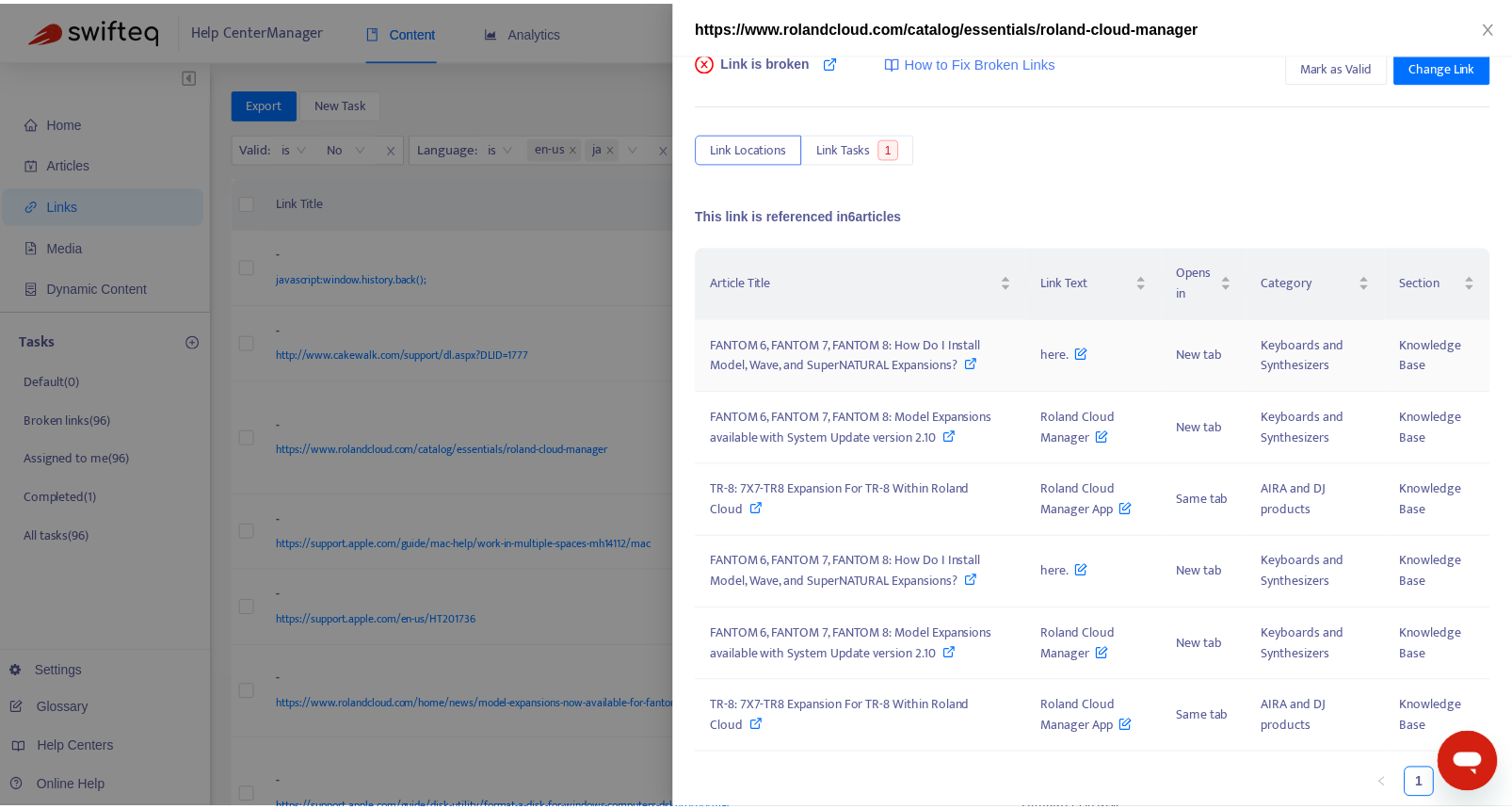 scroll, scrollTop: 31, scrollLeft: 0, axis: vertical 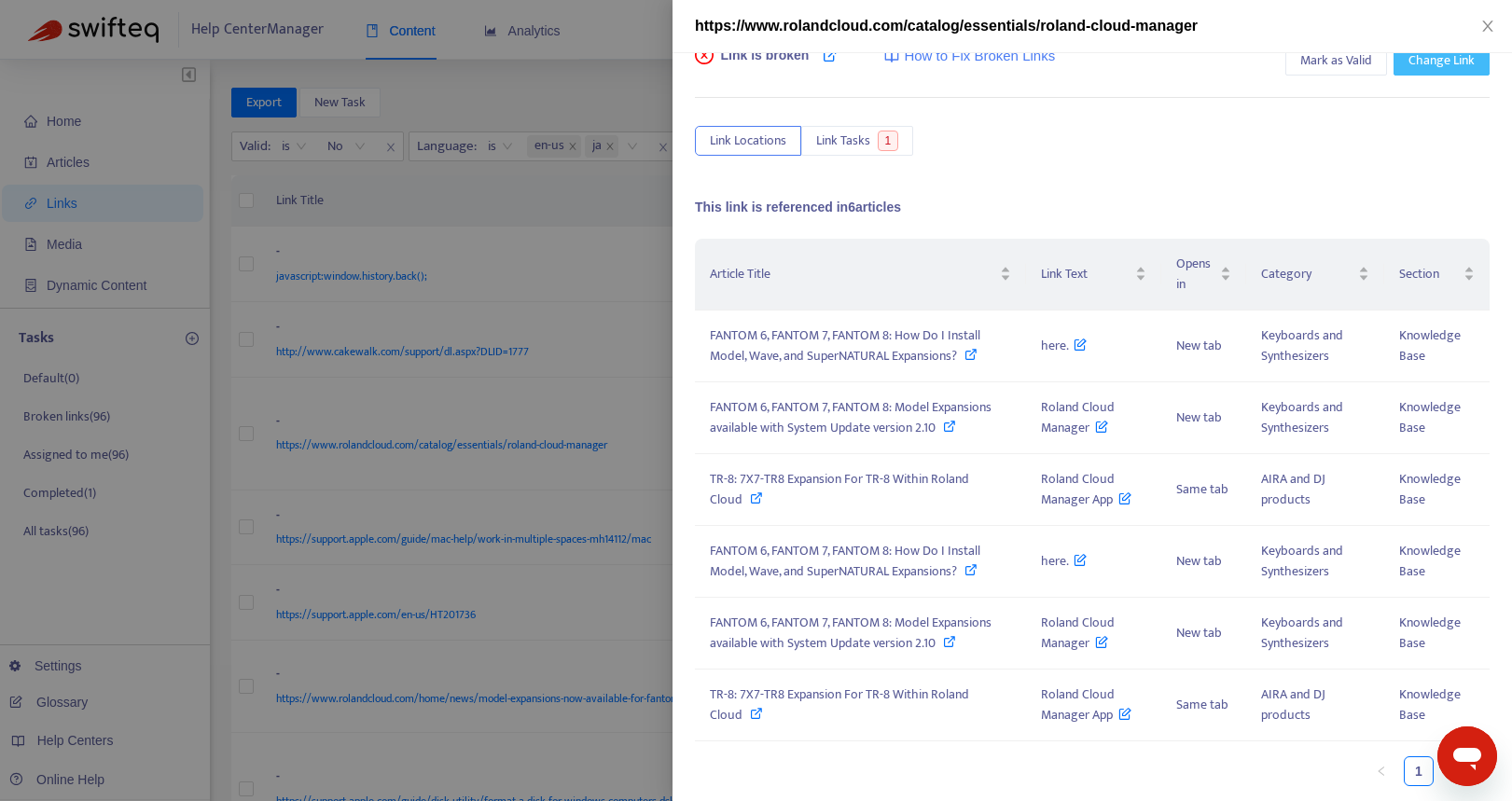 click on "Change Link" at bounding box center (1441, 61) 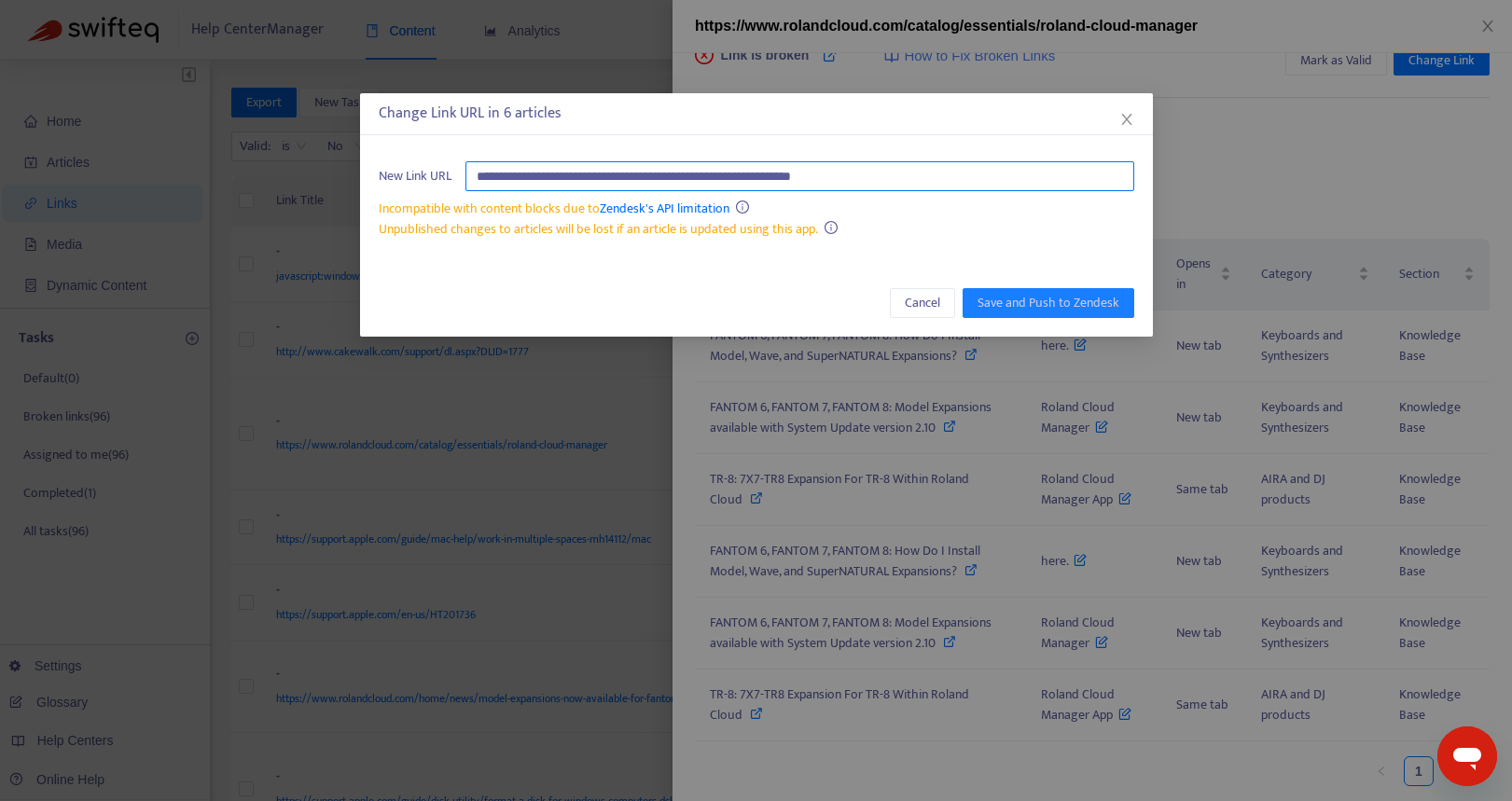 click on "**********" at bounding box center [799, 176] 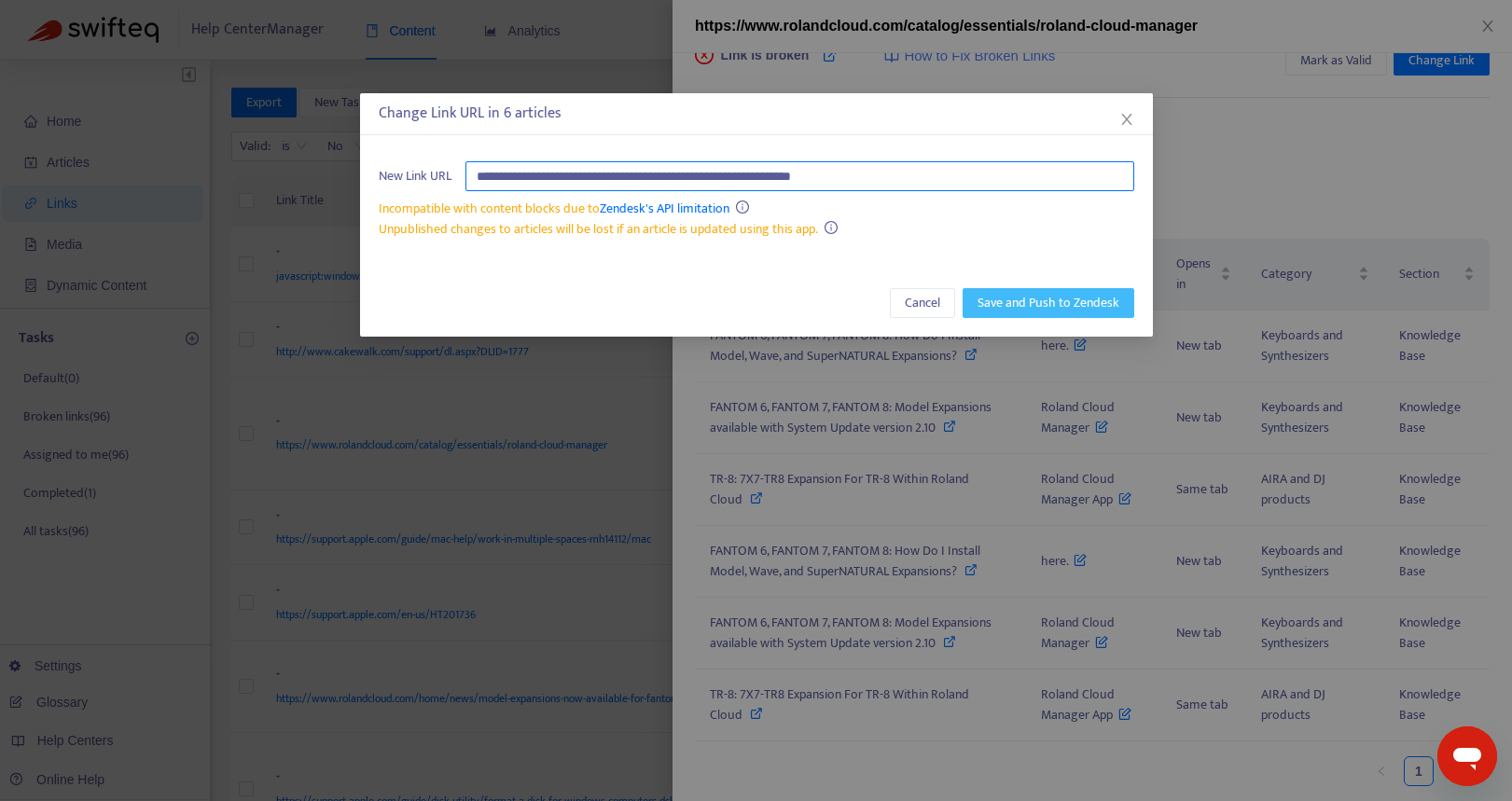 type on "**********" 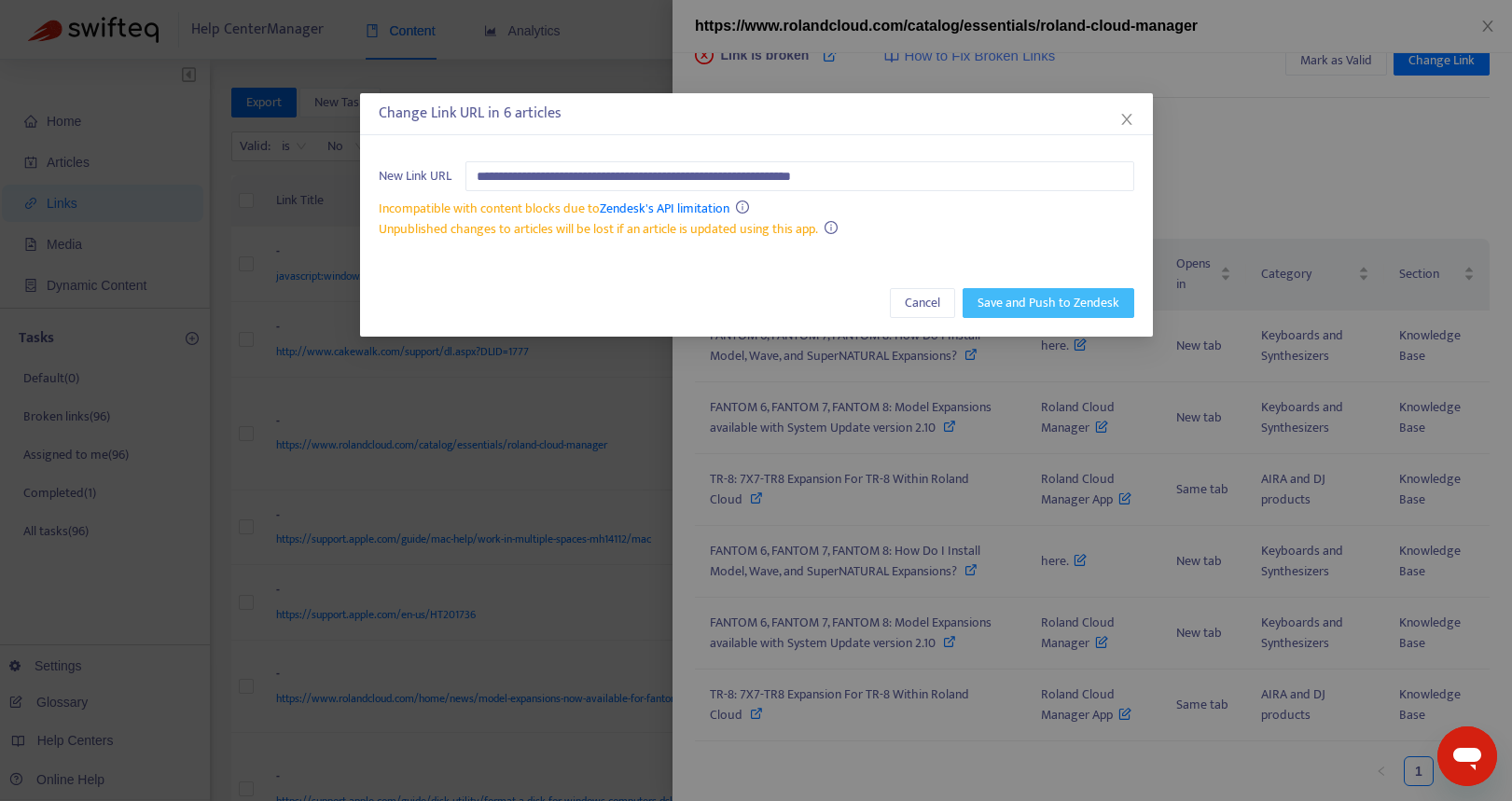 click on "Save and Push to Zendesk" at bounding box center (1048, 303) 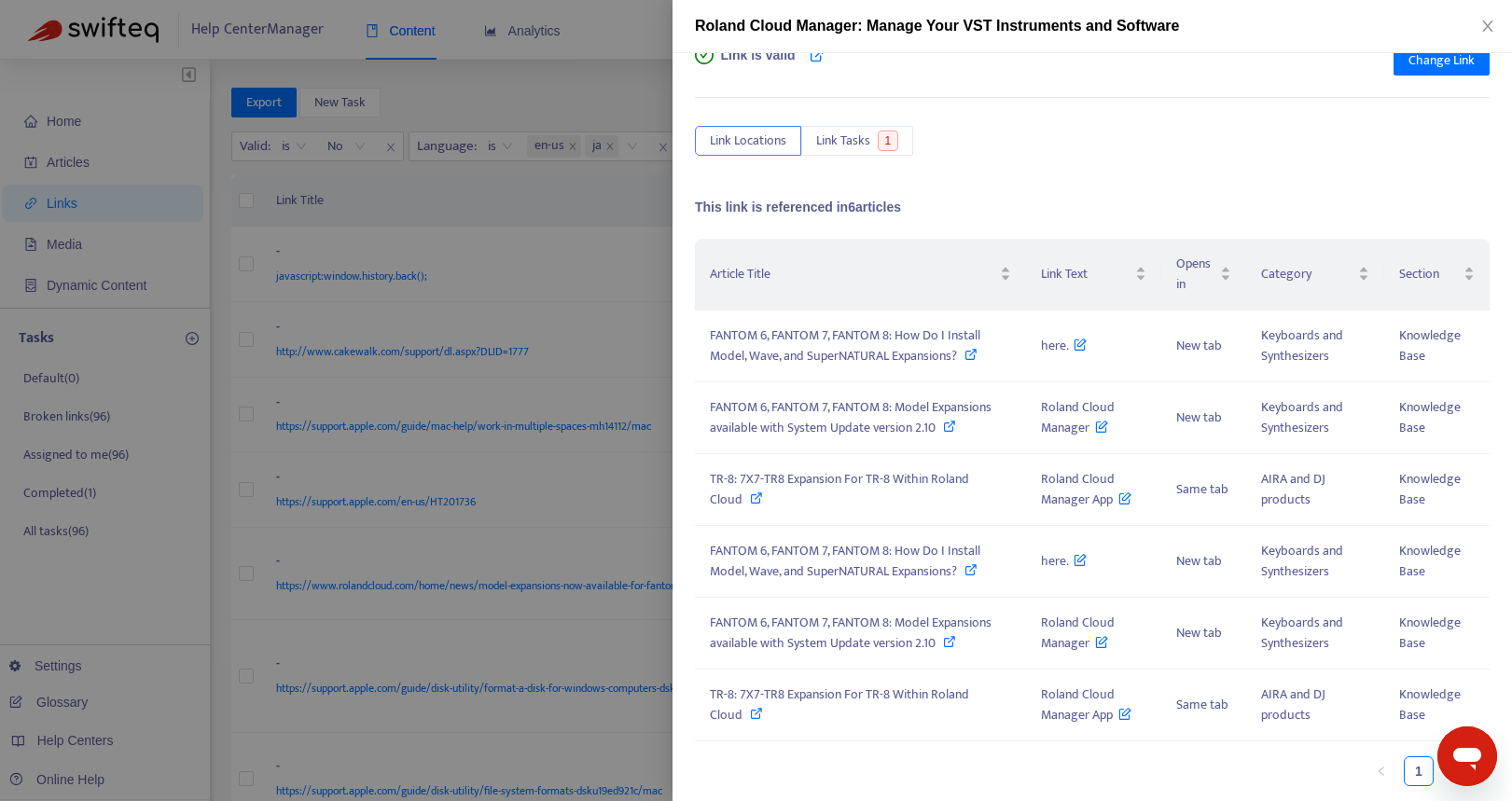 click at bounding box center [756, 400] 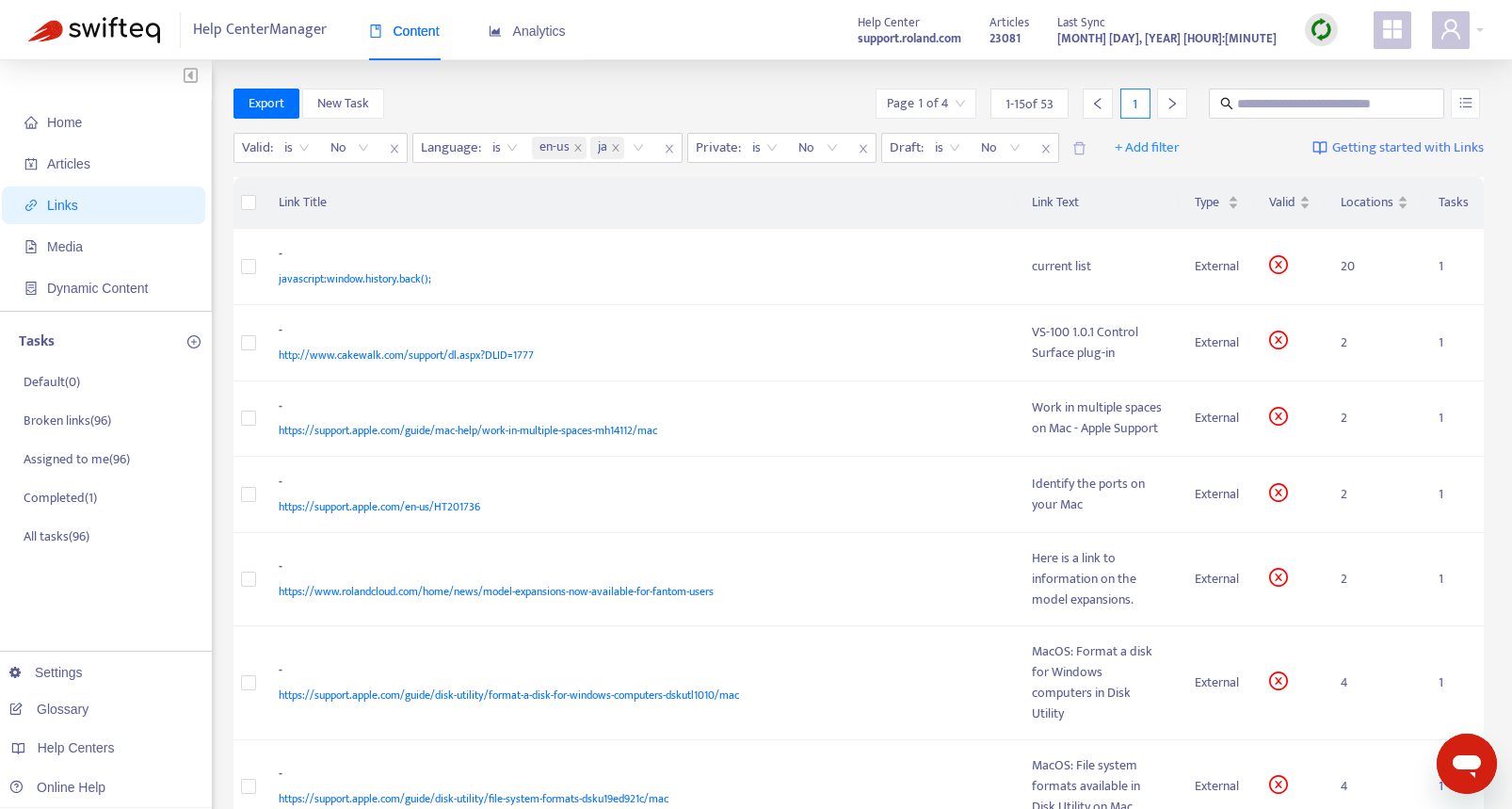 click at bounding box center (1321, 29) 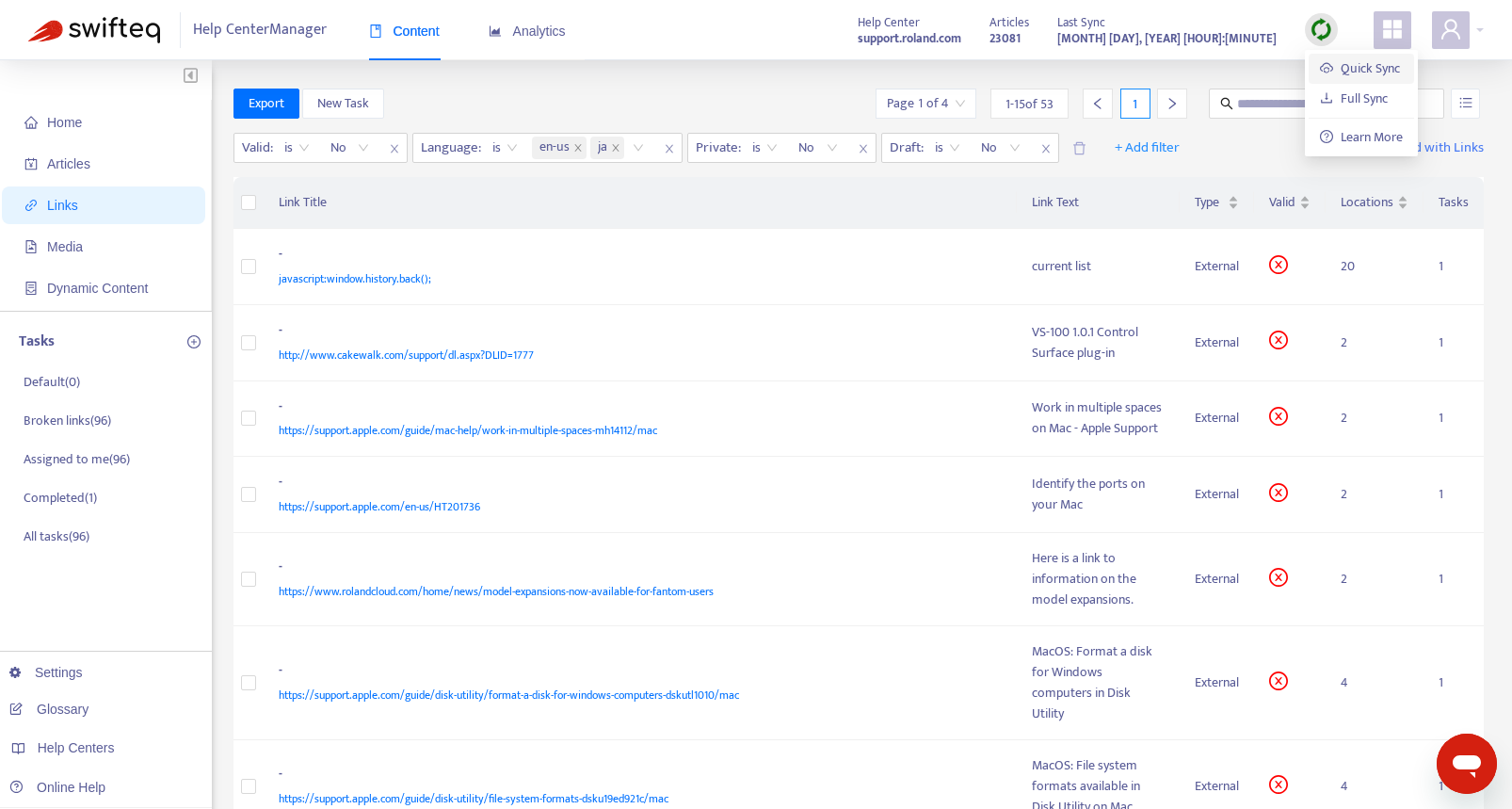 click on "Quick Sync" at bounding box center [1359, 68] 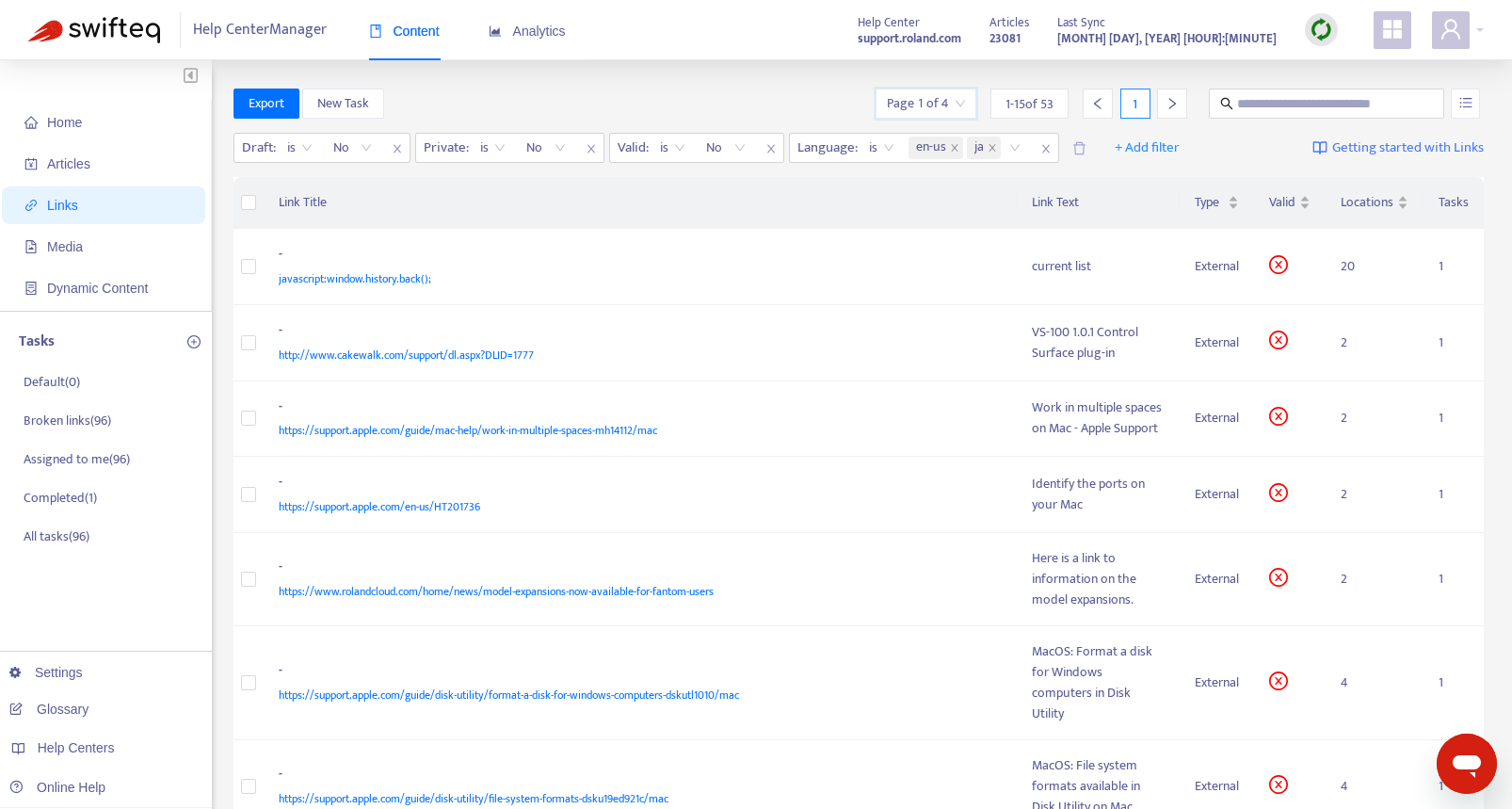click at bounding box center (925, 104) 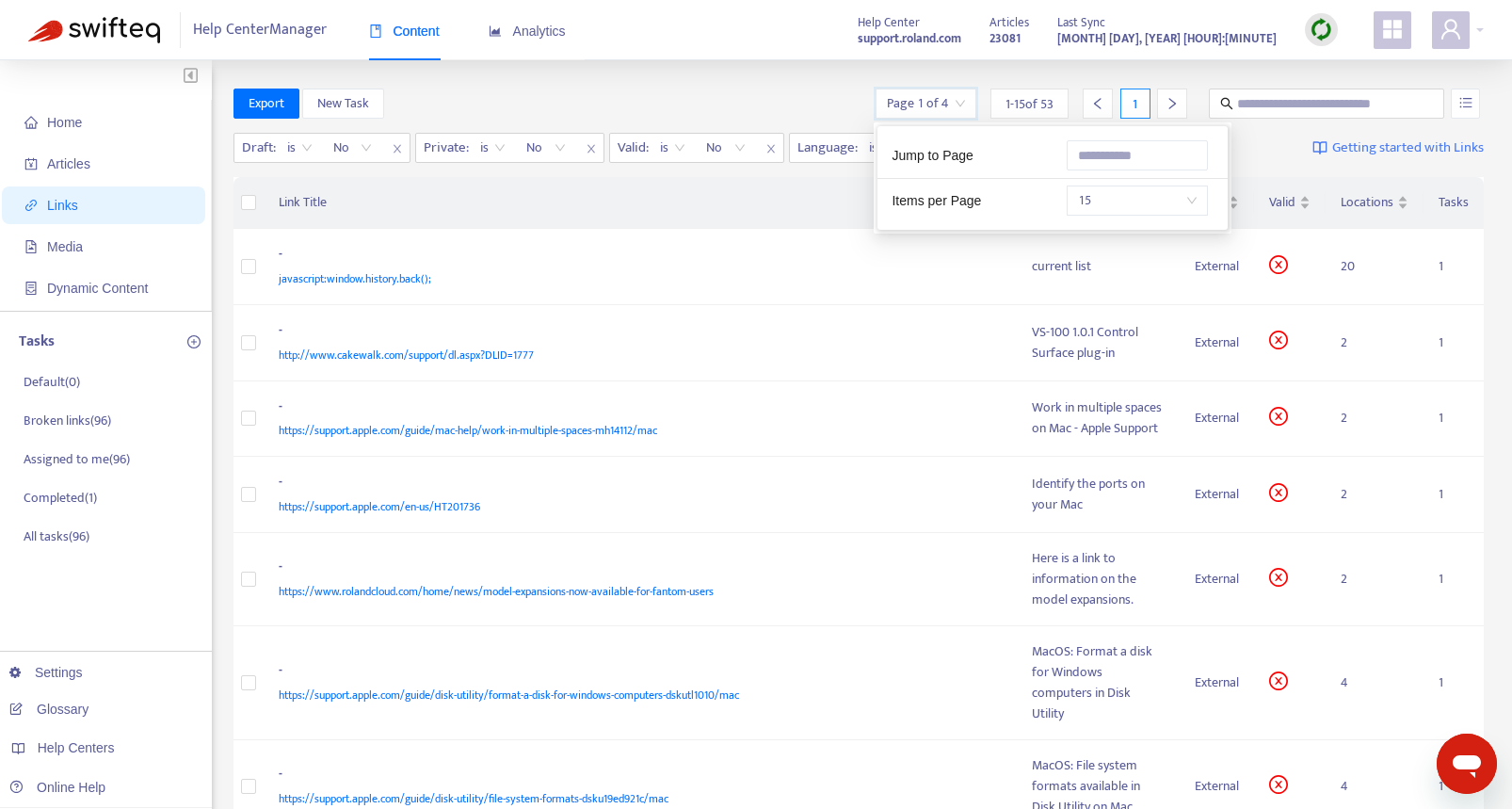 click on "15" at bounding box center (1137, 201) 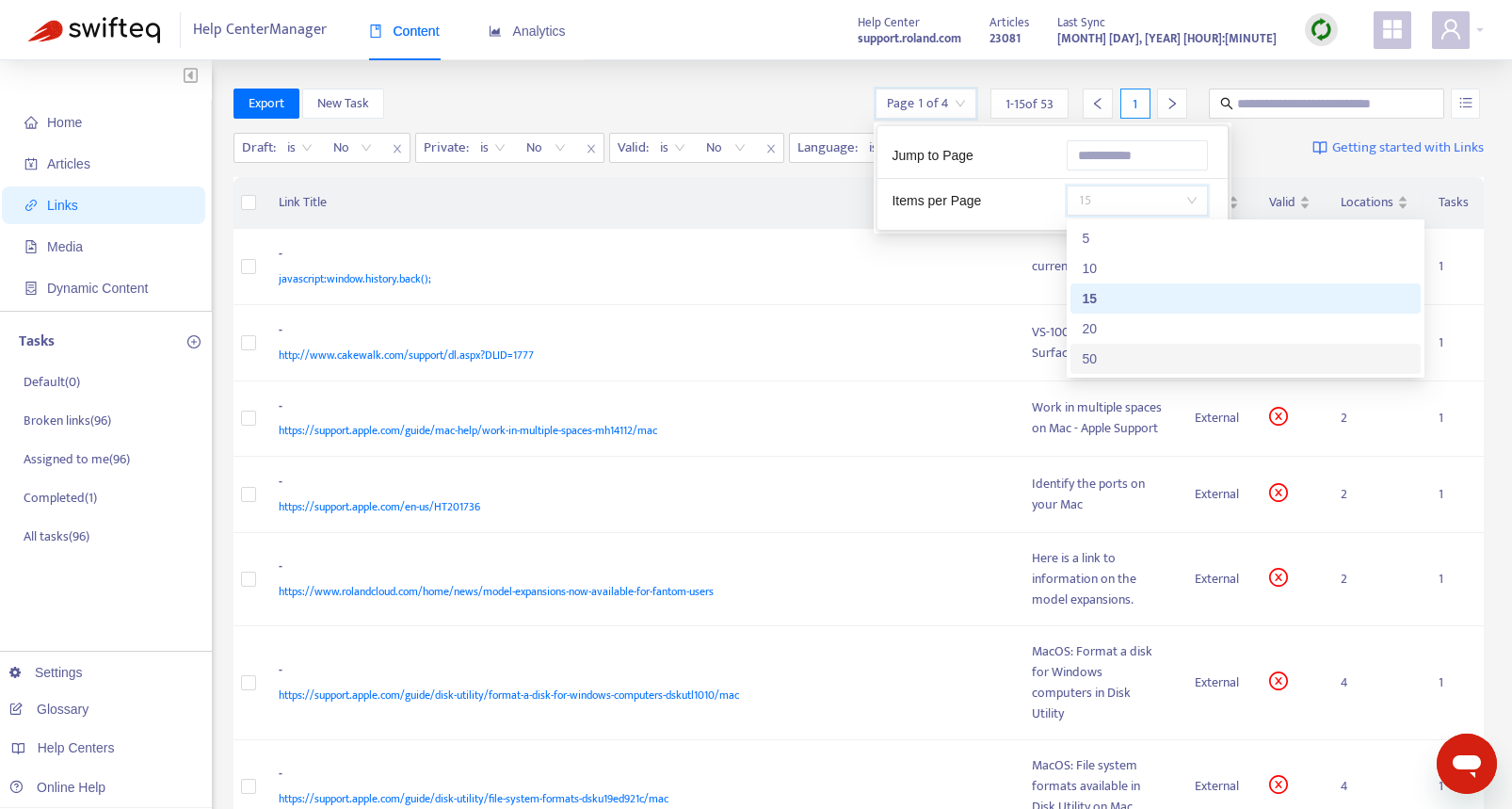 click on "50" at bounding box center [1246, 359] 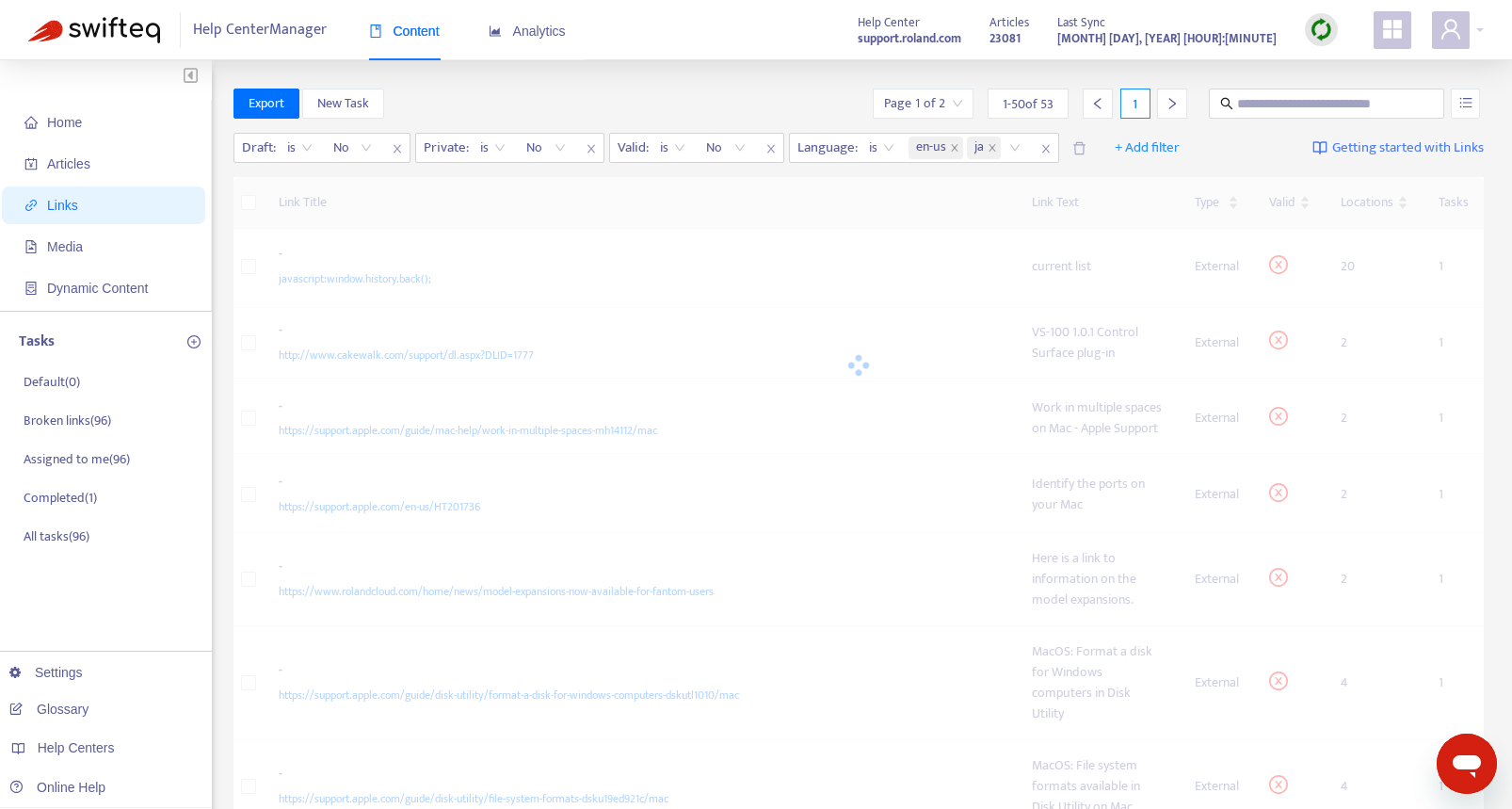 click on "All tasks (96) Settings Glossary Help Centers Online Help Export New Task Page 1 of 2 1 - 50 of 53 1 Draft : is No Private : is No Valid : is No Language : is en-us ja + Add filter Getting started with Links Link Title Link Text Type Valid Locations Tasks - javascript:window.history.back(); current list External 20 1 - http://www.cakewalk.com/support/dl.aspx?DLID=1777 VS-100 1.0.1 Control Surface plug-in External 2 1 - https://support.apple.com/guide/mac-help/work-in-multiple-spaces/mac Work in multiple spaces on Mac - Apple Support External 2 1 - https://support.apple.com/en-us/HT201736 Identify the ports on your Mac External 2 1 - https://www.rolandcloud.com/home/news/model-expansions-now-available-for-fantom-users Here is a link to information on the model expansions. External 2 1 - MacOS: Format a disk for Windows computers in Disk Utility External 4 1 - 4 1 -" at bounding box center [756, 832] 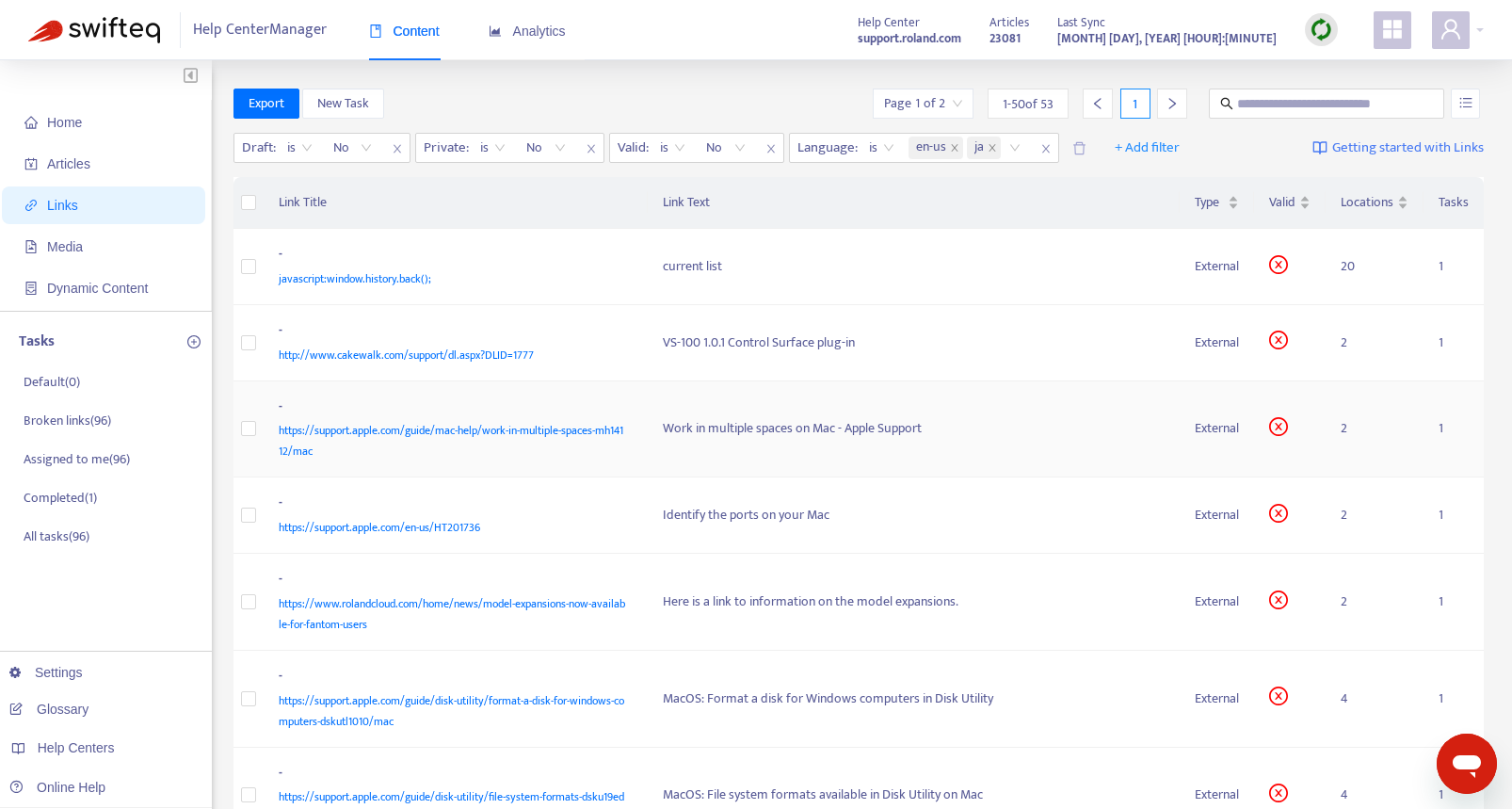 click on "https://support.apple.com/guide/mac-help/work-in-multiple-spaces-mh14112/mac" at bounding box center [451, 441] 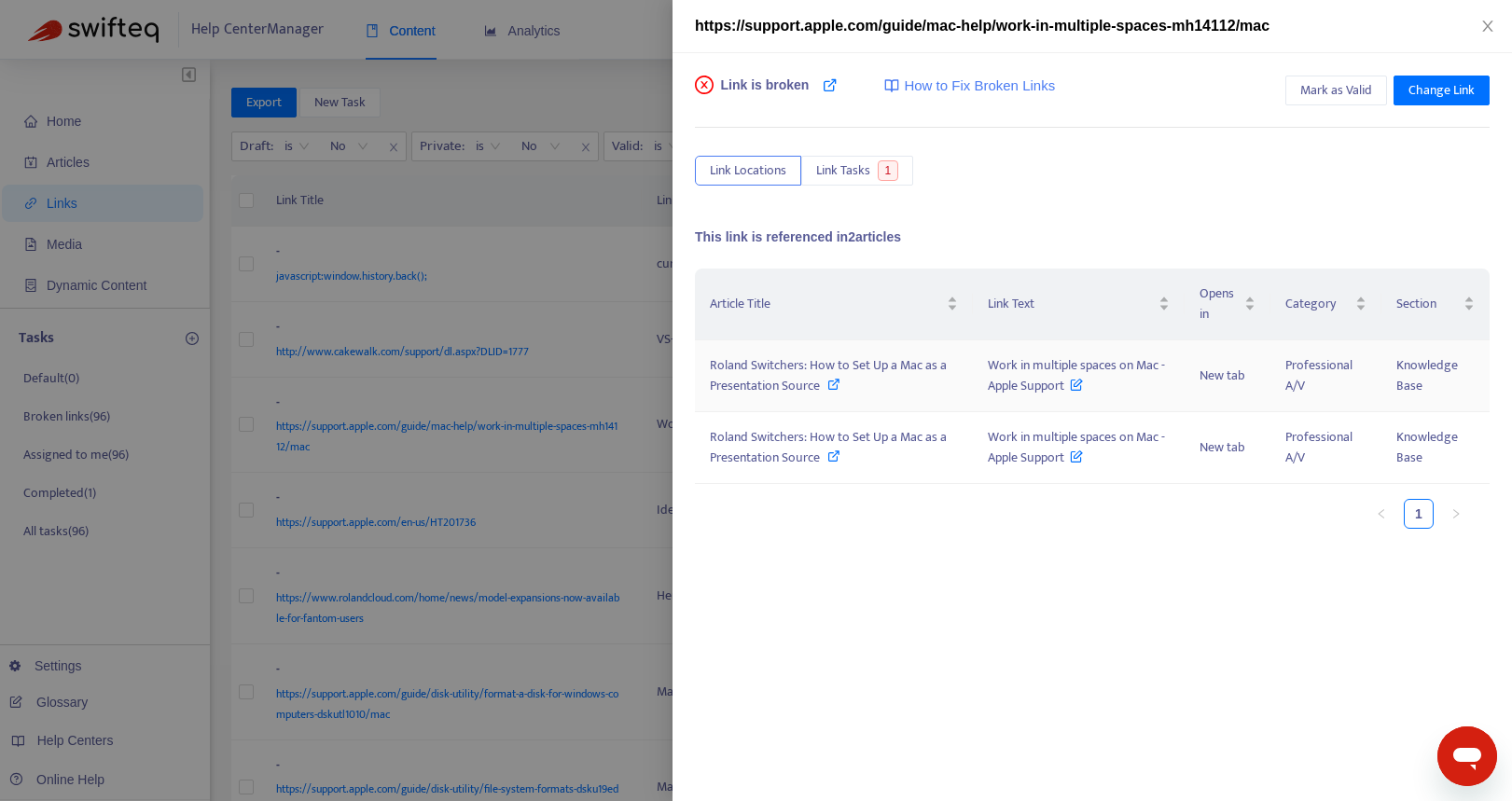 click on "Roland Switchers: How to Set Up a Mac as a Presentation Source" at bounding box center (834, 376) 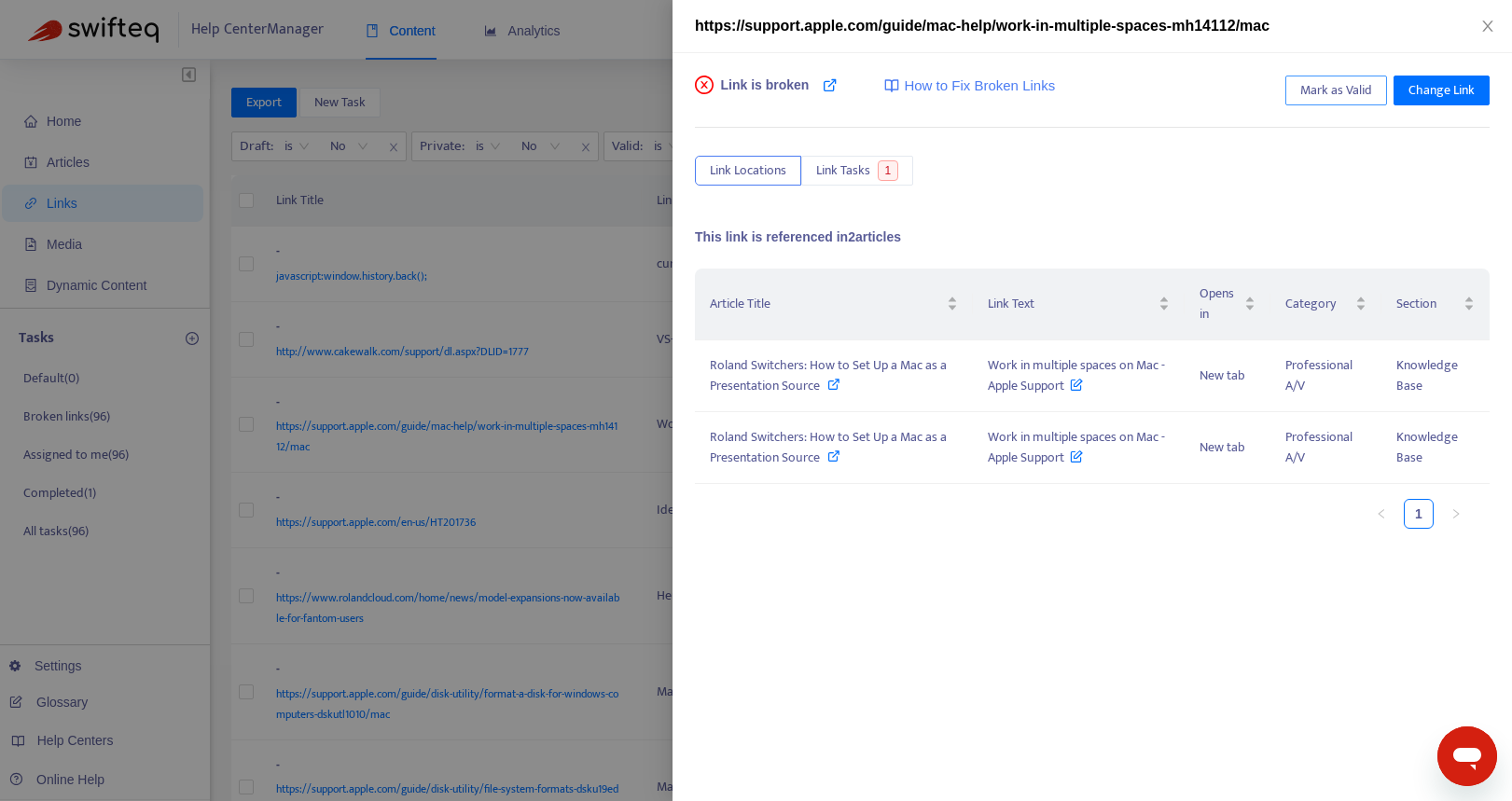 click on "Mark as Valid" at bounding box center [1336, 90] 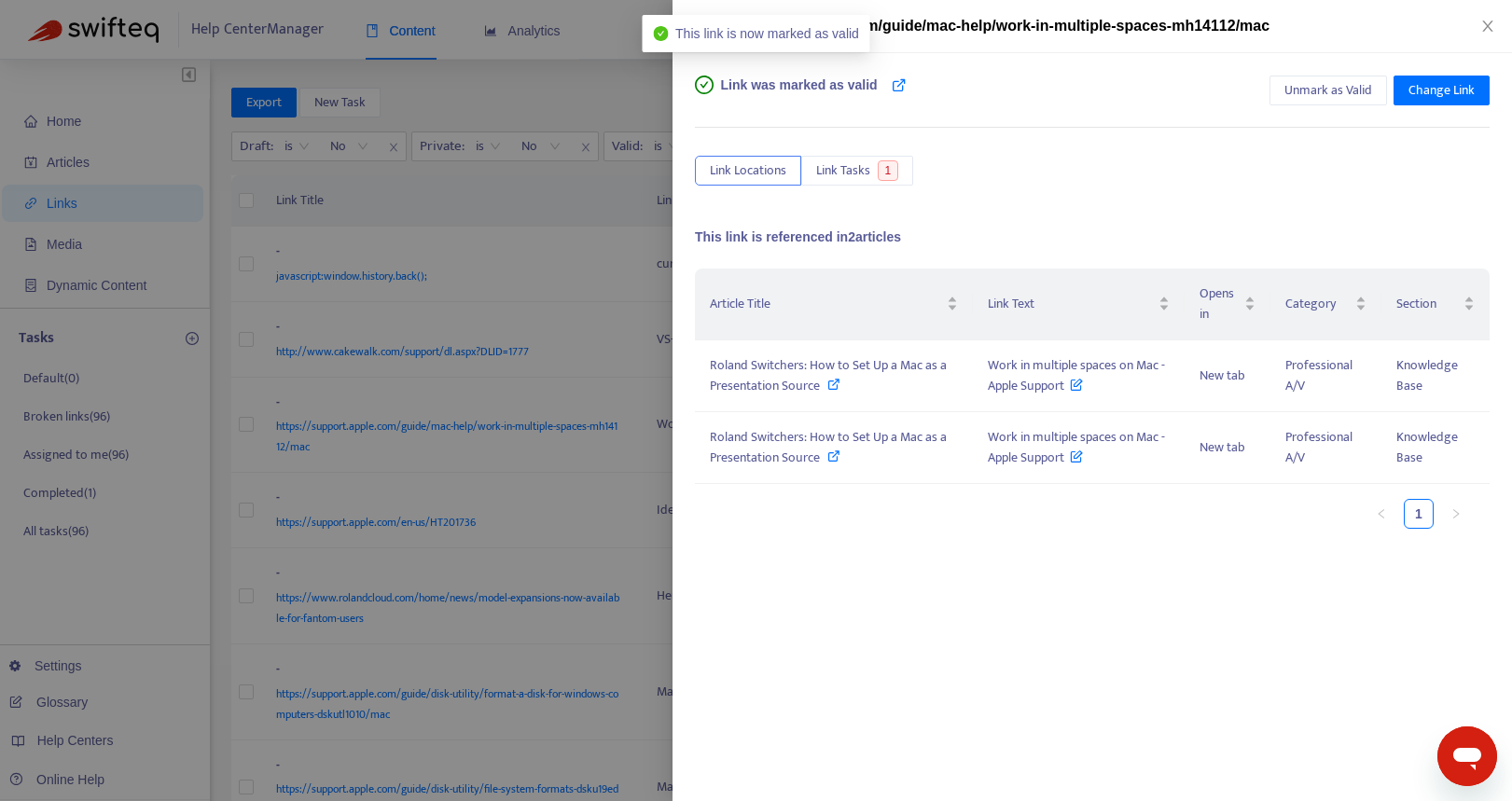 click at bounding box center (756, 400) 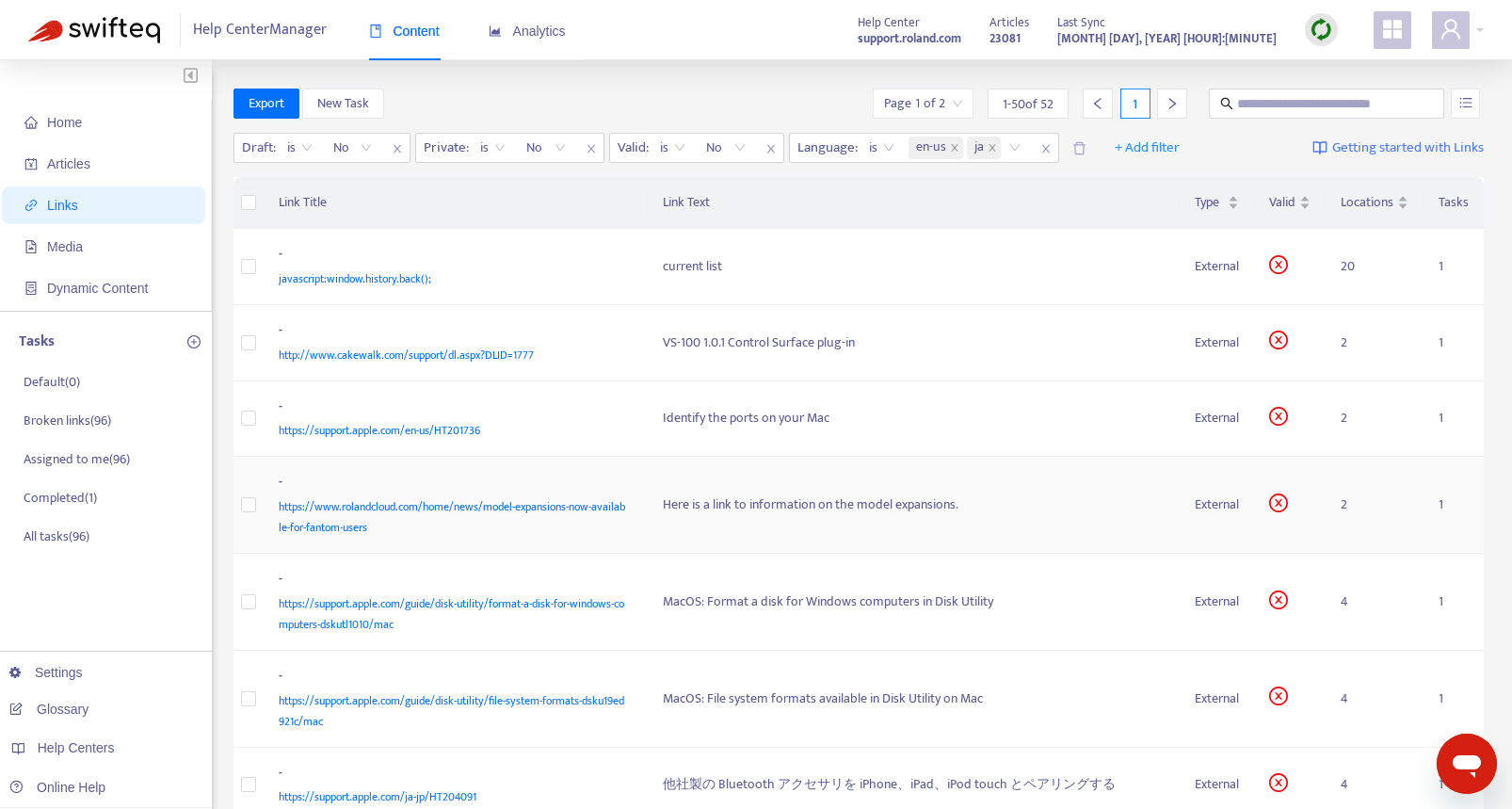 click on "https://www.rolandcloud.com/home/news/model-expansions-now-available-for-fantom-users" at bounding box center (452, 517) 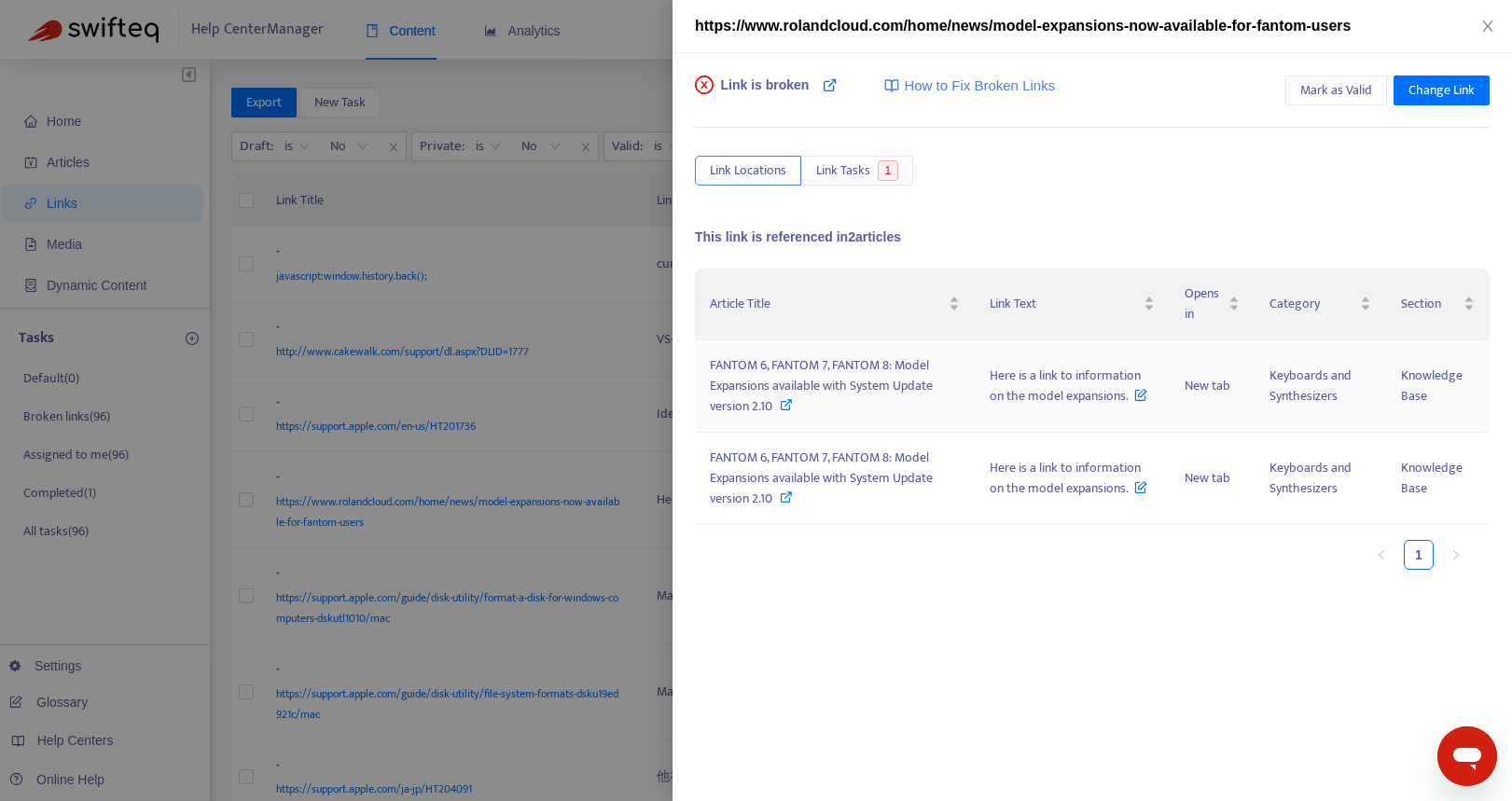 click on "FANTOM 6, FANTOM 7, FANTOM 8: Model Expansions available with System Update version 2.10" at bounding box center [835, 386] 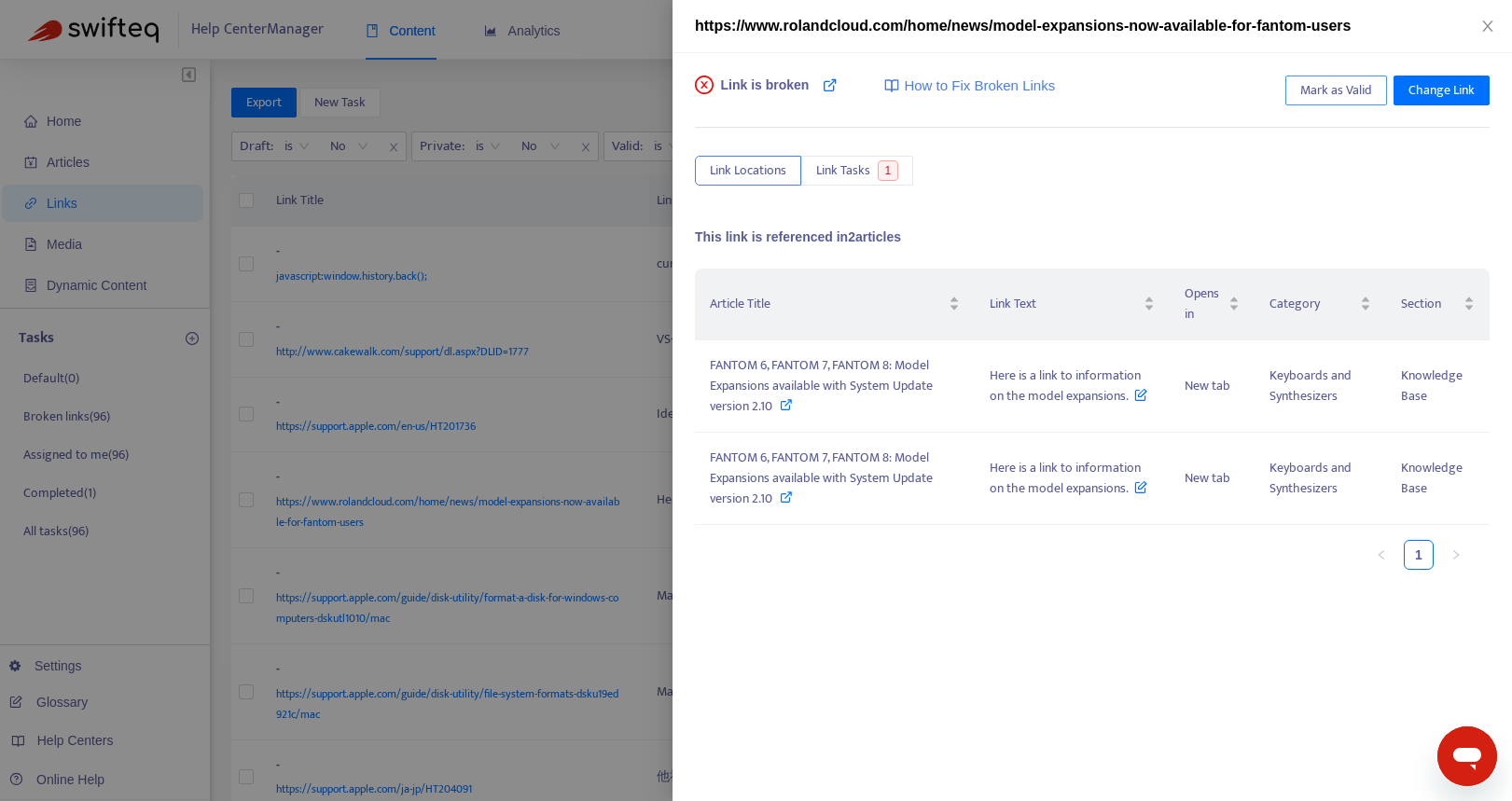 click on "Mark as Valid" at bounding box center (1336, 90) 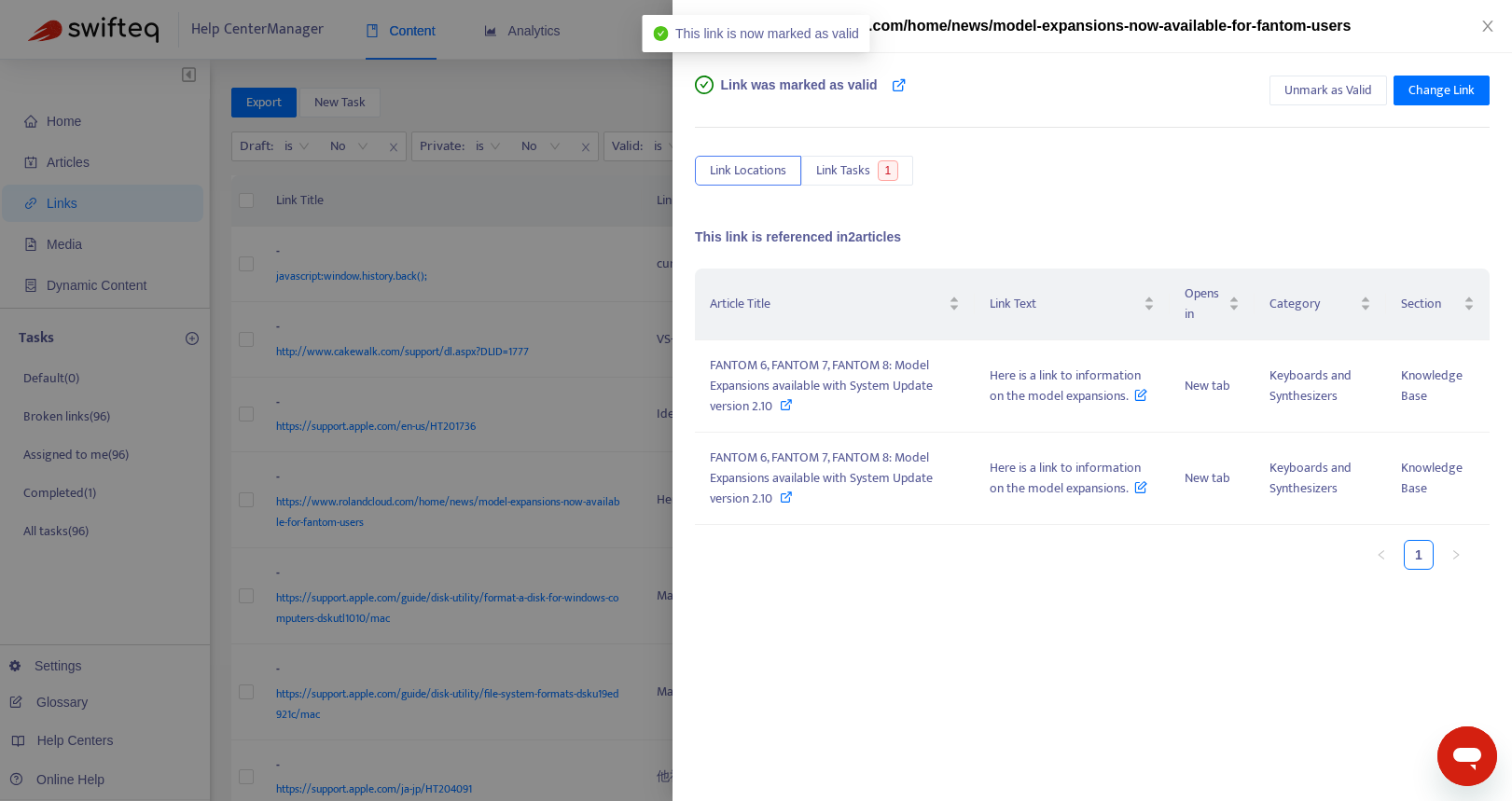 click at bounding box center [756, 400] 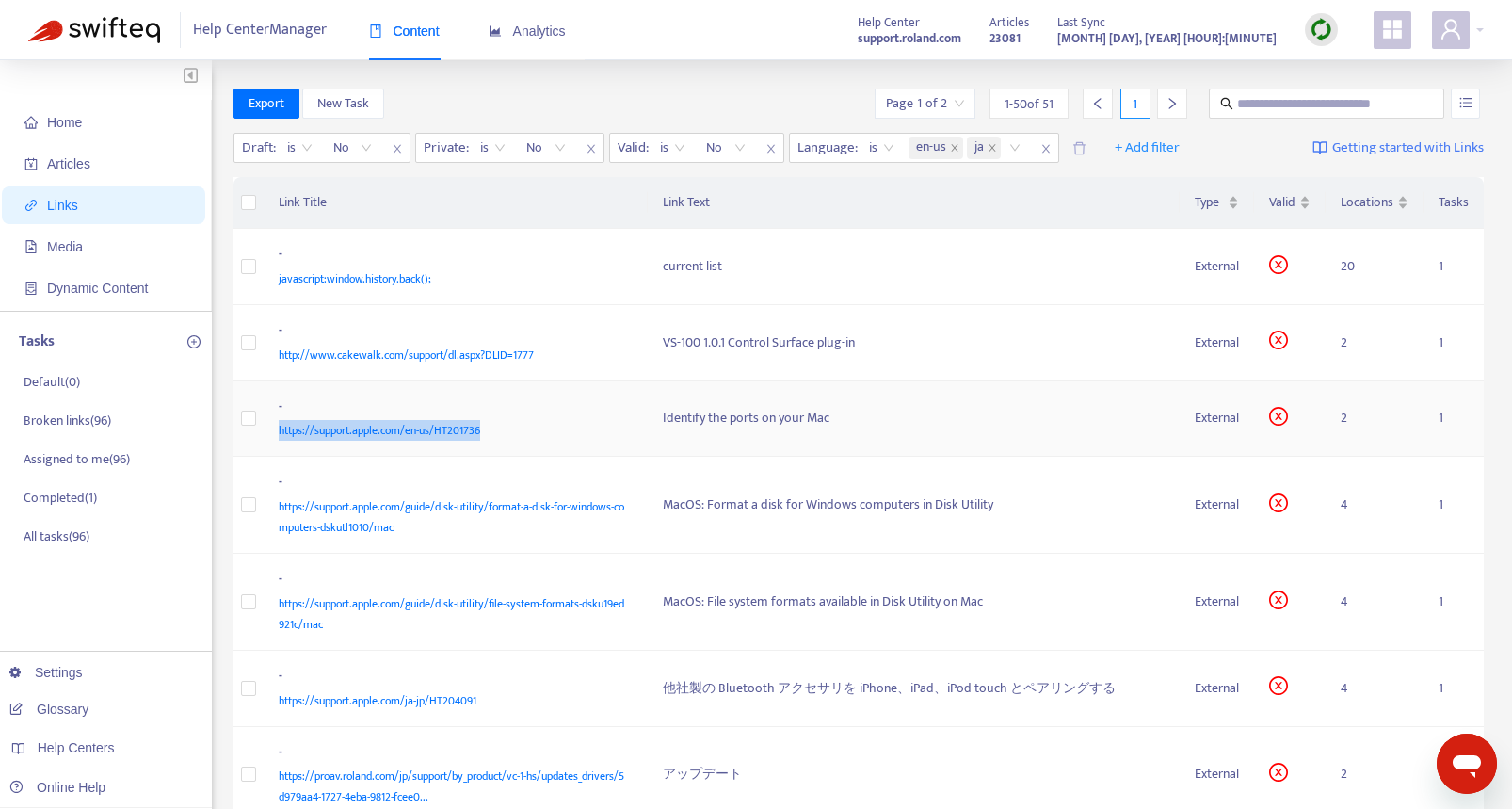 click on "- https://support.apple.com/en-us/HT201736" at bounding box center (456, 419) 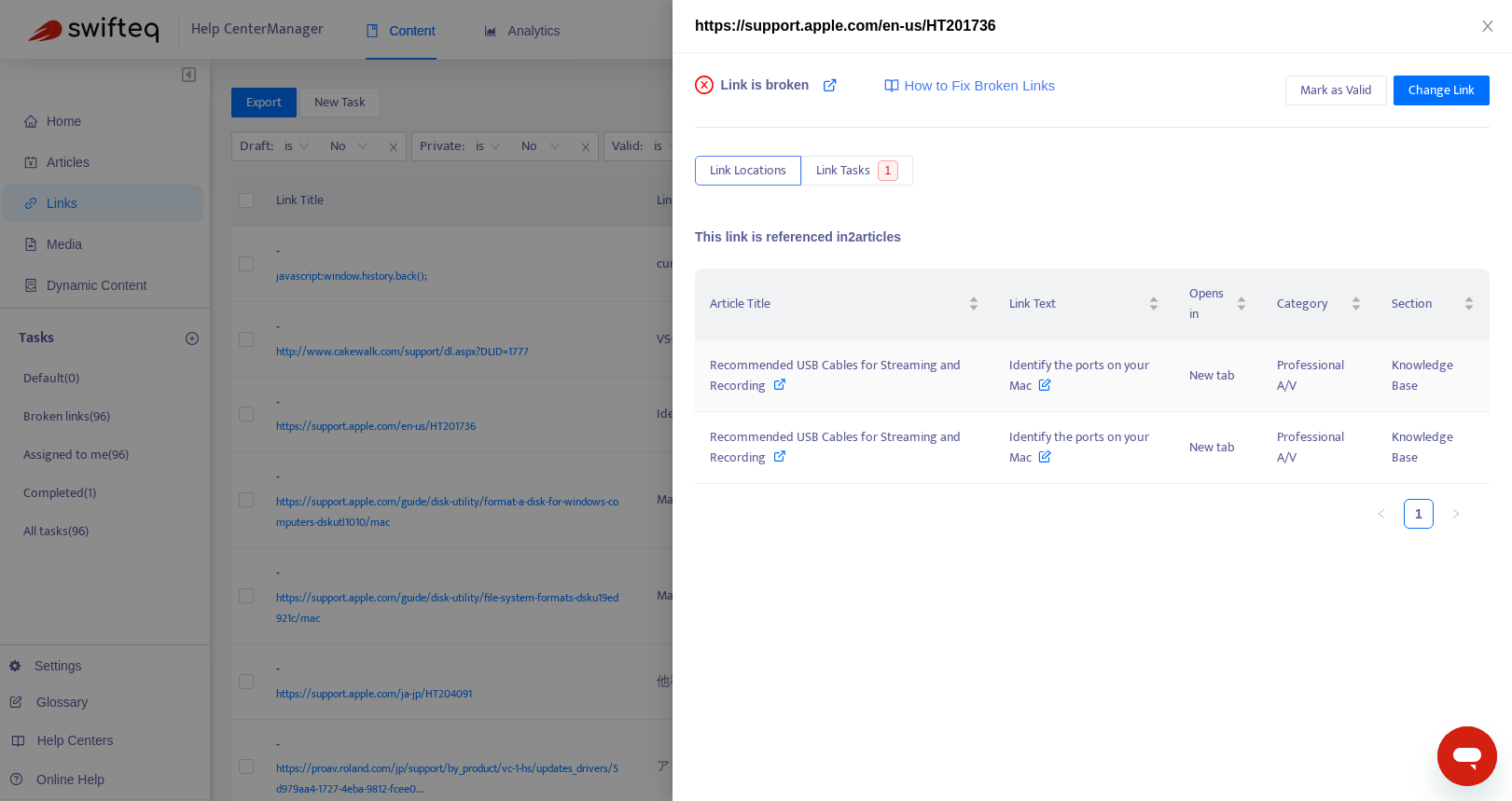 click on "Recommended USB Cables for Streaming and Recording" at bounding box center (844, 376) 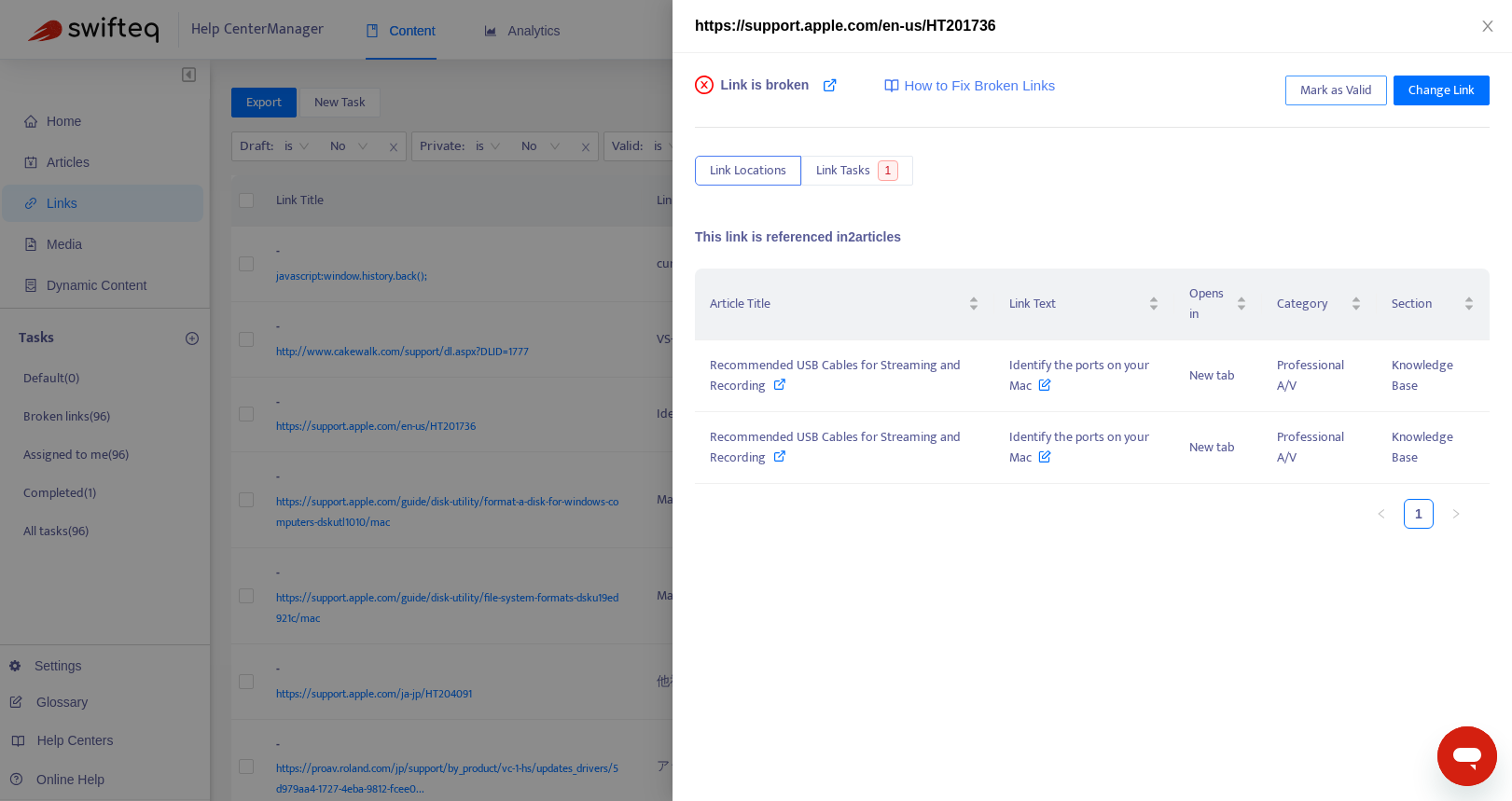 click on "Mark as Valid" at bounding box center (1336, 90) 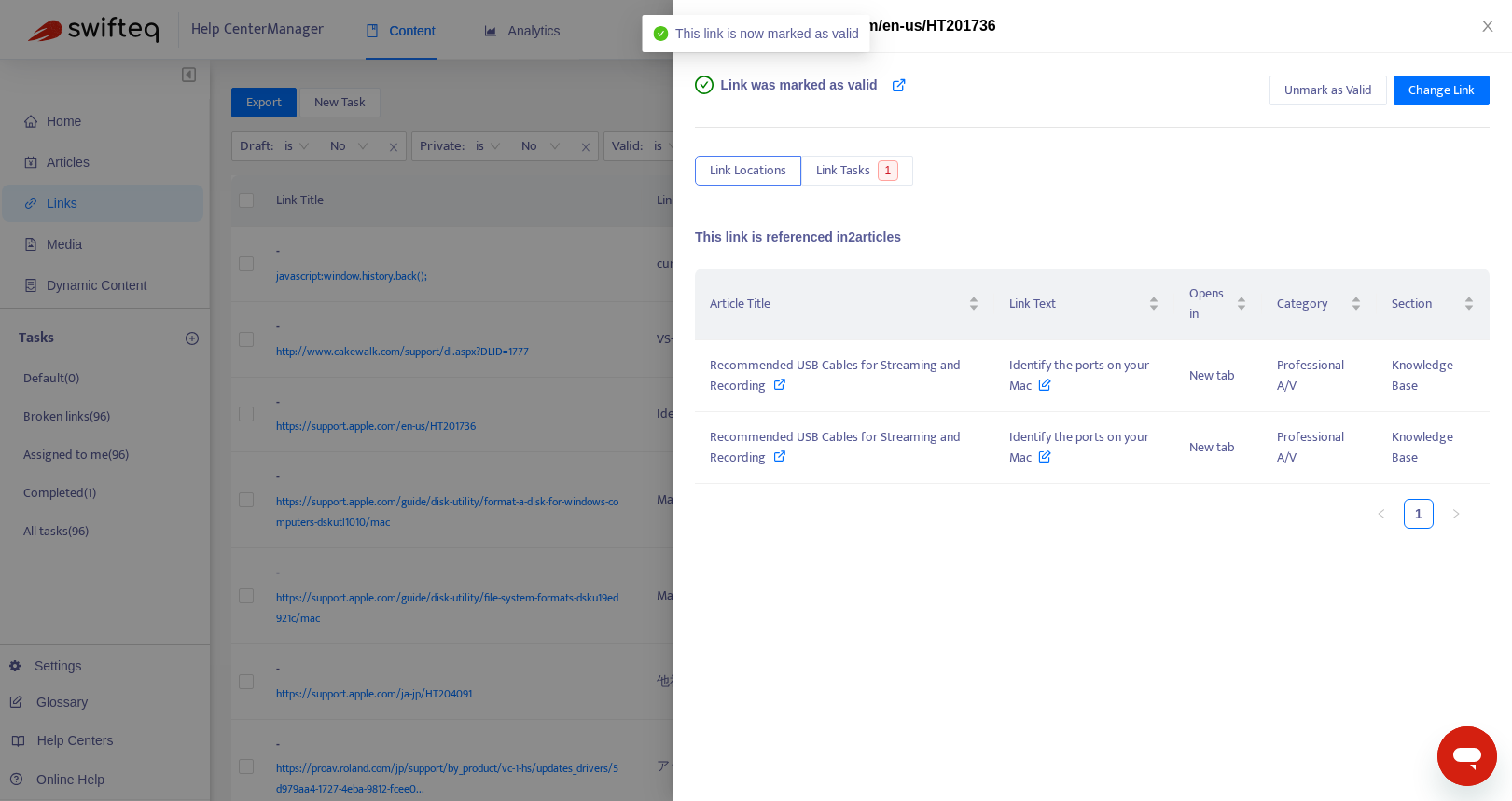 click at bounding box center (756, 400) 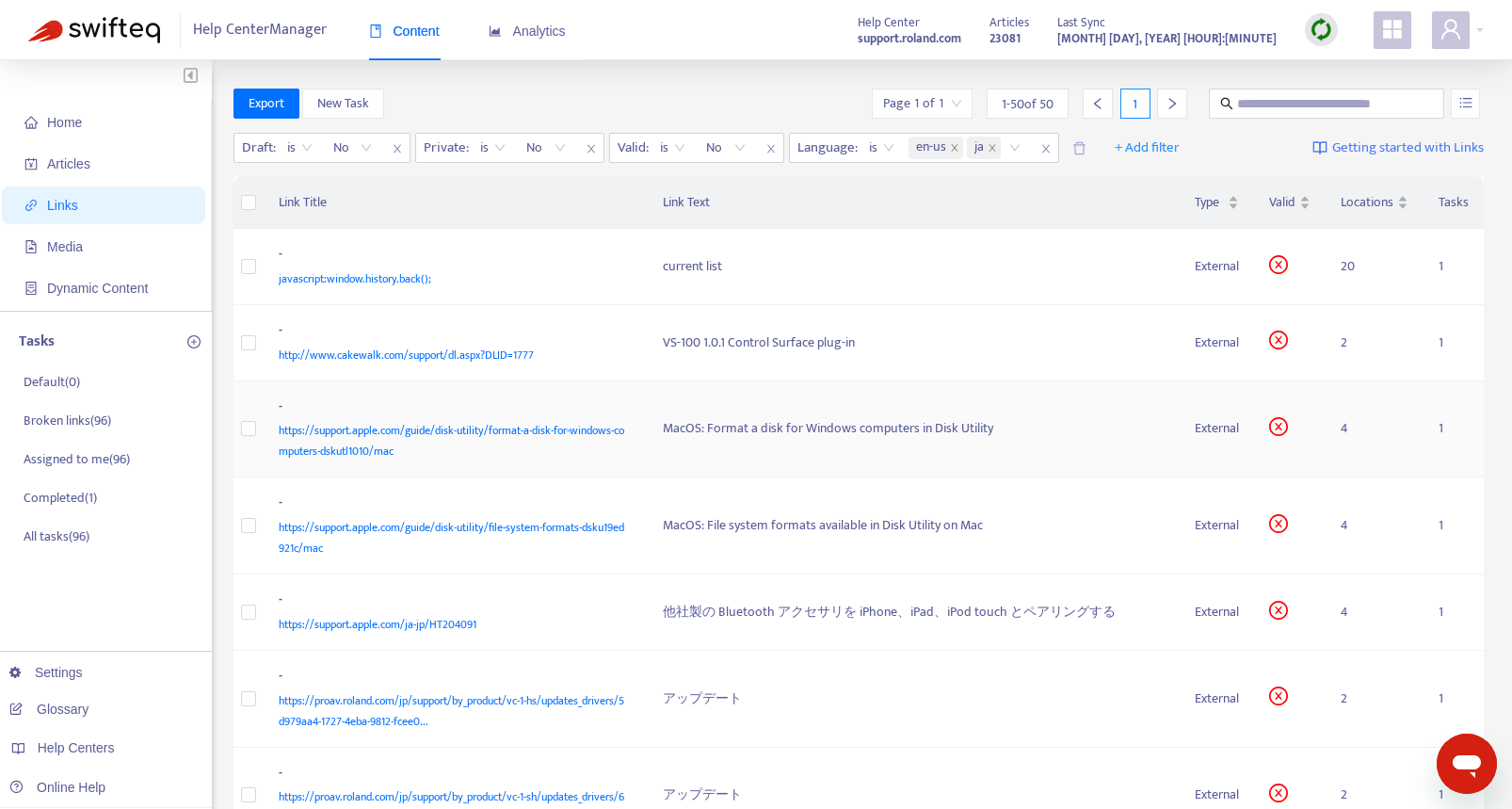 click on "- https://support.apple.com/guide/disk-utility/format-a-disk-for-windows-computers-dskutl1010/mac" at bounding box center (456, 429) 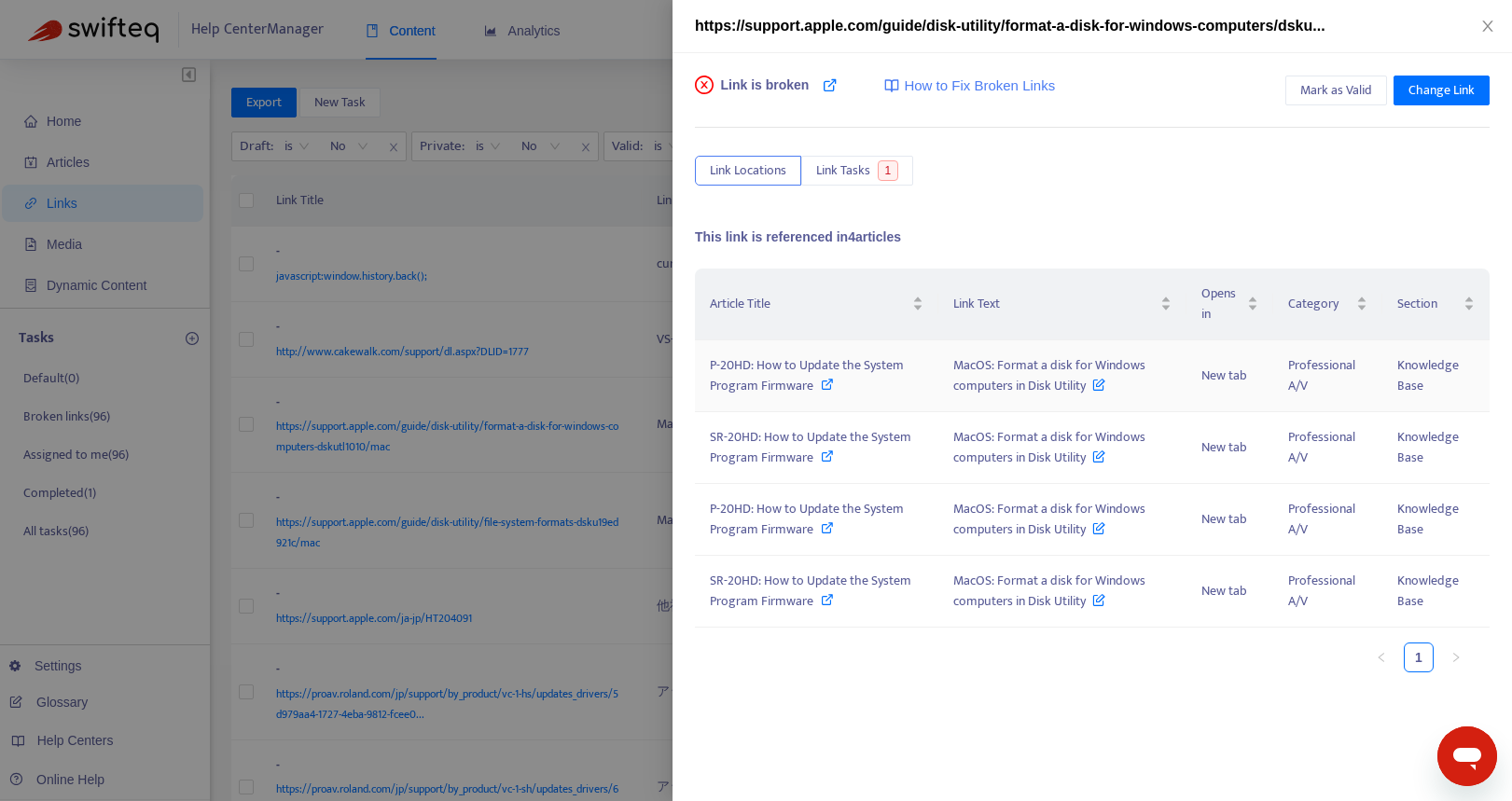 click on "P-20HD: How to Update the System Program Firmware" at bounding box center (807, 375) 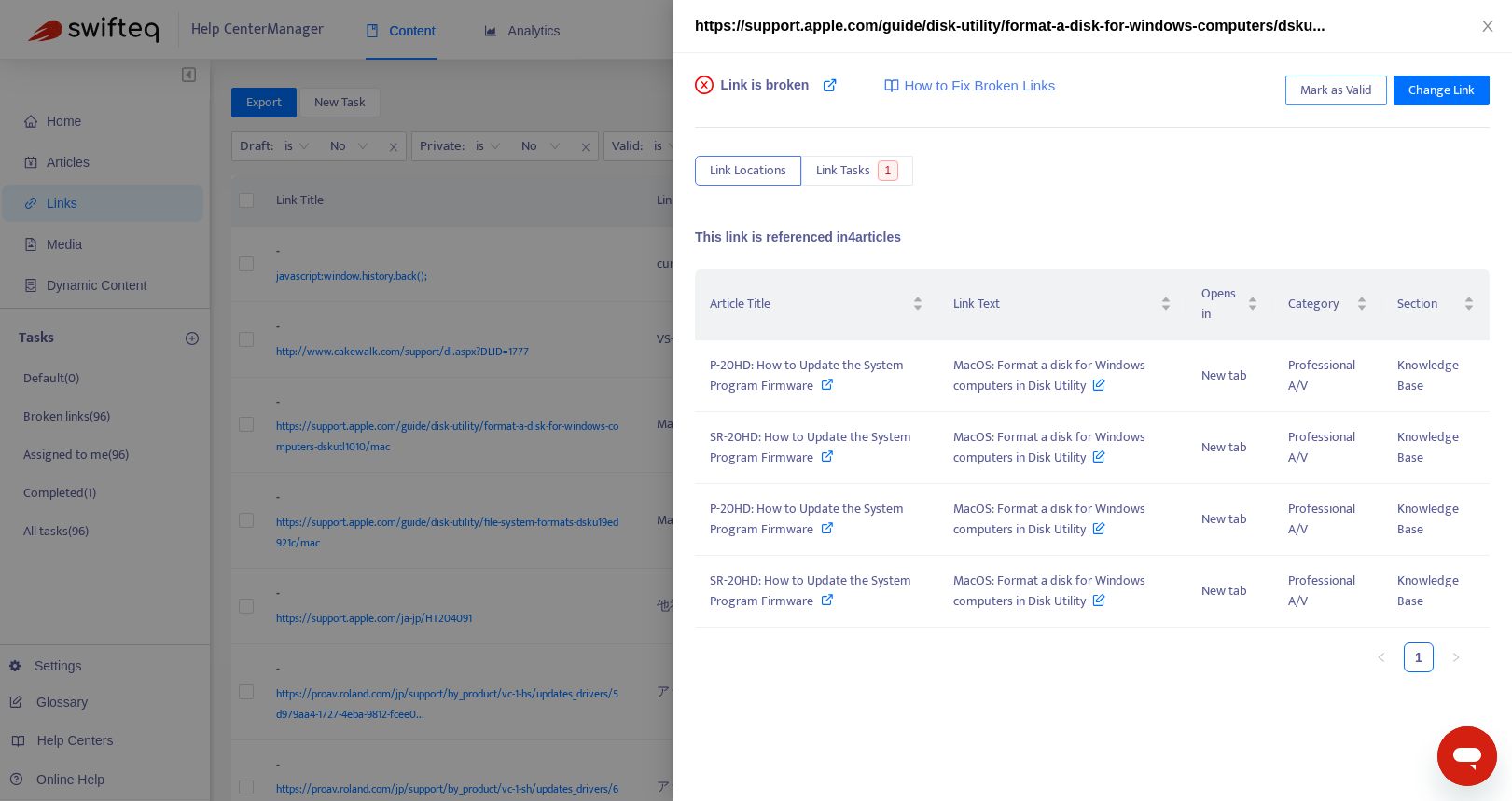 click on "Mark as Valid" at bounding box center (1336, 90) 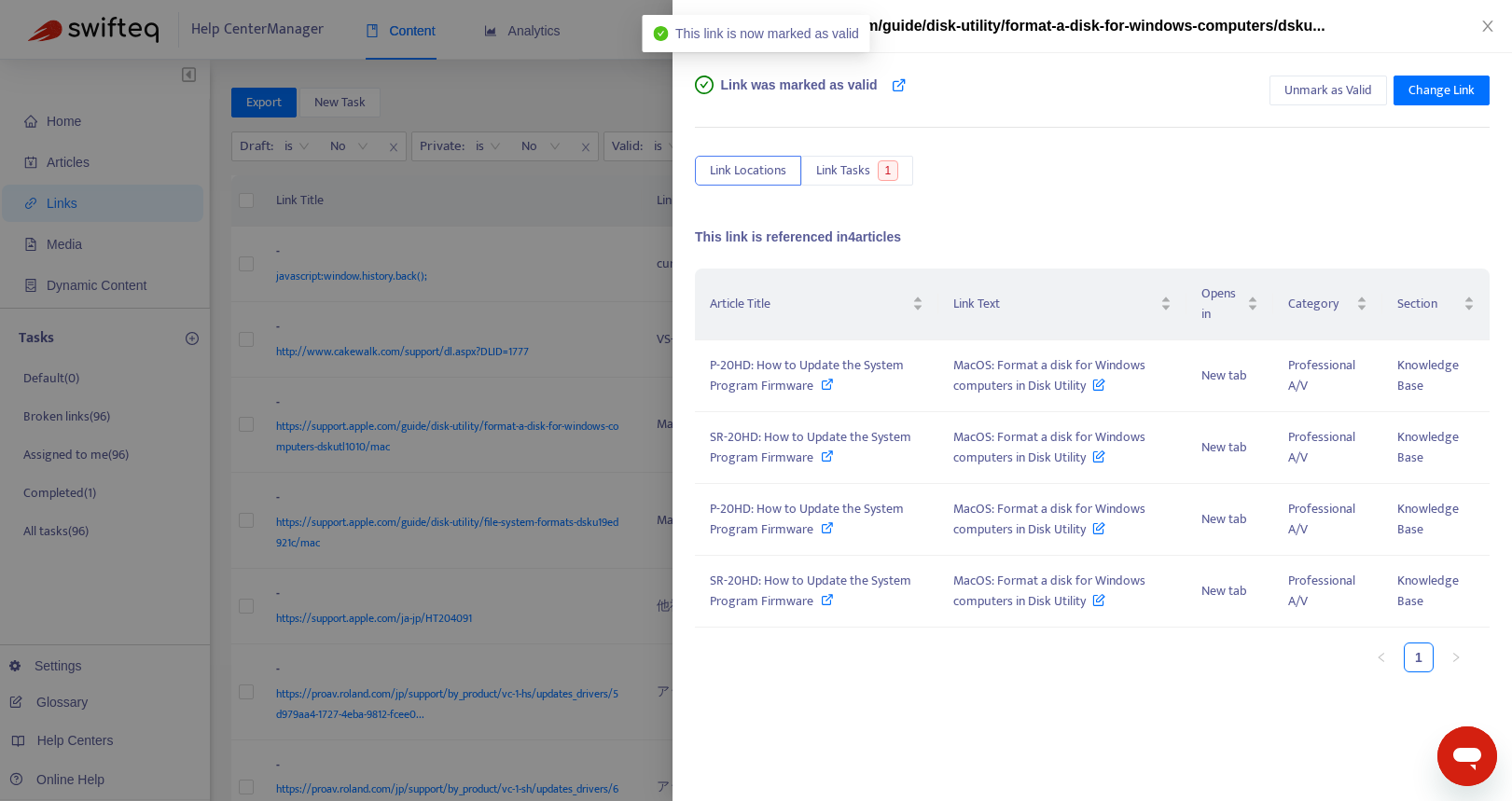 click at bounding box center [756, 400] 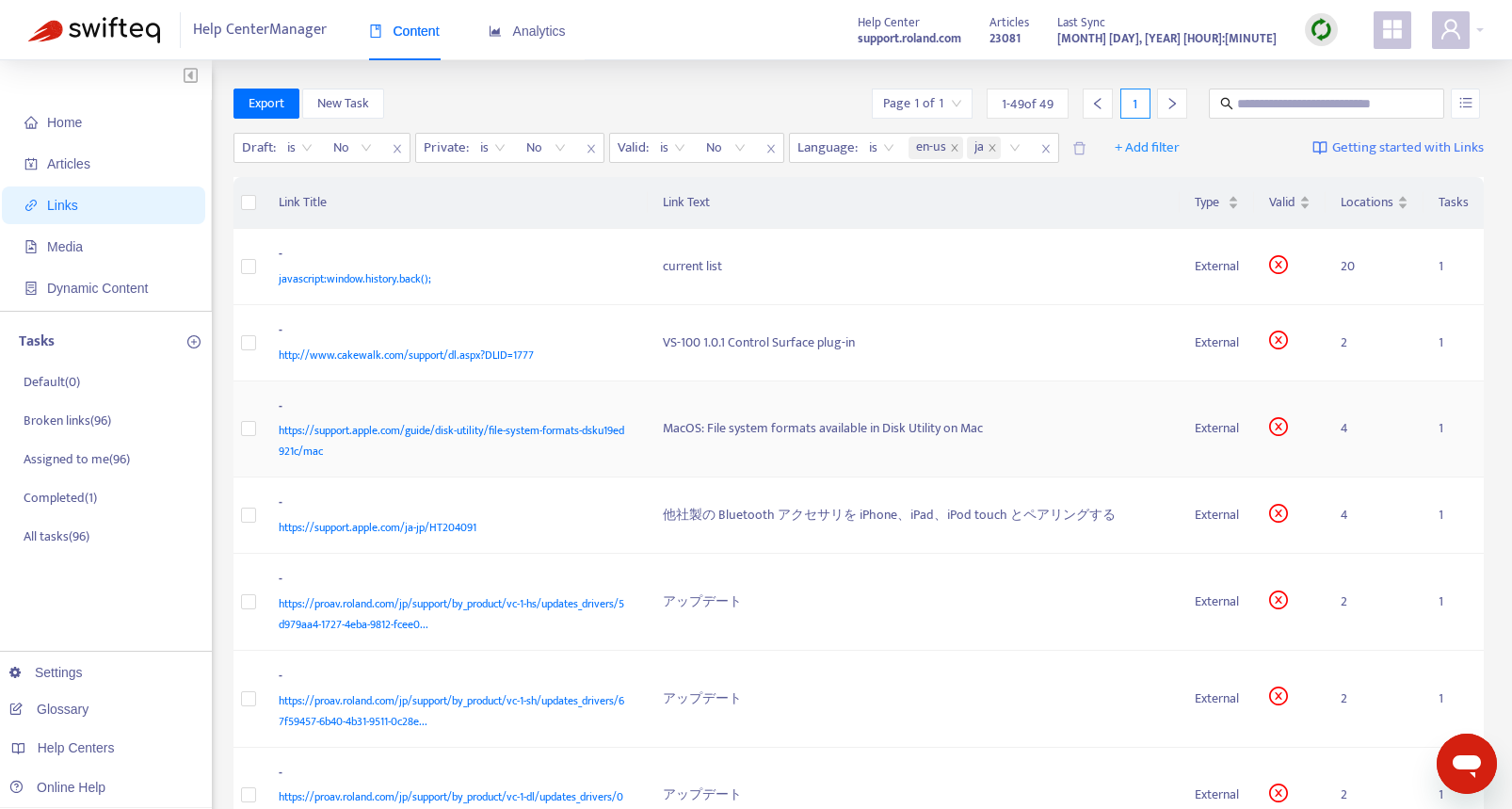 click on "https://support.apple.com/guide/disk-utility/file-system-formats-dsku19ed921c/mac" at bounding box center (452, 441) 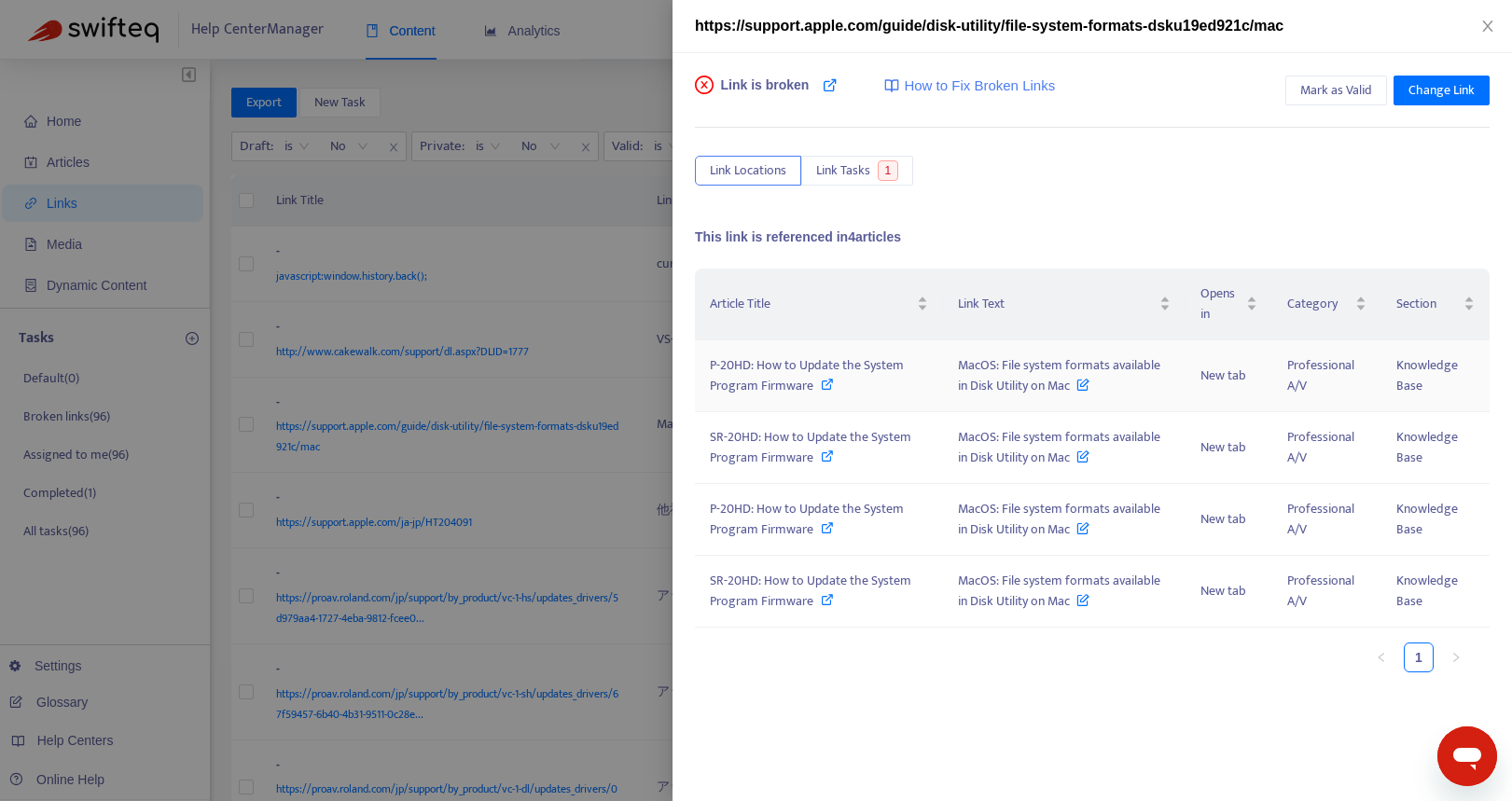 click on "P-20HD: How to Update the System Program Firmware" at bounding box center [807, 375] 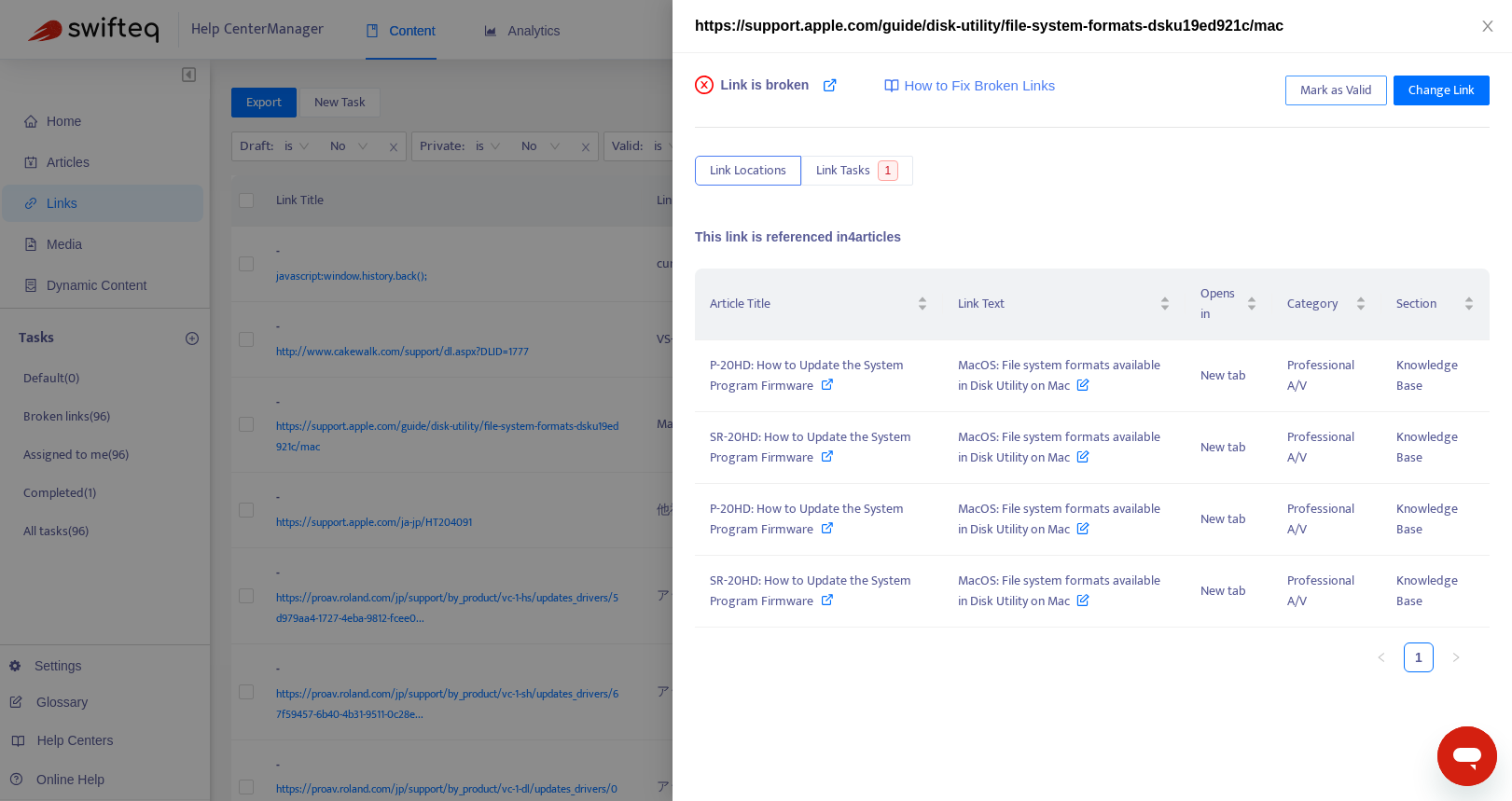 click on "Mark as Valid" at bounding box center [1336, 90] 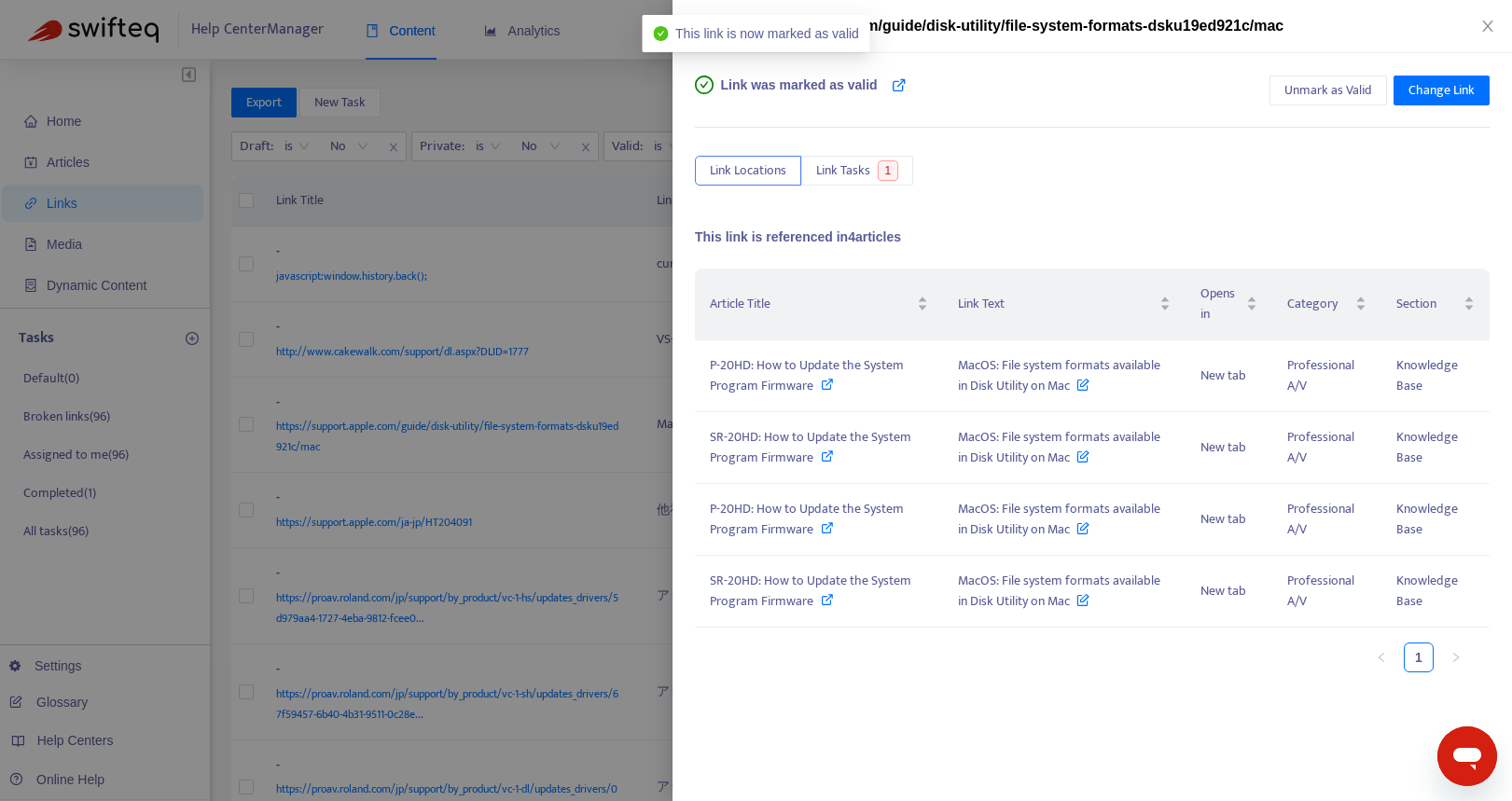 click at bounding box center (756, 400) 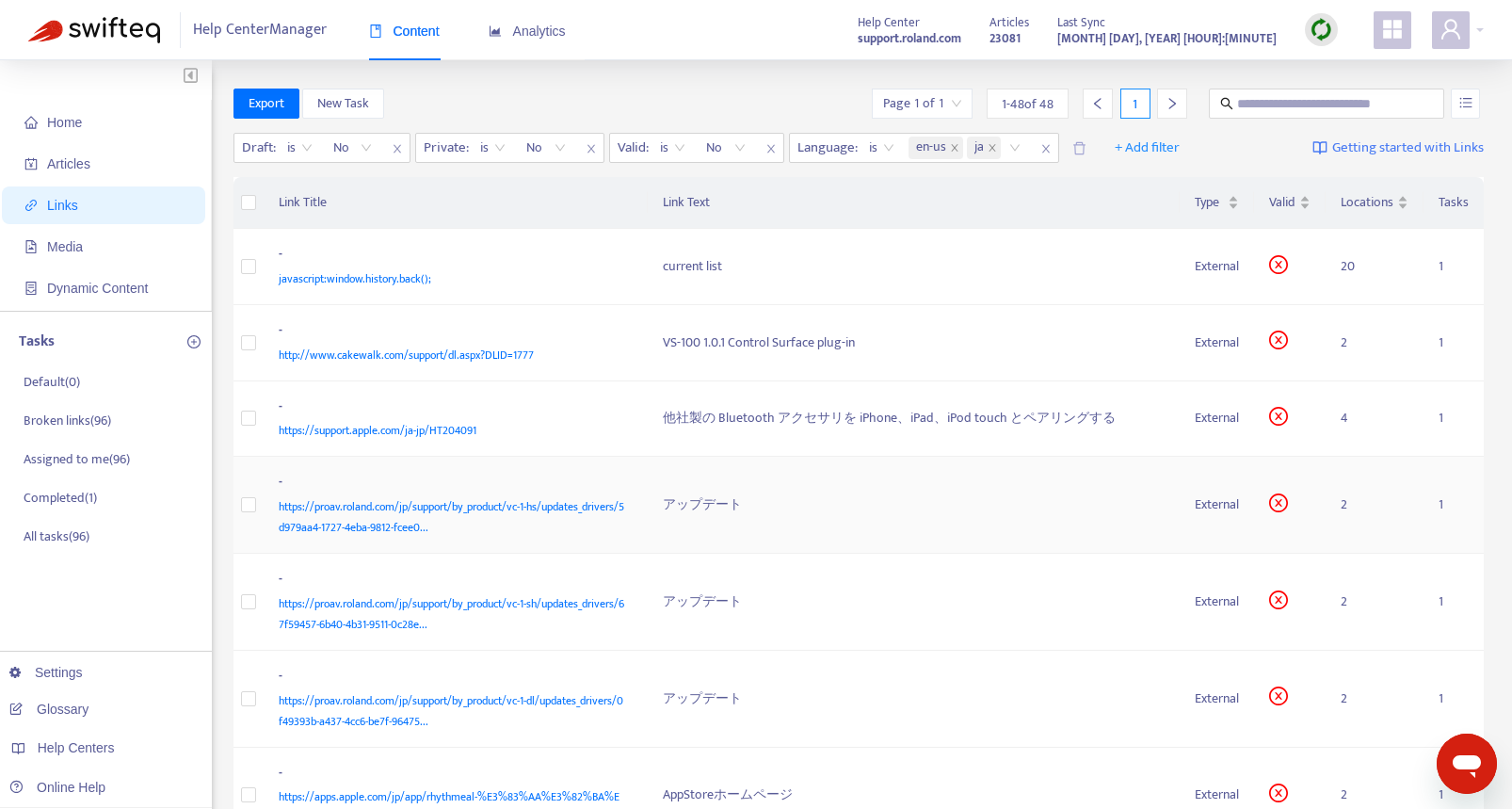 click on "https://proav.roland.com/jp/support/by_product/vc-1-hs/updates_drivers/5d979aa4-1727-4eba-9812-fcee0..." at bounding box center [452, 517] 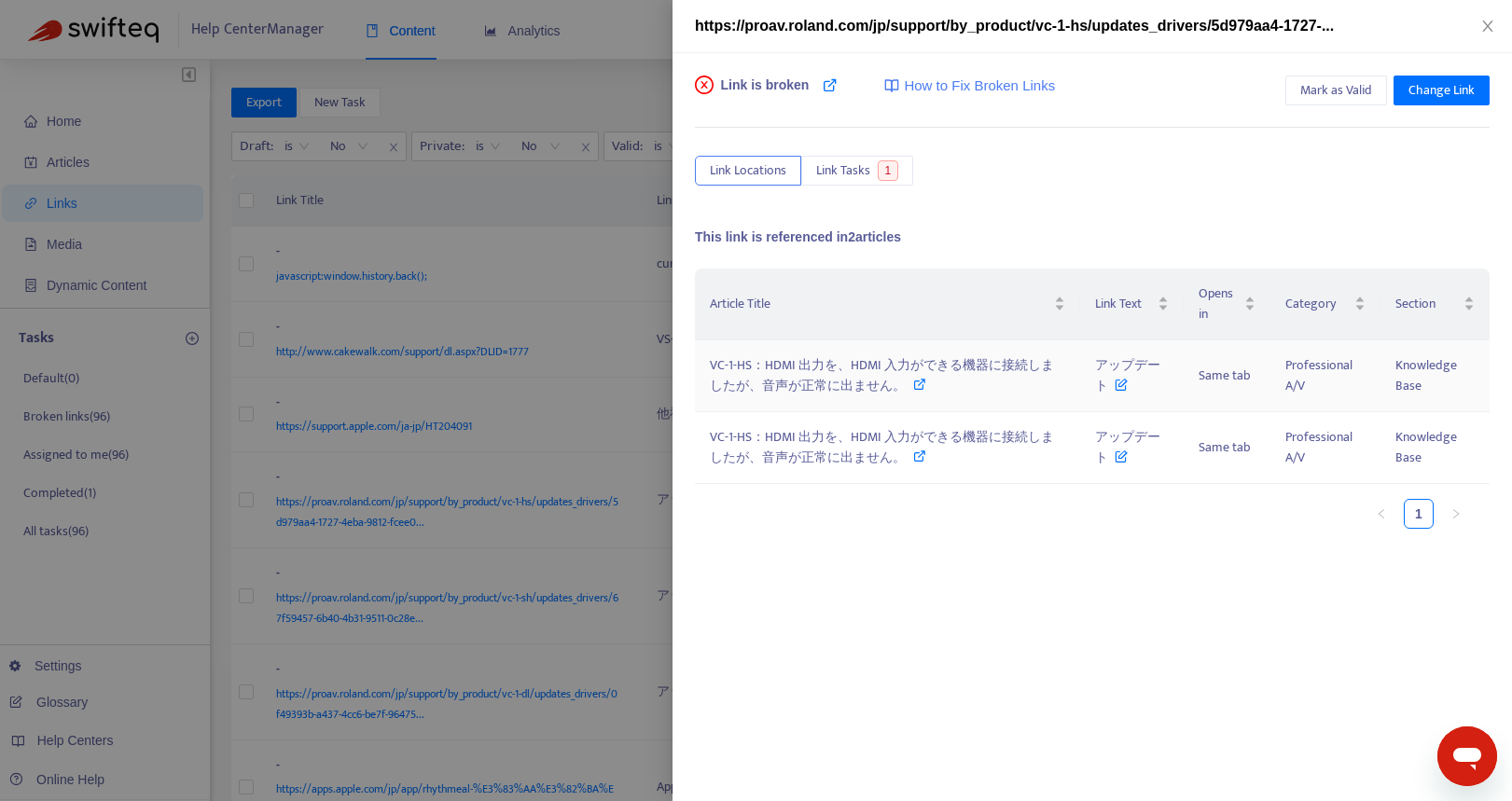 click on "VC-1-HS：HDMI 出力を、HDMI 入力ができる機器に接続しましたが、音声が正常に出ません。" at bounding box center [887, 376] 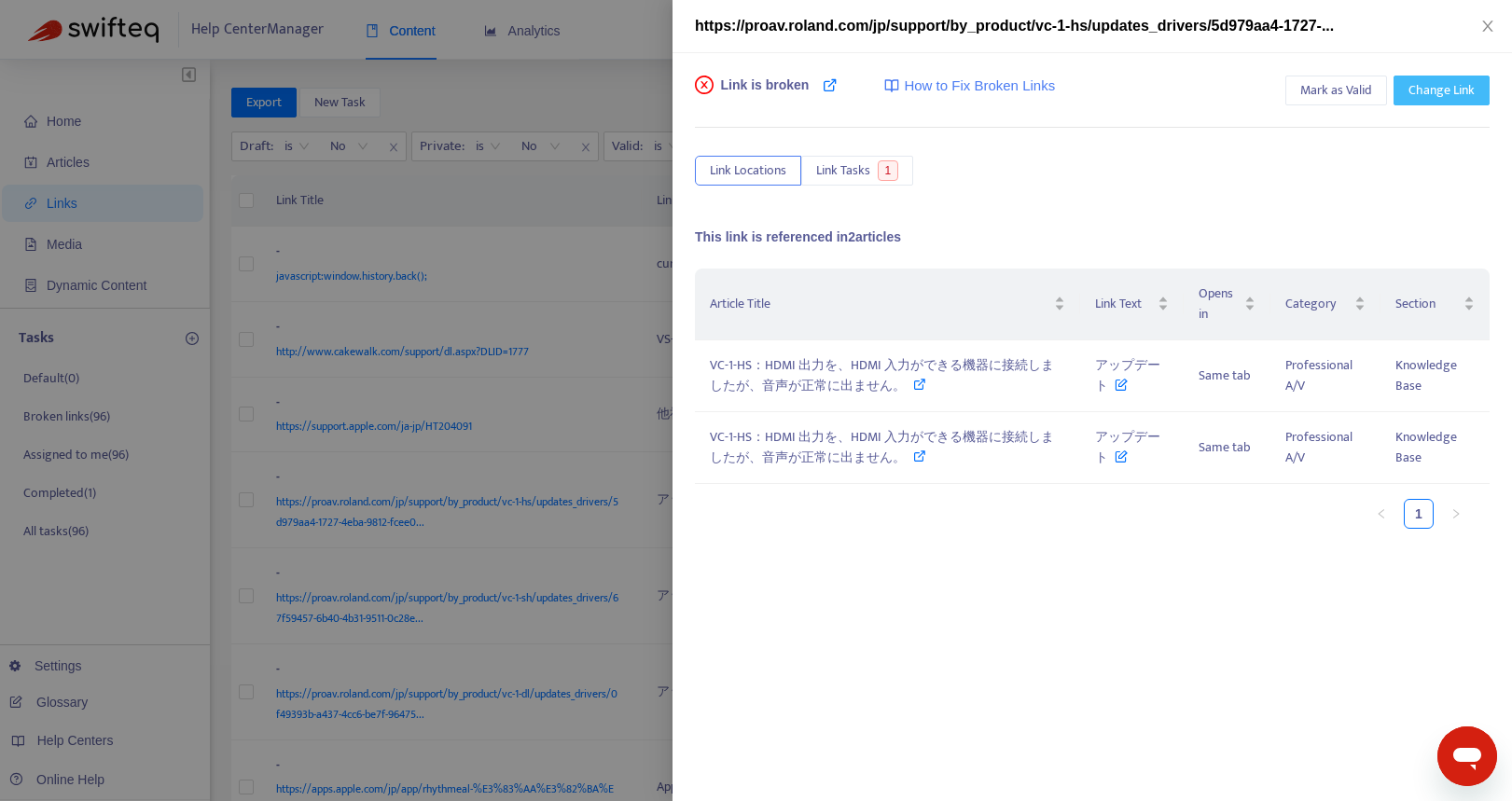 click on "Change Link" at bounding box center (1441, 90) 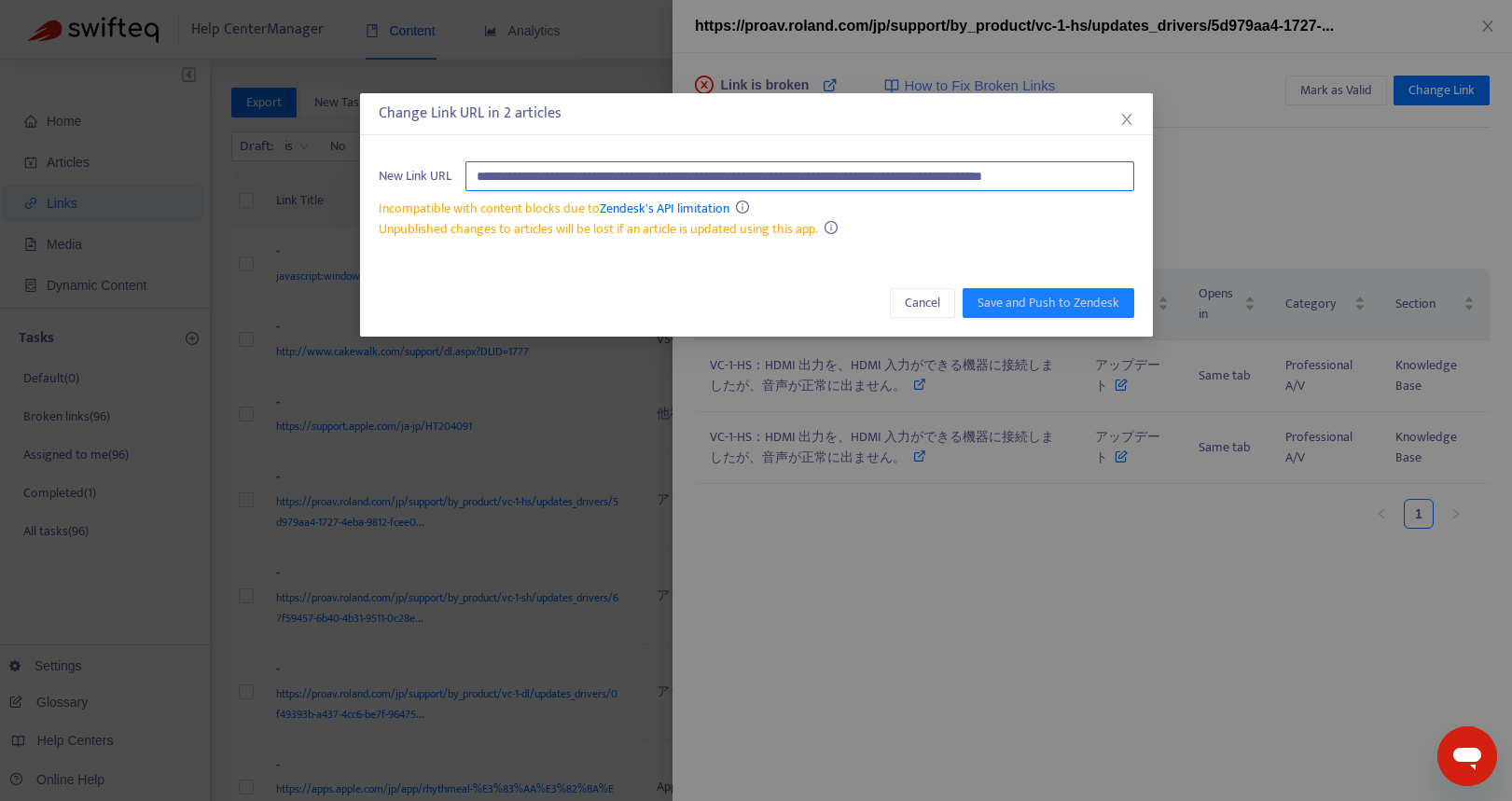 click on "**********" at bounding box center [799, 176] 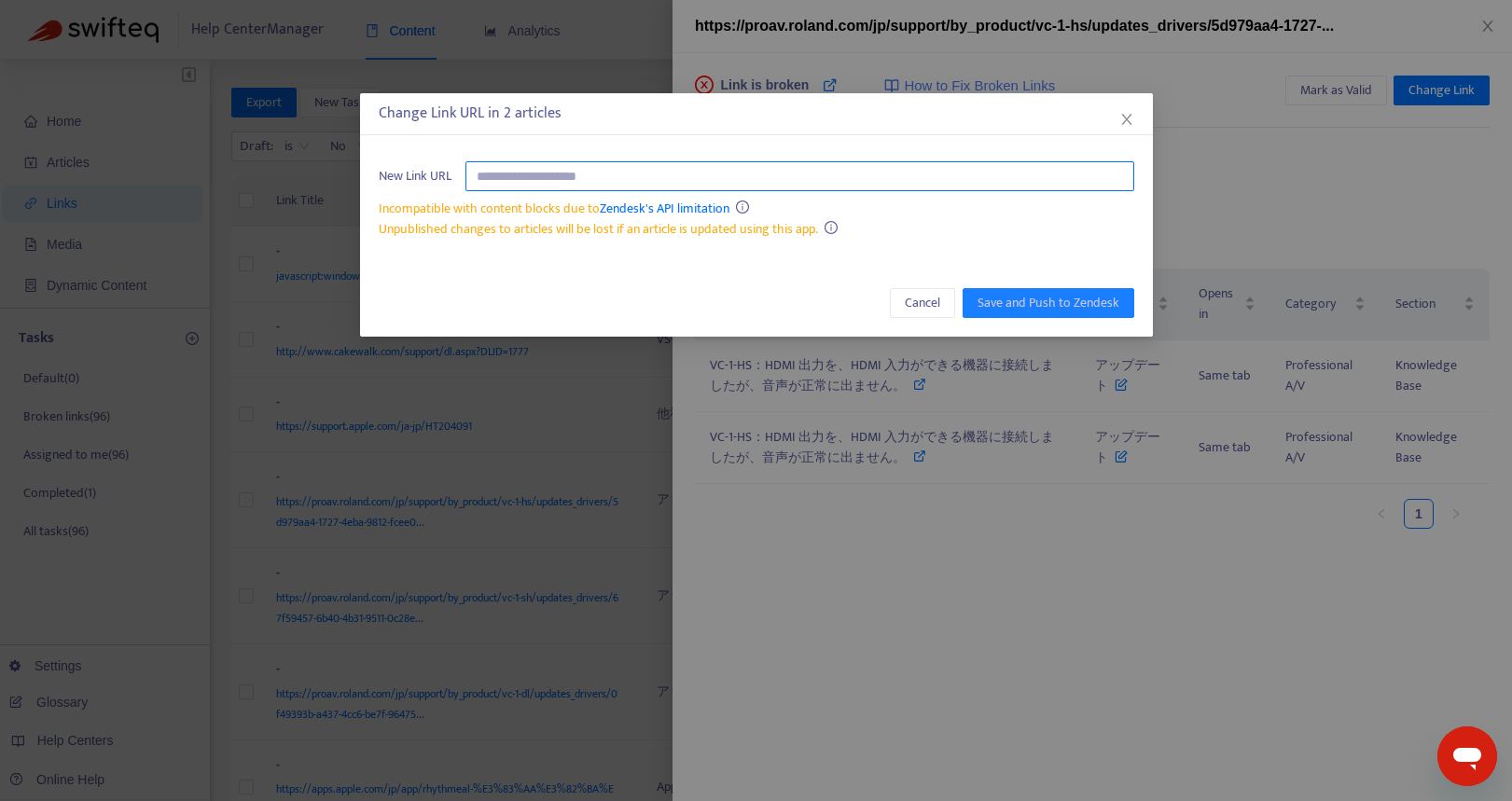 paste on "**********" 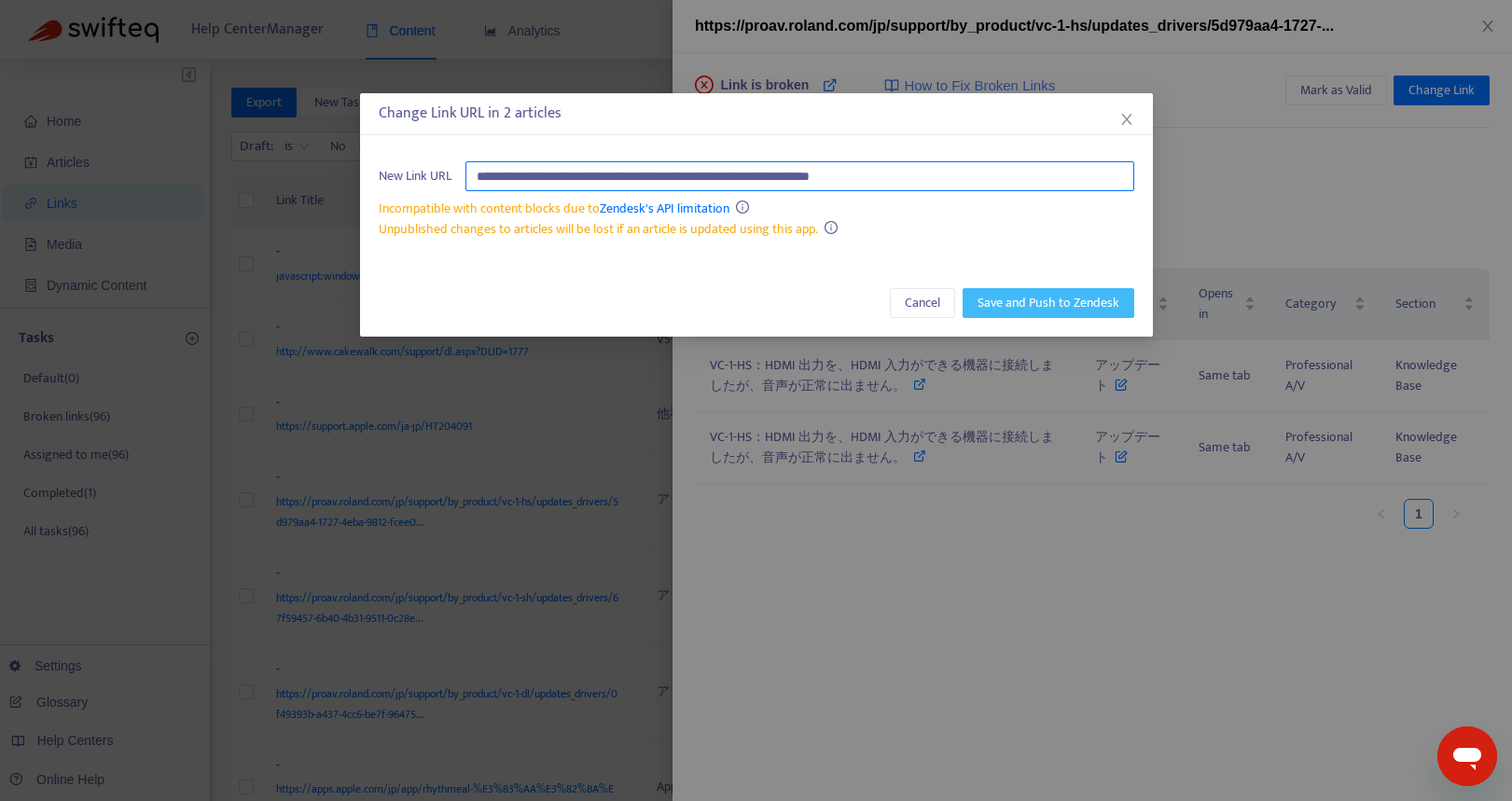 type on "**********" 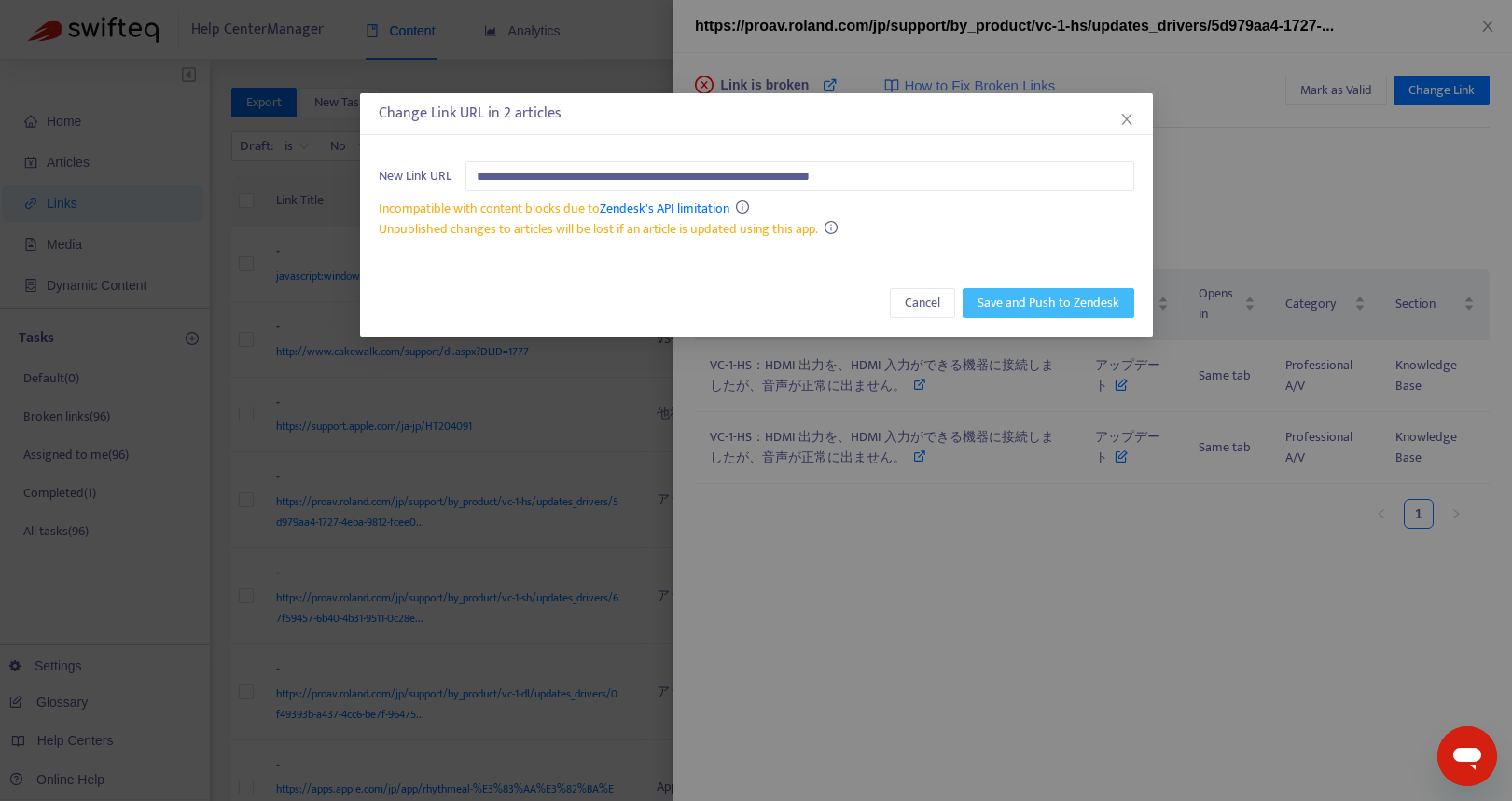 click on "Save and Push to Zendesk" at bounding box center (1048, 303) 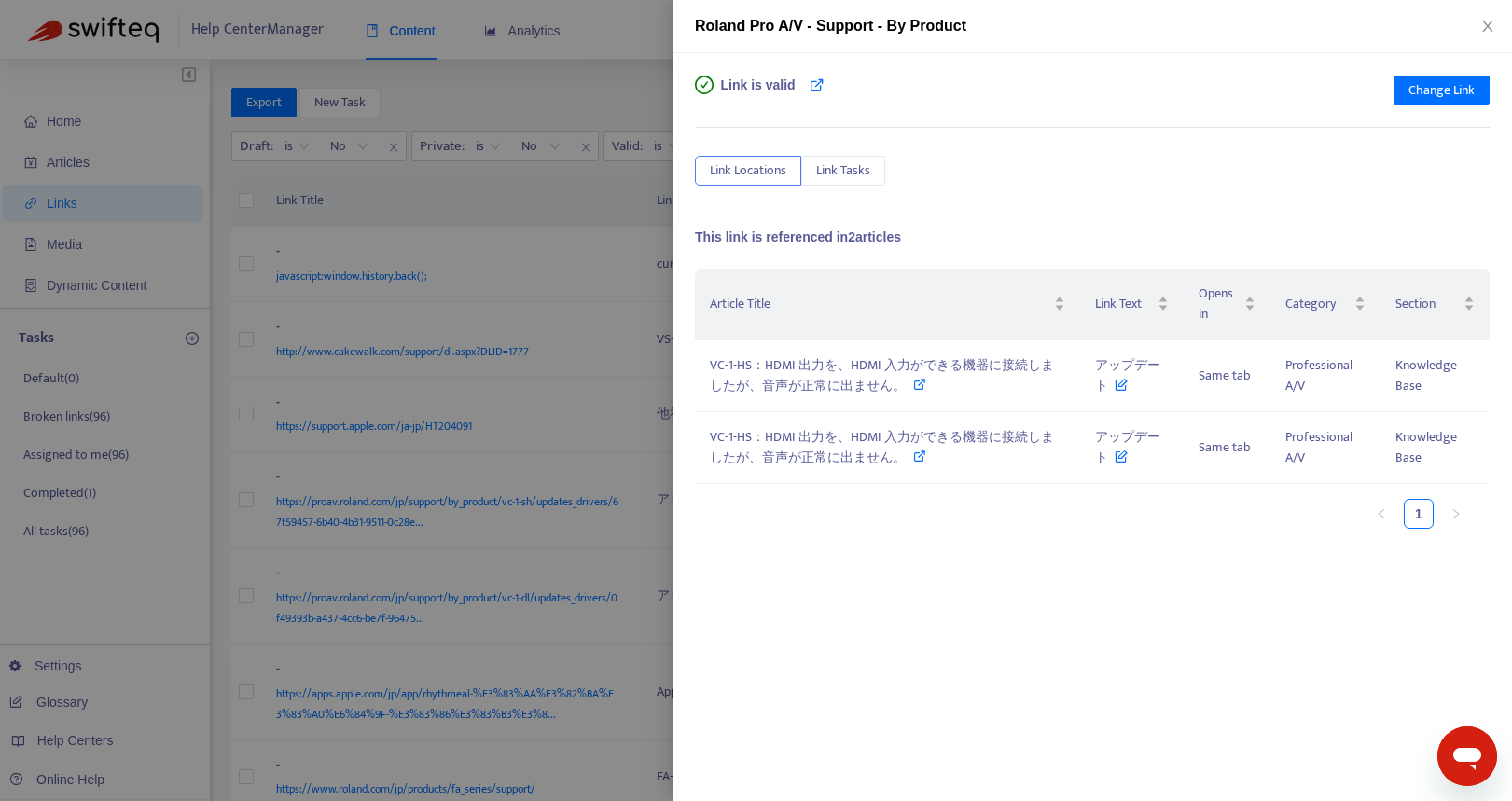 click at bounding box center (756, 400) 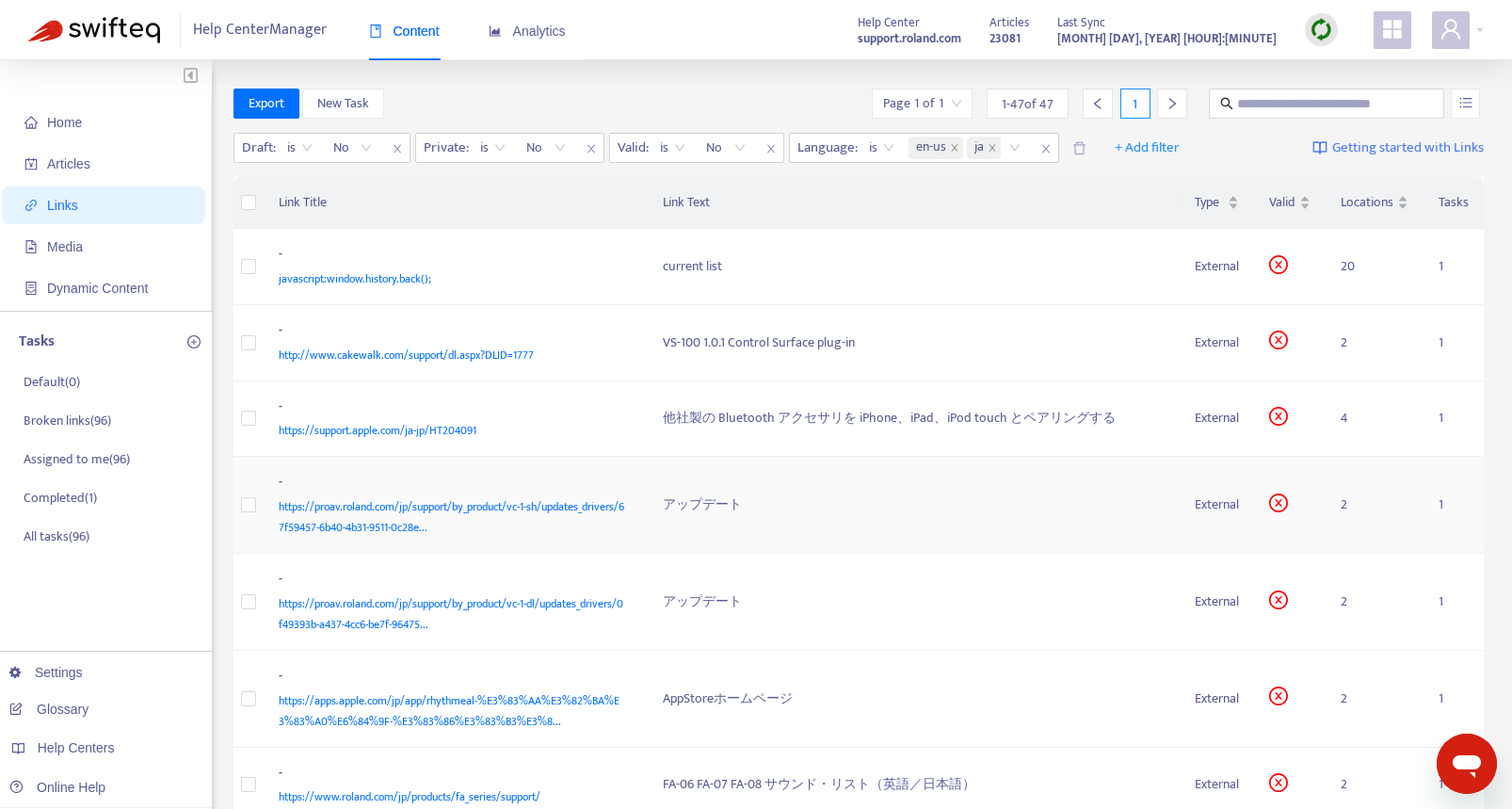 click on "https://proav.roland.com/jp/support/by_product/vc-1-sh/updates_drivers/67f59457-6b40-4b31-9511-0c28e..." at bounding box center (452, 517) 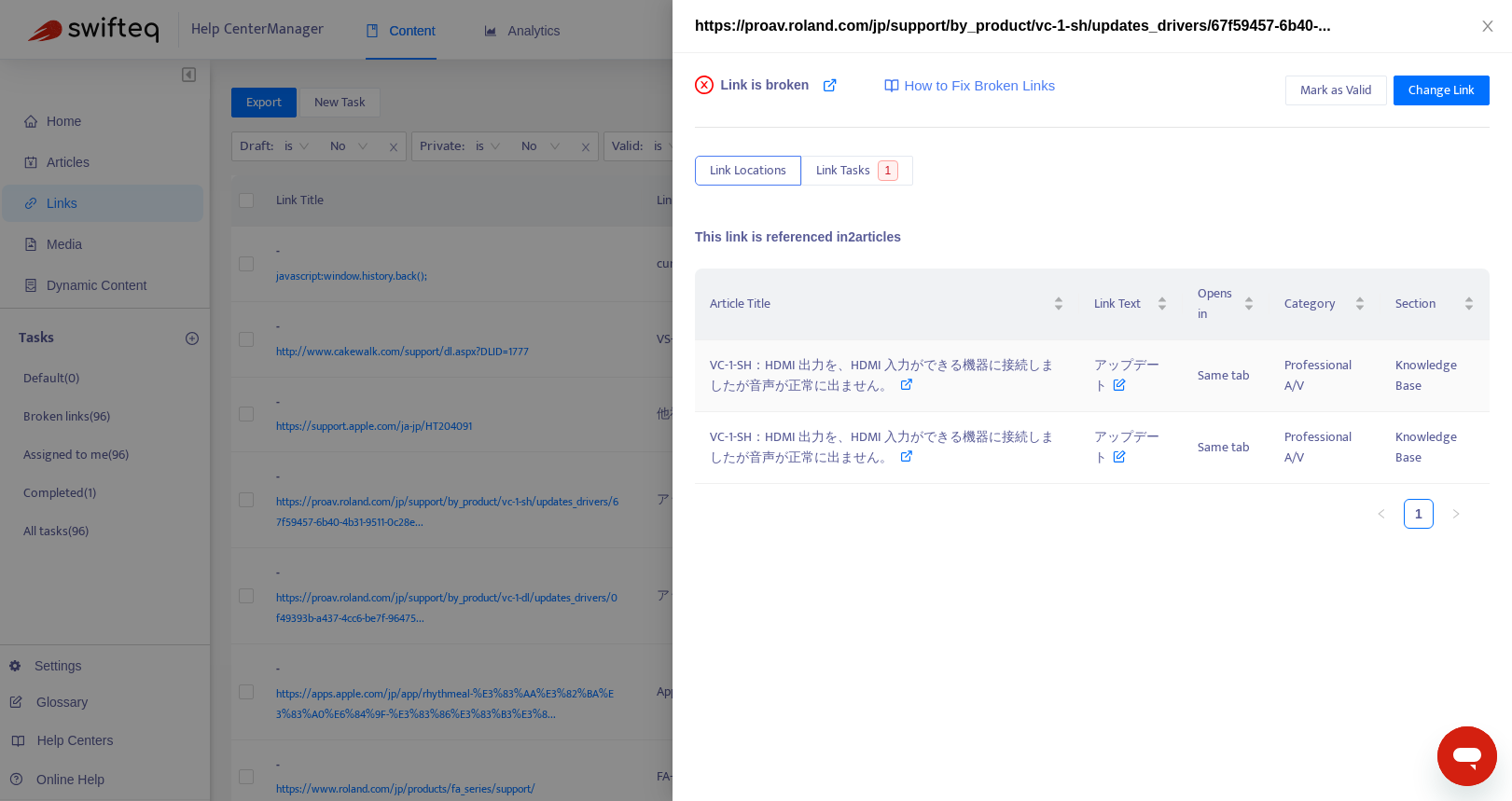 click on "VC-1-SH：HDMI 出力を、HDMI 入力ができる機器に接続しましたが音声が正常に出ません。" at bounding box center [881, 375] 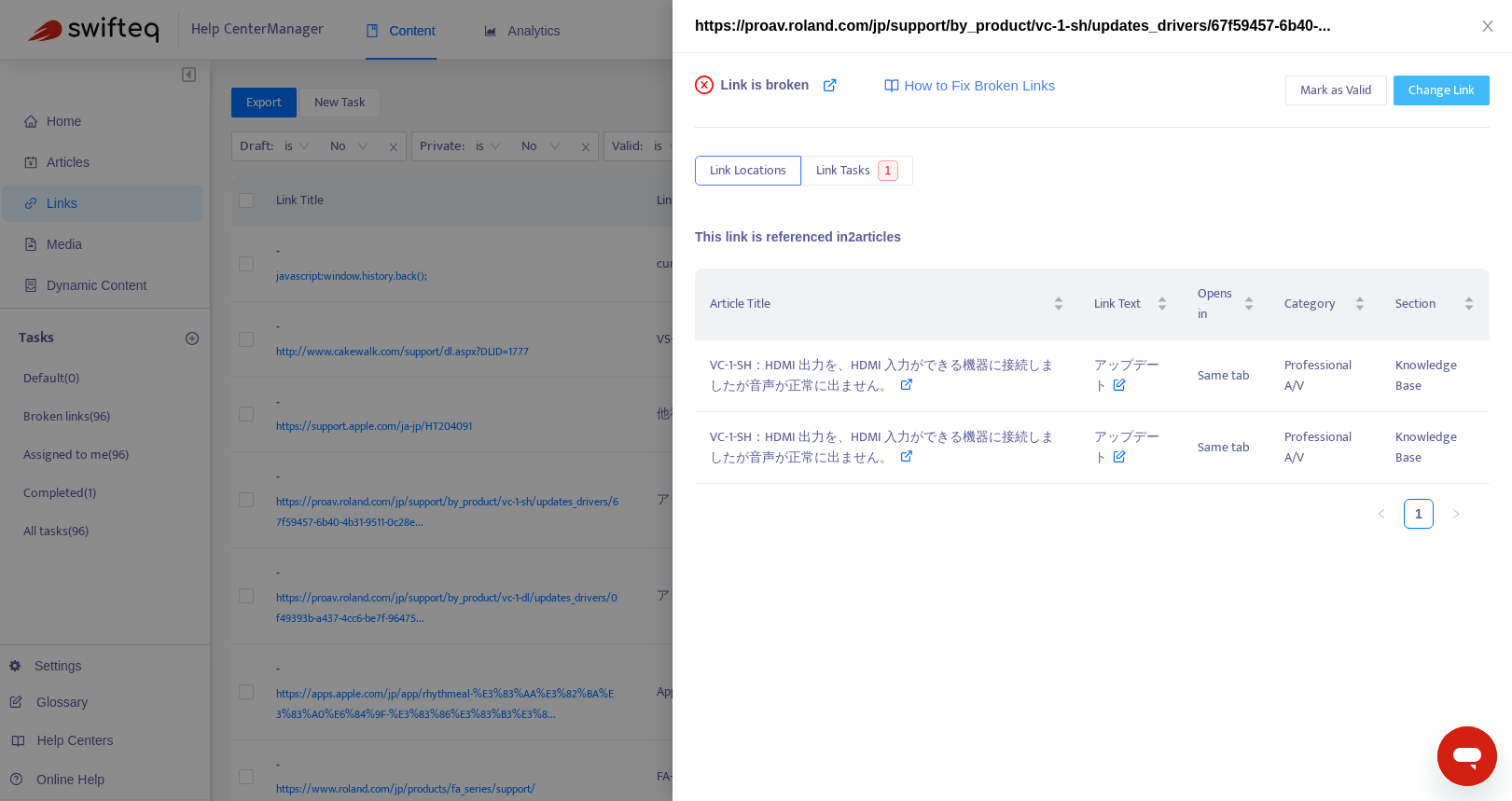 click on "Change Link" at bounding box center [1441, 90] 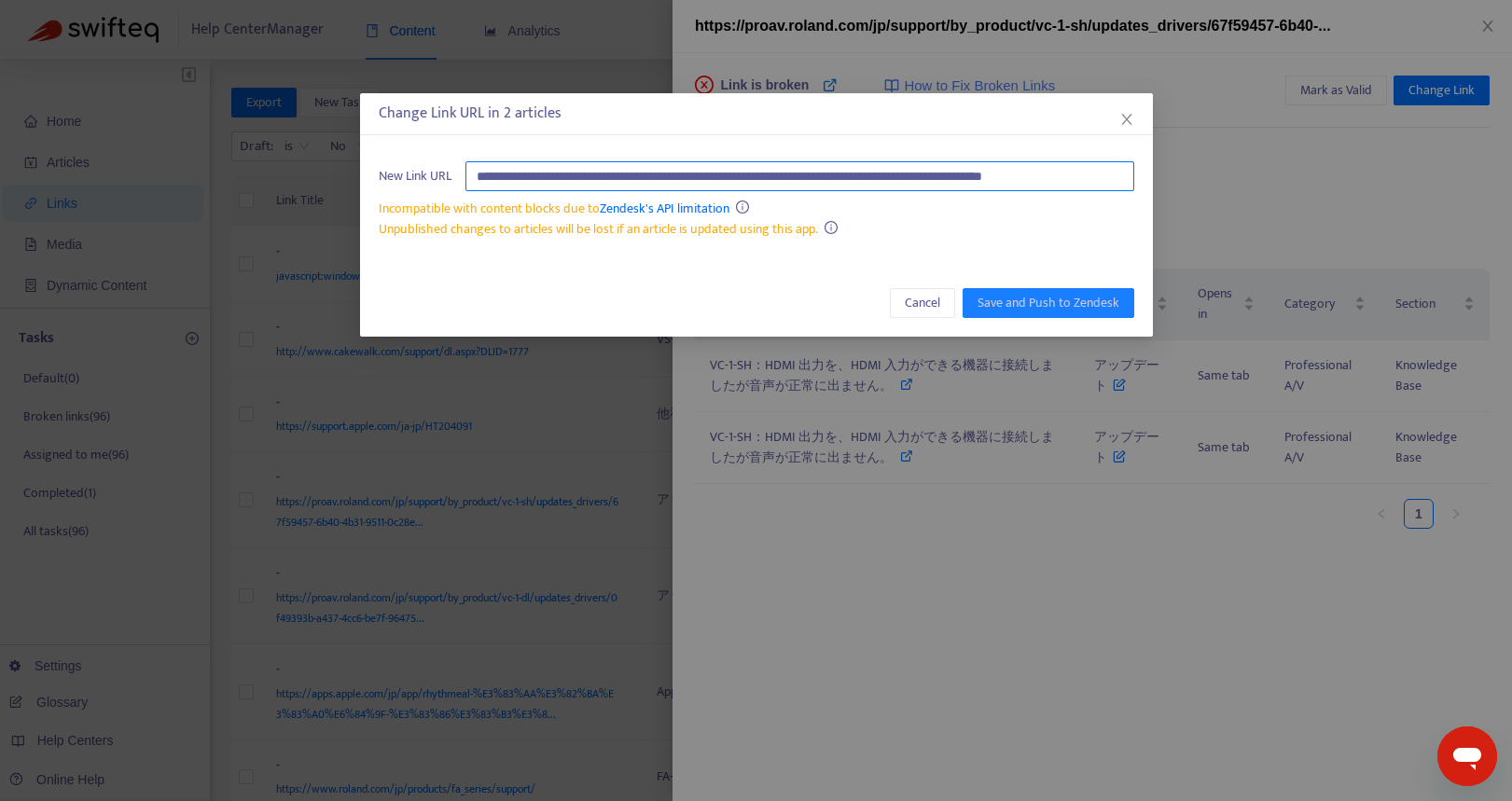 click on "**********" at bounding box center (799, 176) 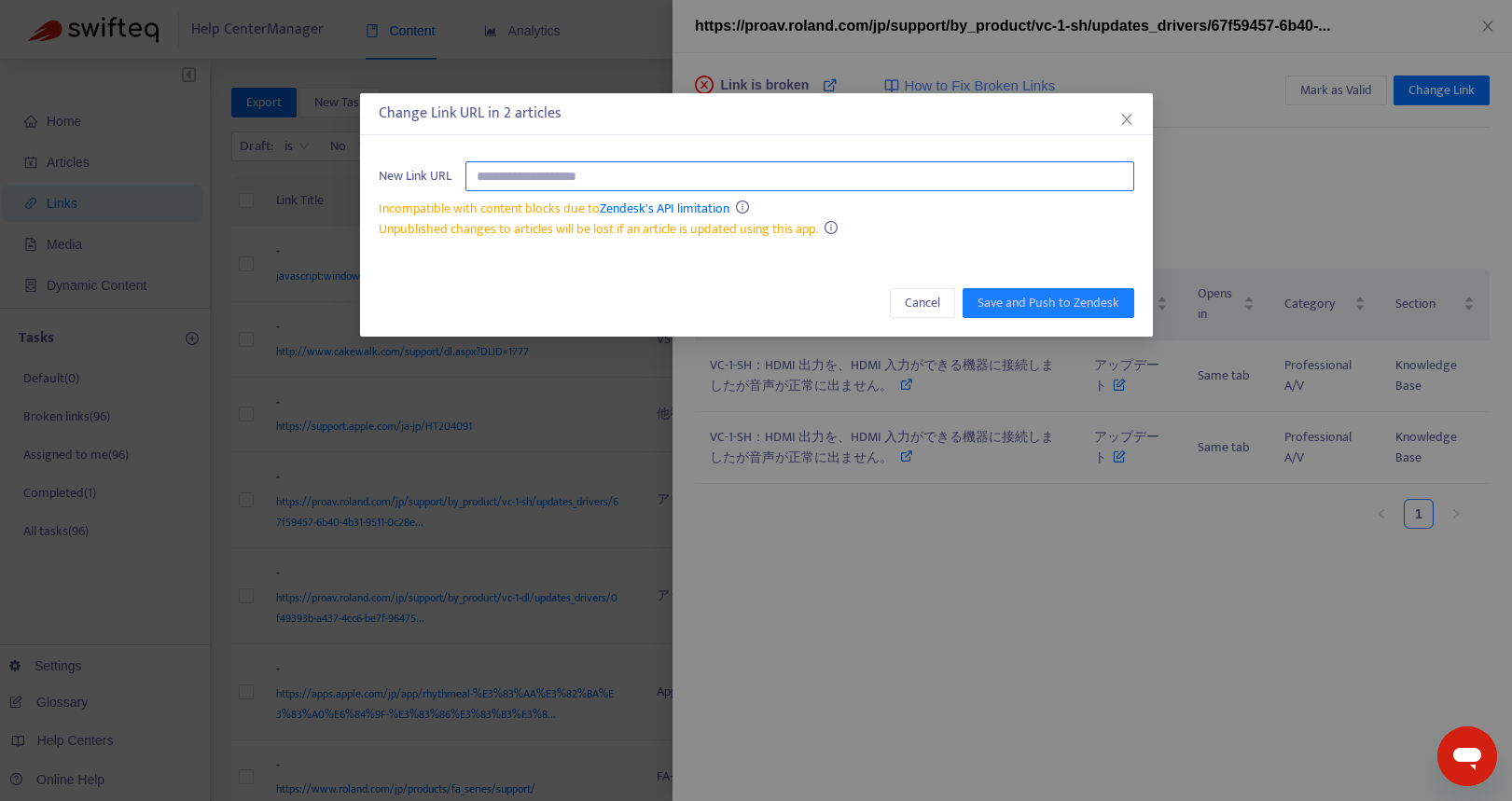 paste on "**********" 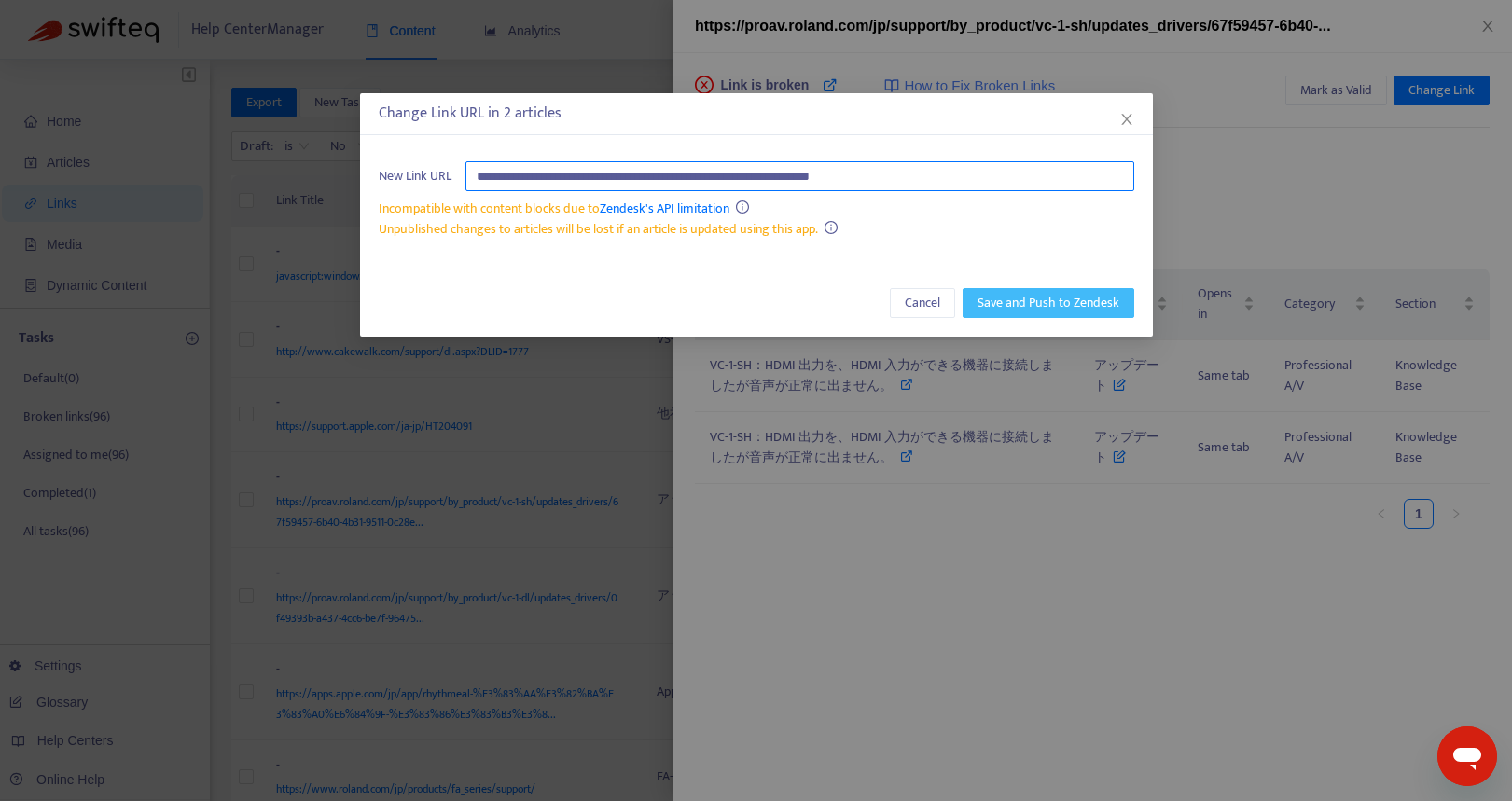 type on "**********" 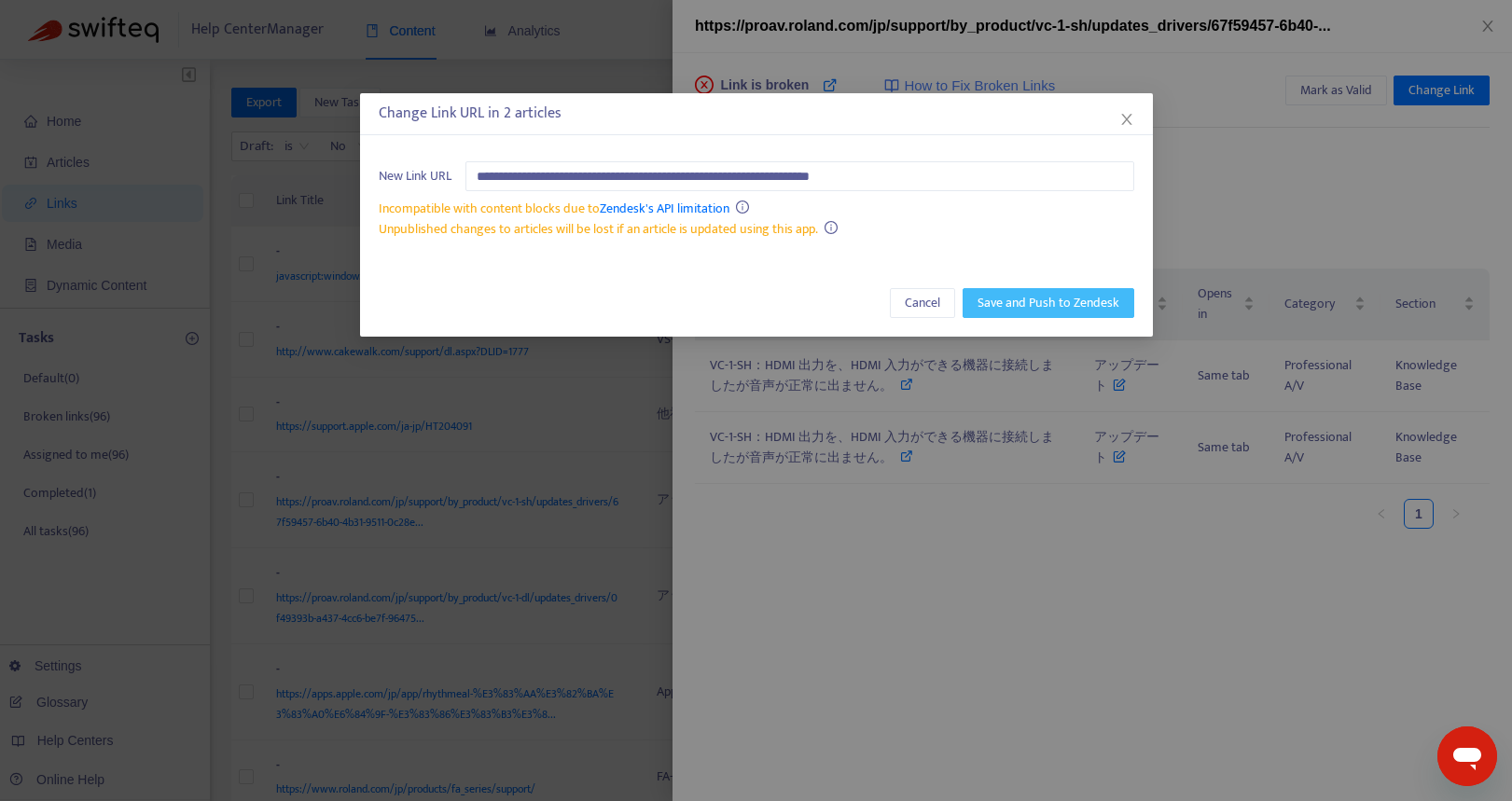click on "Save and Push to Zendesk" at bounding box center (1048, 303) 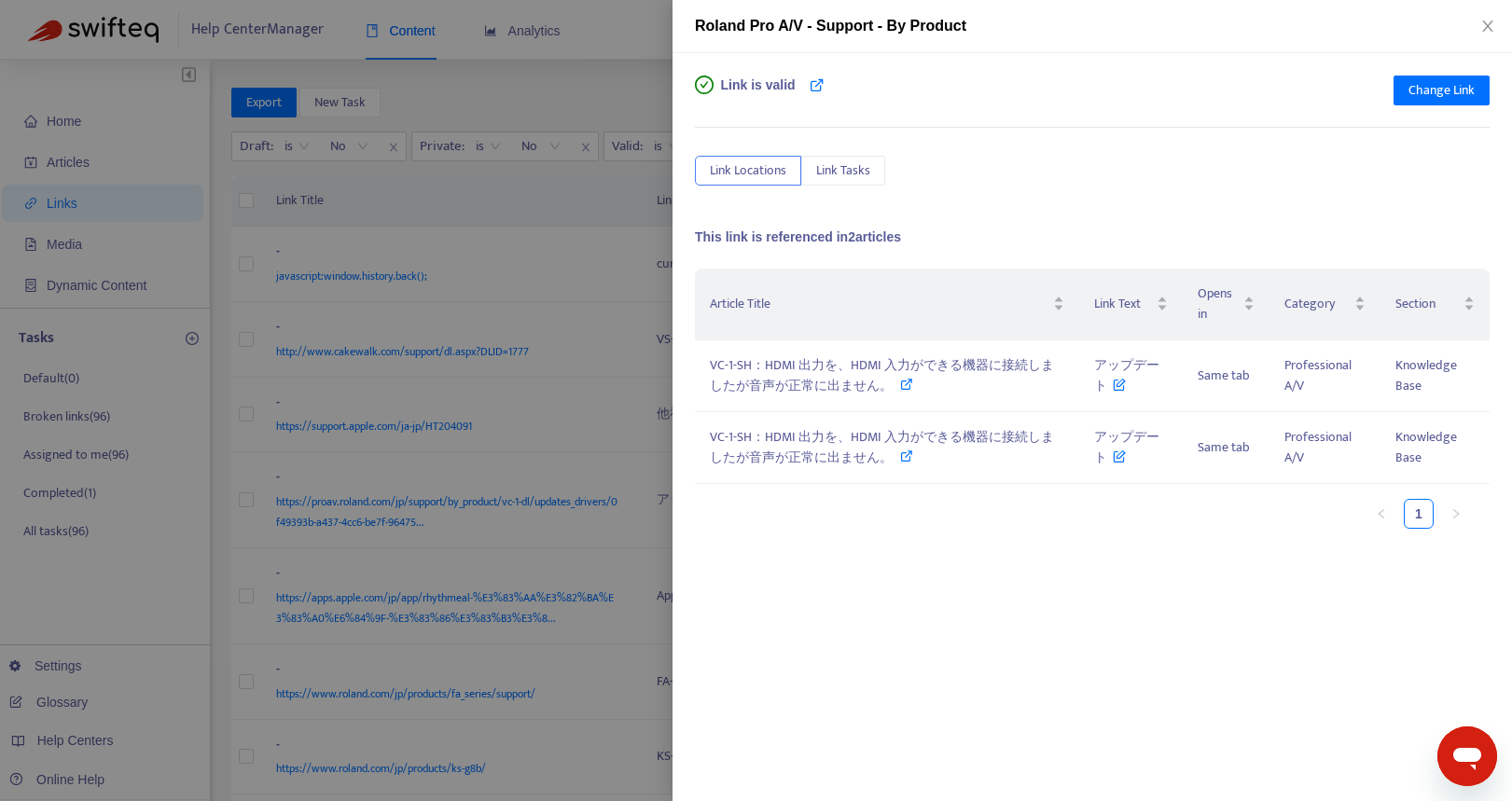 click at bounding box center (756, 400) 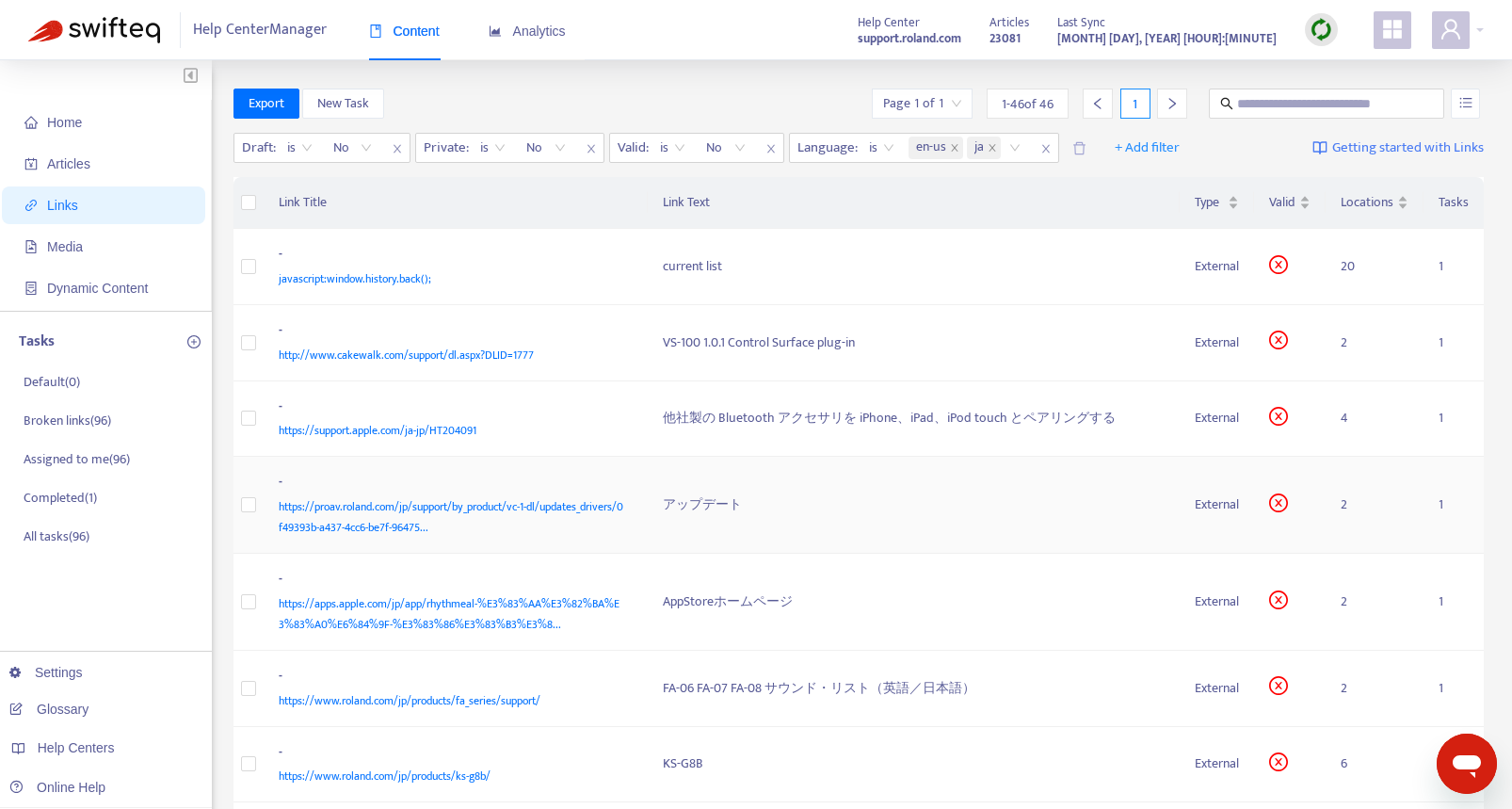 click on "https://proav.roland.com/jp/support/by_product/vc-1-dl/updates_drivers/0f49393b-a437-4cc6-be7f-96475..." at bounding box center [452, 517] 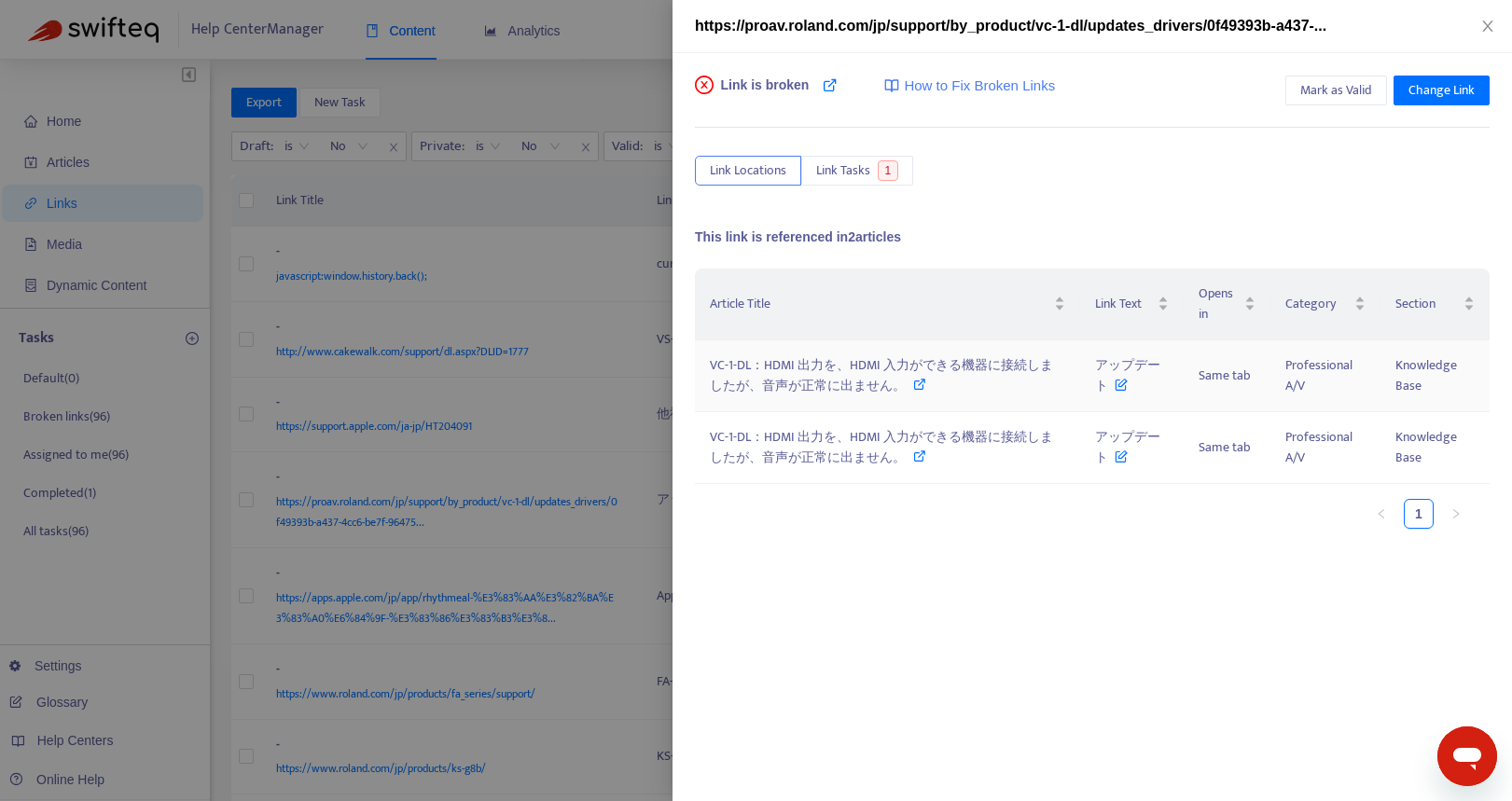 click on "VC-1-DL：HDMI 出力を、HDMI 入力ができる機器に接続しましたが、音声が正常に出ません。" at bounding box center (881, 375) 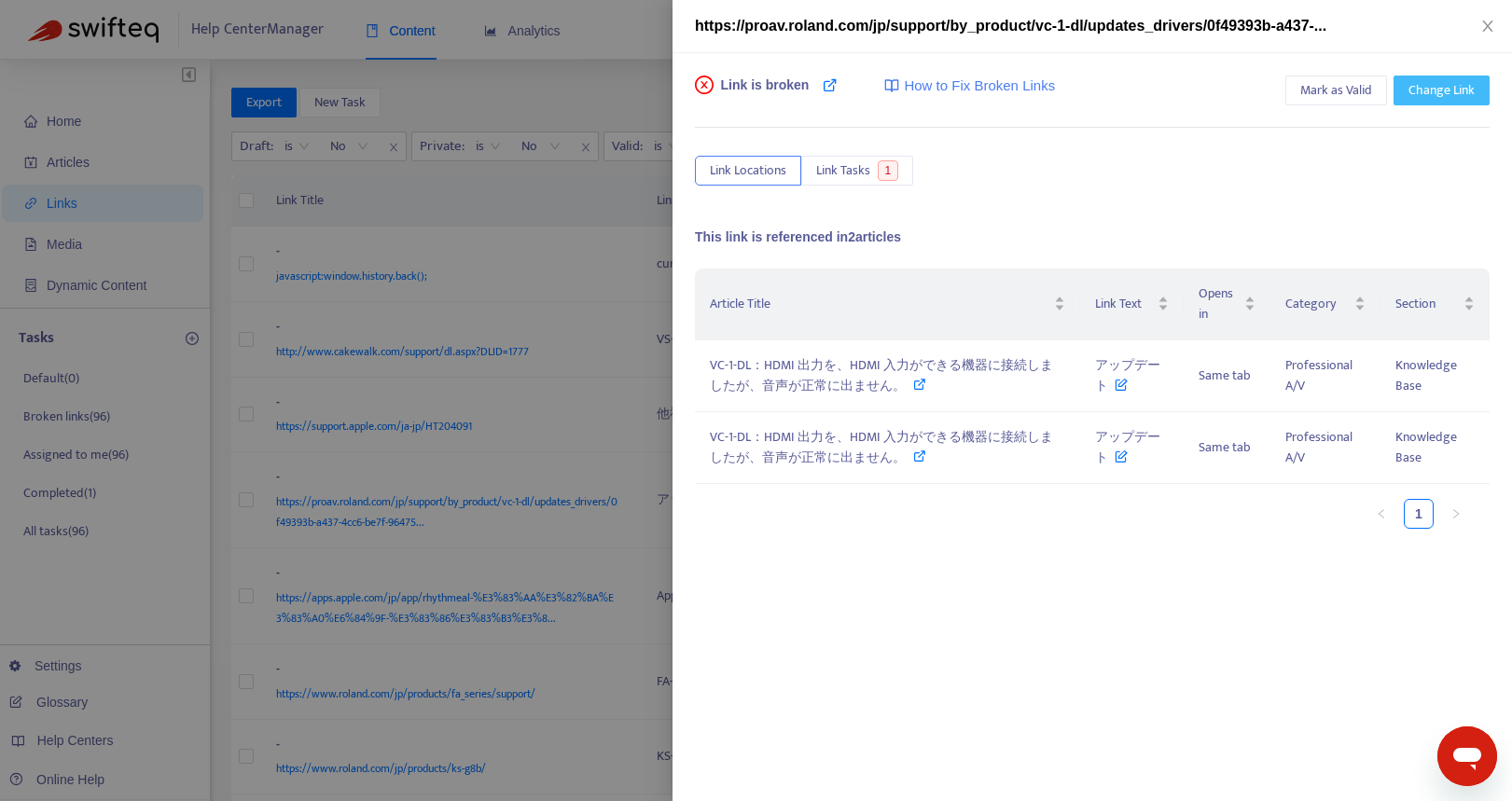 click on "Change Link" at bounding box center (1441, 90) 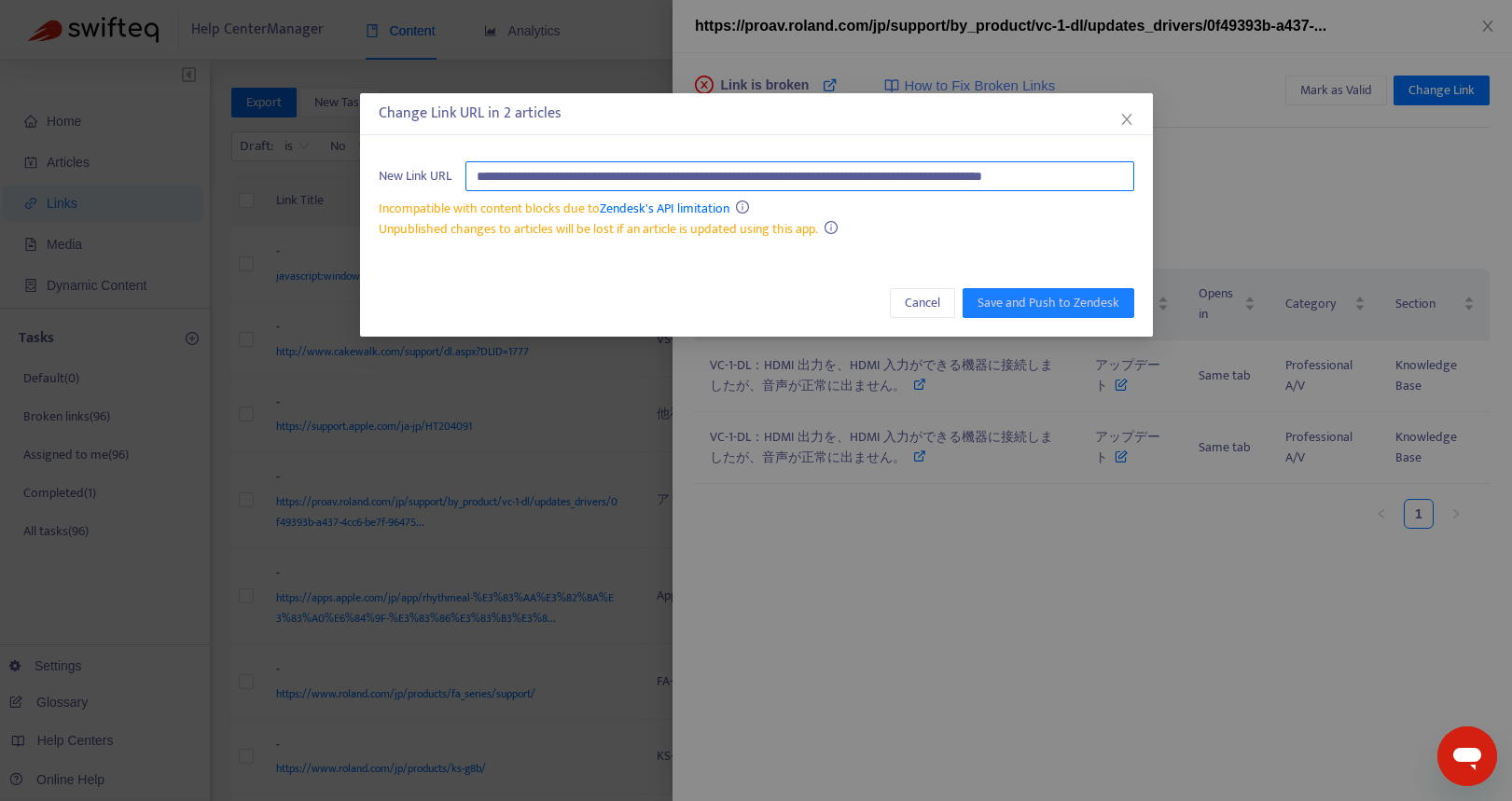 click on "**********" at bounding box center (799, 176) 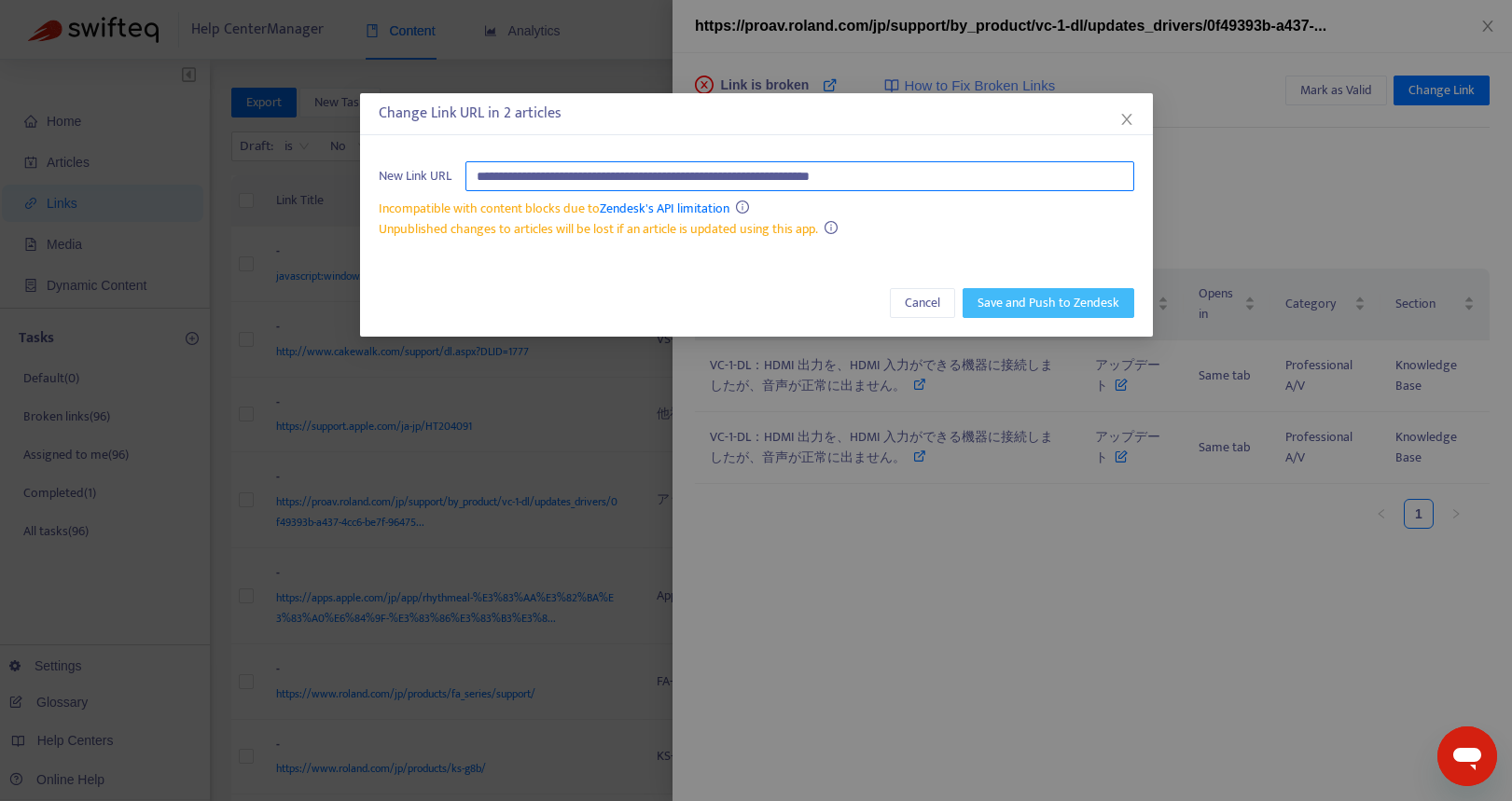 type on "**********" 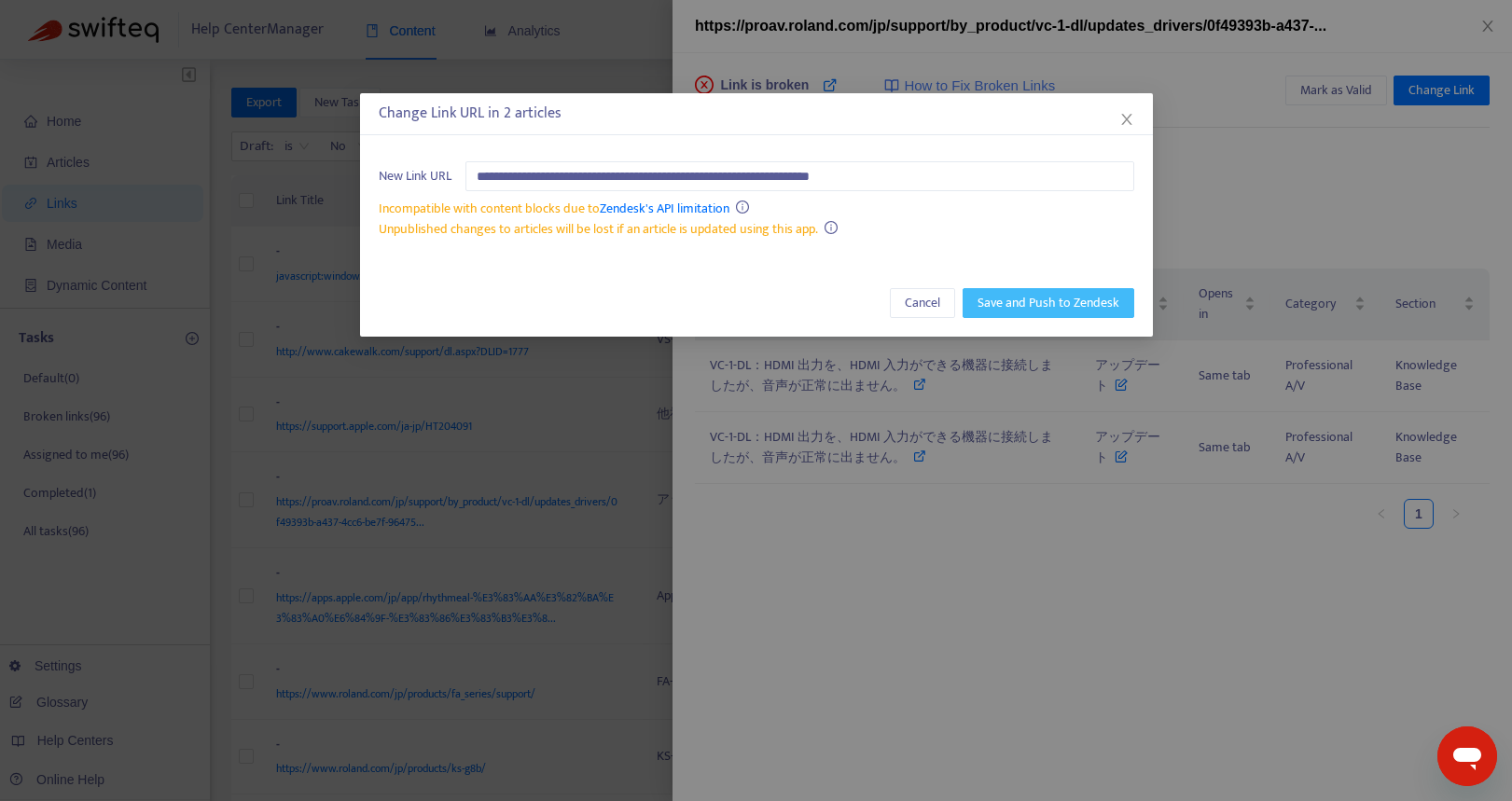 click on "Save and Push to Zendesk" at bounding box center (1048, 303) 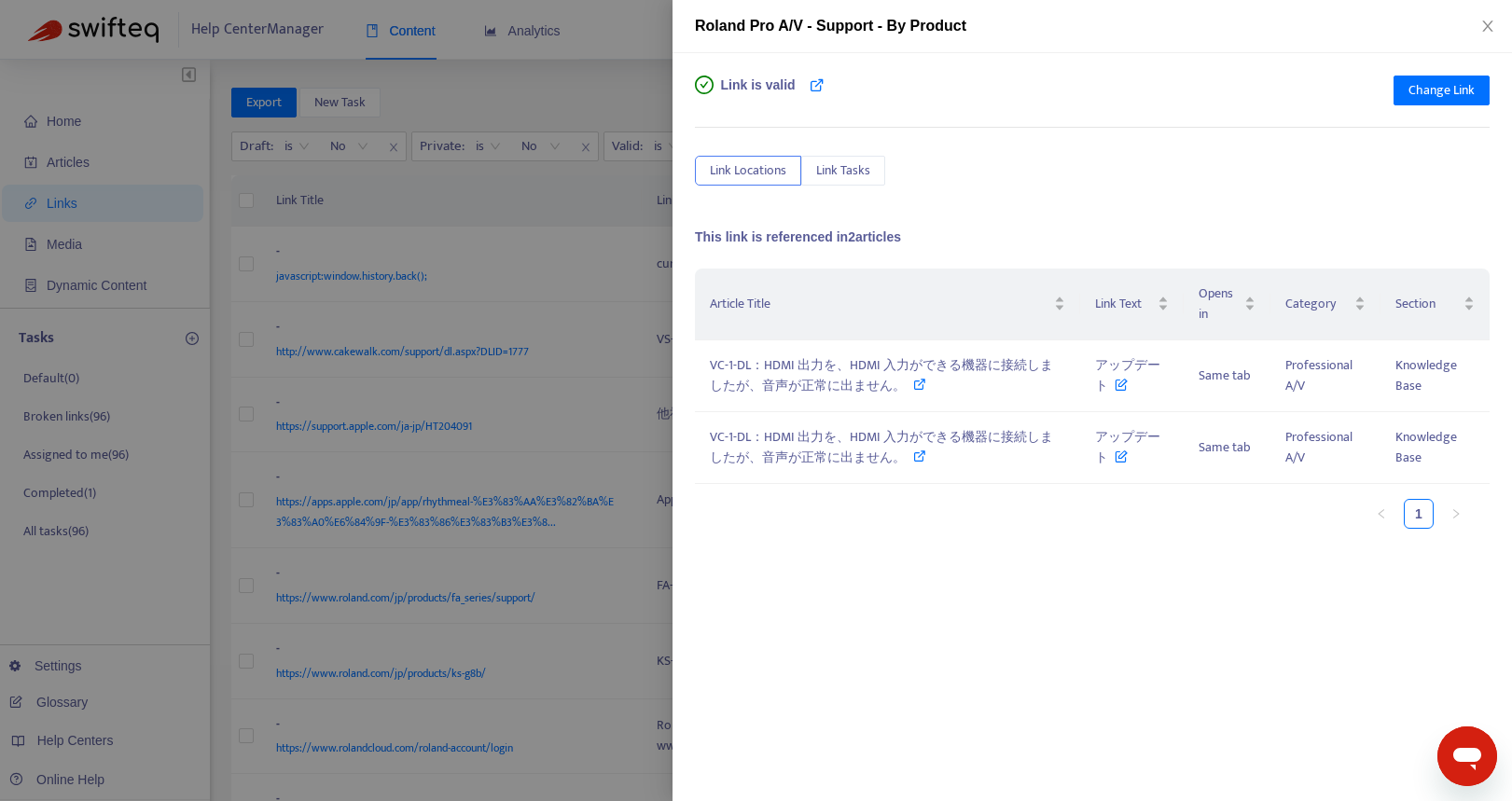 click at bounding box center (756, 400) 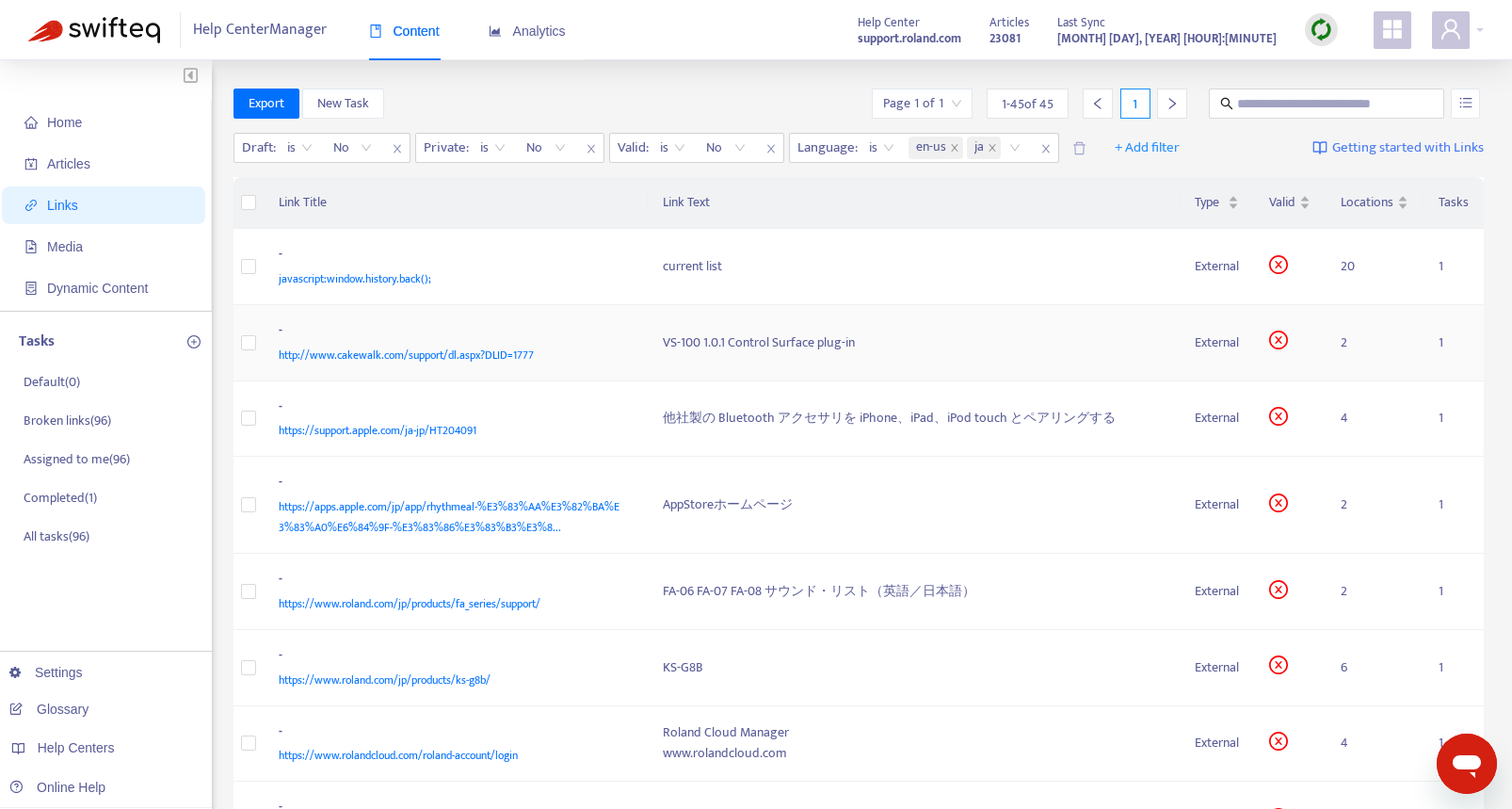 click on "http://www.cakewalk.com/support/dl.aspx?DLID=1777" at bounding box center (452, 355) 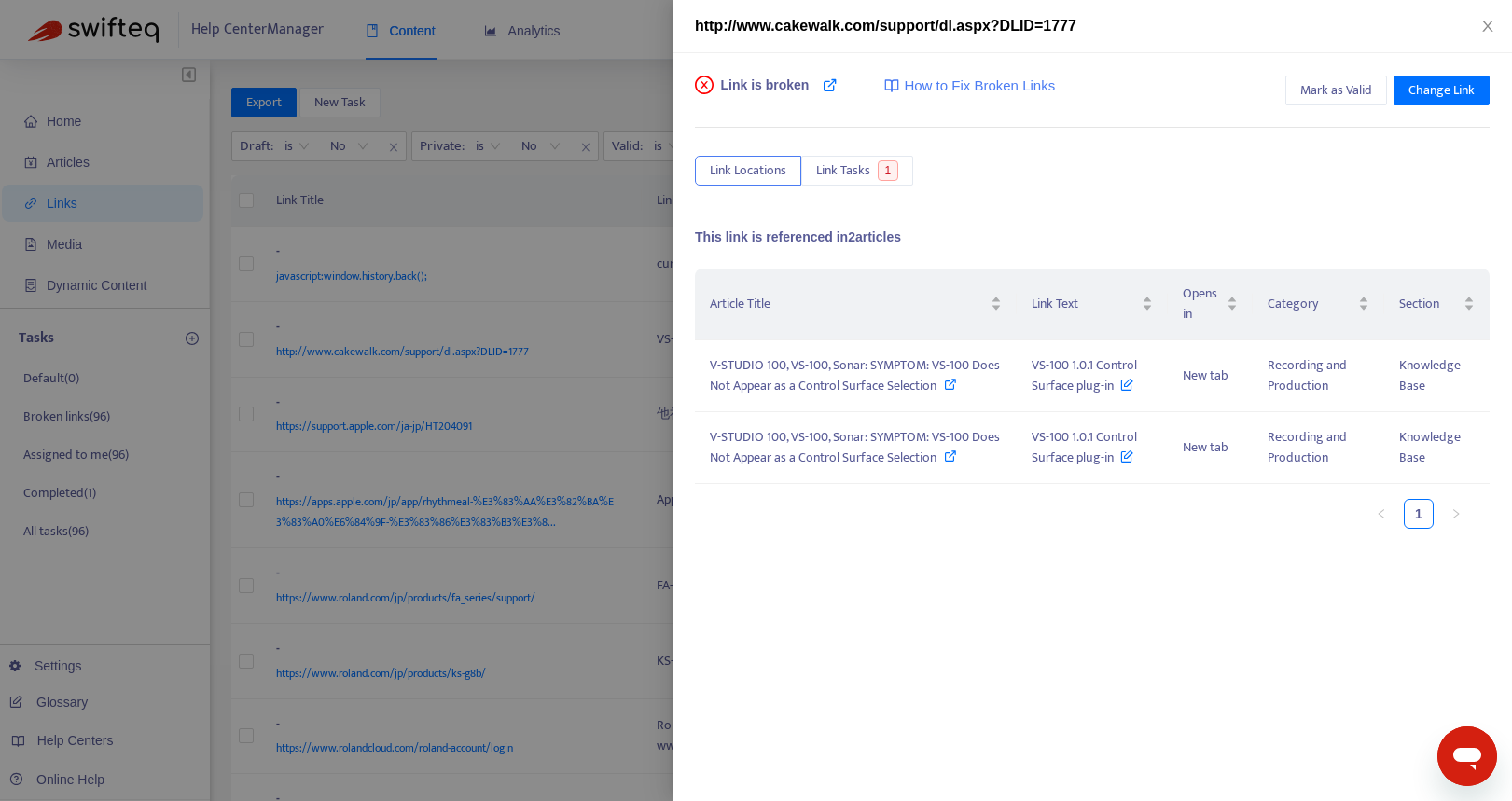 click at bounding box center (756, 400) 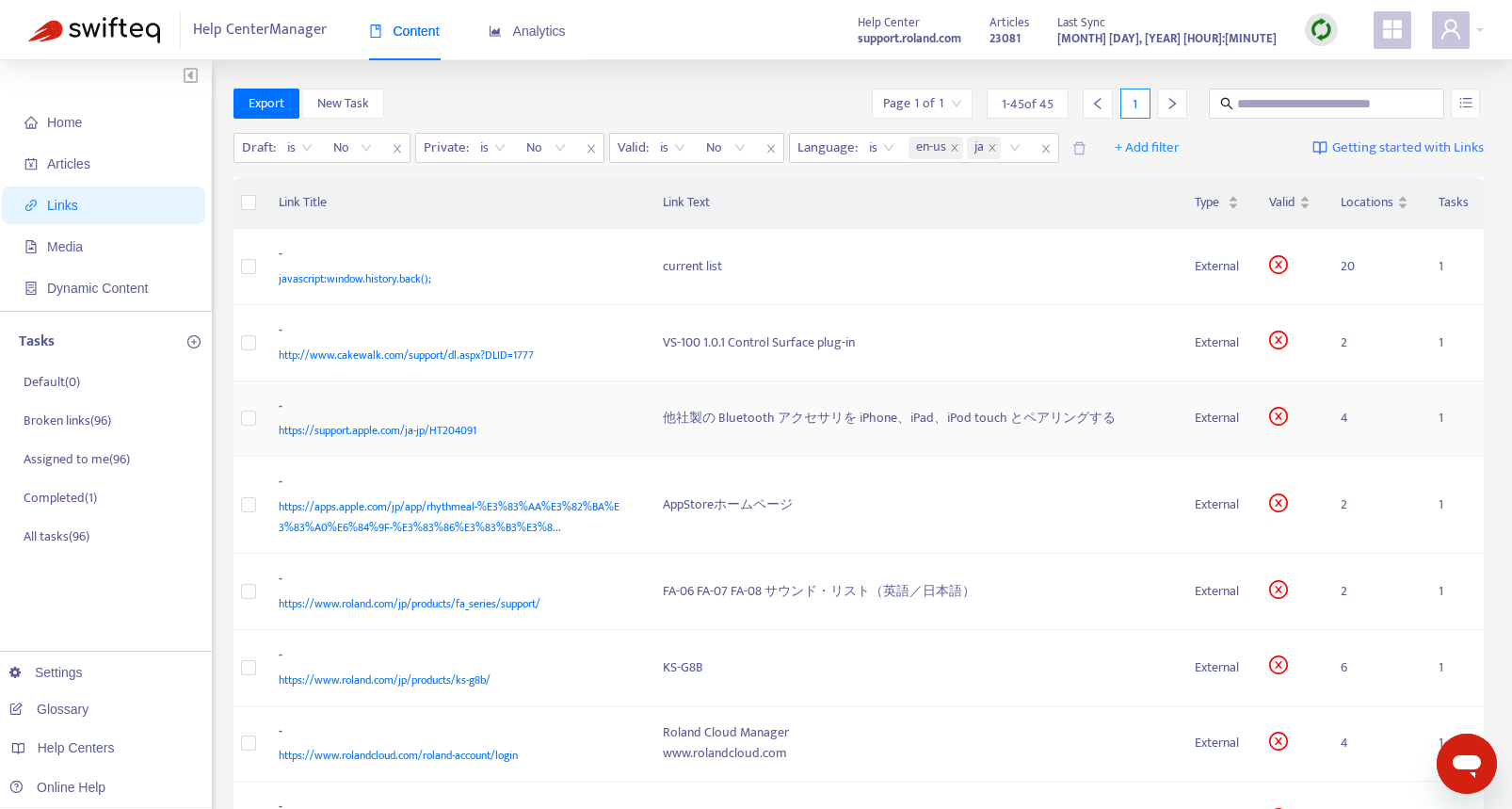click on "https://support.apple.com/ja-jp/HT204091" at bounding box center (452, 430) 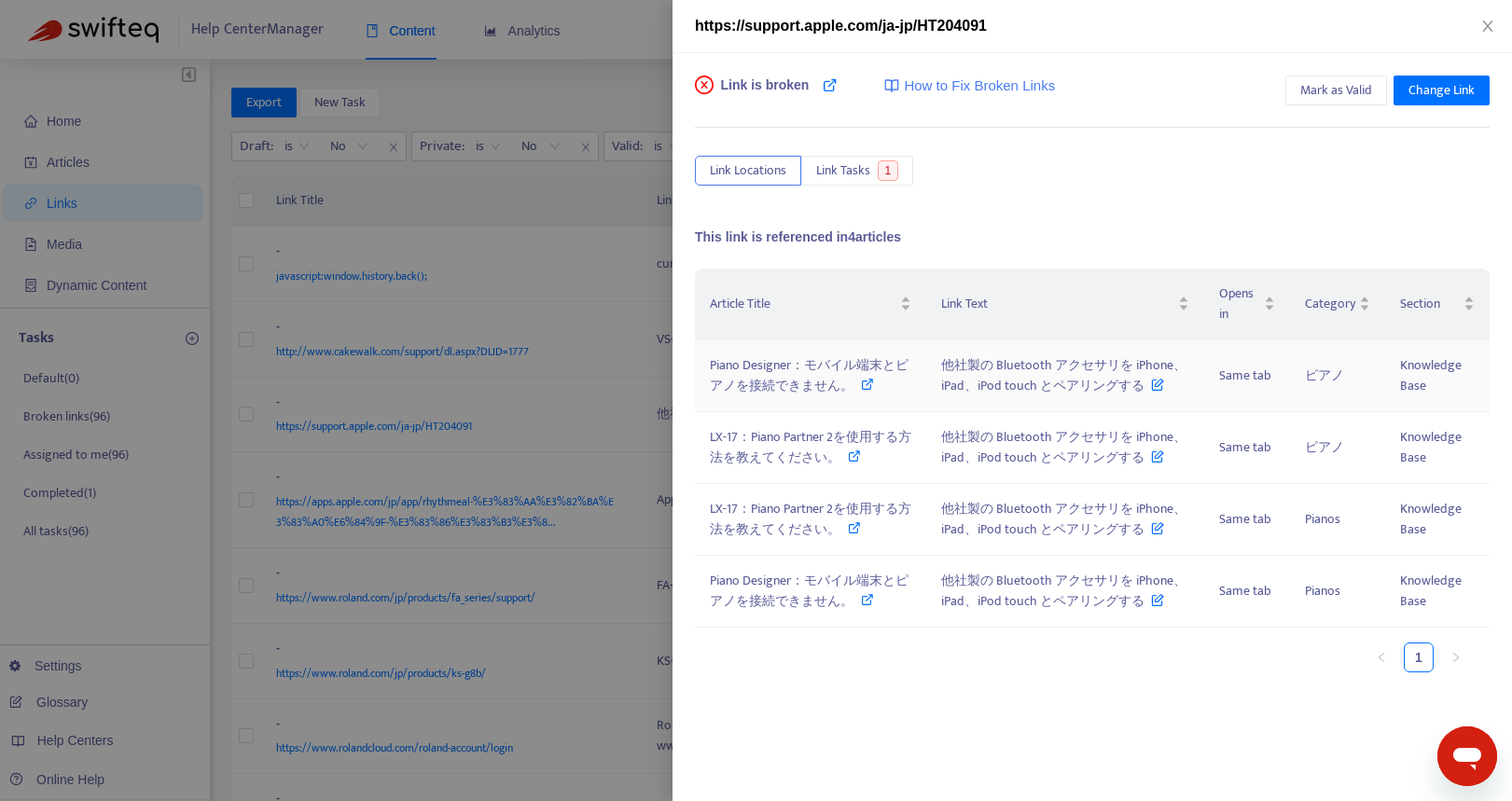 click on "Piano Designer：モバイル端末とピアノを接続できません。" at bounding box center [809, 375] 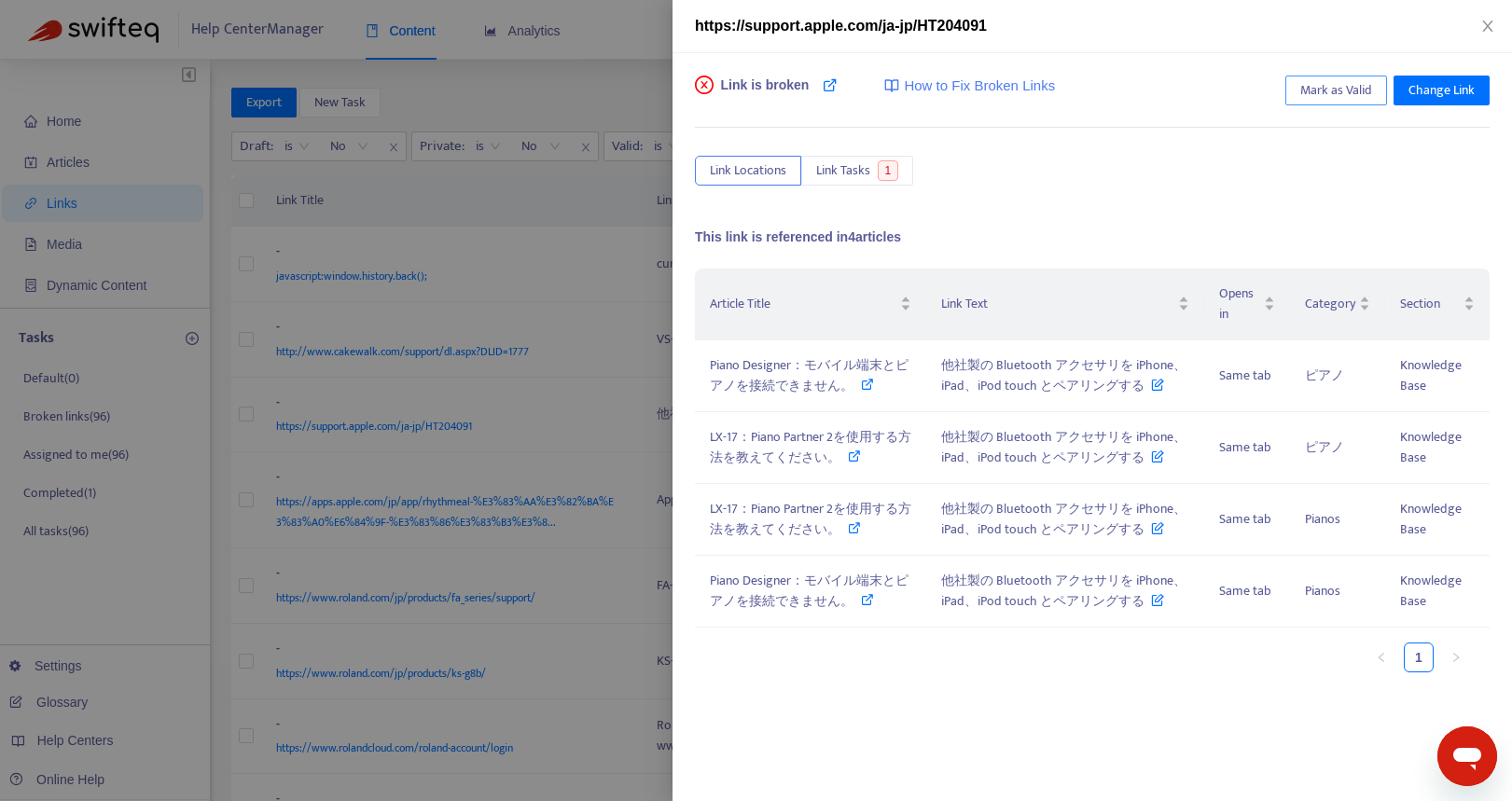 click on "Mark as Valid" at bounding box center [1336, 90] 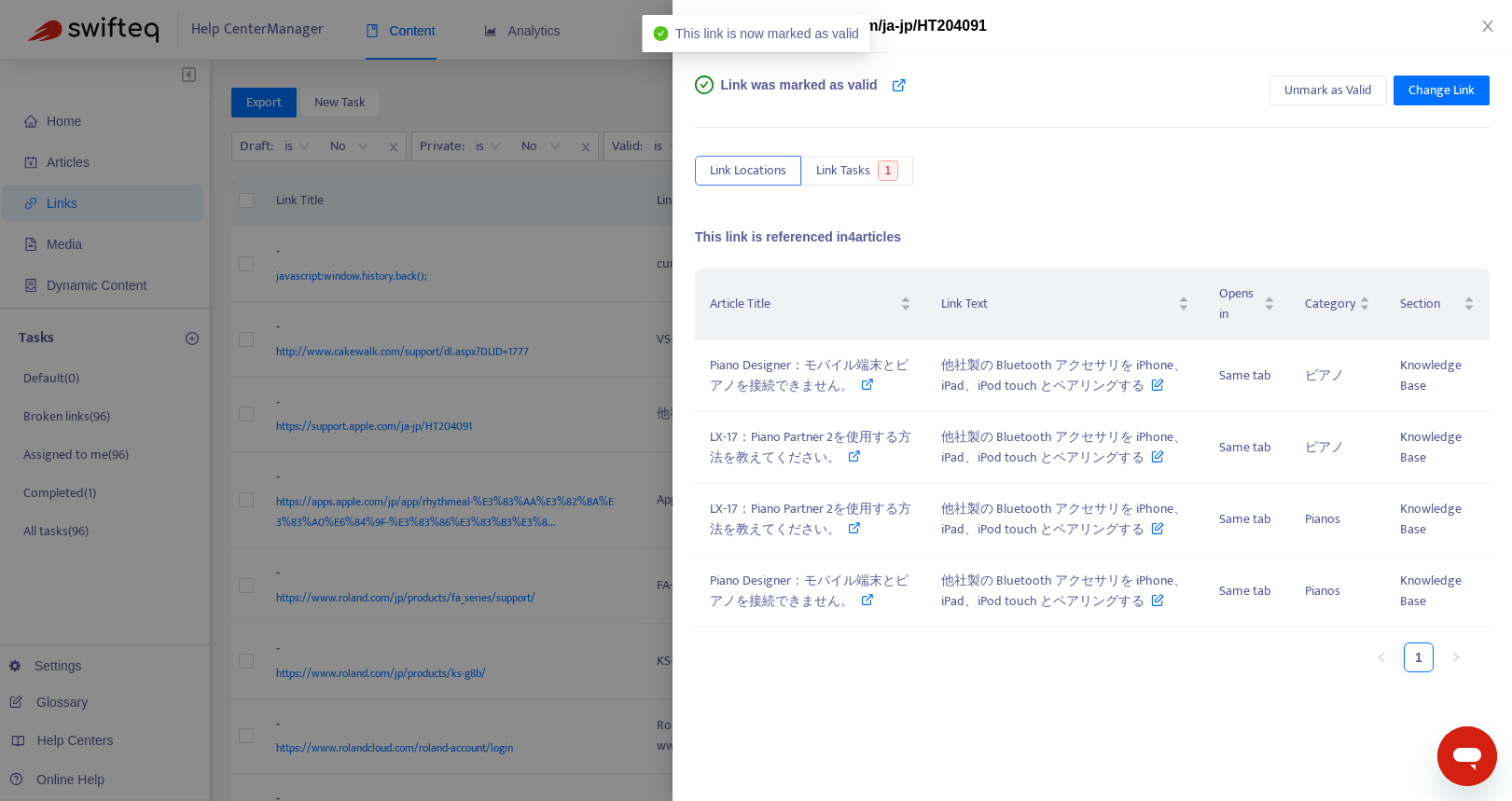 click at bounding box center [756, 400] 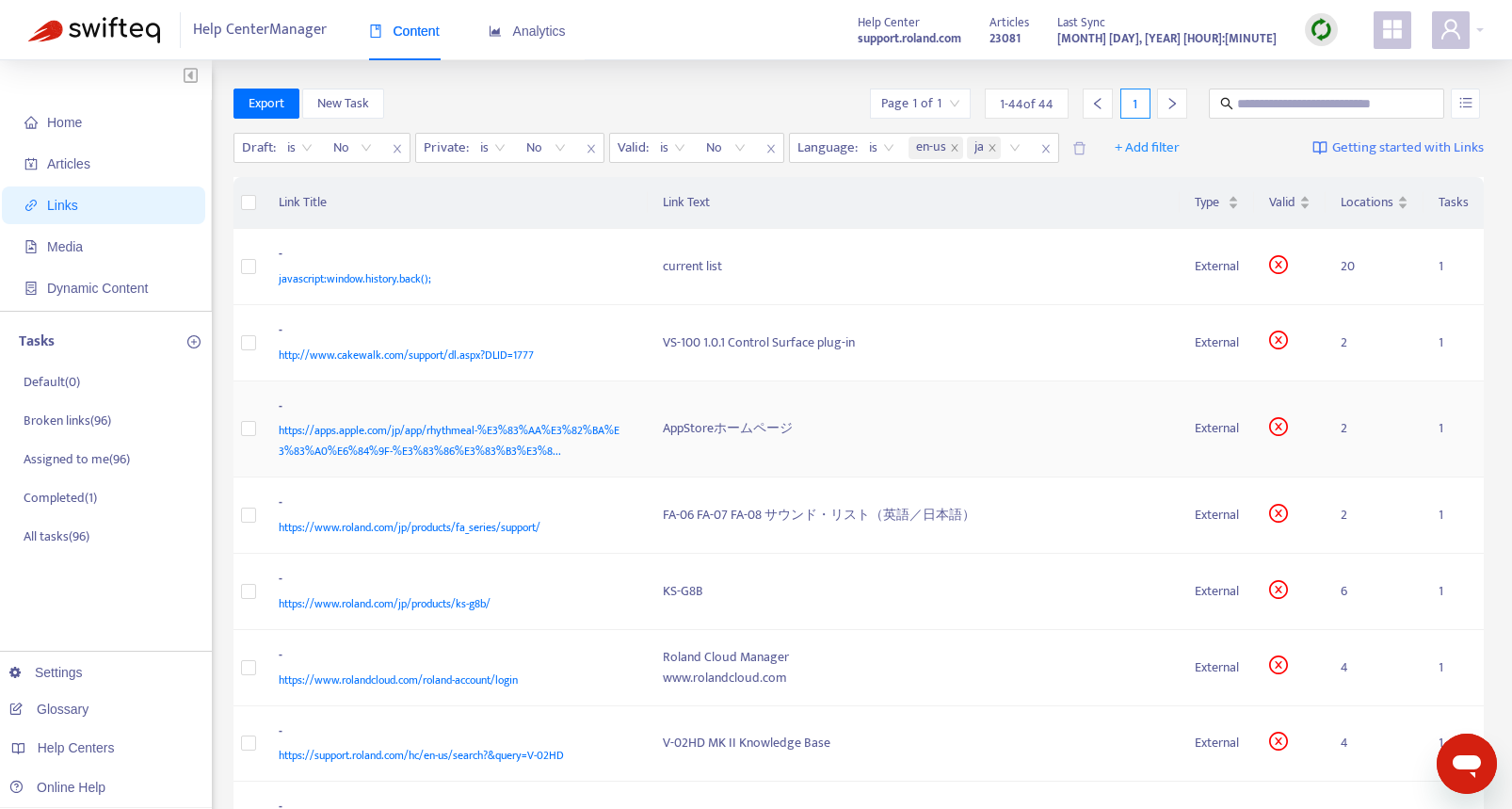click on "https://apps.apple.com/jp/app/rhythmeal-%E3%83%AA%E3%82%BA%E3%83%A0%E6%84%9F-%E3%83%86%E3%83%B3%E3%8..." at bounding box center [452, 441] 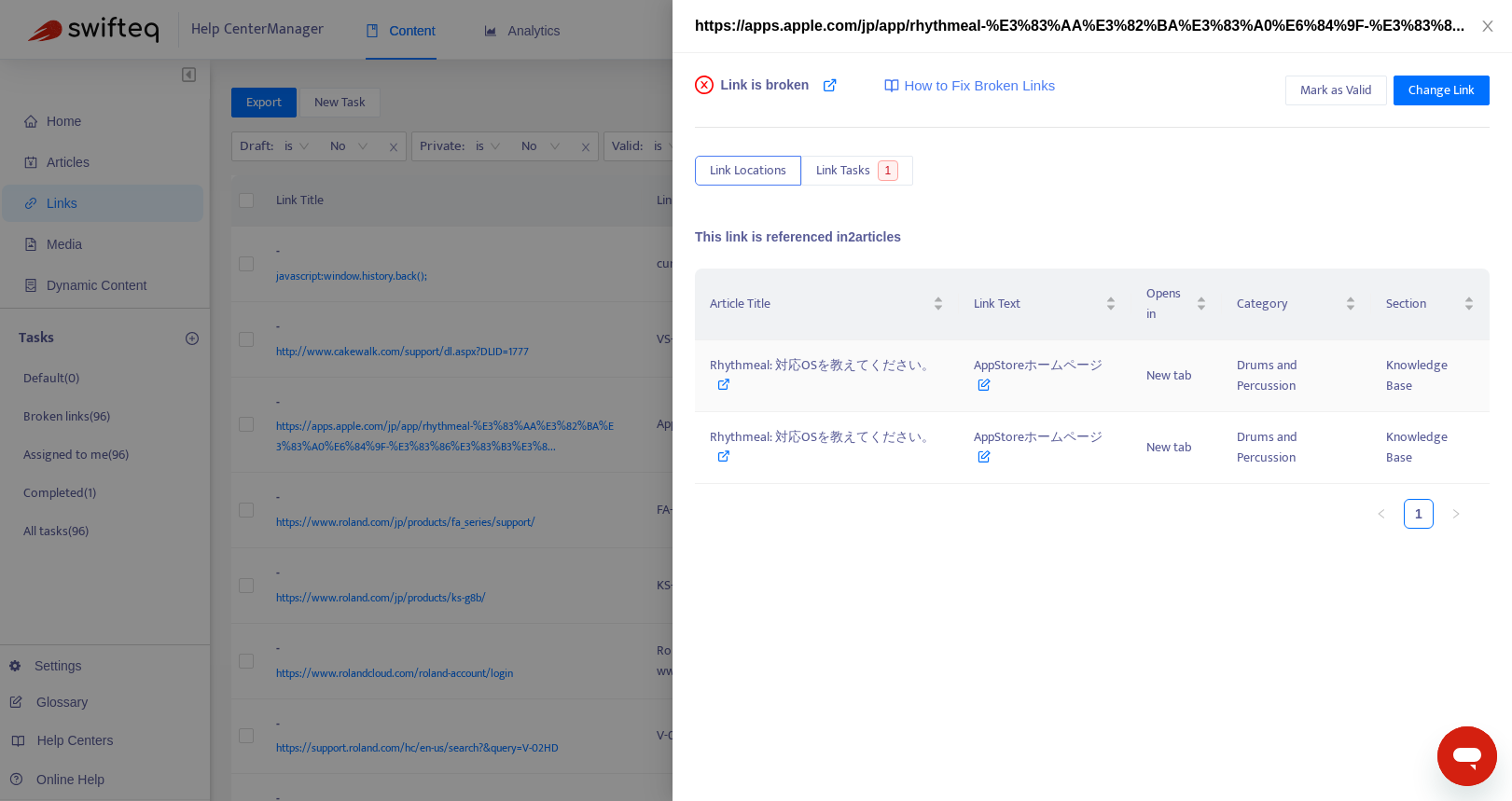 click on "Rhythmeal: 対応OSを教えてください。" at bounding box center (822, 365) 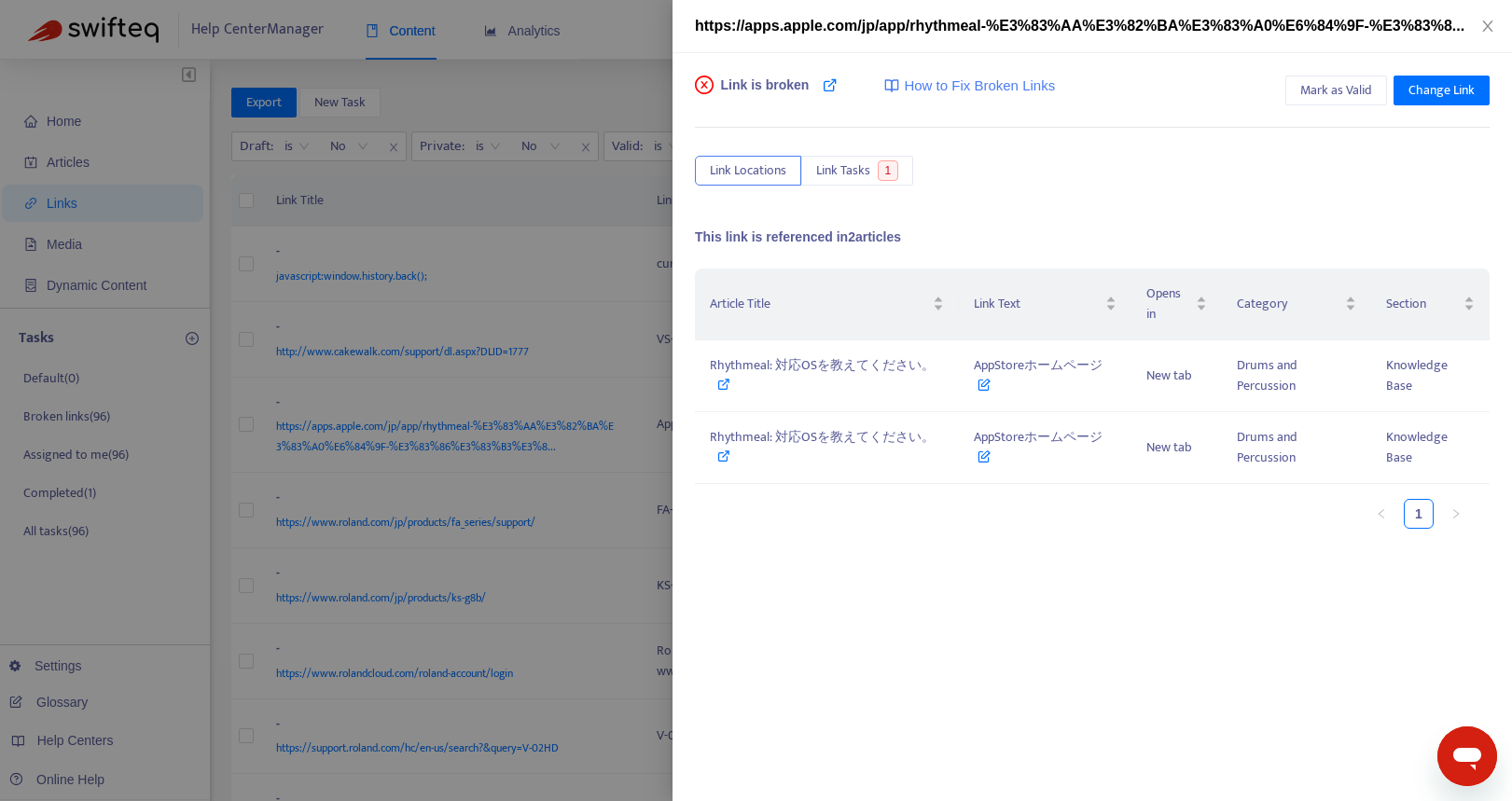 click at bounding box center (756, 400) 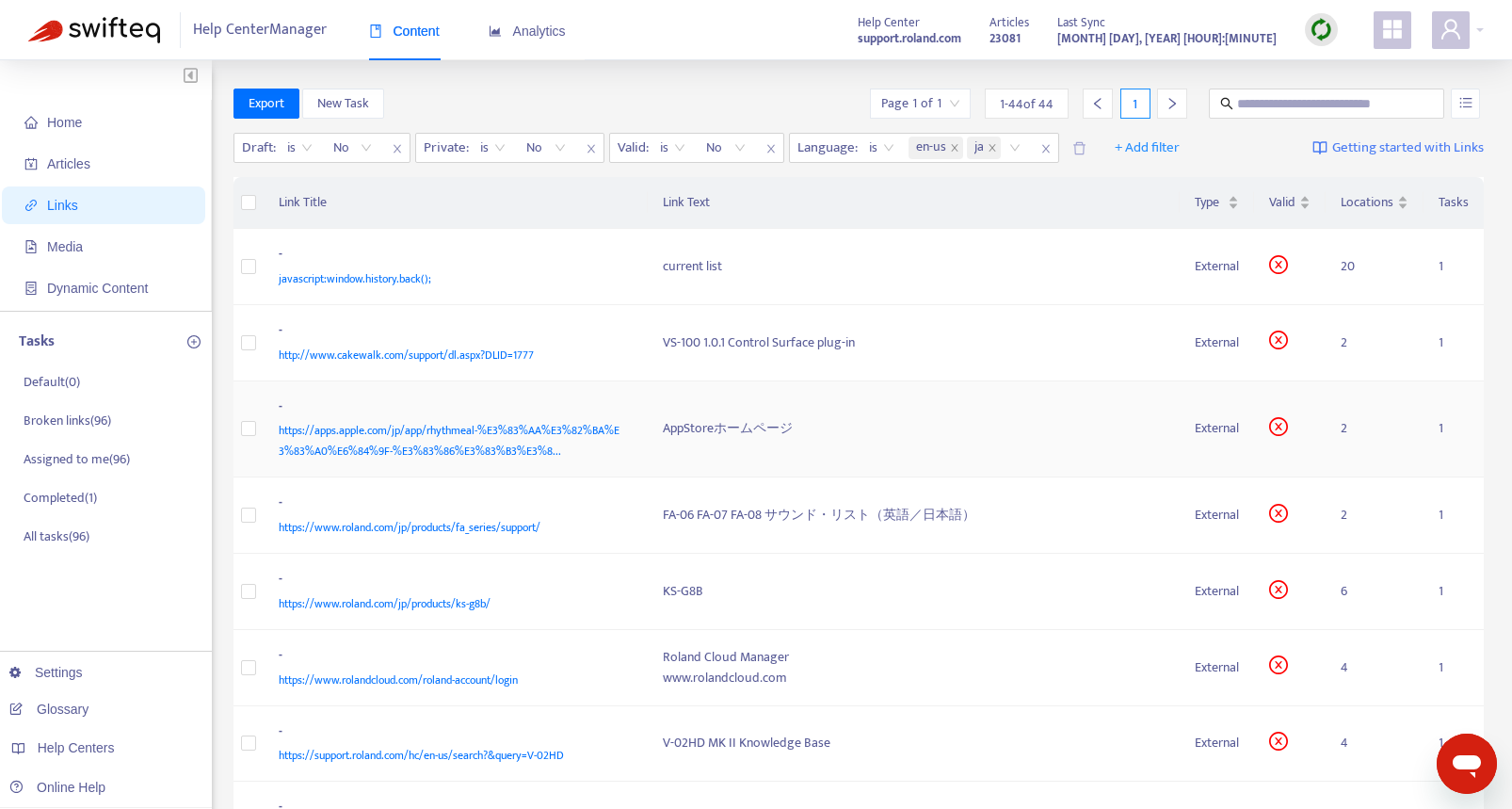 click on "https://apps.apple.com/jp/app/rhythmeal-%E3%83%AA%E3%82%BA%E3%83%A0%E6%84%9F-%E3%83%86%E3%83%B3%E3%8..." at bounding box center [452, 441] 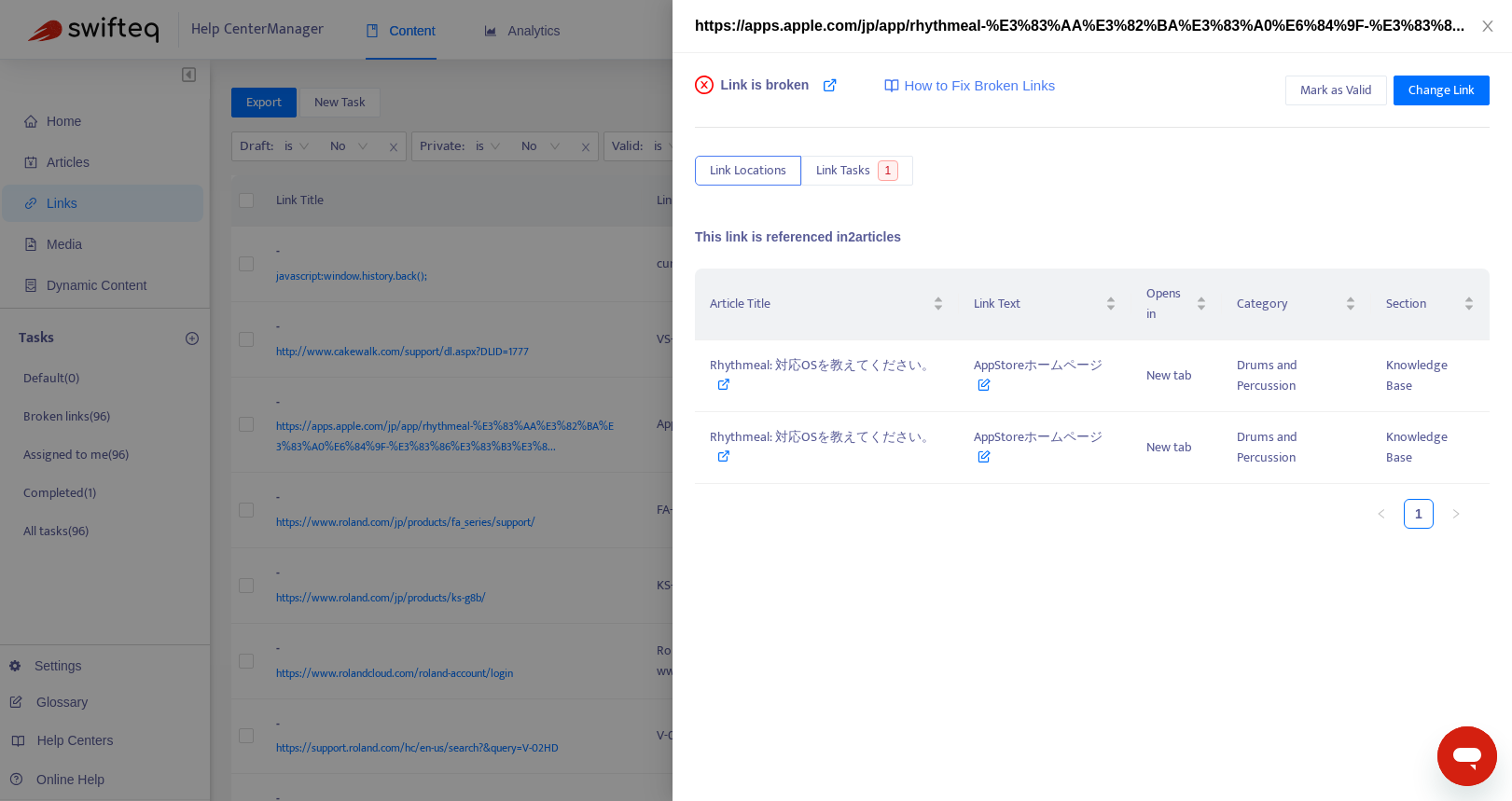 click at bounding box center (756, 400) 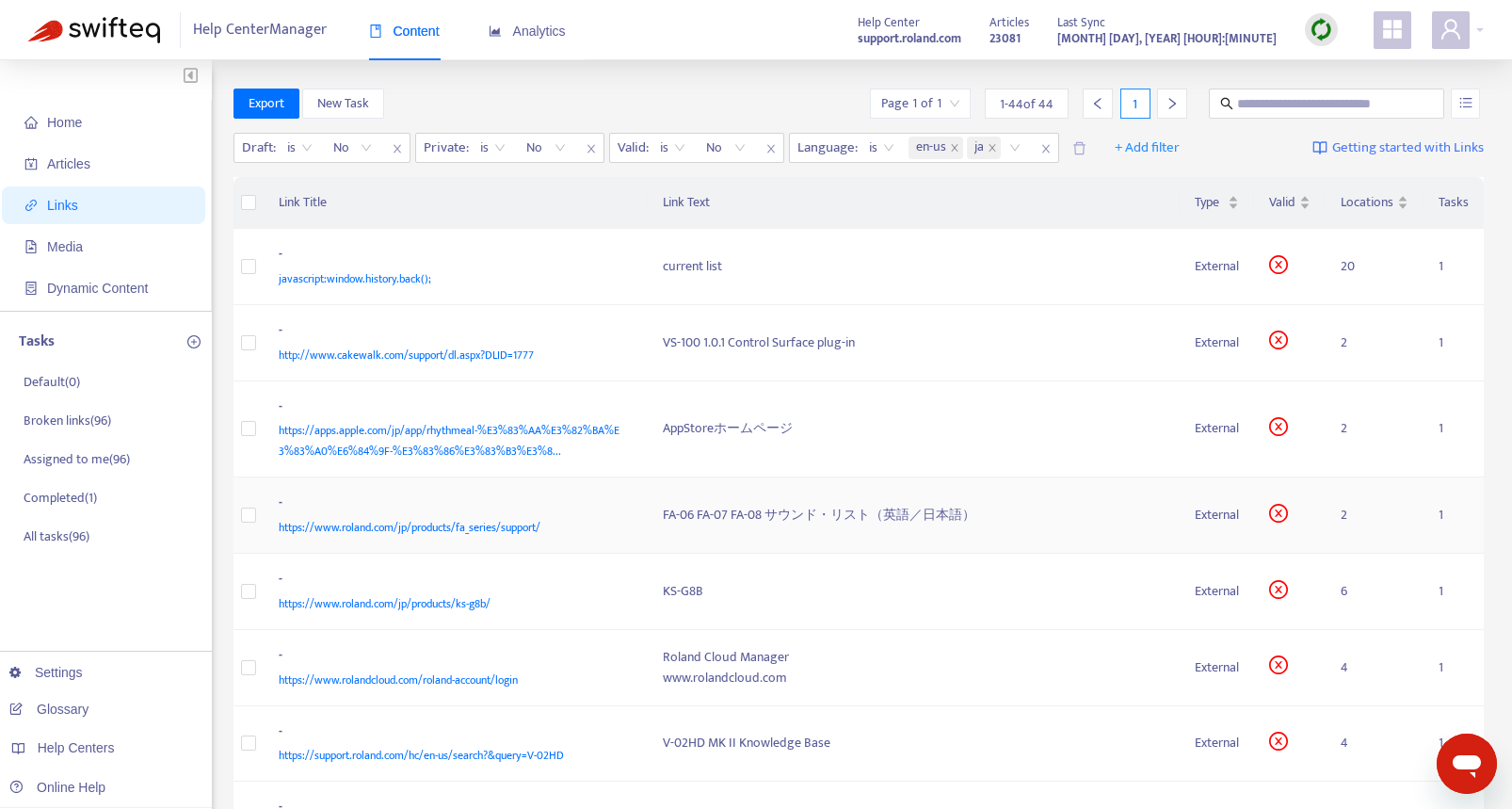 click on "https://www.roland.com/jp/products/fa_series/support/" at bounding box center [452, 527] 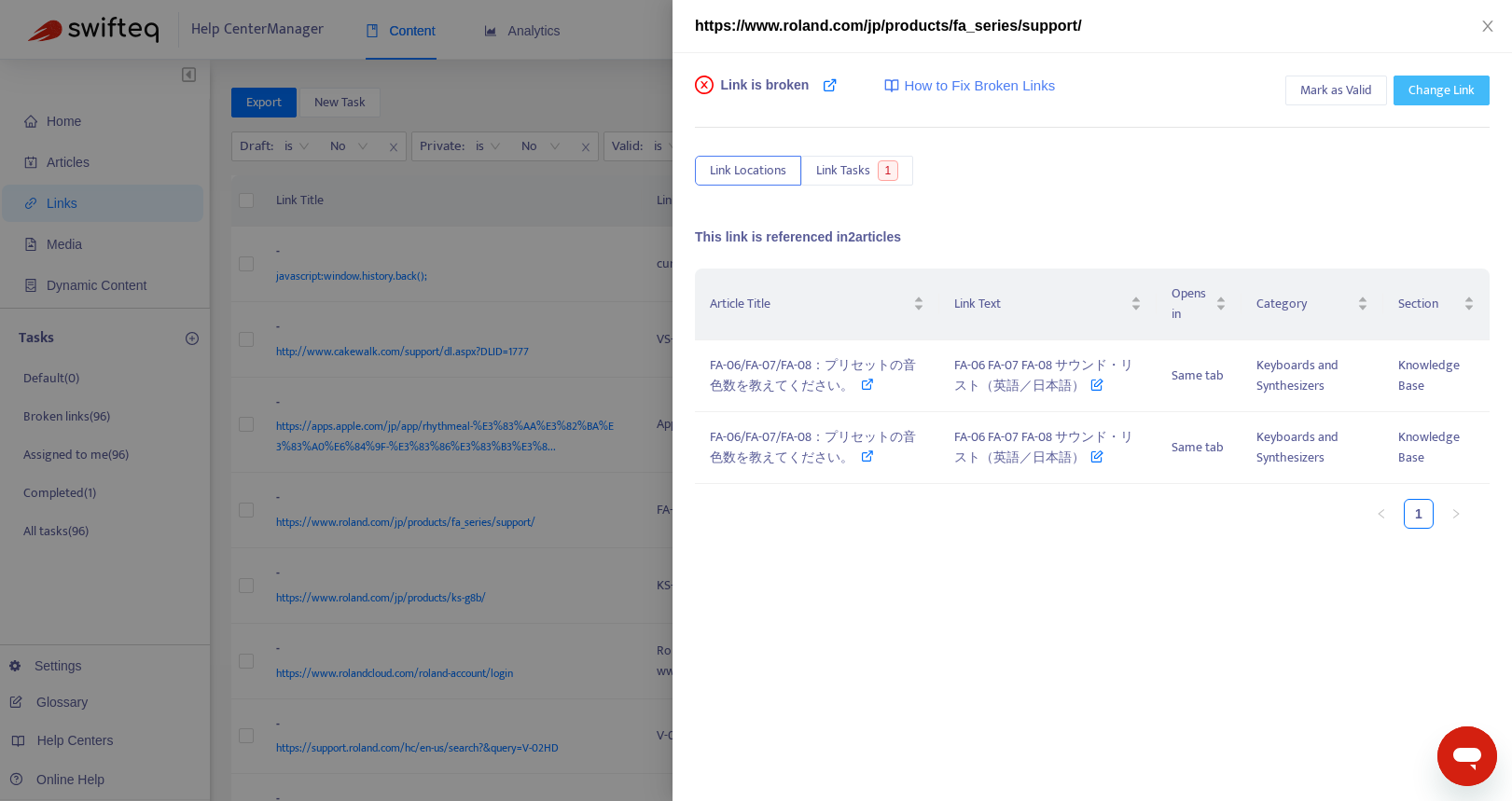 click on "Change Link" at bounding box center [1441, 90] 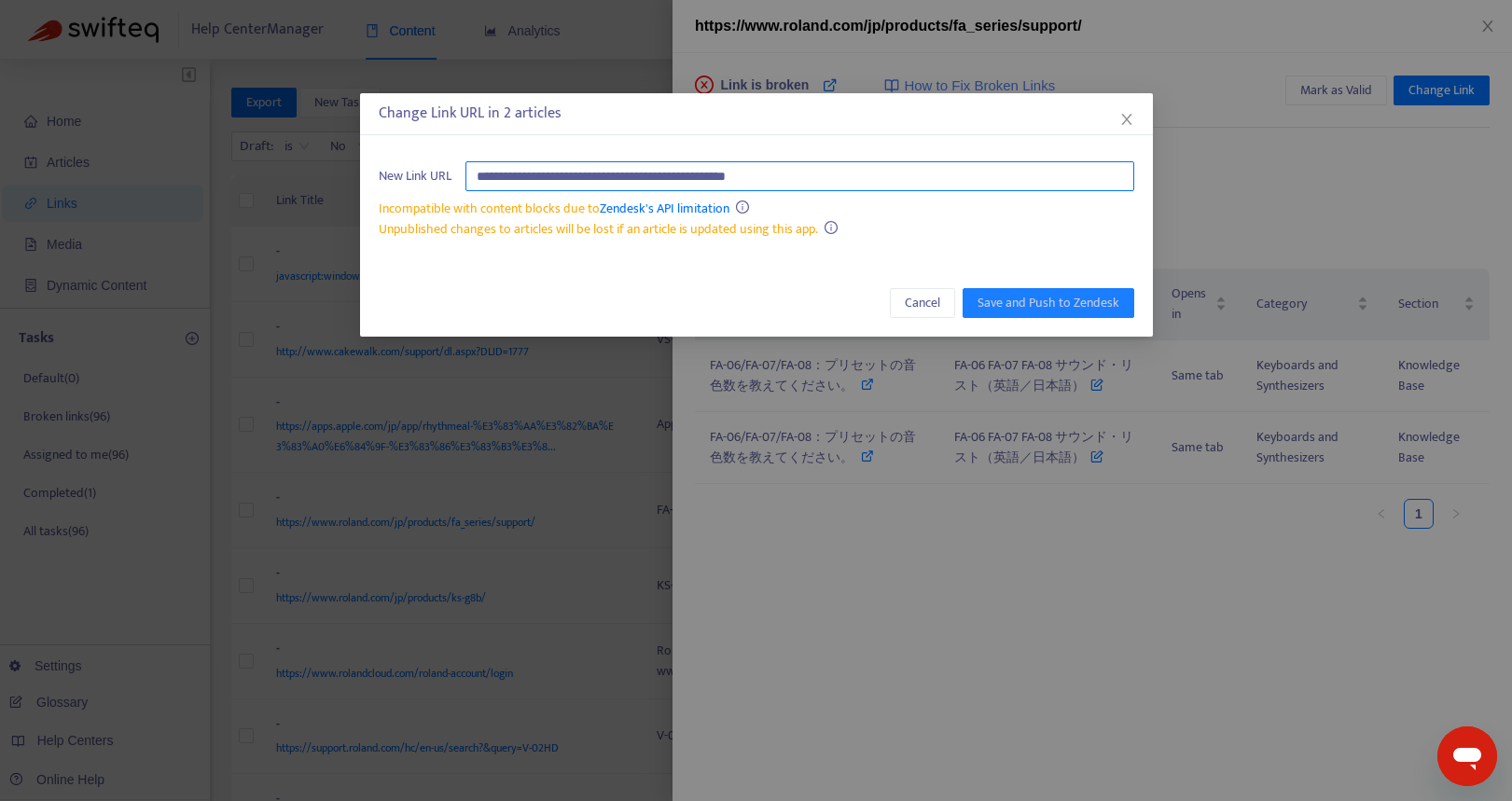 click on "**********" at bounding box center [799, 176] 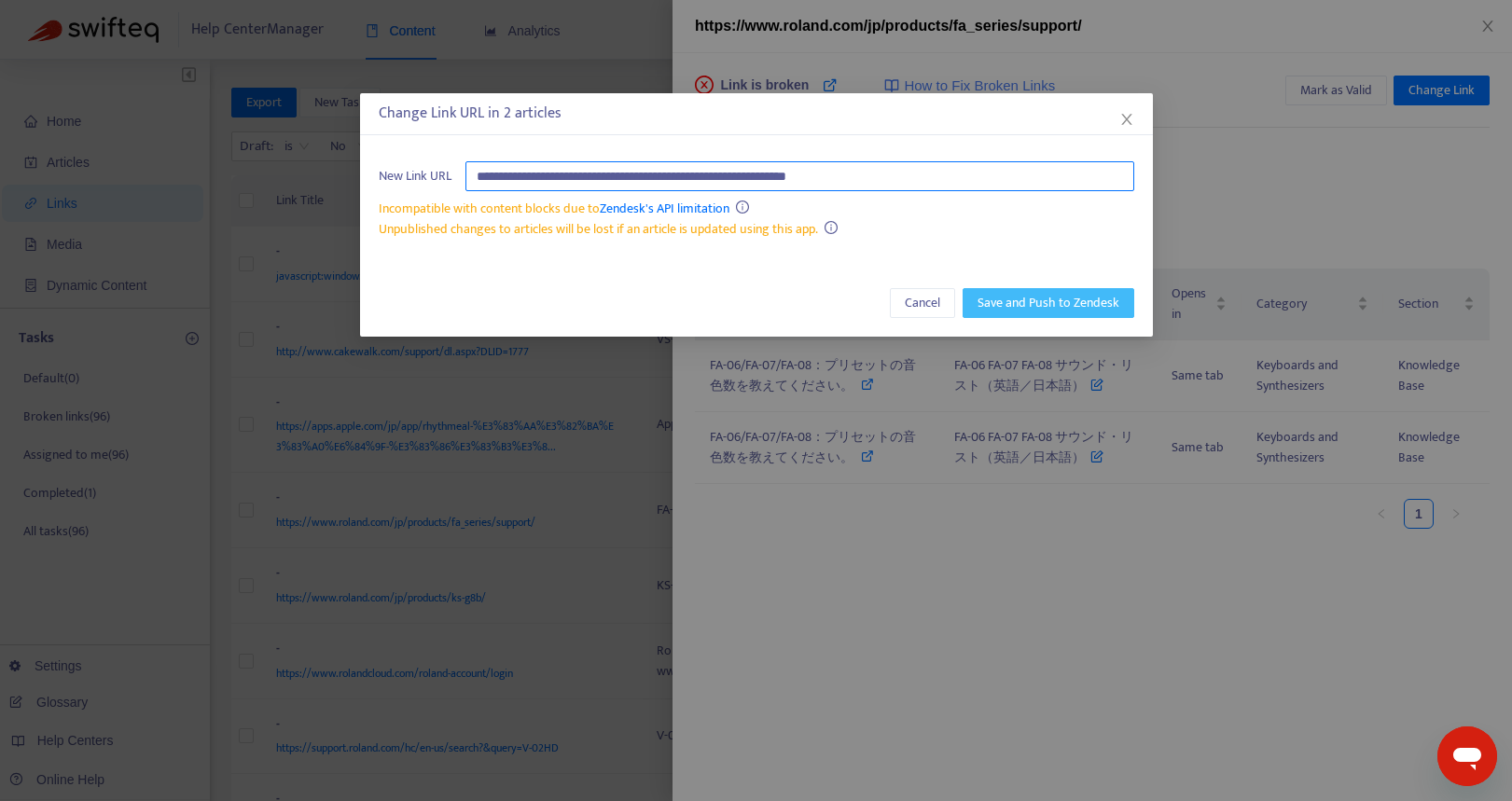 type on "**********" 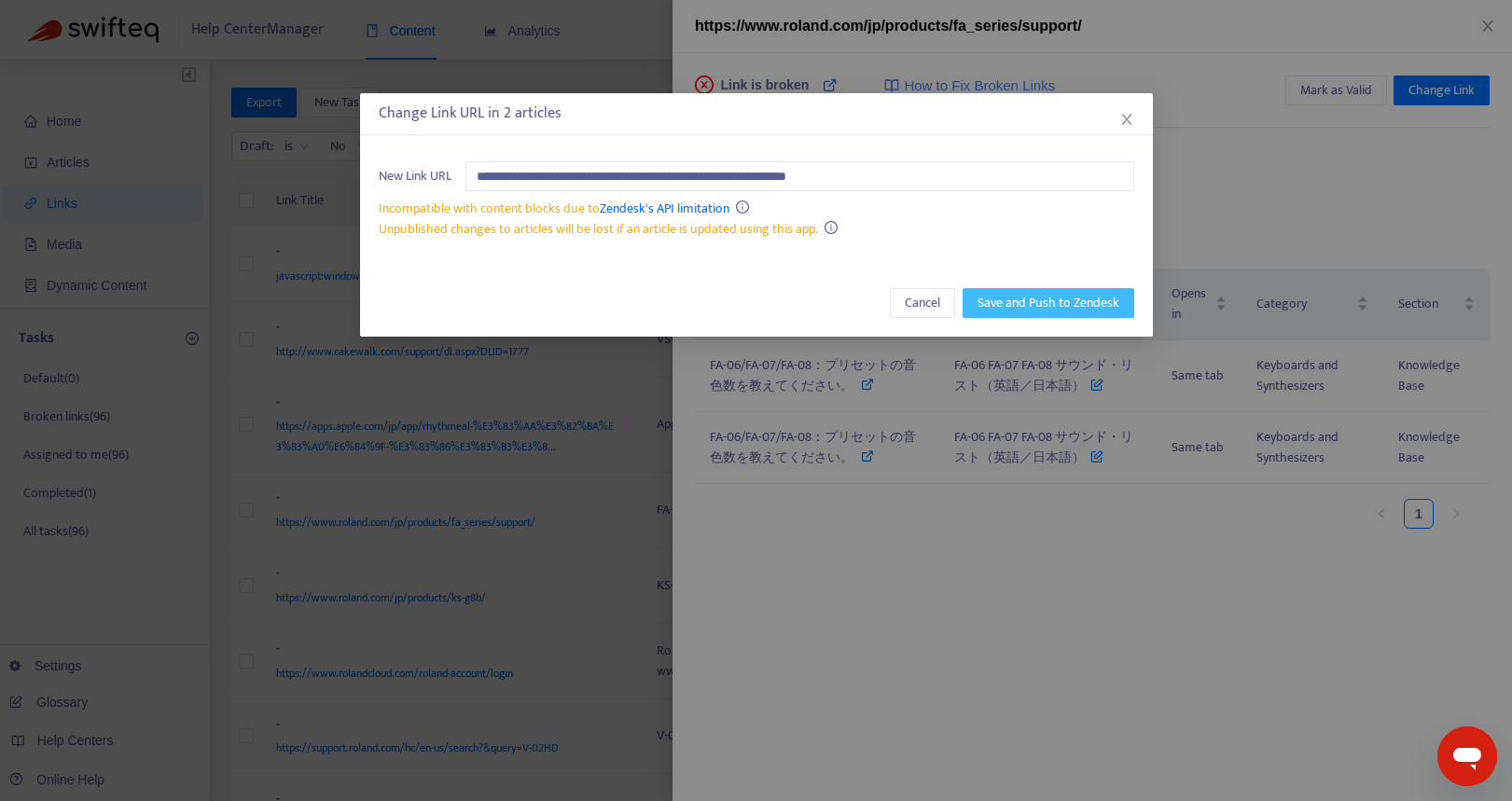 click on "Save and Push to Zendesk" at bounding box center (1048, 303) 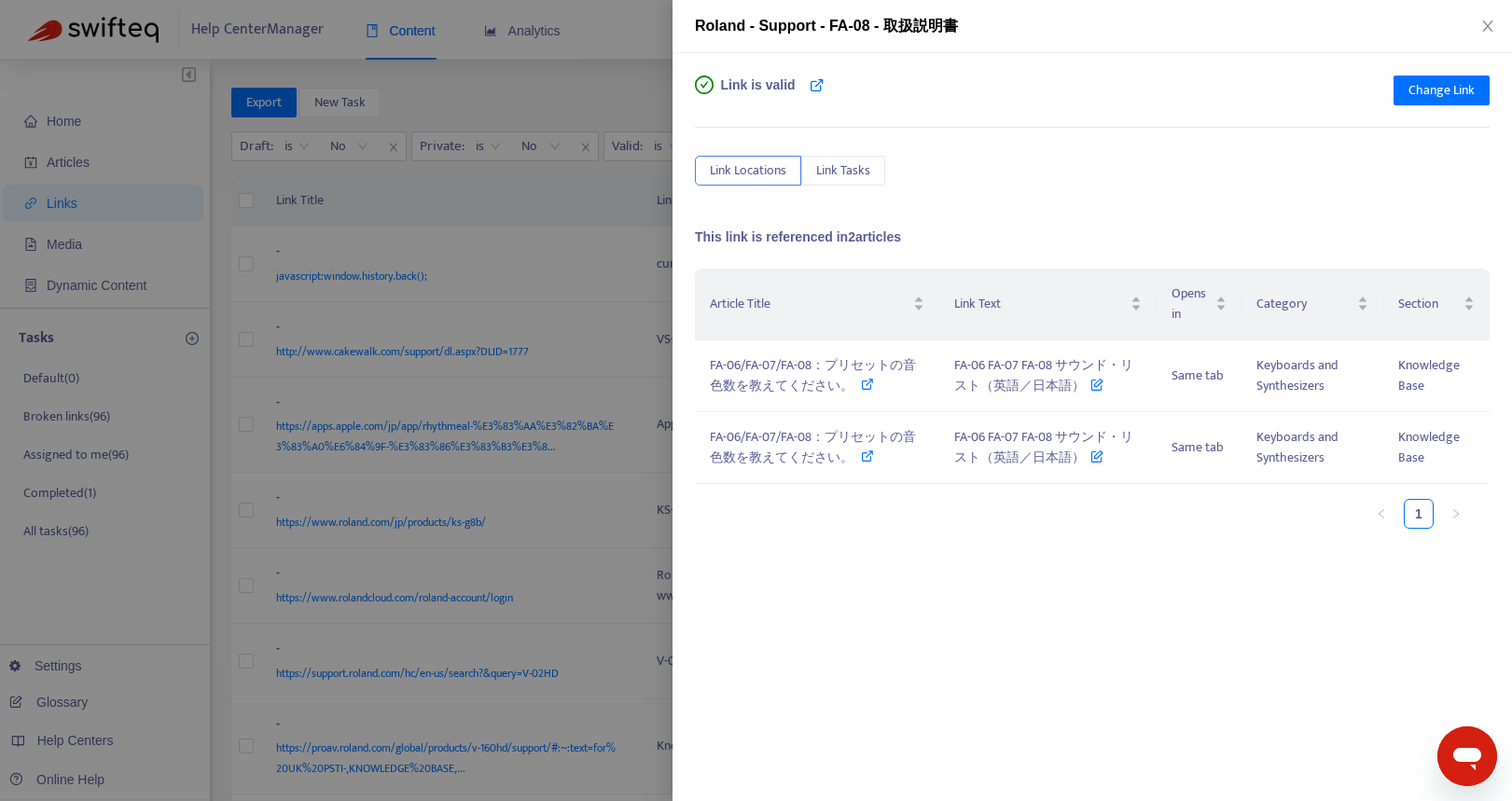 click at bounding box center [756, 400] 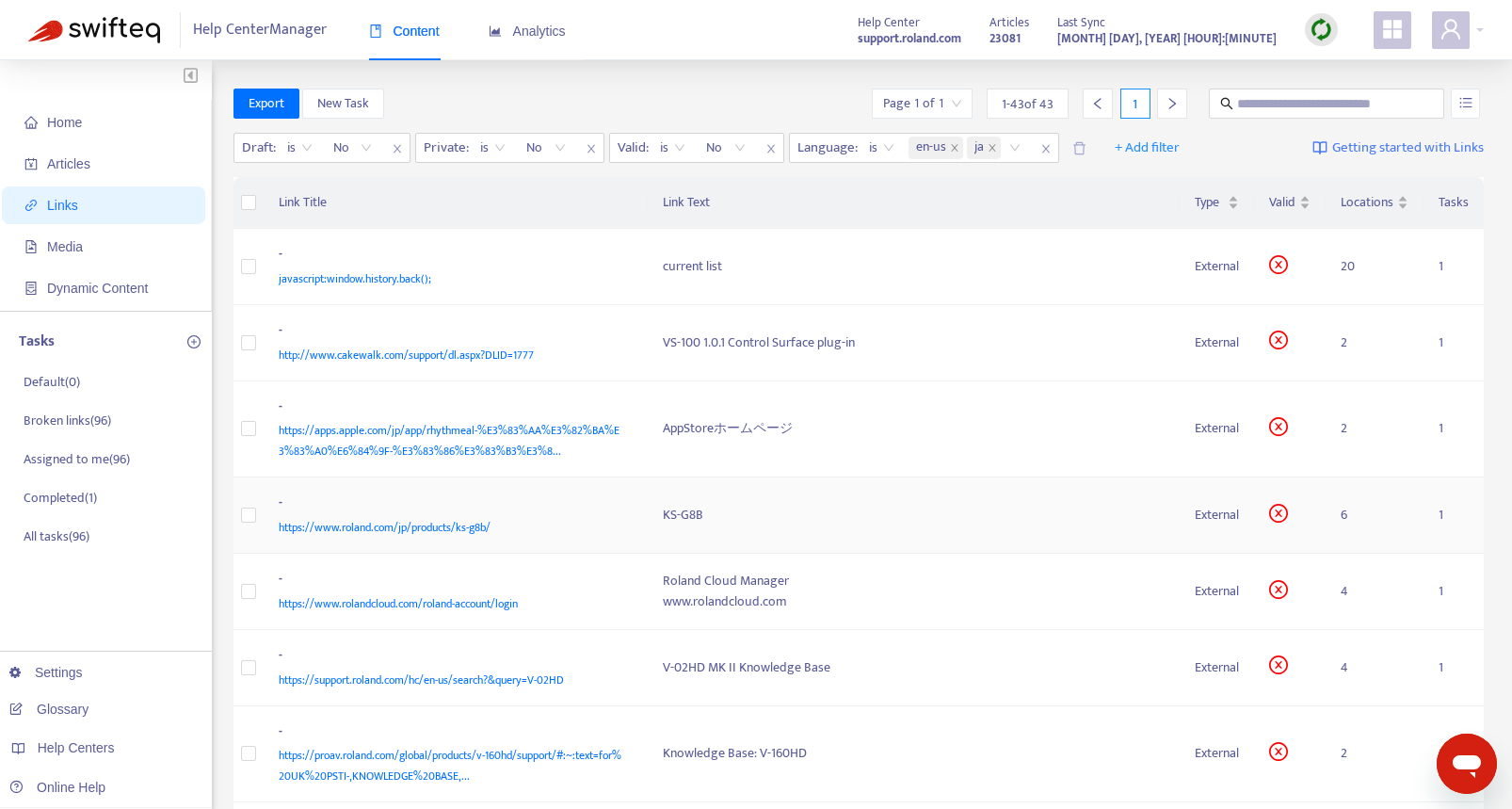 click on "https://www.roland.com/jp/products/ks-g8b/" at bounding box center (452, 527) 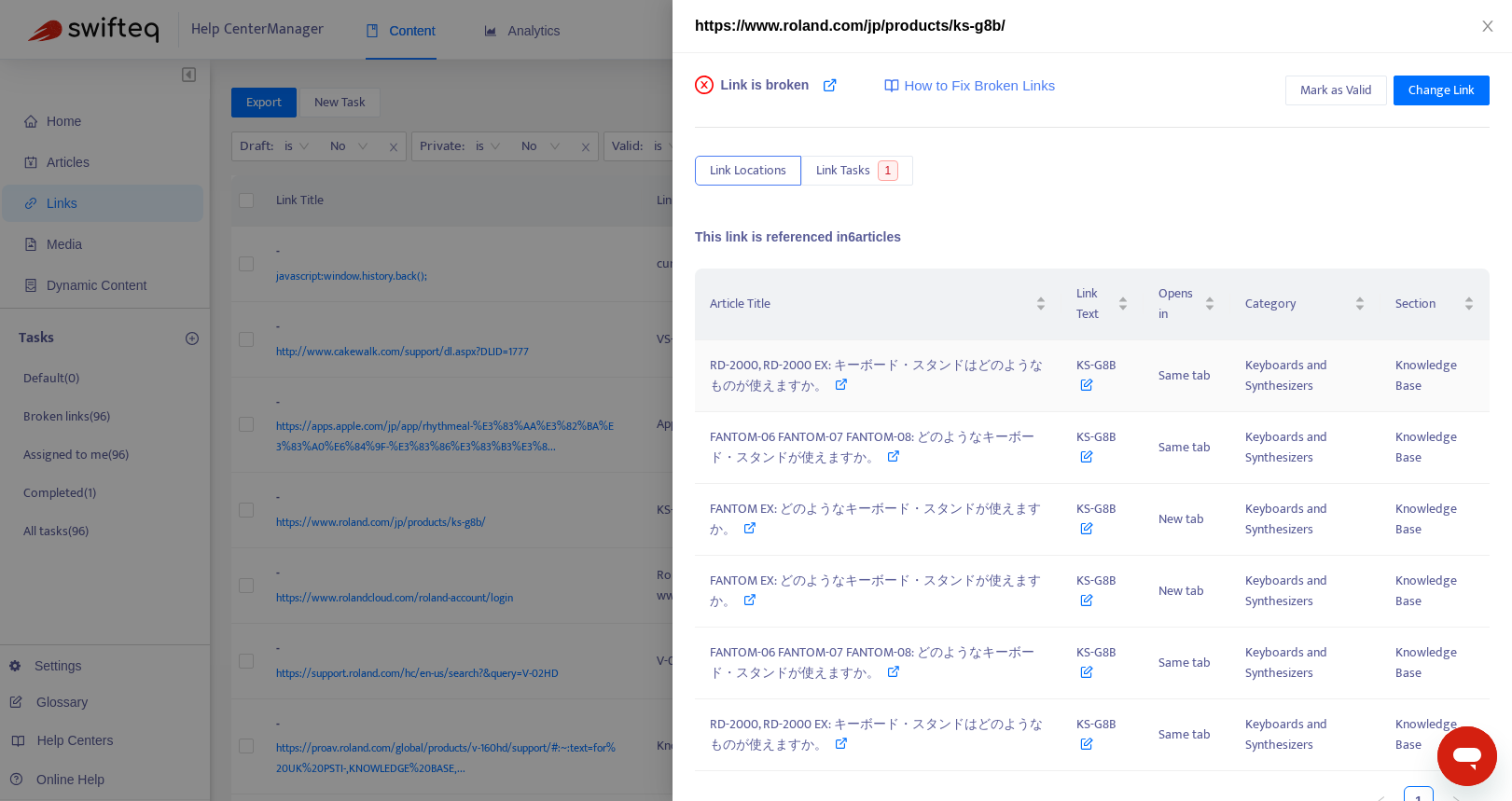 click on "RD-2000, RD-2000 EX: キーボード・スタンドはどのようなものが使えますか。" at bounding box center [876, 375] 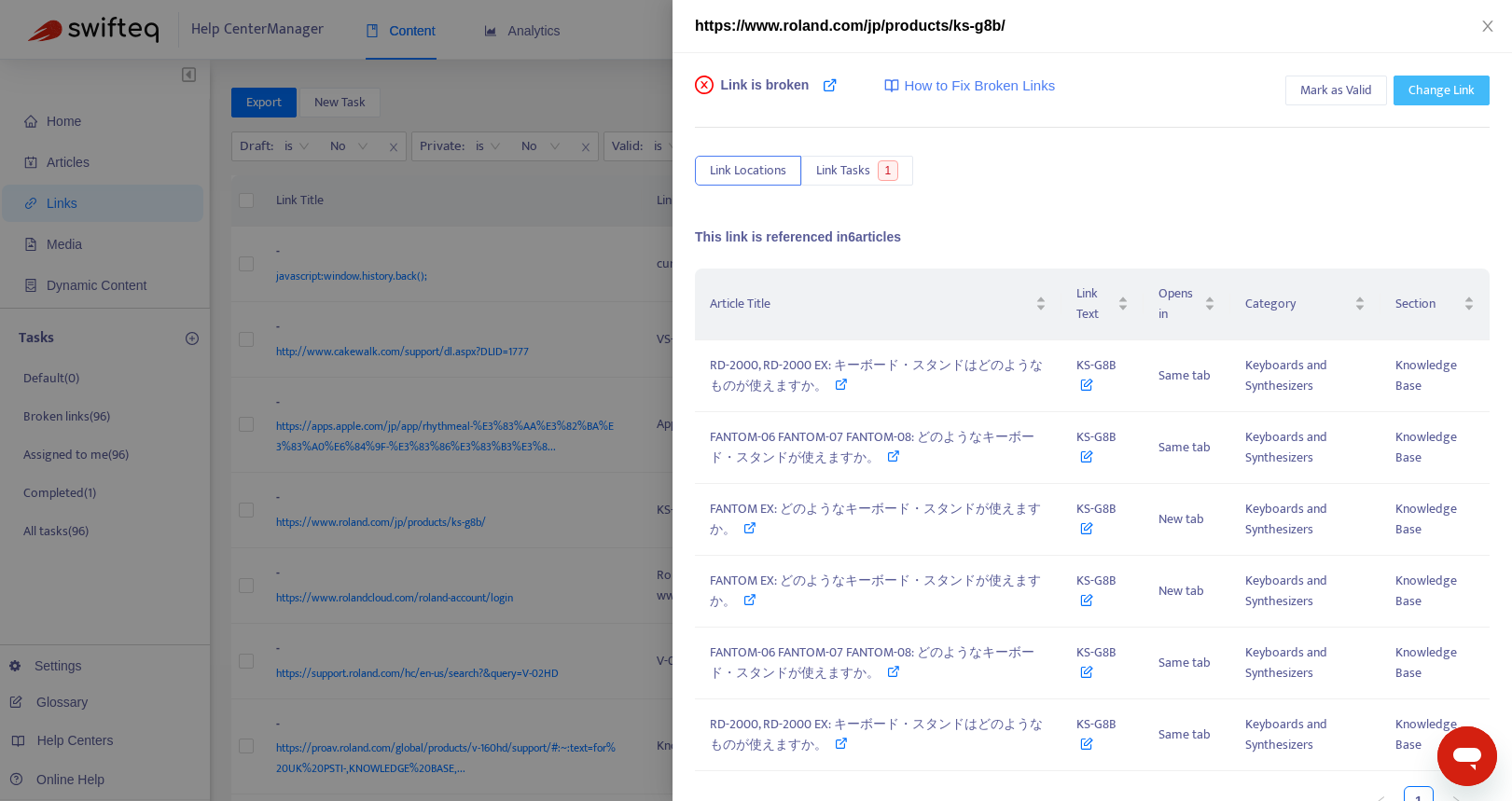 click on "Change Link" at bounding box center [1441, 90] 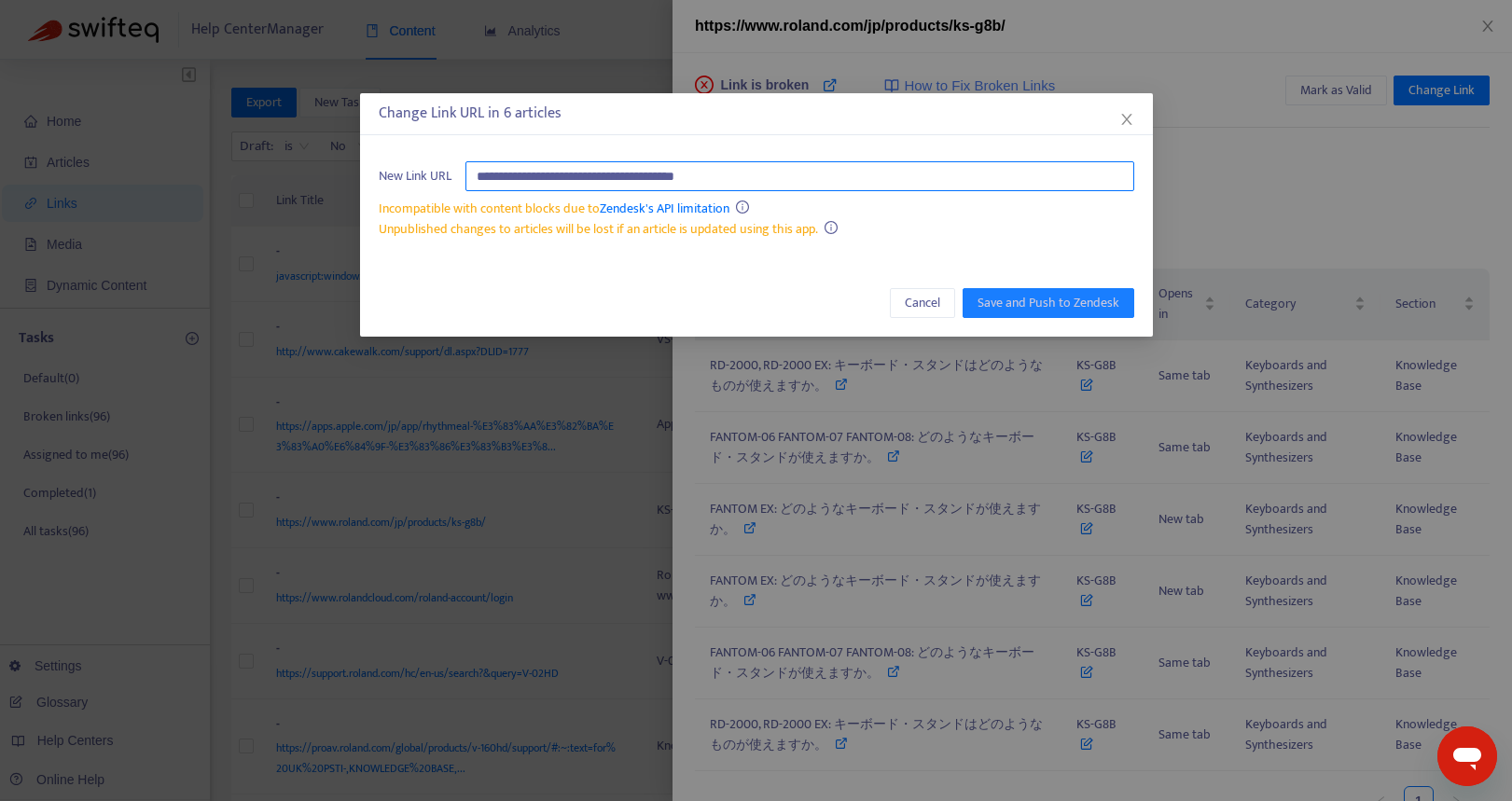 click on "**********" at bounding box center (799, 176) 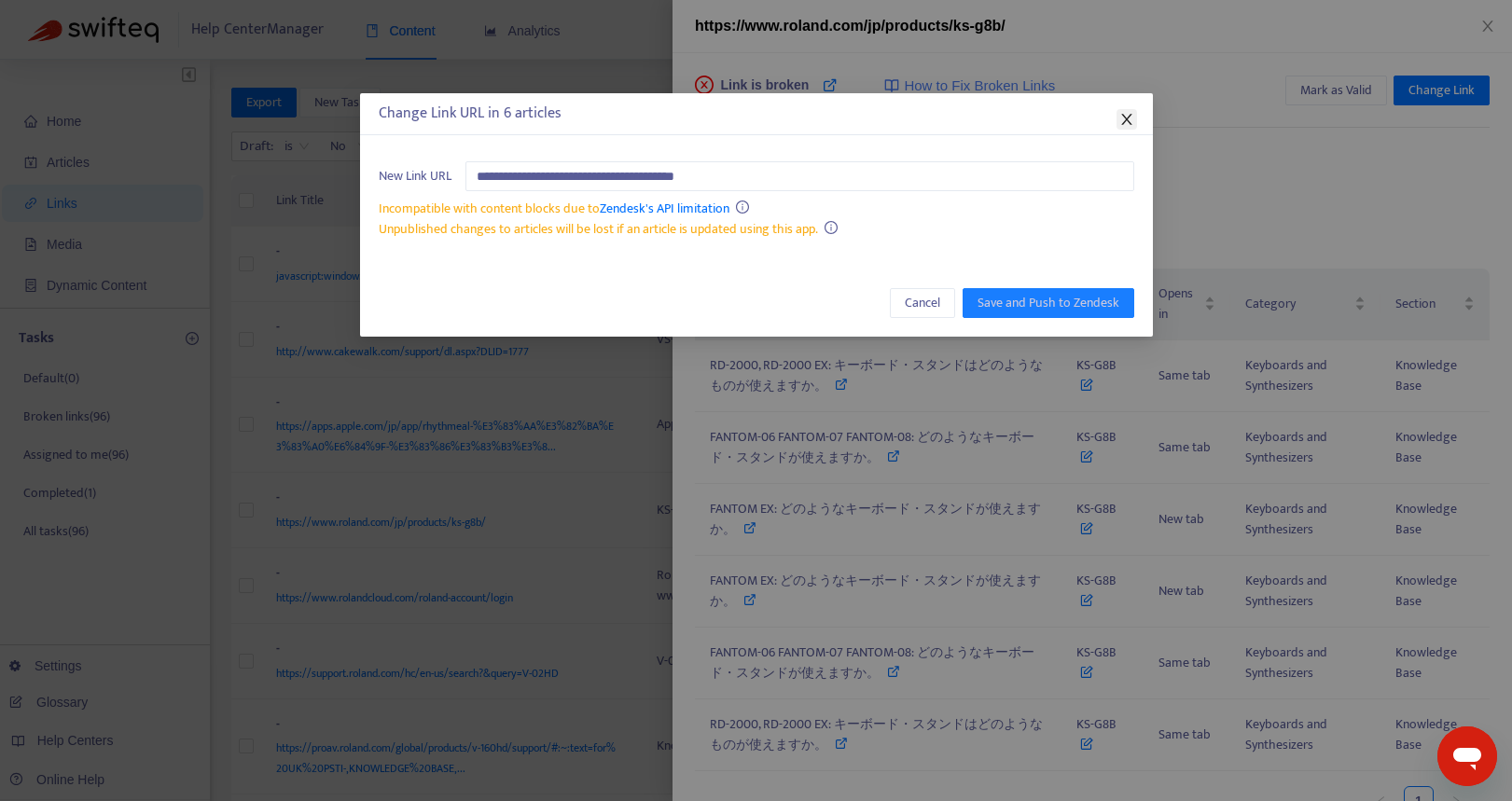 click at bounding box center [1127, 119] 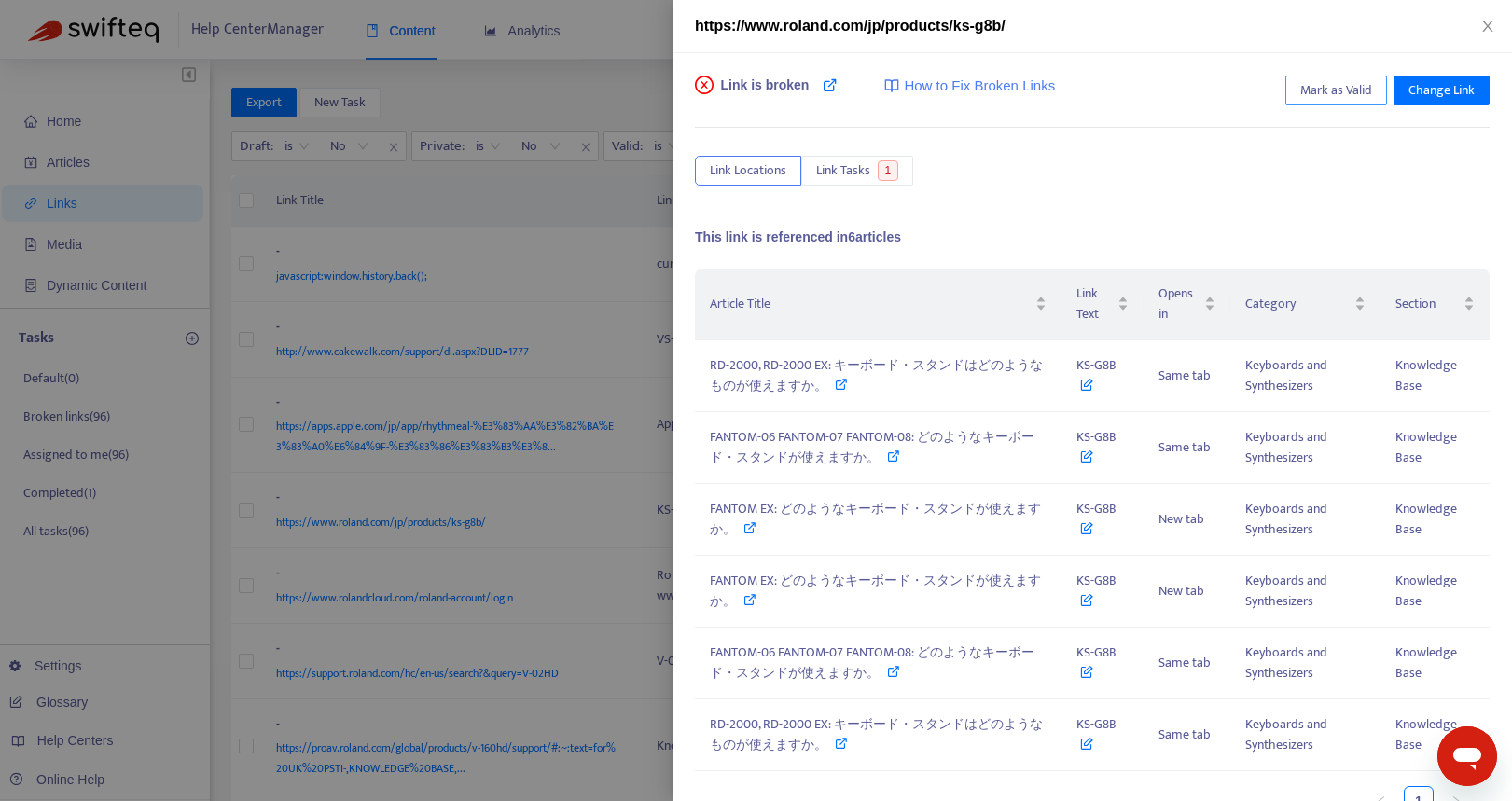 click on "Mark as Valid" at bounding box center [1336, 90] 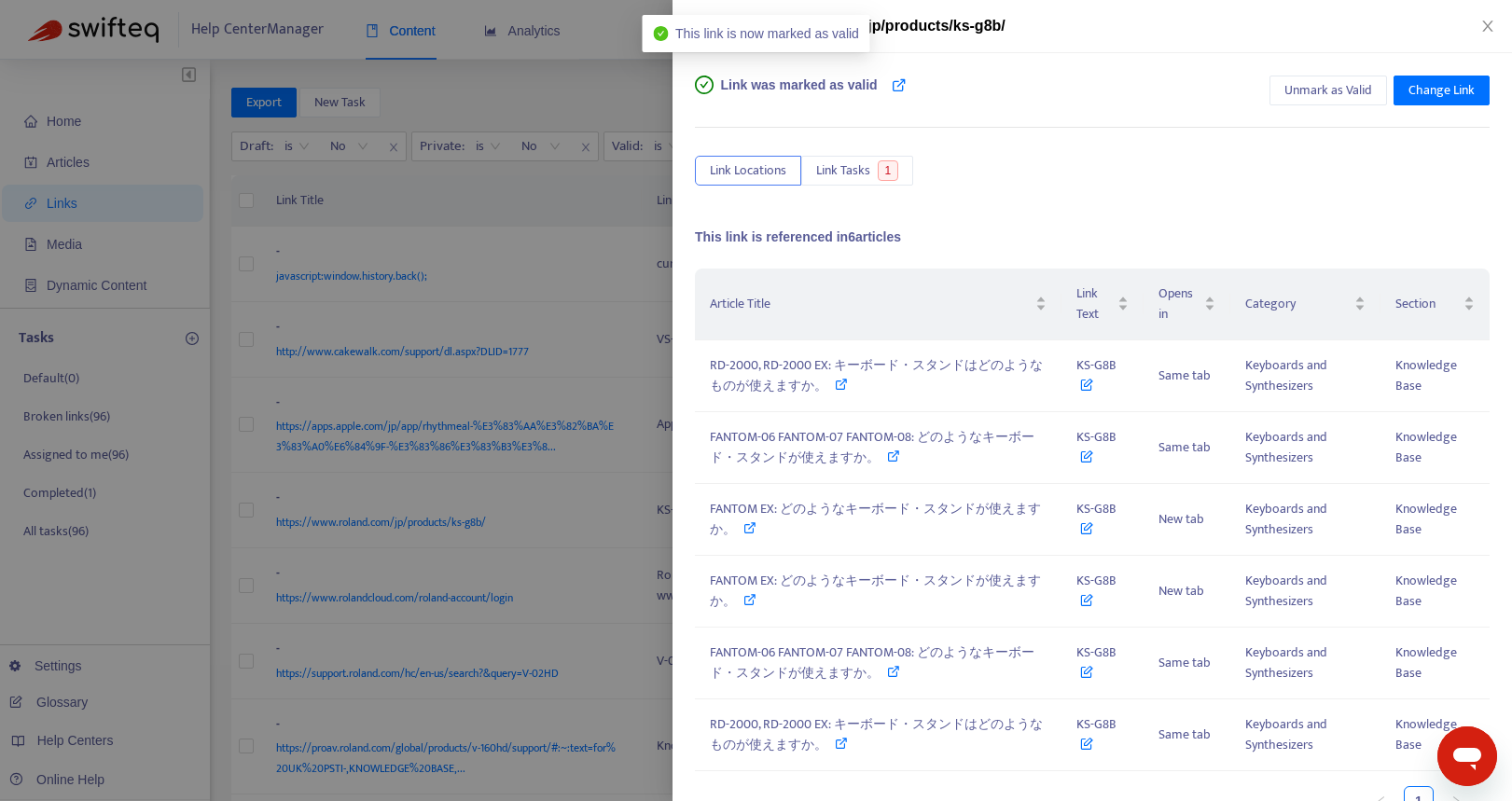 click at bounding box center (756, 400) 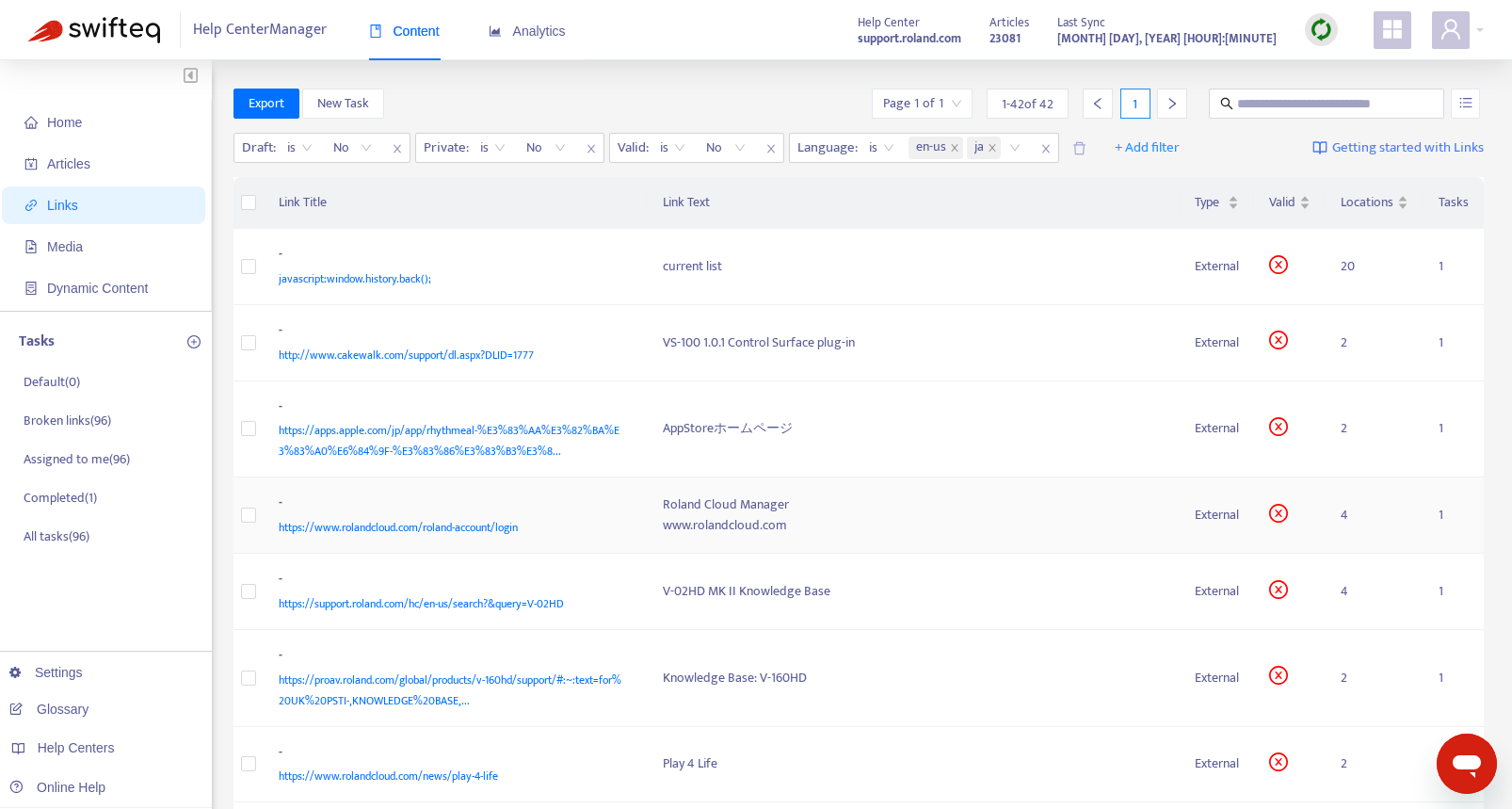 click on "https://www.rolandcloud.com/roland-account/login" at bounding box center (452, 527) 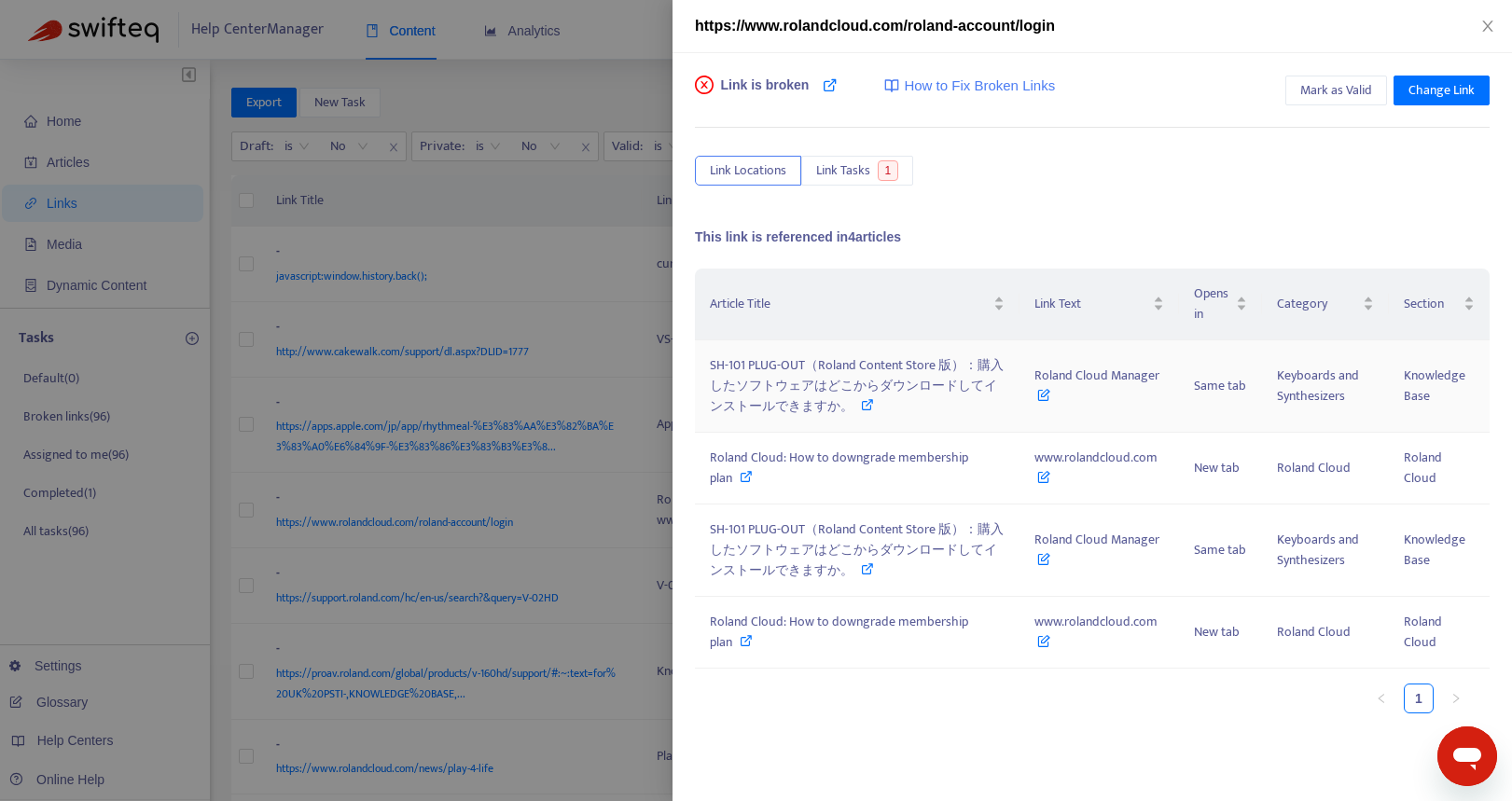 click on "SH-101 PLUG-OUT（Roland Content Store 版）：購入したソフトウェアはどこからダウンロードしてインストールできますか。" at bounding box center (856, 385) 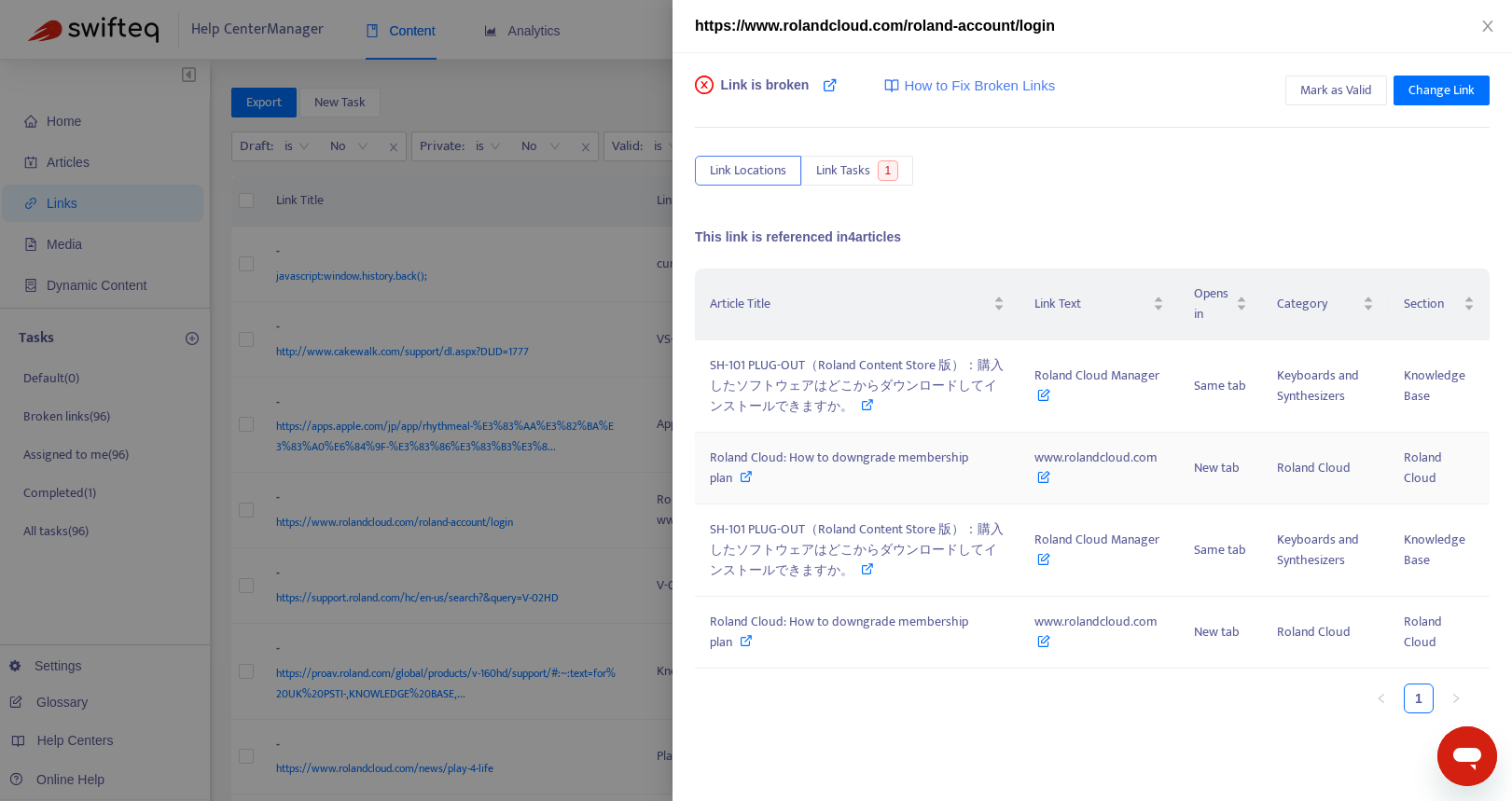 click on "Roland Cloud: How to downgrade membership plan" at bounding box center [857, 468] 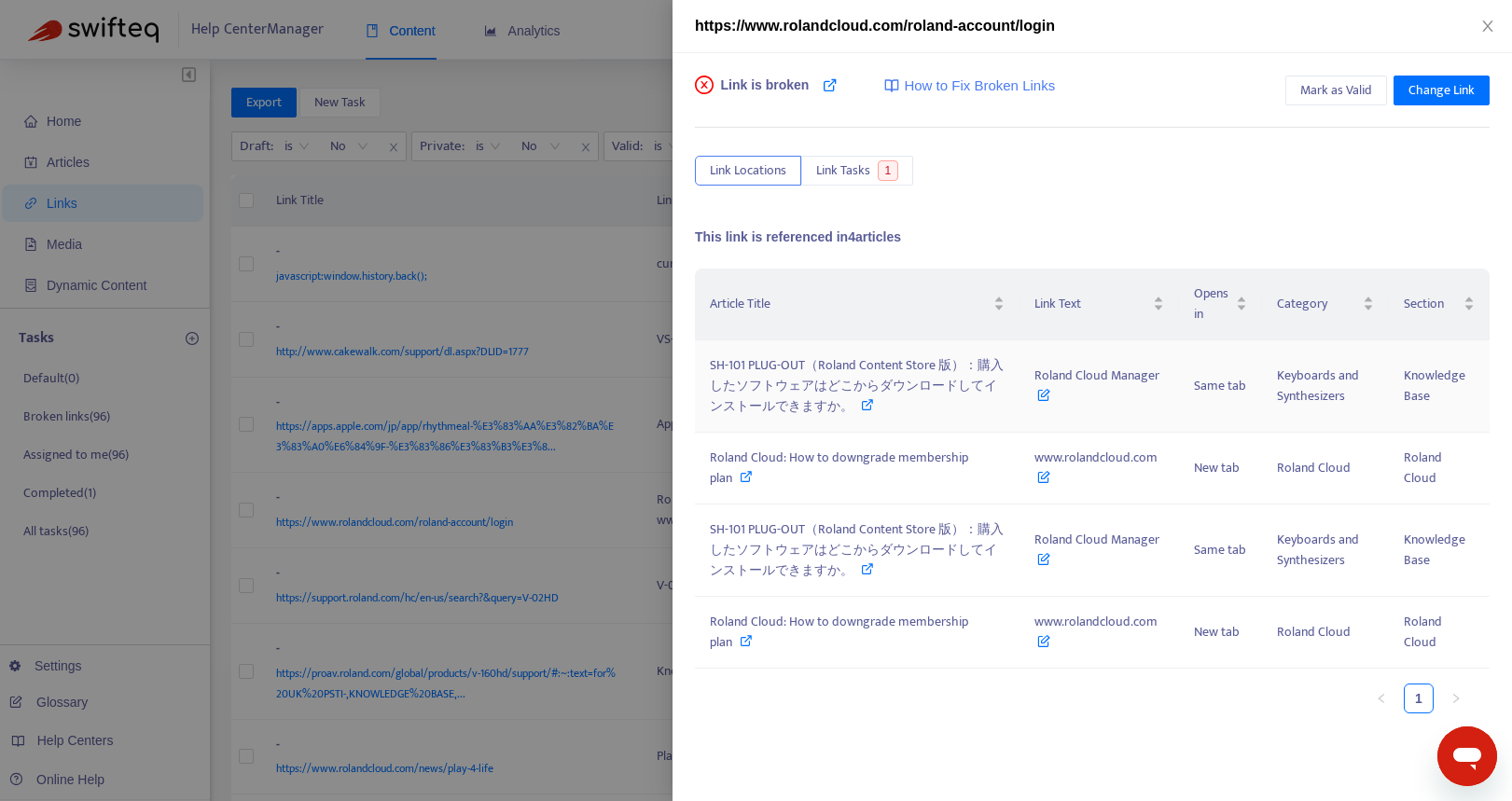 click on "SH-101 PLUG-OUT（Roland Content Store 版）：購入したソフトウェアはどこからダウンロードしてインストールできますか。" at bounding box center (856, 385) 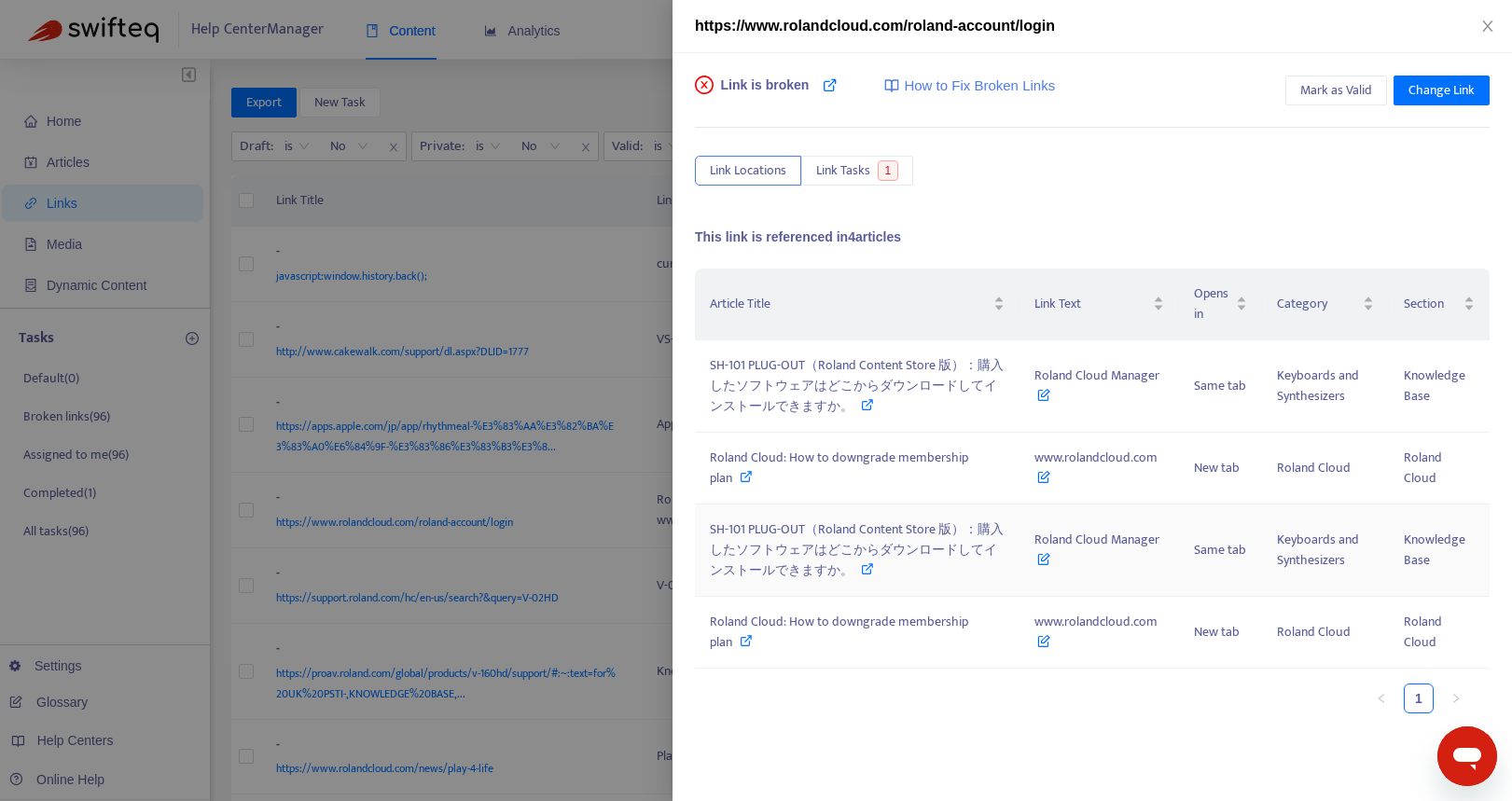 click on "SH-101 PLUG-OUT（Roland Content Store 版）：購入したソフトウェアはどこからダウンロードしてインストールできますか。" at bounding box center [856, 549] 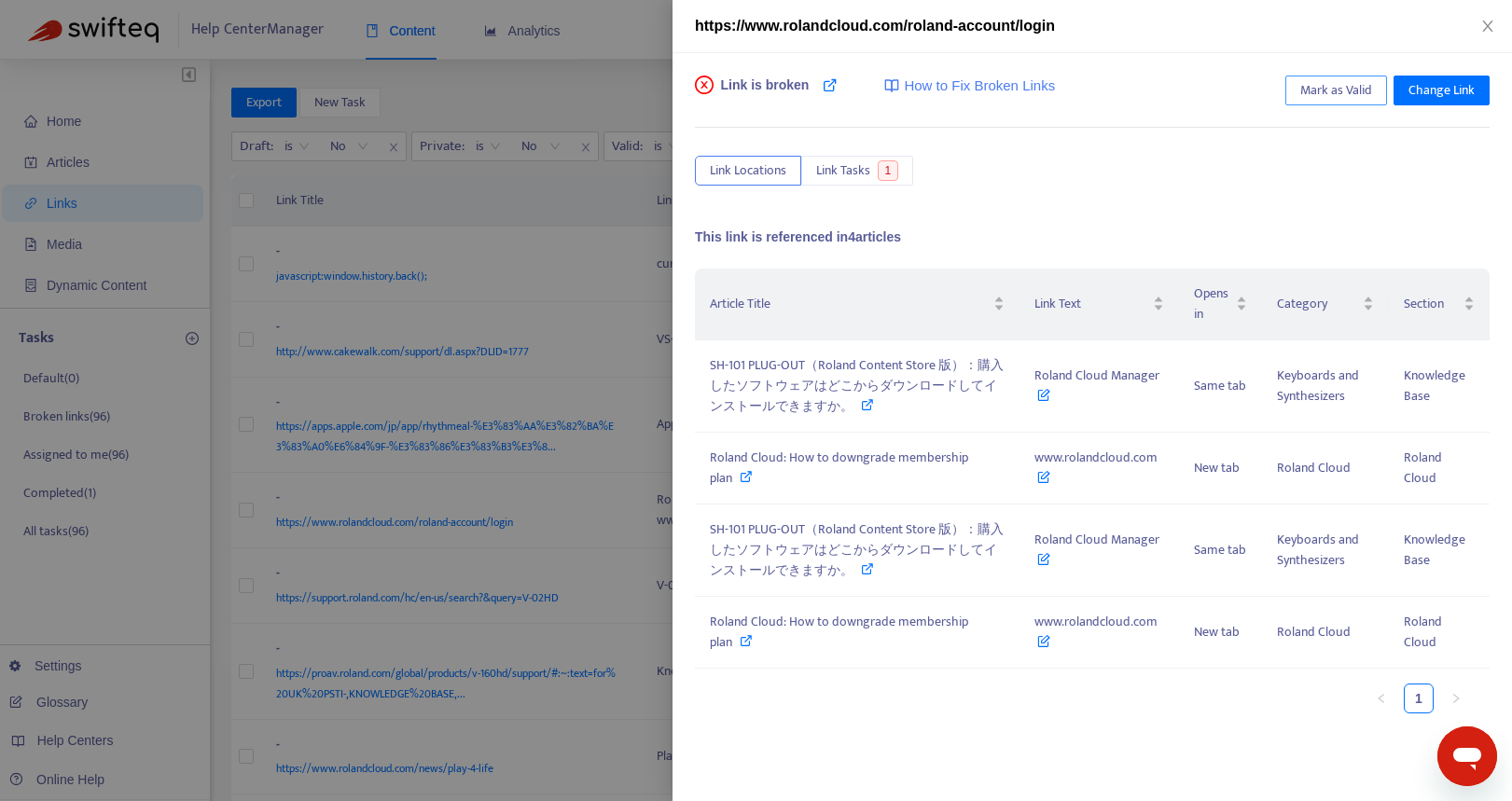 click on "Mark as Valid" at bounding box center (1336, 90) 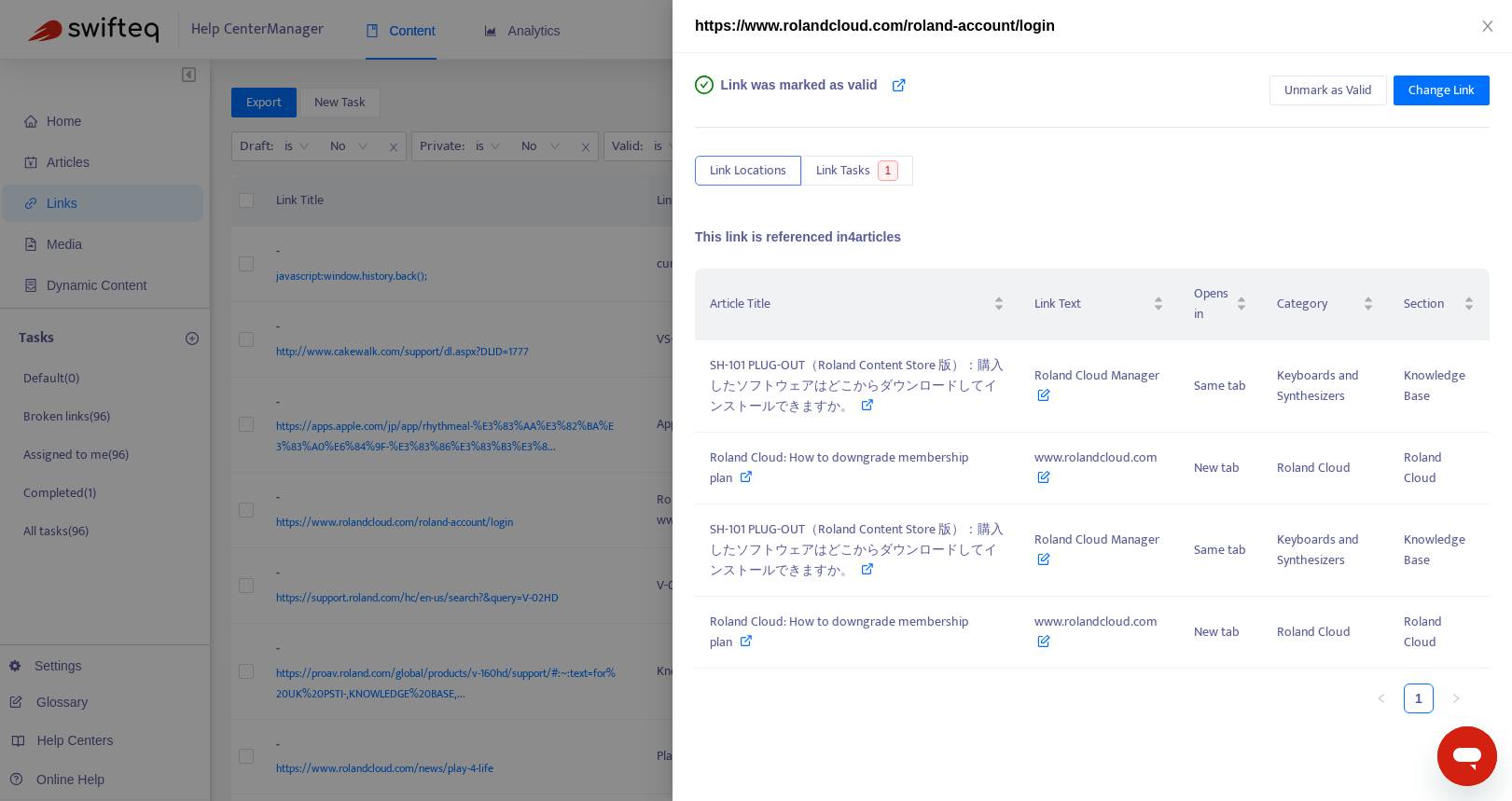 click at bounding box center (756, 400) 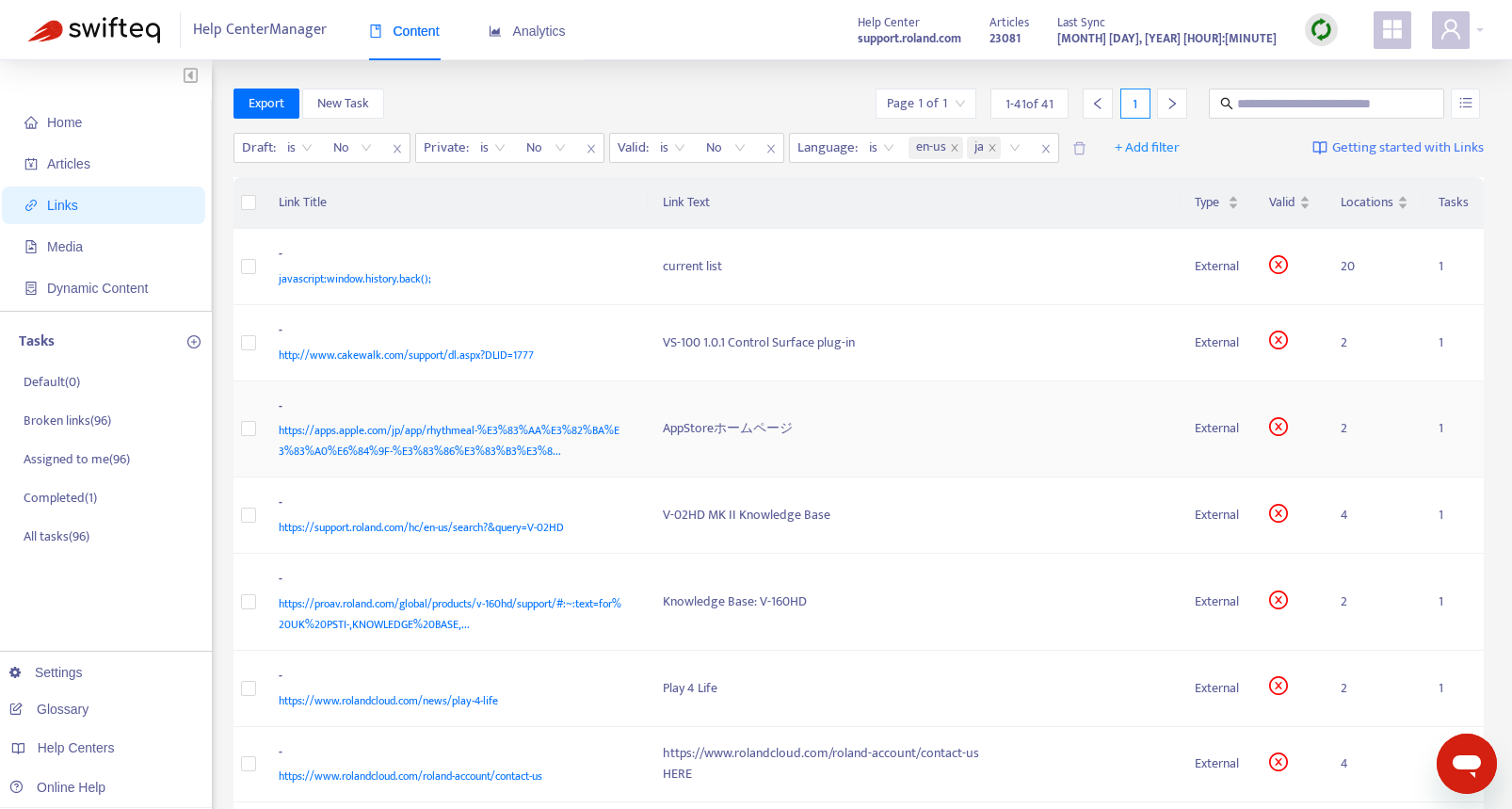 click on "https://apps.apple.com/jp/app/rhythmeal-%E3%83%AA%E3%82%BA%E3%83%A0%E6%84%9F-%E3%83%86%E3%83%B3%E3%8..." at bounding box center (452, 441) 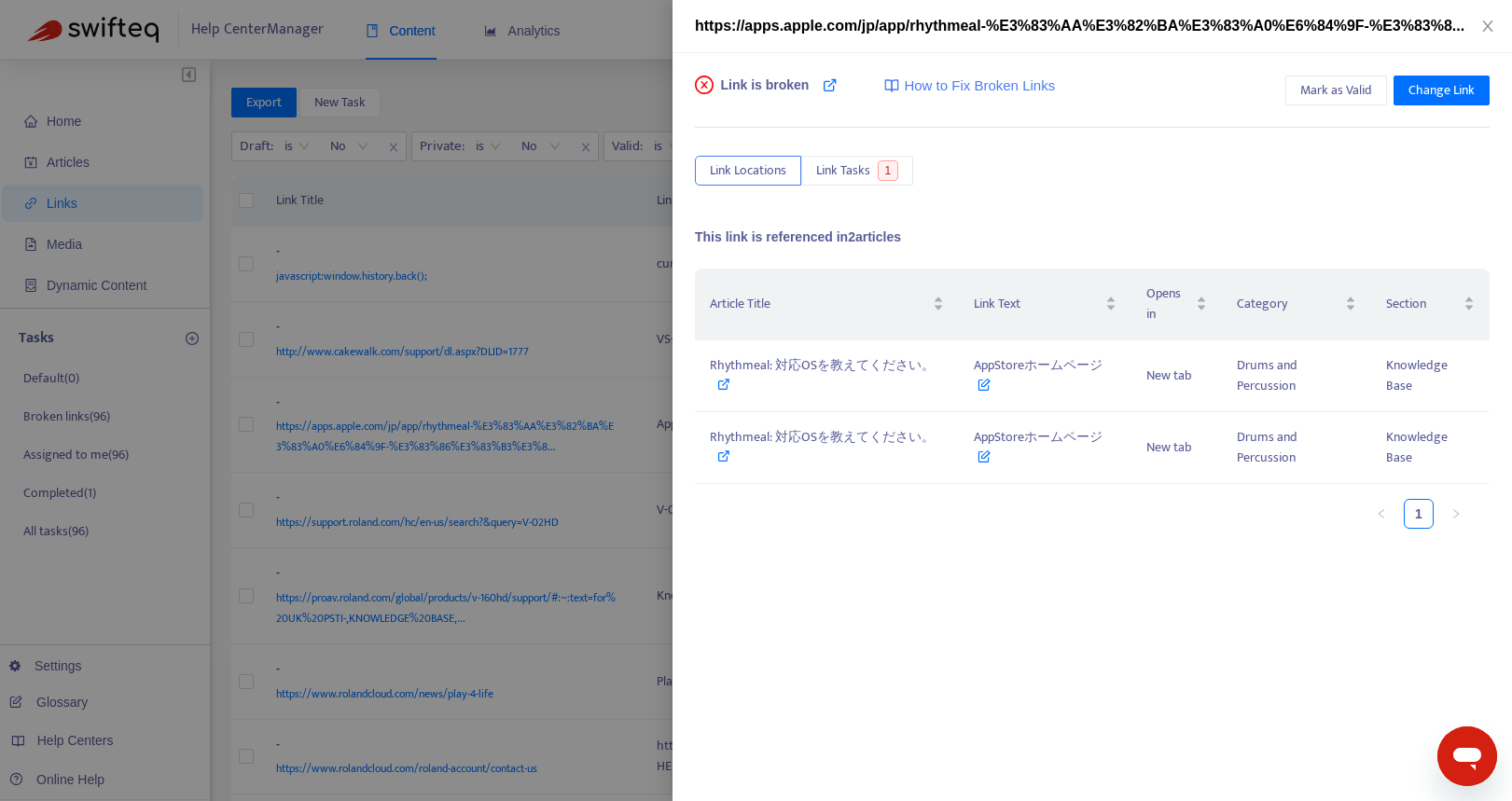click at bounding box center (756, 400) 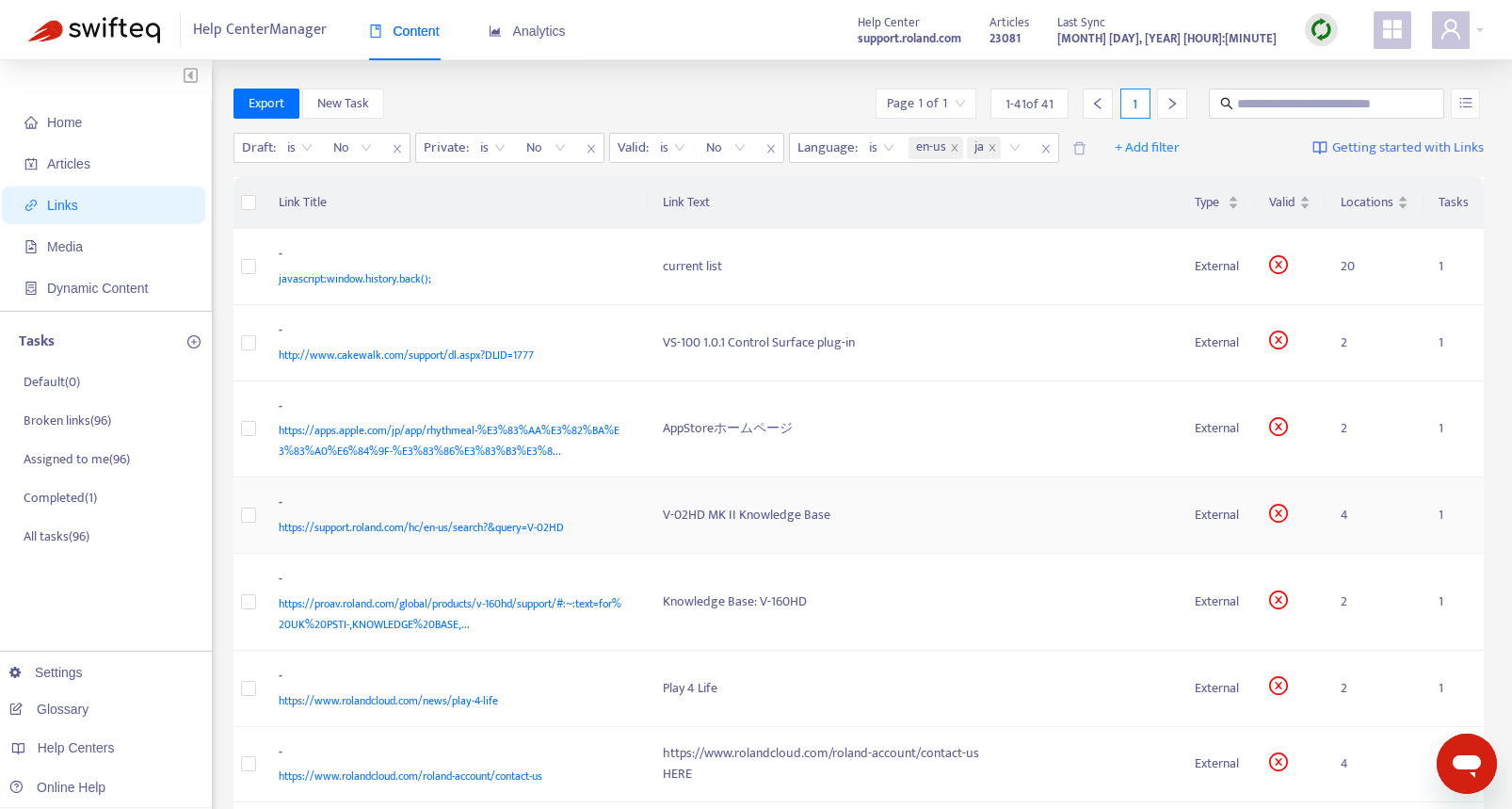 click on "https://support.roland.com/hc/en-us/search?&query=V-02HD" at bounding box center (452, 527) 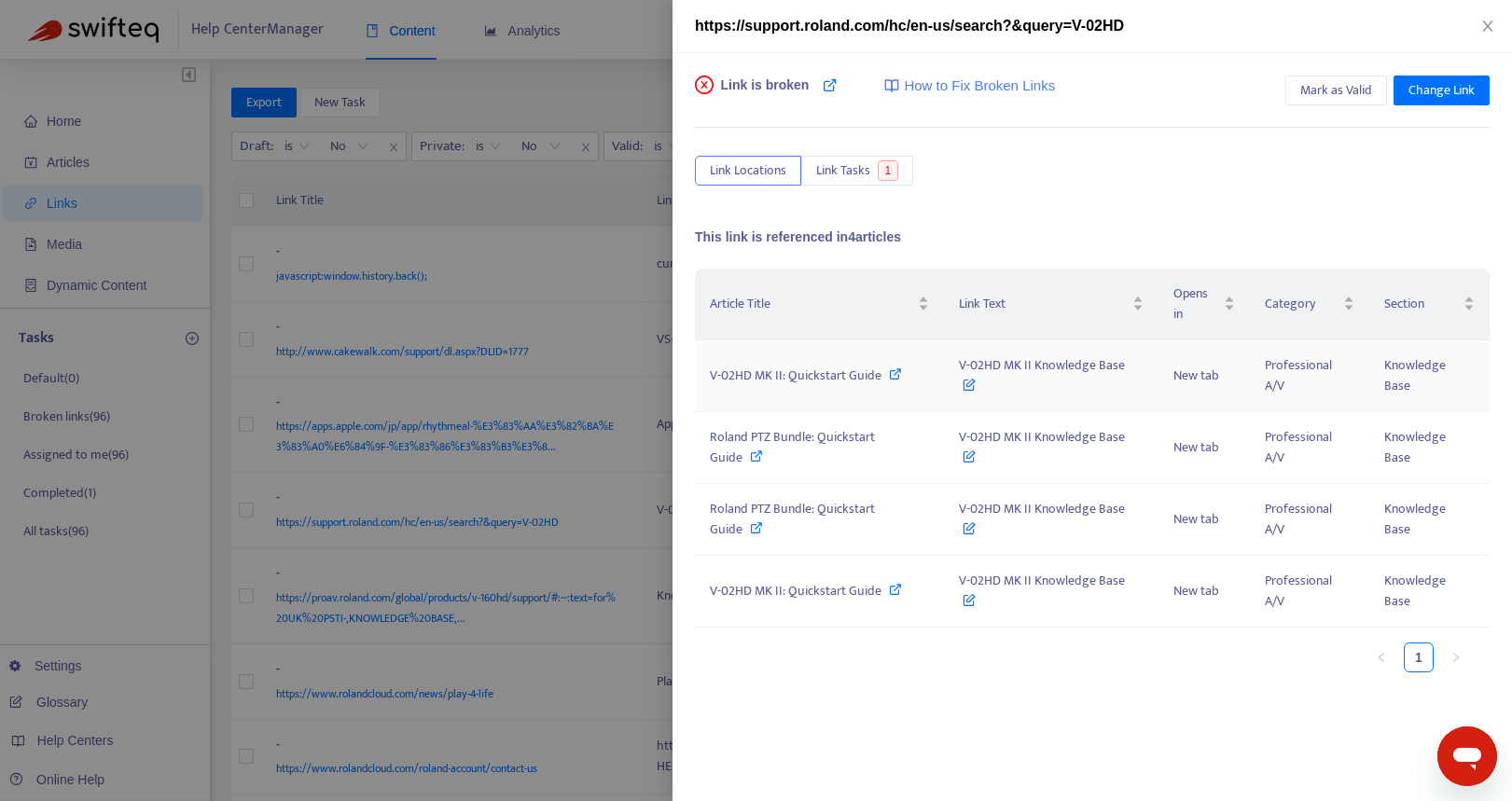 click on "V-02HD MK II: Quickstart Guide" at bounding box center [796, 375] 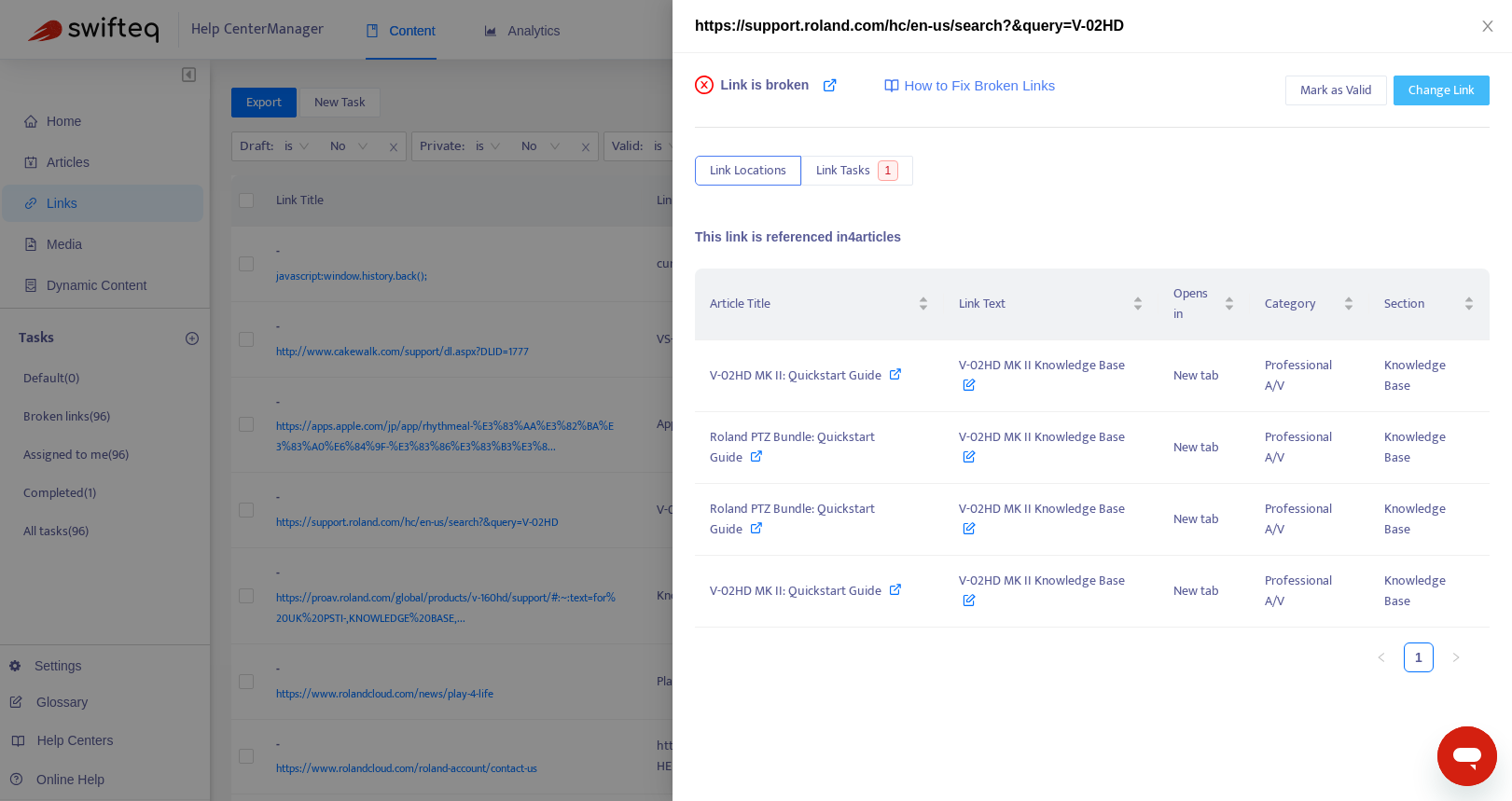 click on "Change Link" at bounding box center [1441, 90] 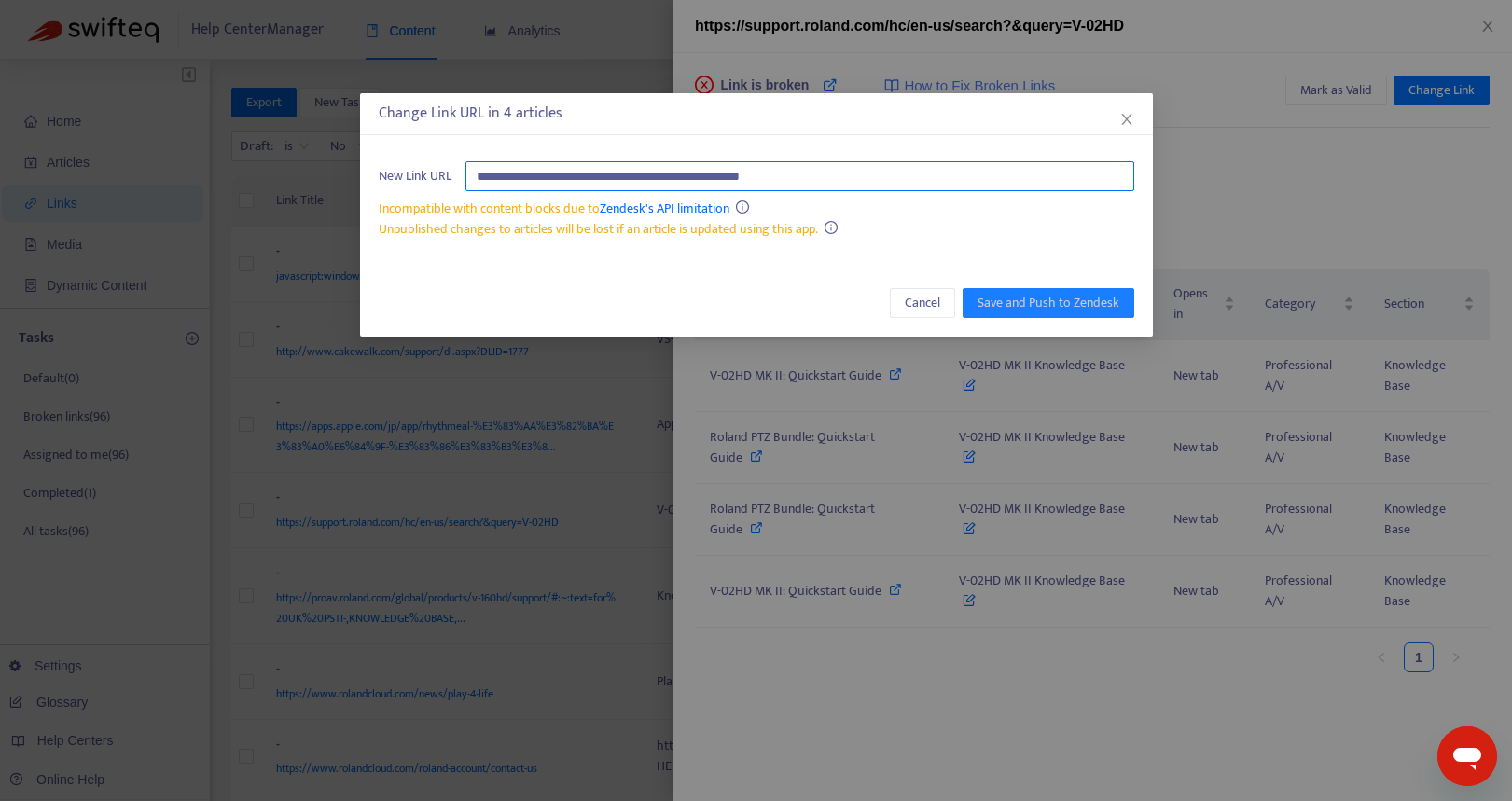 click on "**********" at bounding box center [799, 176] 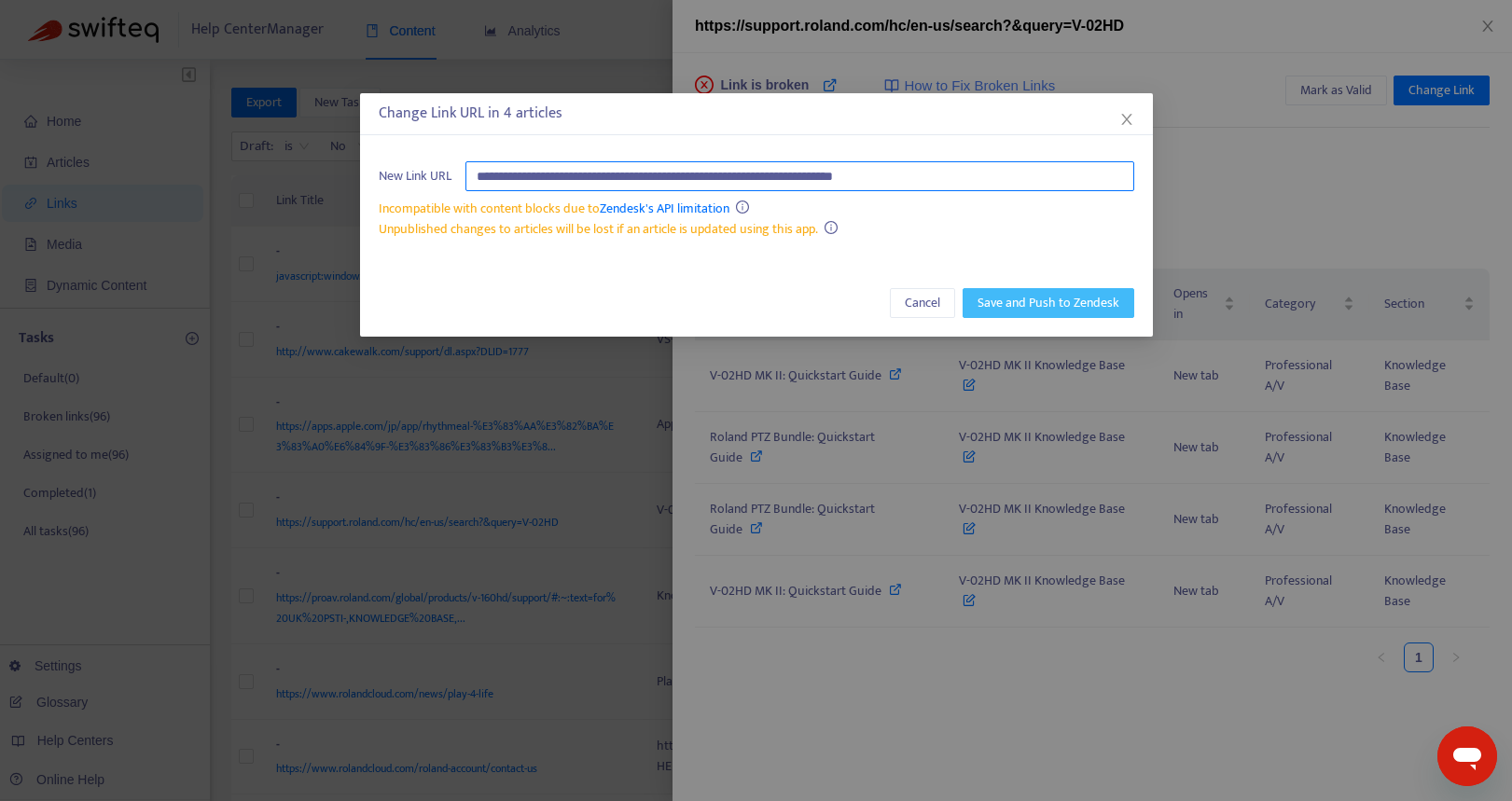 type on "**********" 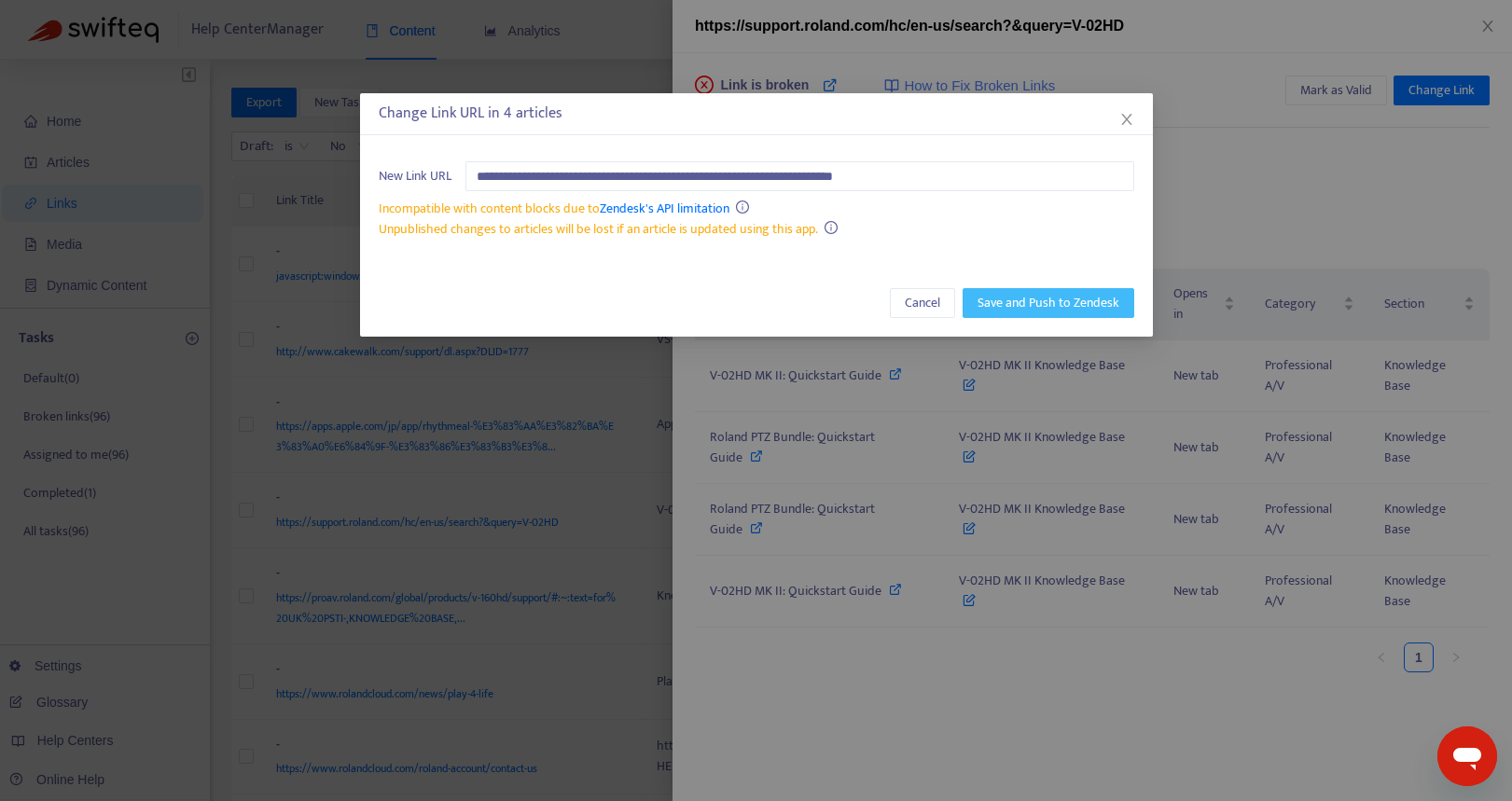 click on "Save and Push to Zendesk" at bounding box center [1048, 303] 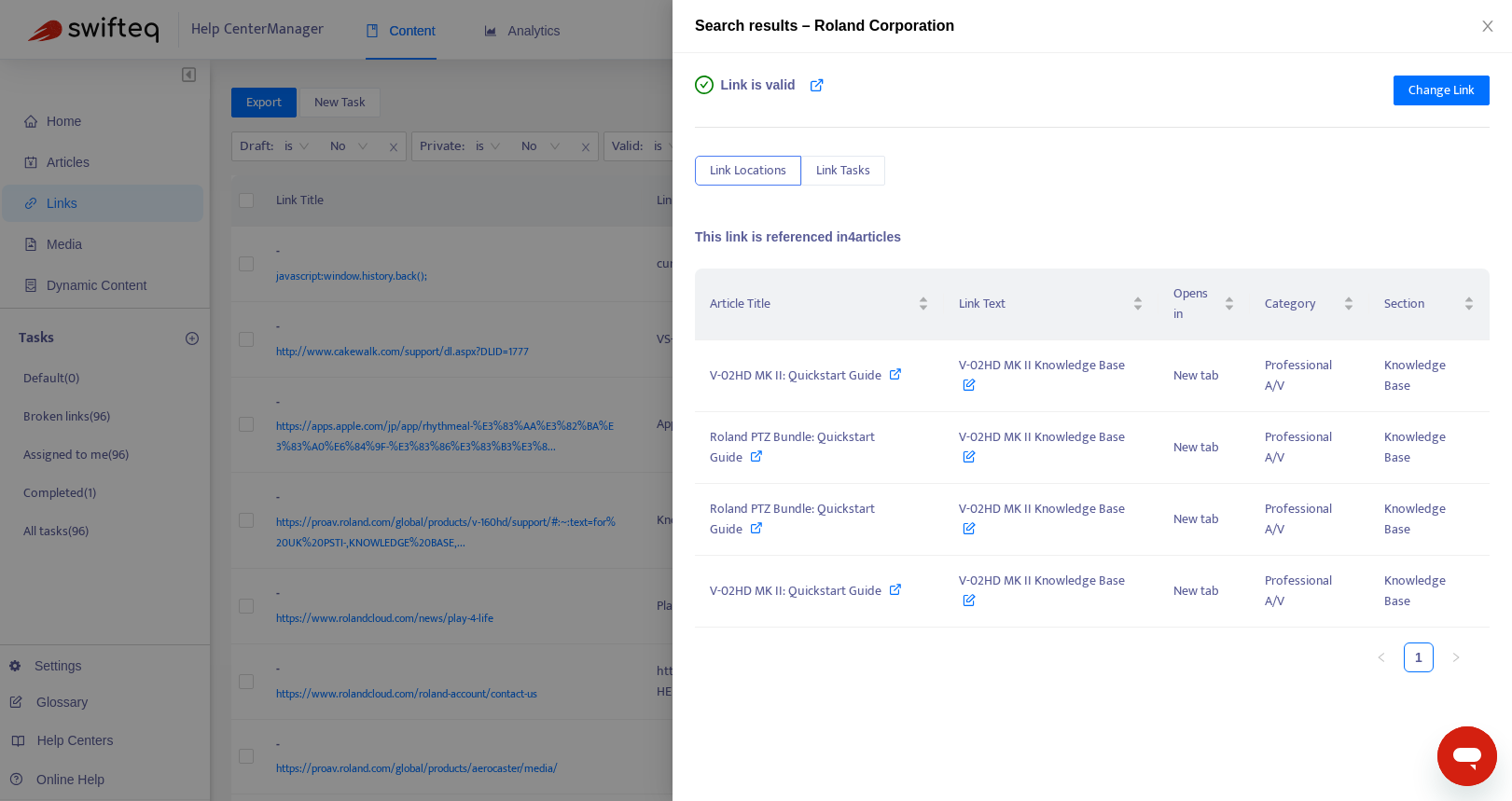 click at bounding box center (756, 400) 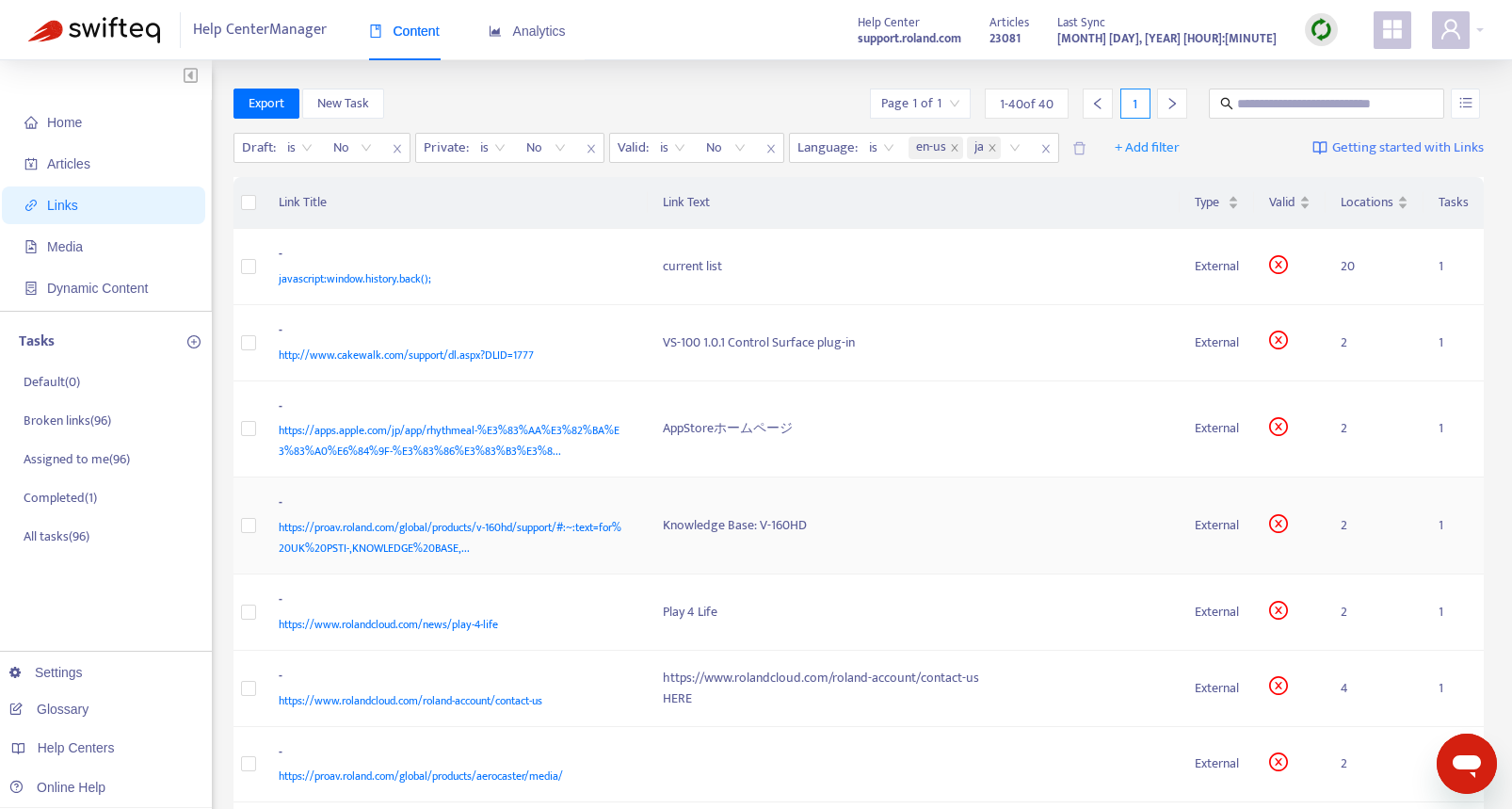 click on "https://proav.roland.com/global/products/v-160hd/support/#:~:text=for%20UK%20PSTI-,KNOWLEDGE%20BASE,..." at bounding box center [452, 538] 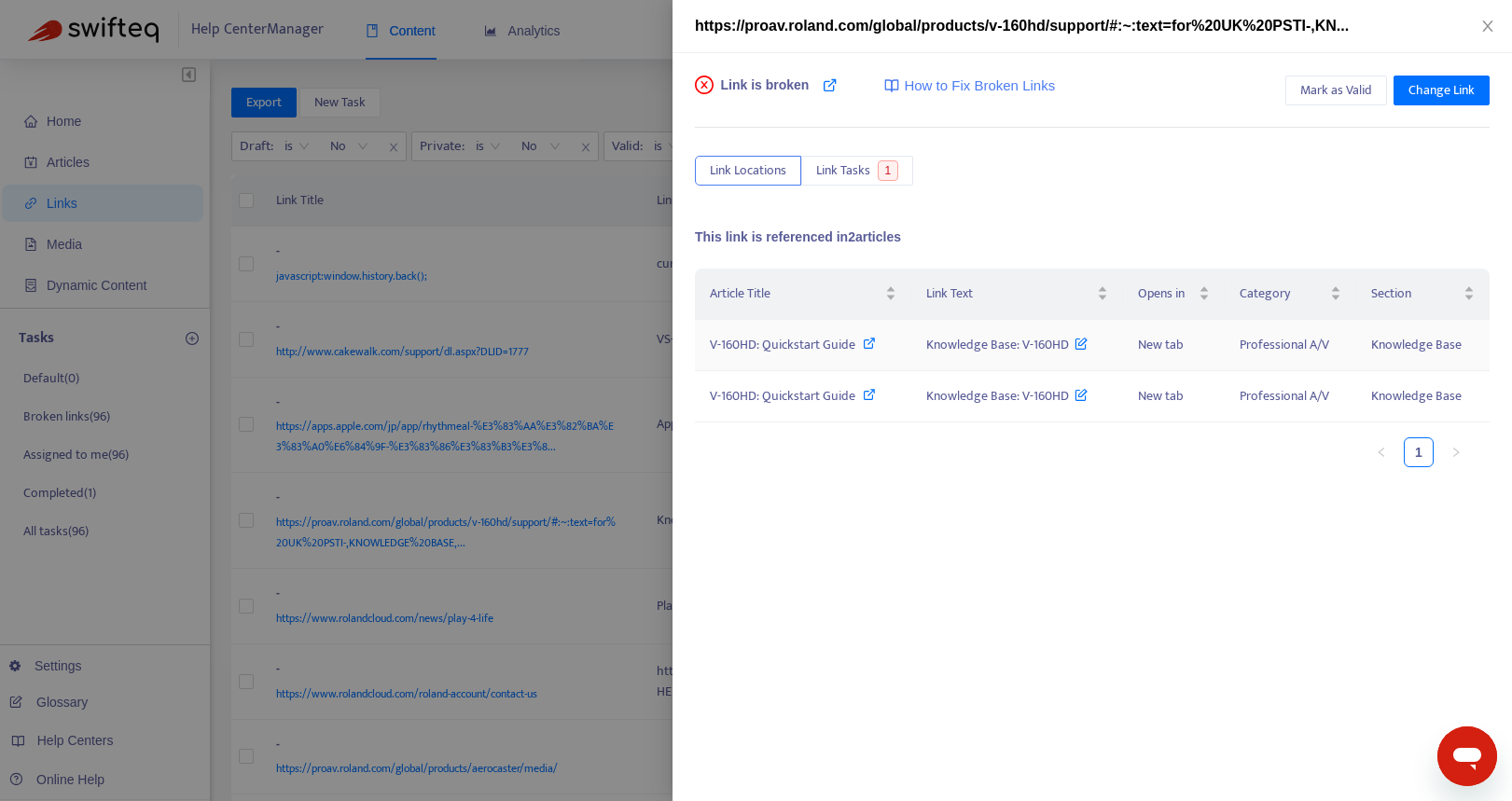 click on "V-160HD: Quickstart Guide" at bounding box center [783, 344] 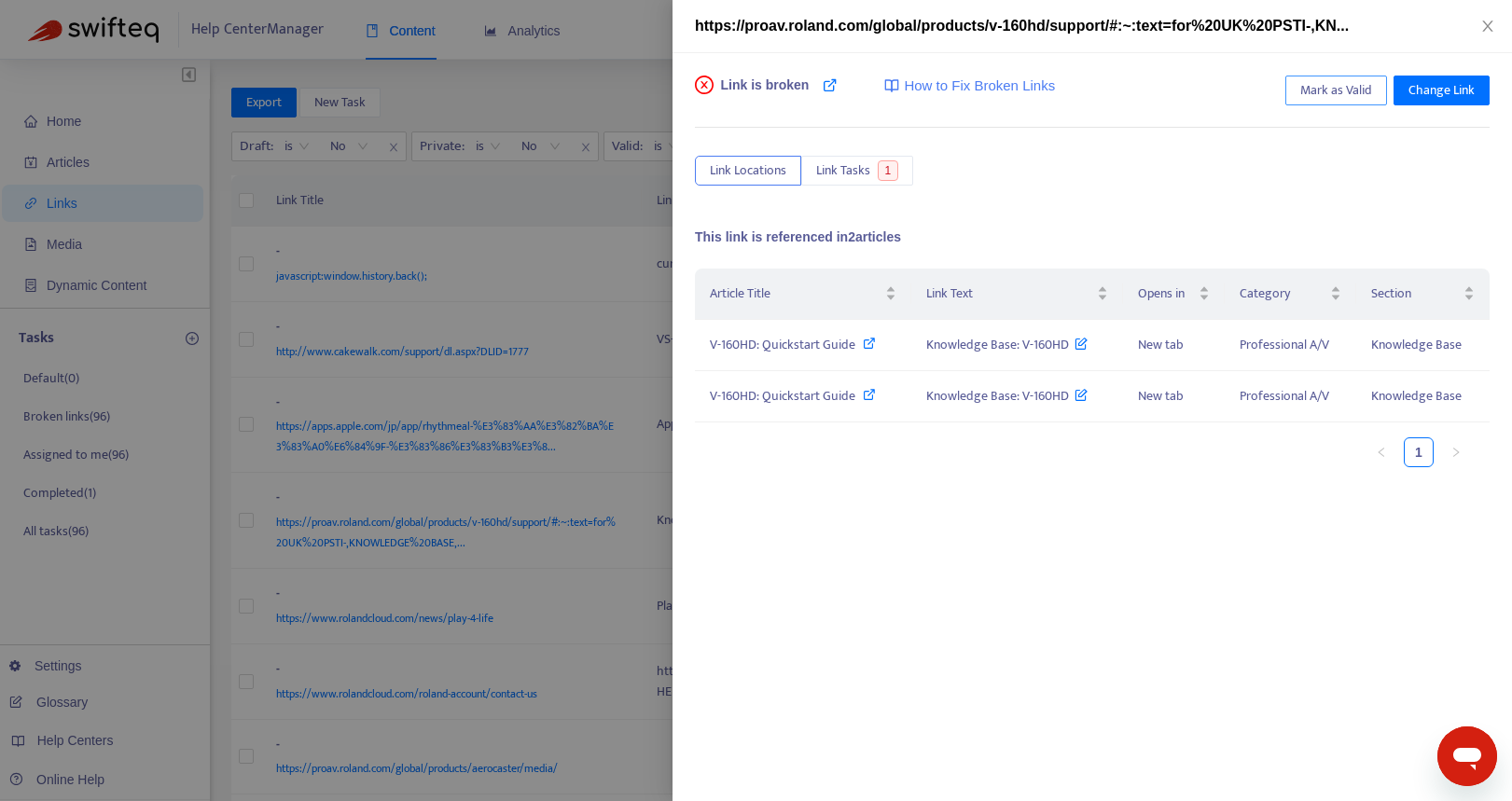 click on "Mark as Valid" at bounding box center (1336, 90) 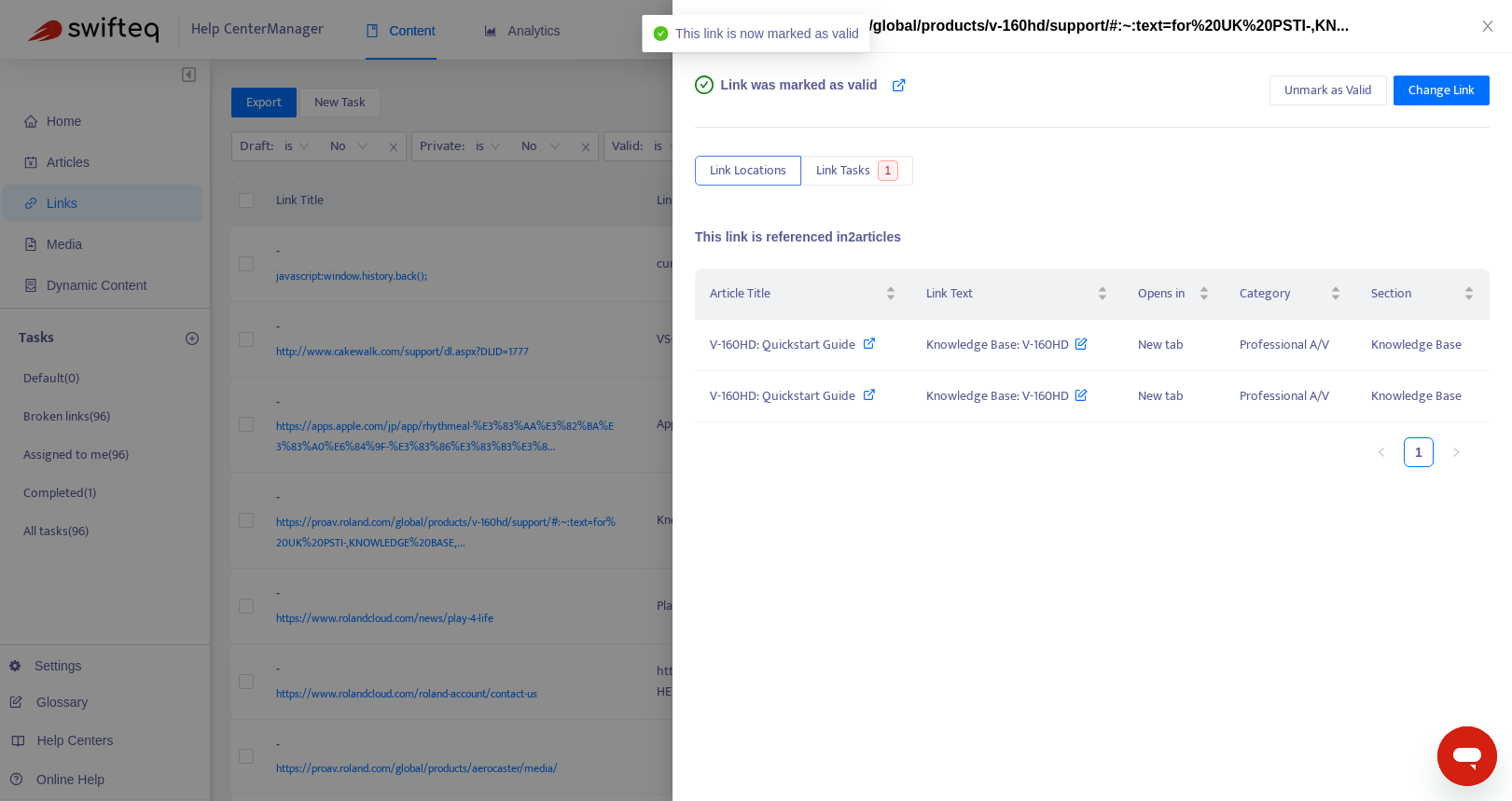 click at bounding box center (756, 400) 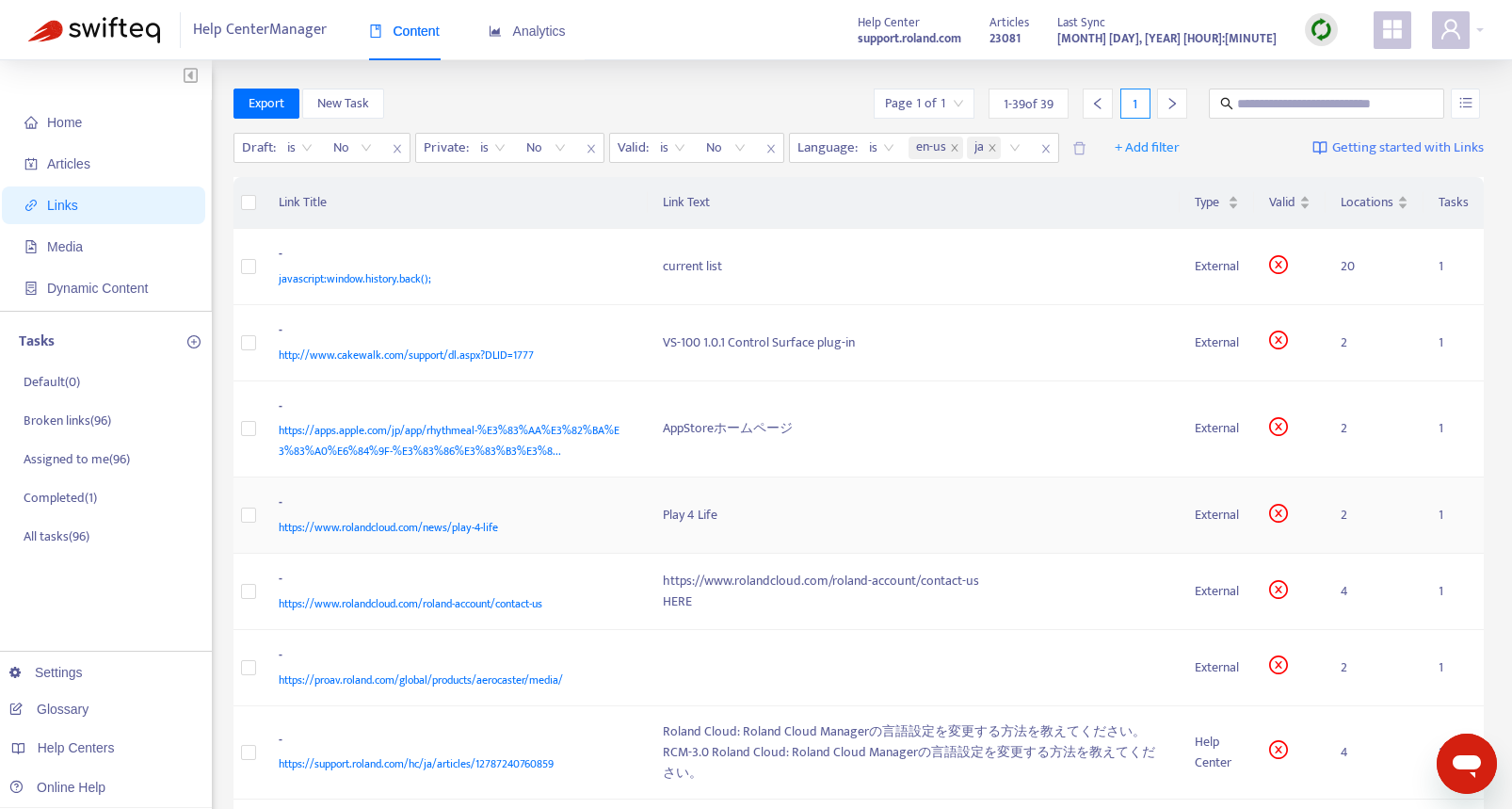 click on "https://www.rolandcloud.com/news/play-4-life" at bounding box center (452, 527) 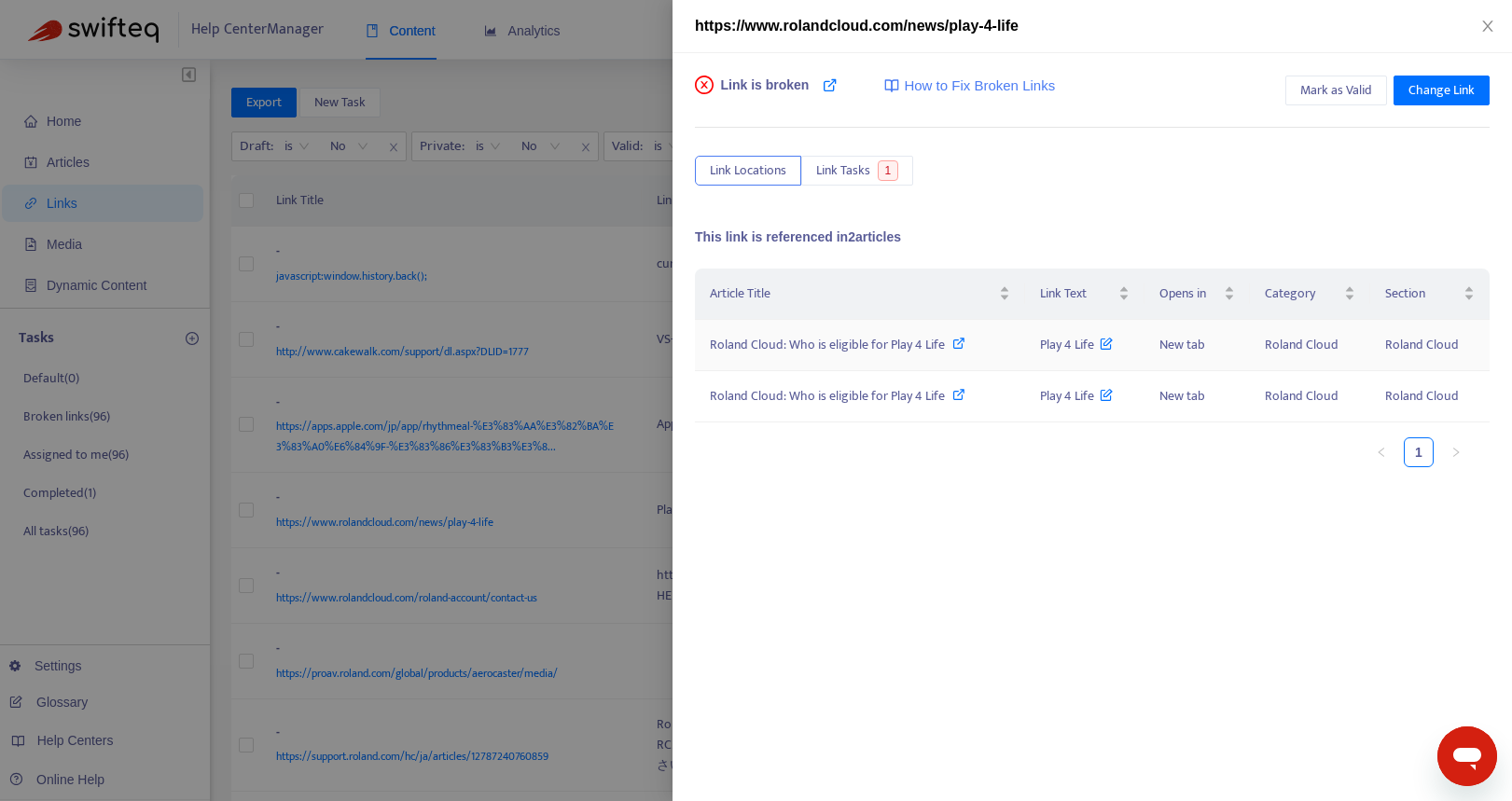 click on "Roland Cloud: Who is eligible for Play 4 Life" at bounding box center (827, 344) 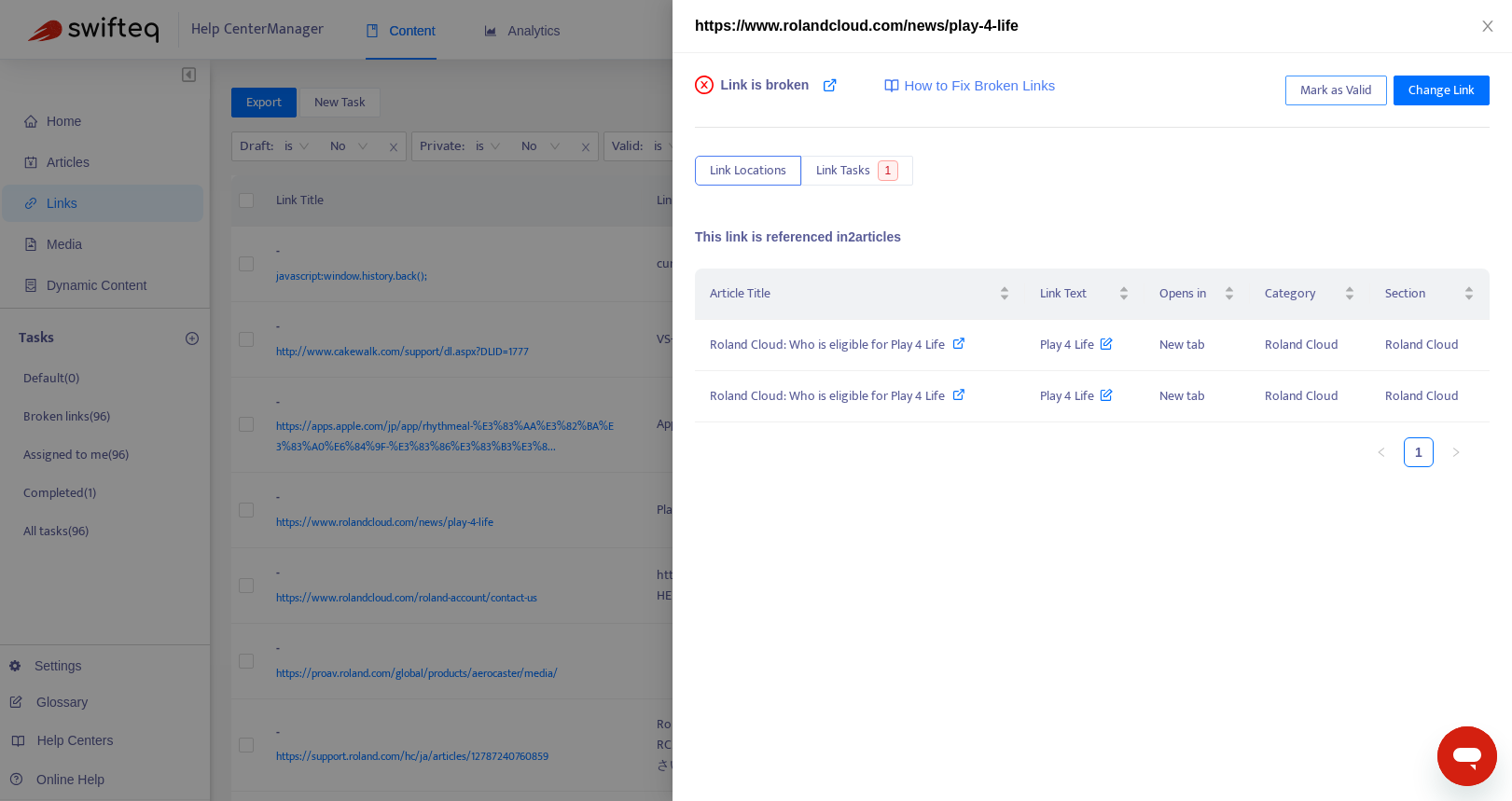click on "Mark as Valid" at bounding box center [1336, 90] 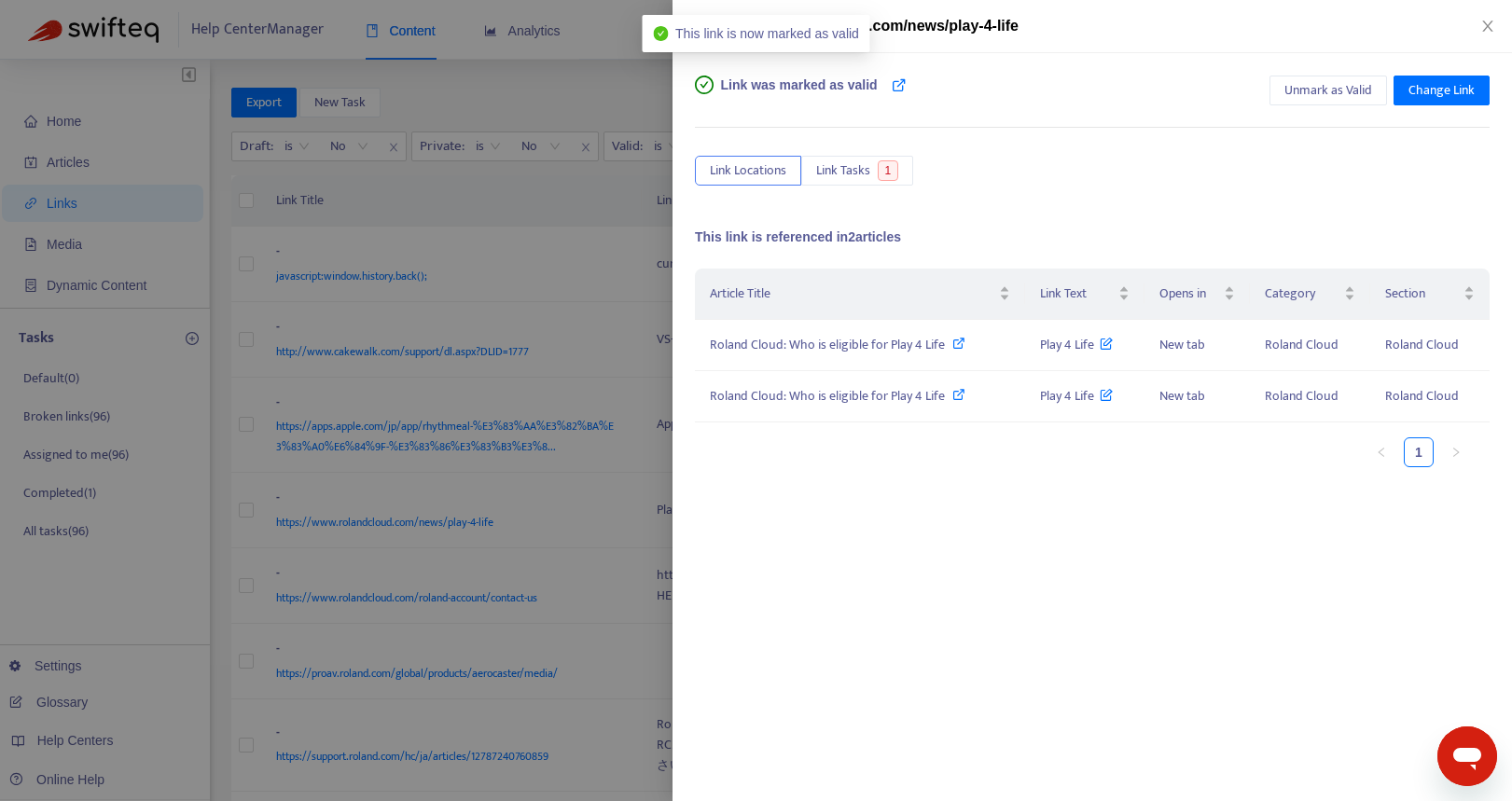 click at bounding box center [756, 400] 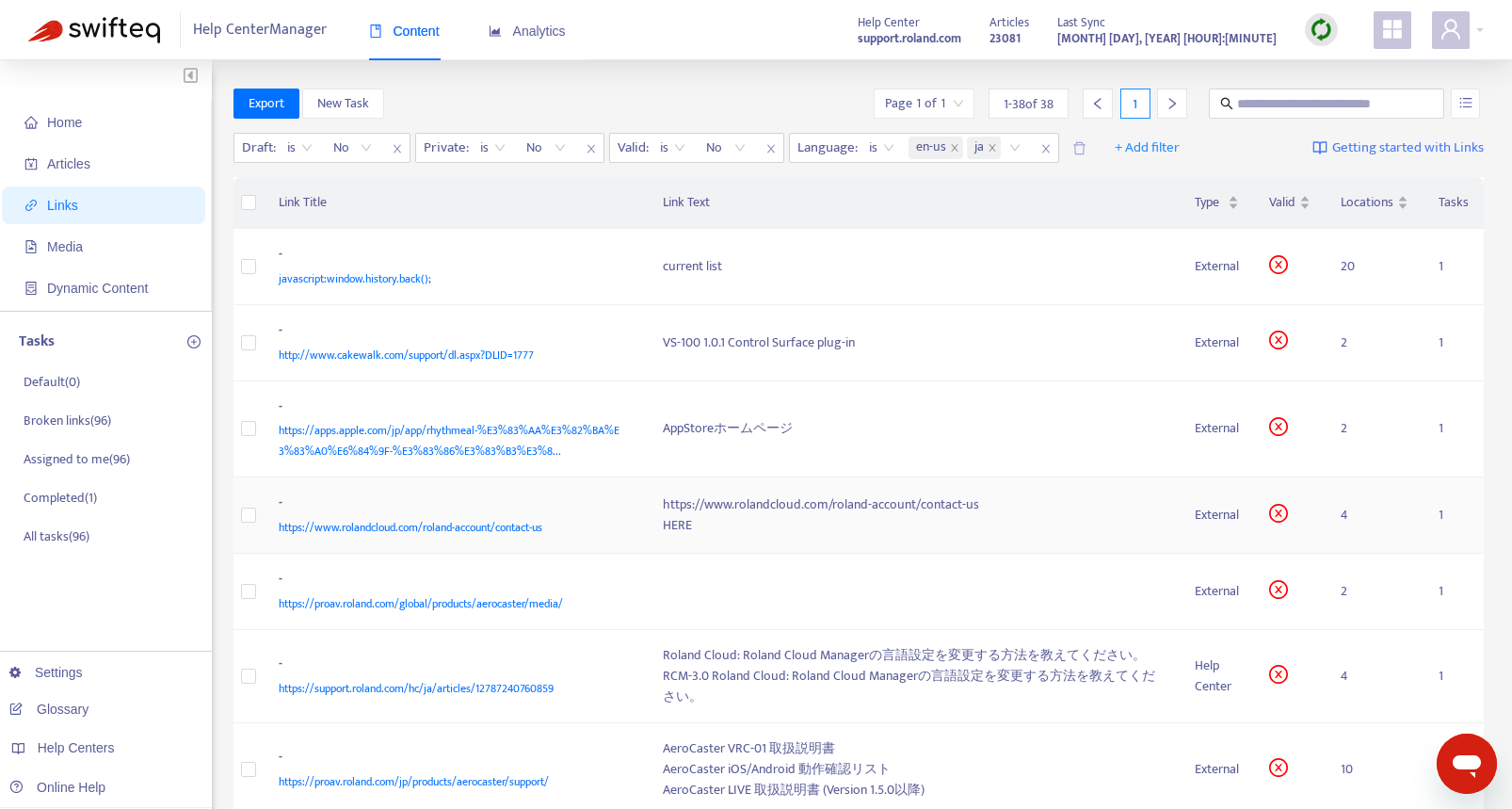 click on "-" at bounding box center [452, 505] 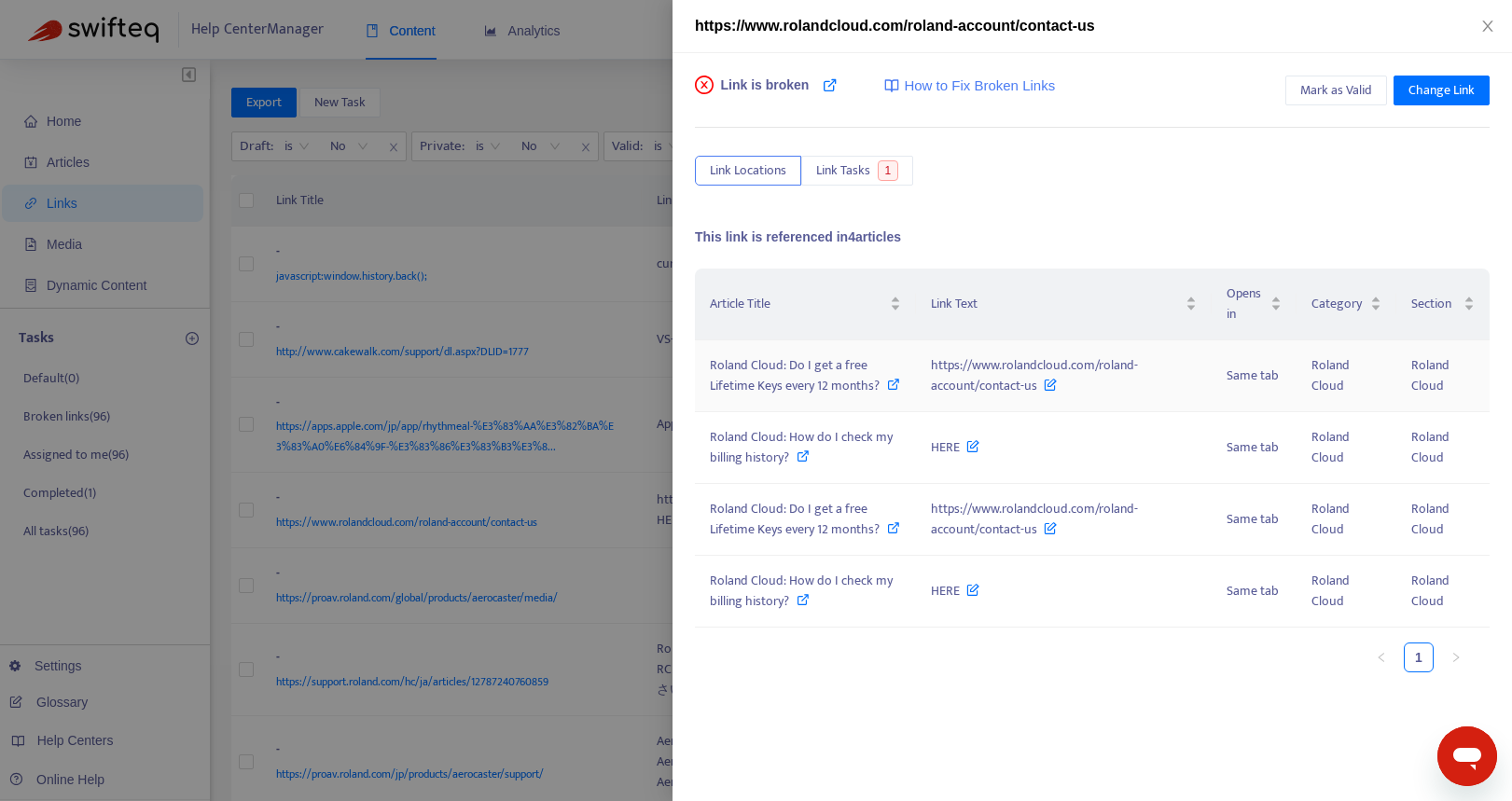 click on "Roland Cloud: Do I get a free Lifetime Keys every 12 months?" at bounding box center [795, 375] 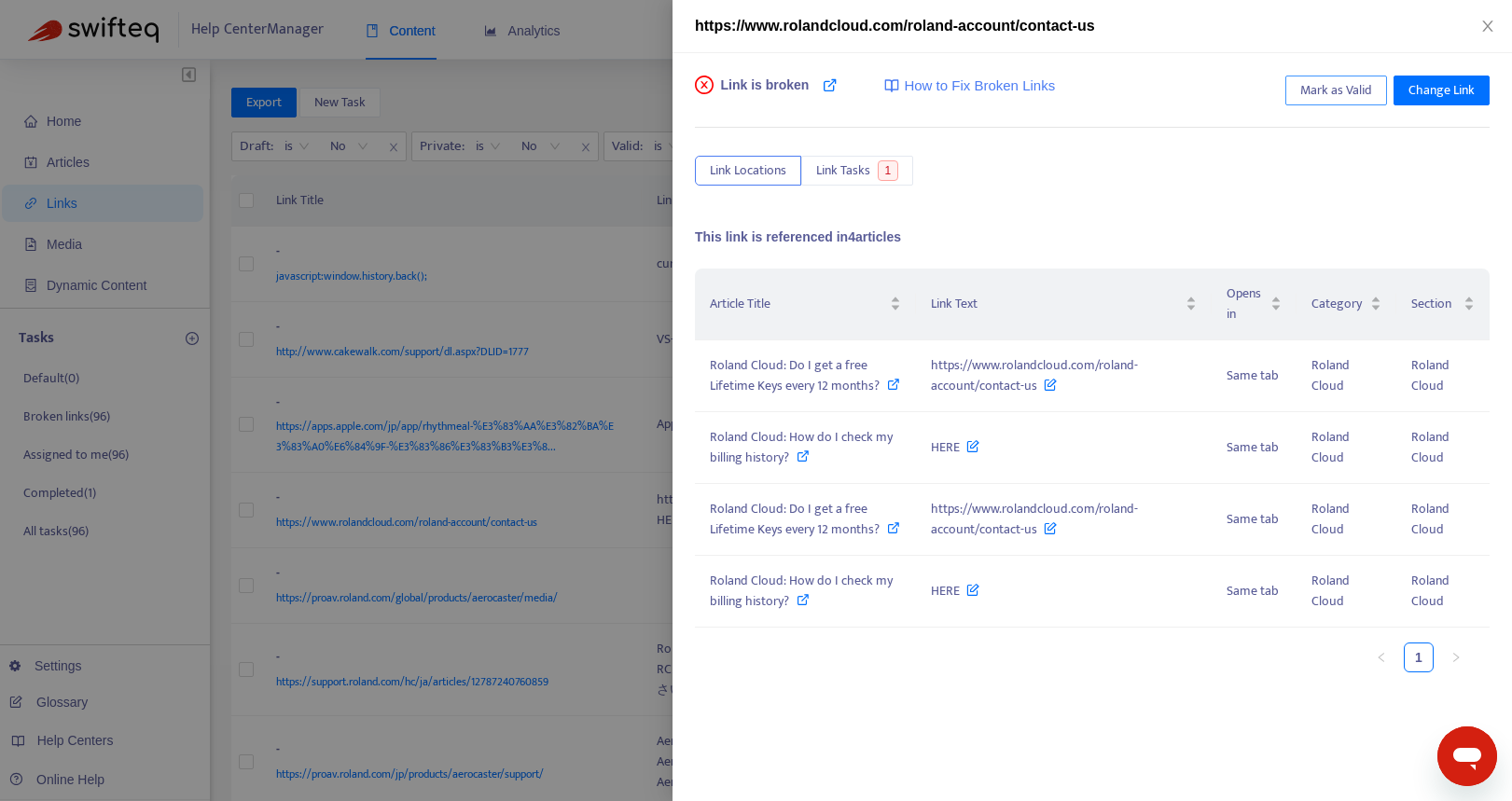 click on "Mark as Valid" at bounding box center [1336, 90] 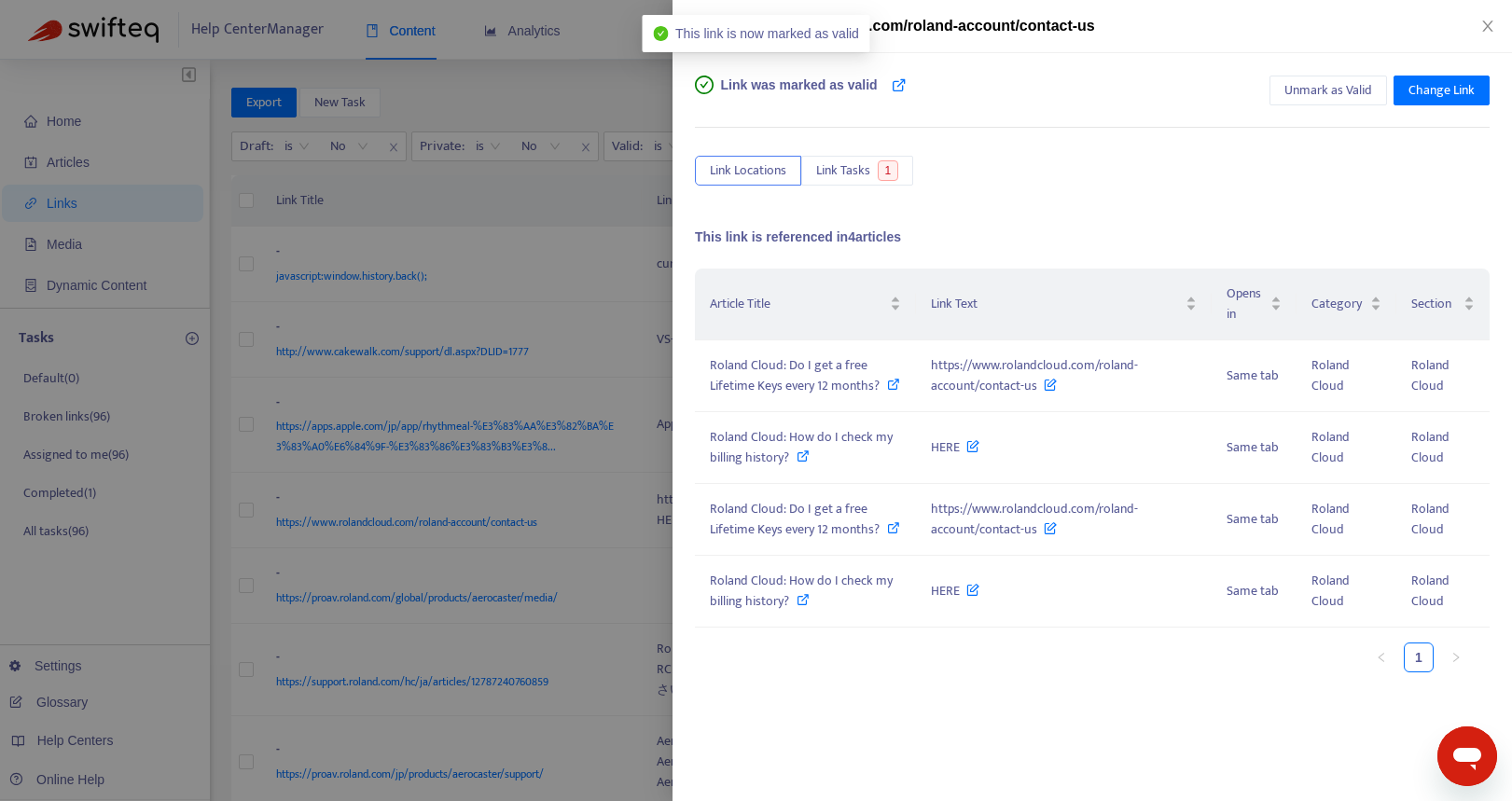 click at bounding box center [756, 400] 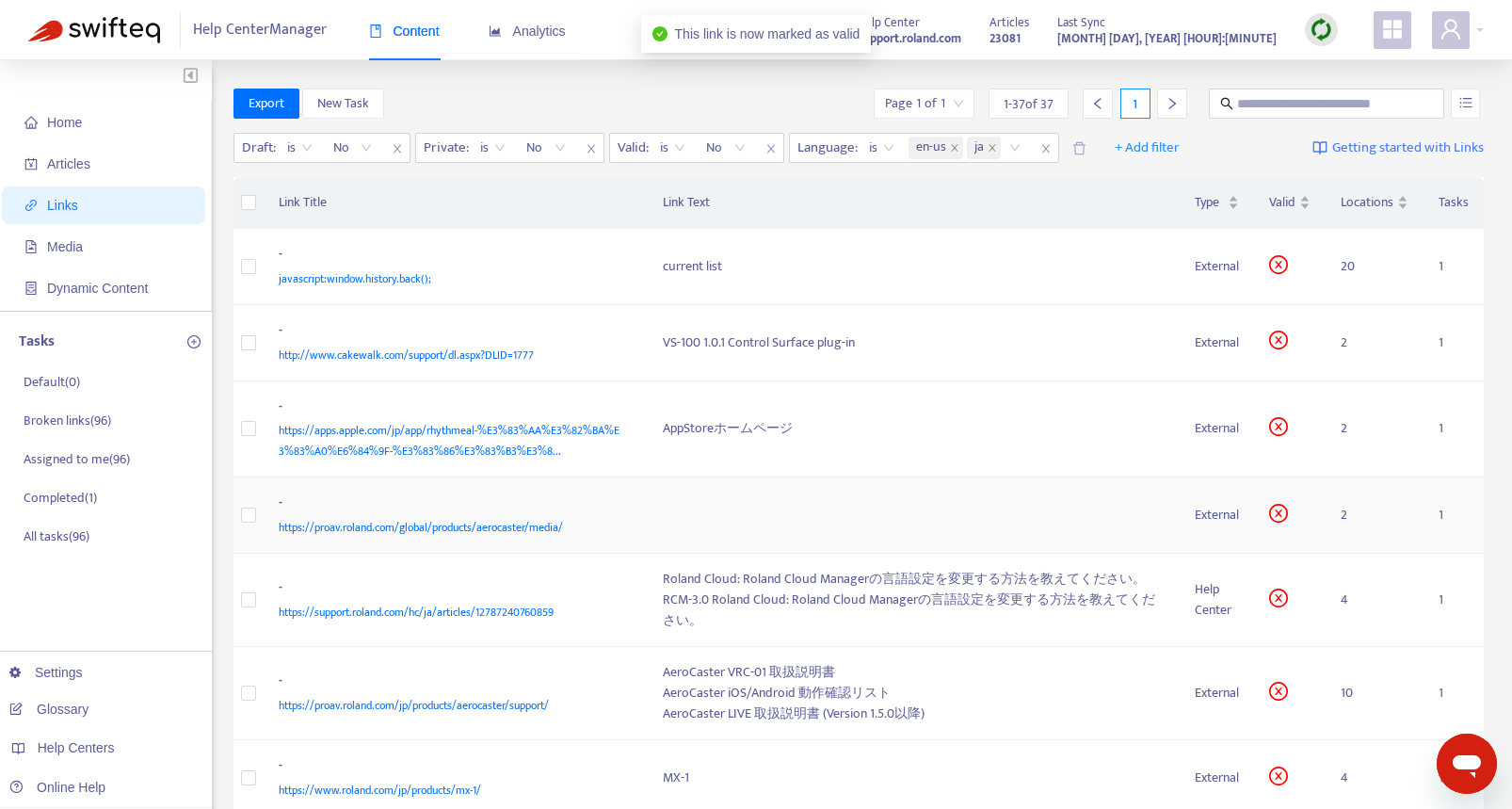 click on "https://proav.roland.com/global/products/aerocaster/media/" at bounding box center [452, 527] 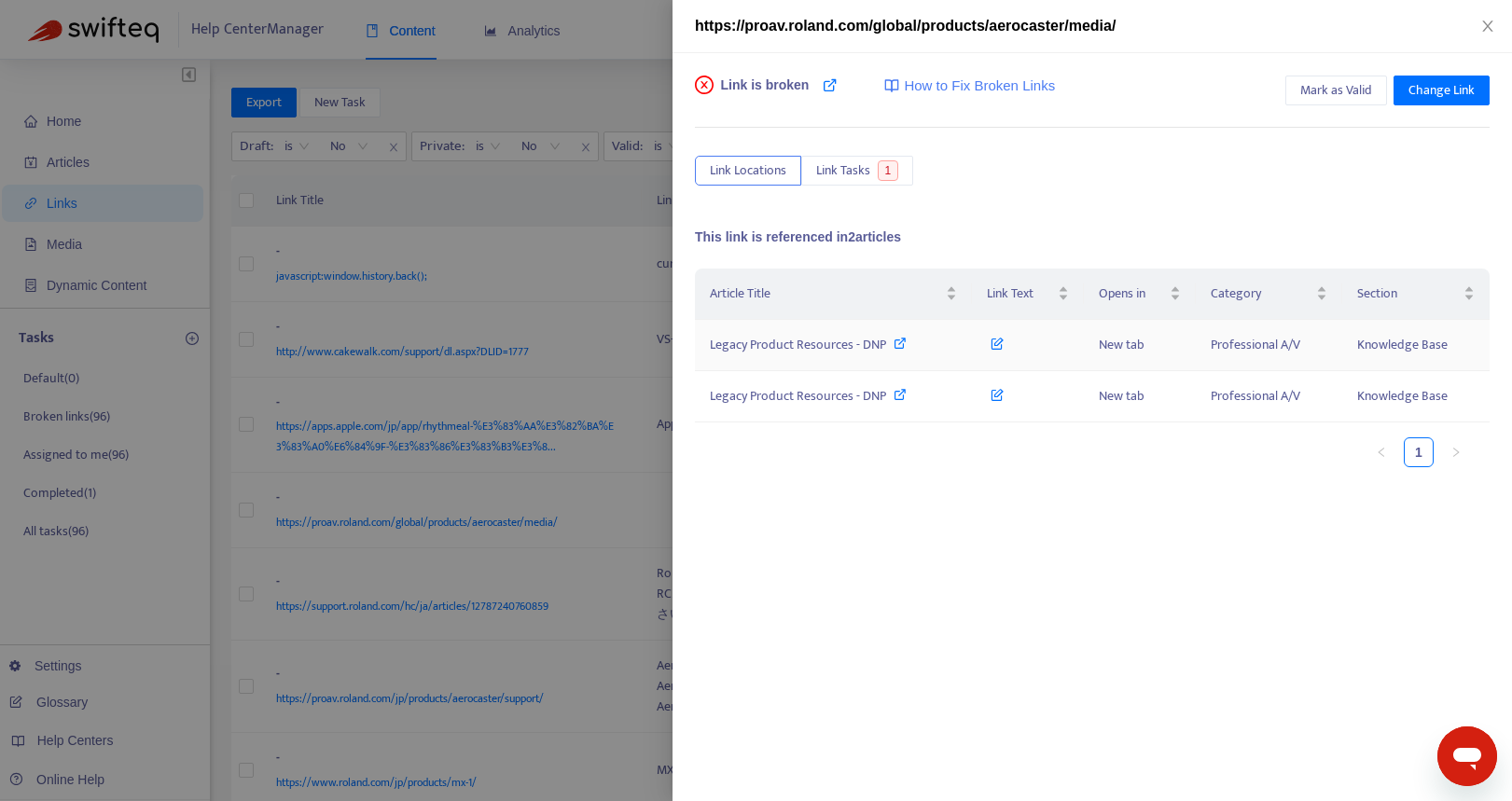 click on "Legacy Product Resources - DNP" at bounding box center [798, 344] 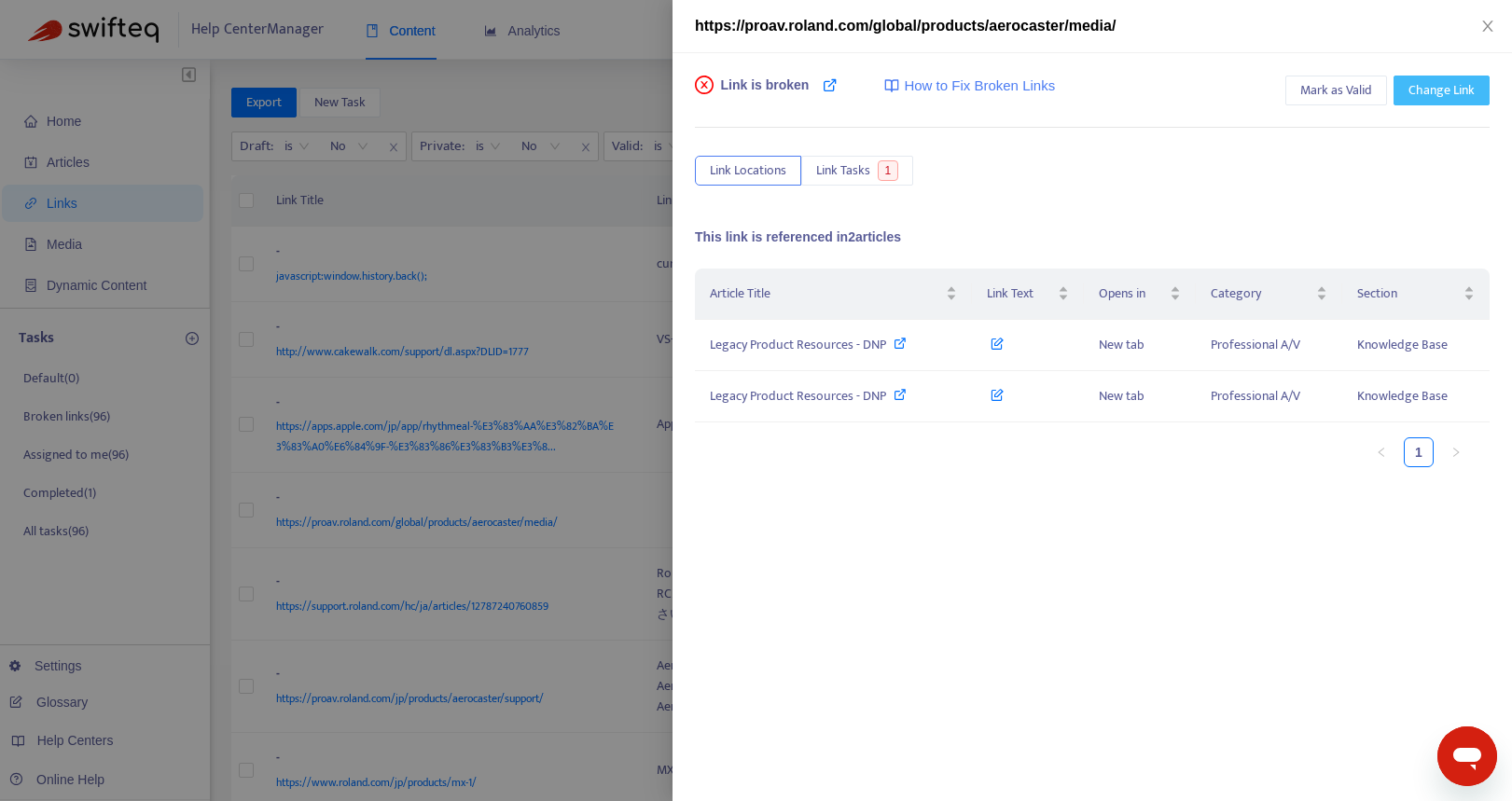click on "Change Link" at bounding box center [1441, 90] 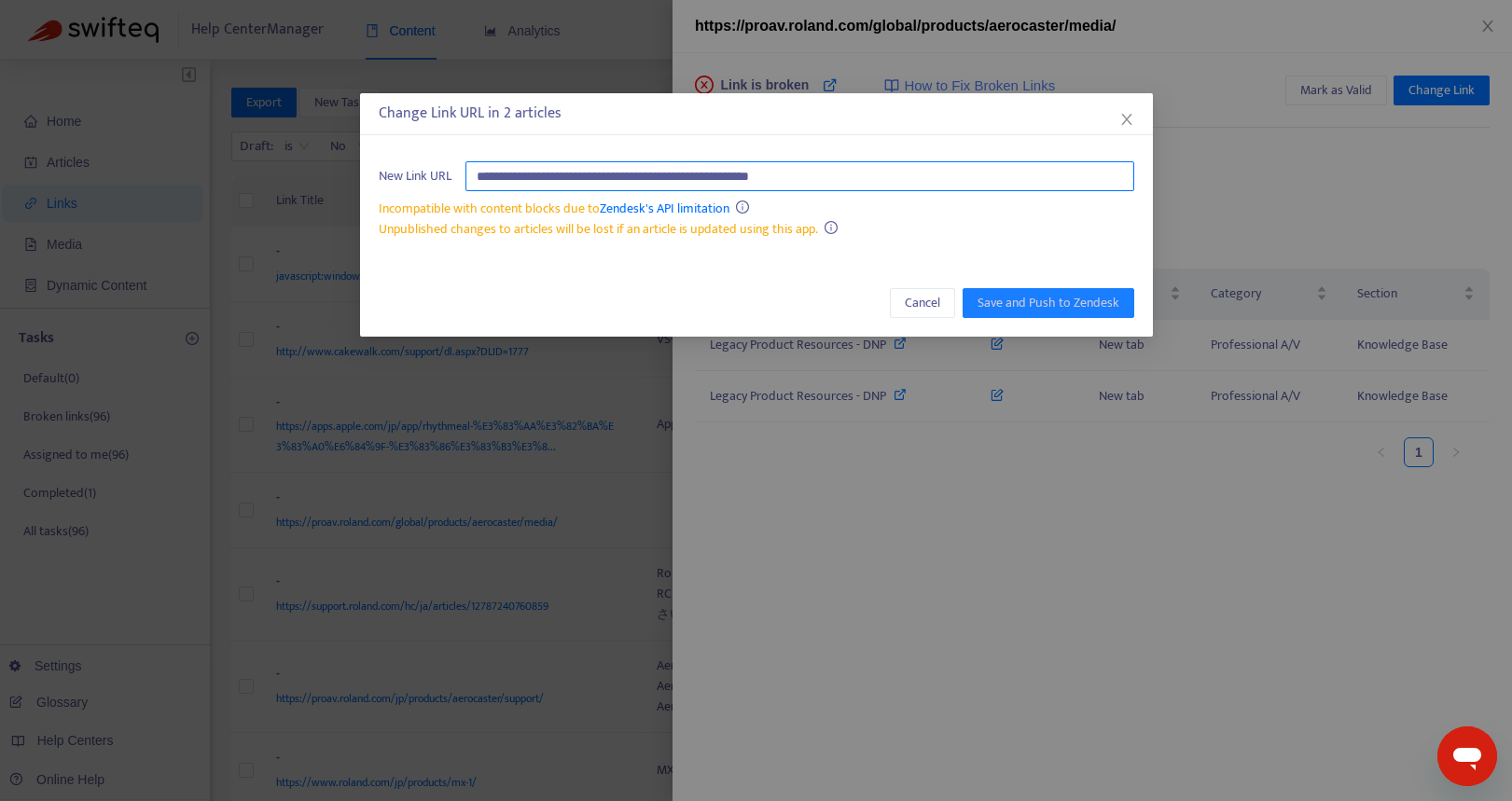 click on "**********" at bounding box center (799, 176) 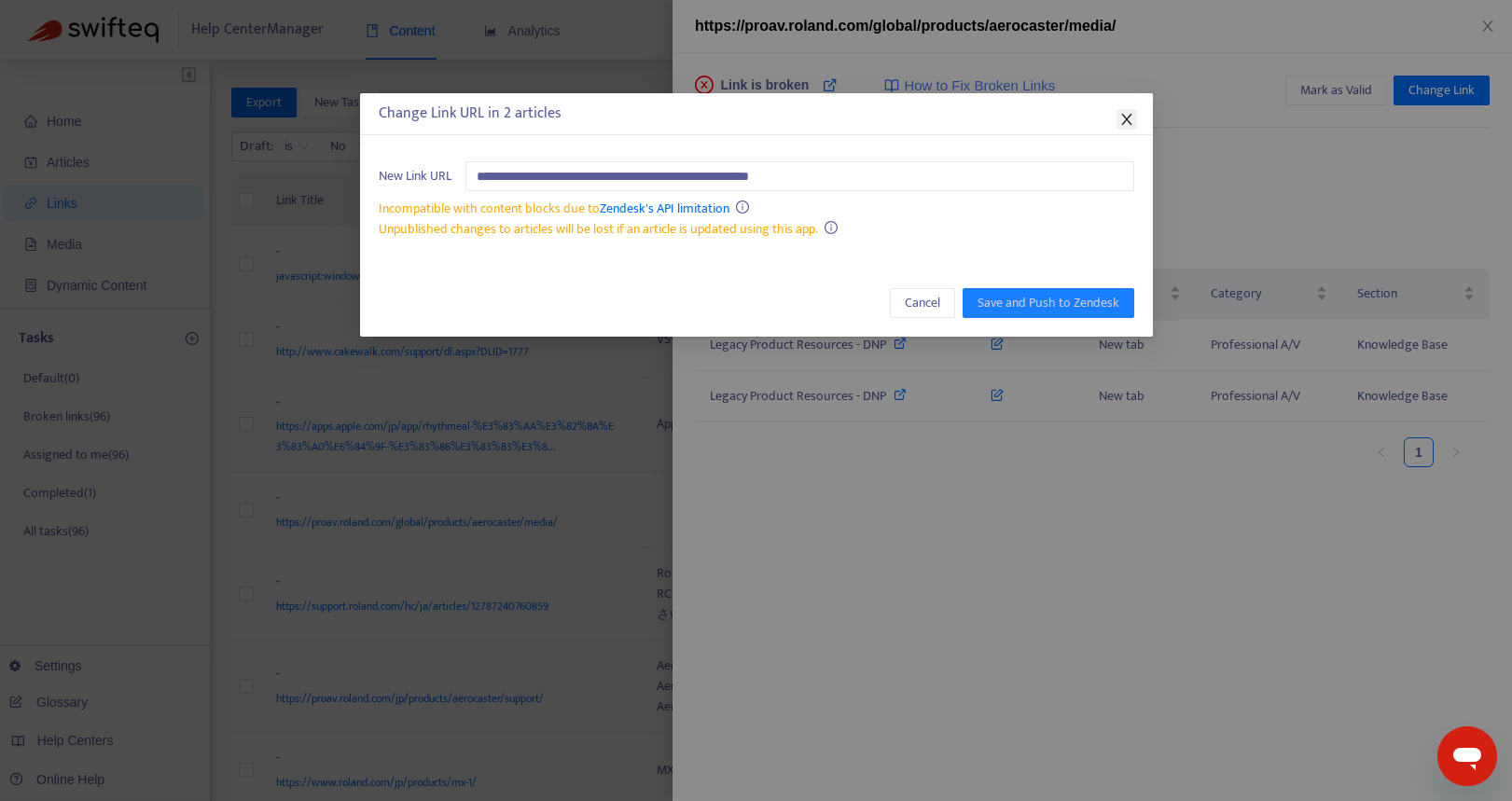click 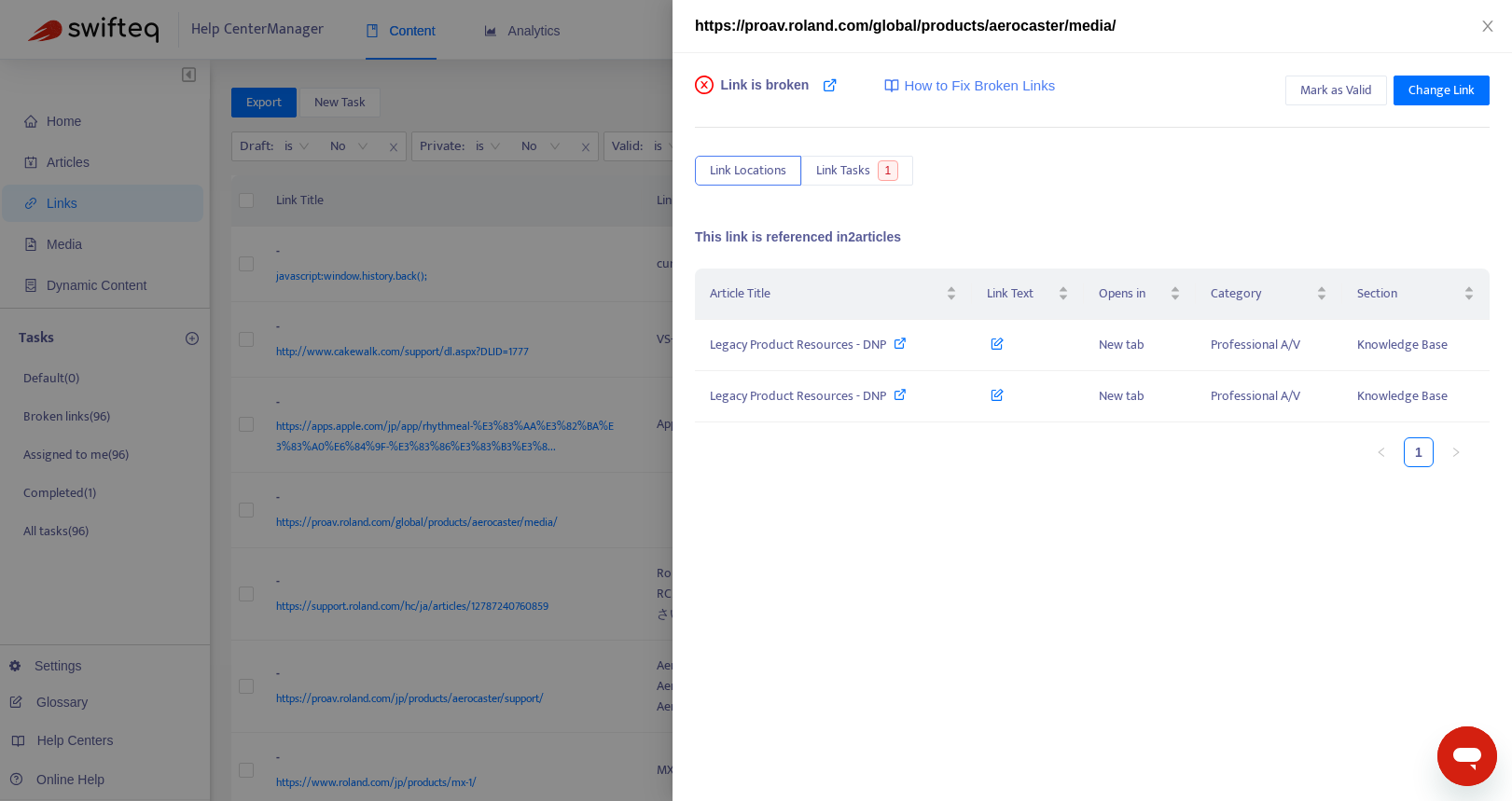 click at bounding box center [756, 400] 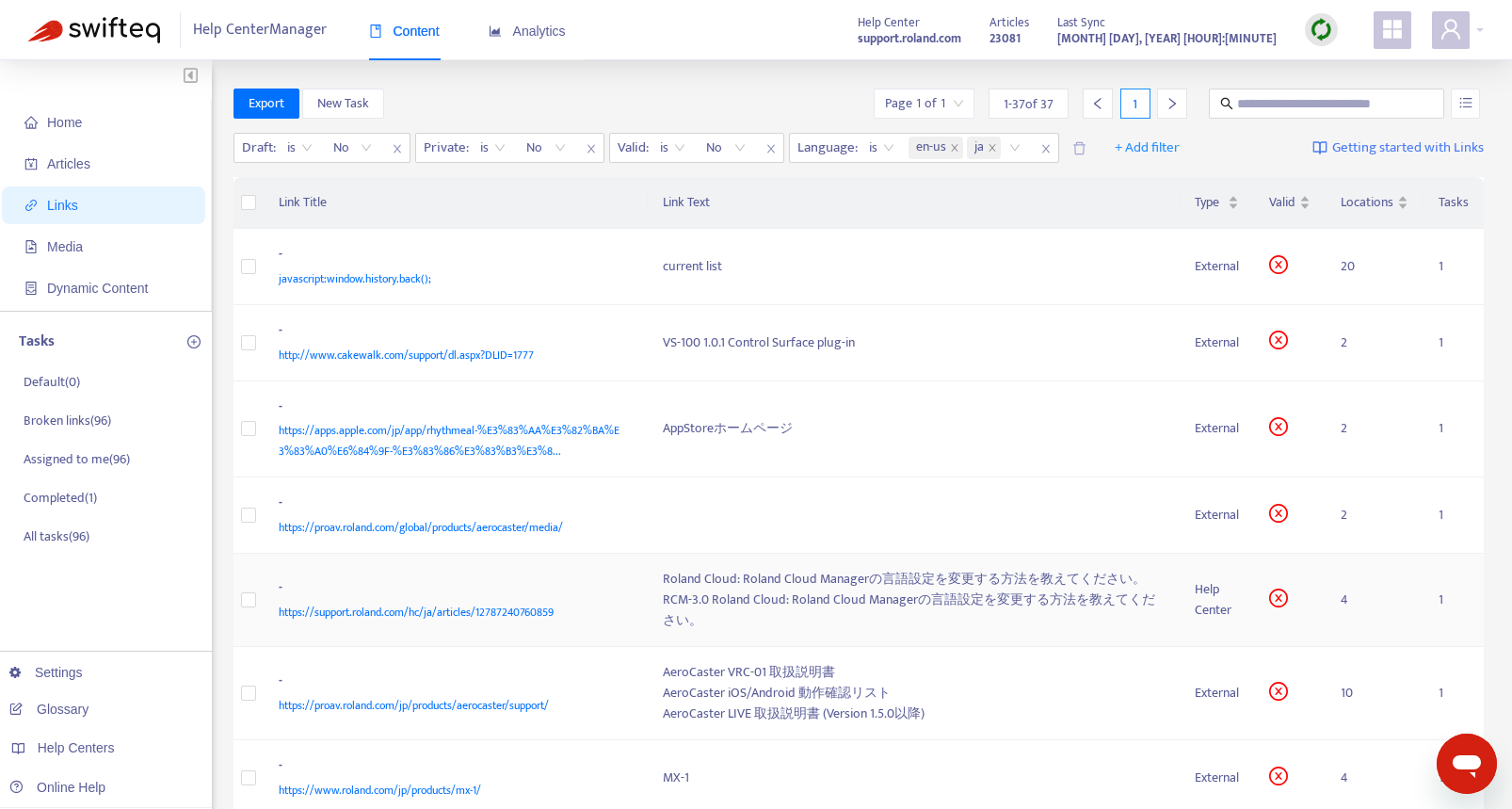 click on "- https://support.roland.com/hc/ja/articles/12787240760859" at bounding box center [456, 600] 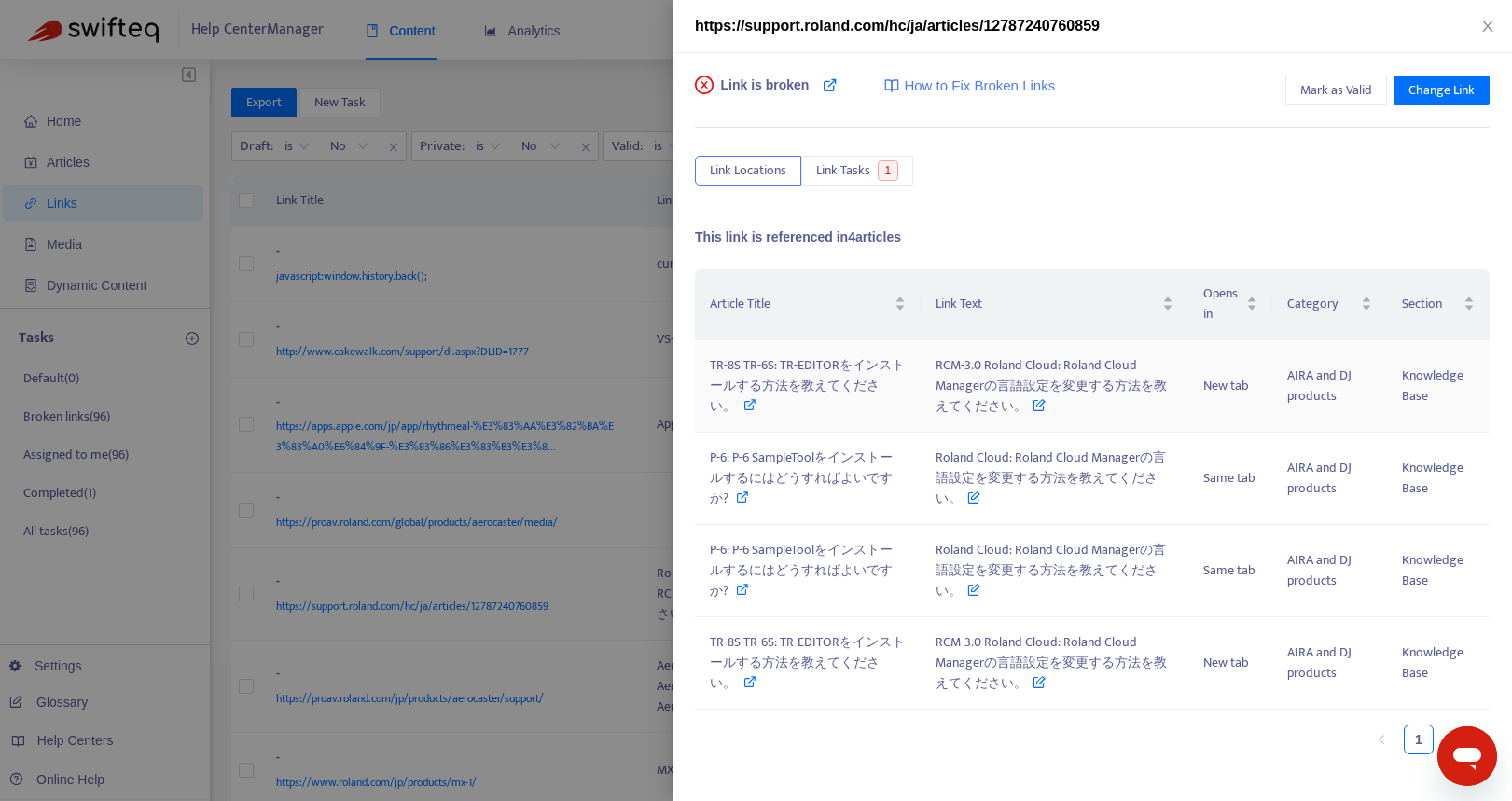click on "TR-8S TR-6S: TR-EDITORをインストールする方法を教えてください。" at bounding box center (807, 385) 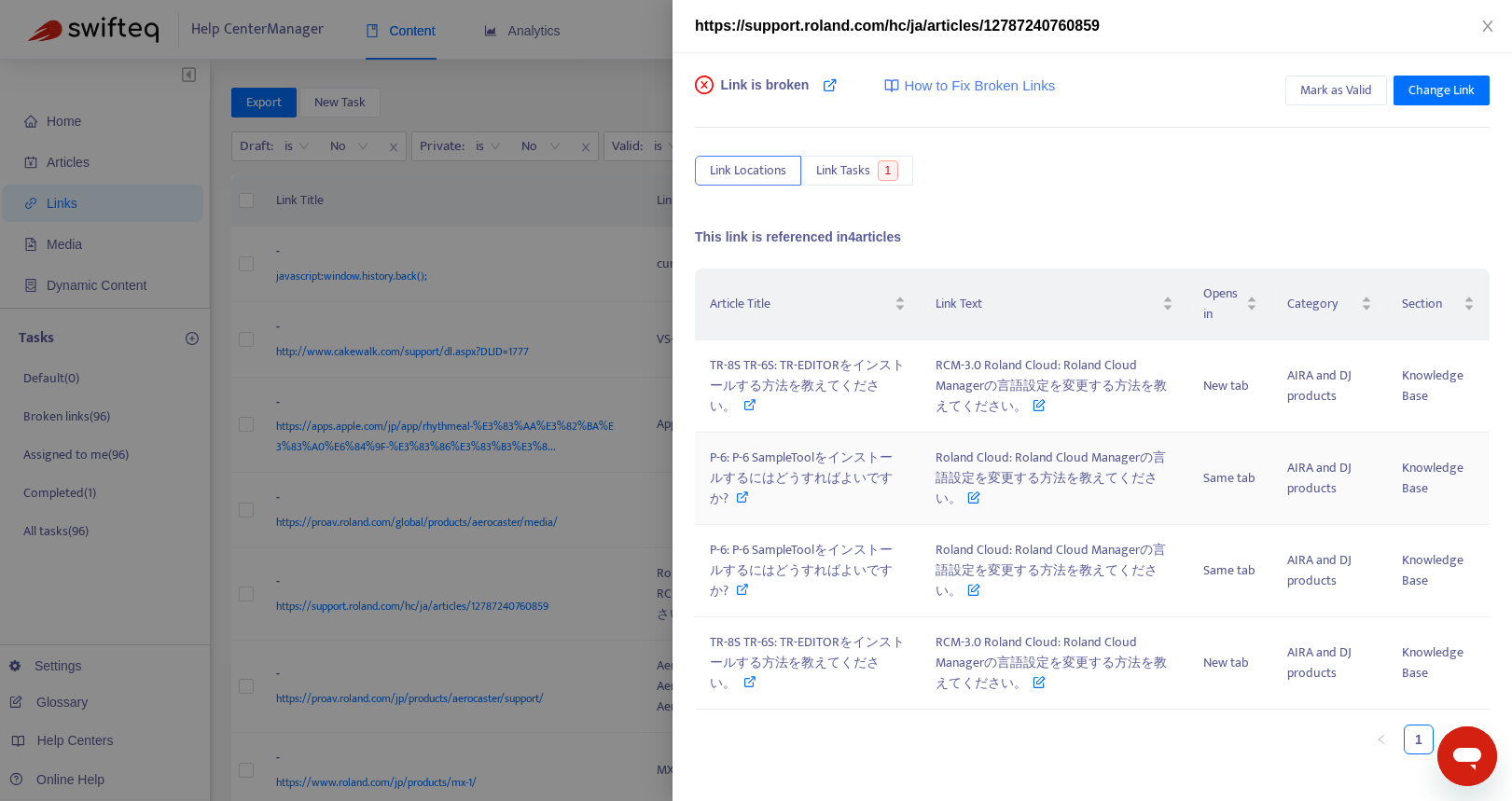 click on "P-6: P-6 SampleToolをインストールするにはどうすればよいですか?" at bounding box center [801, 477] 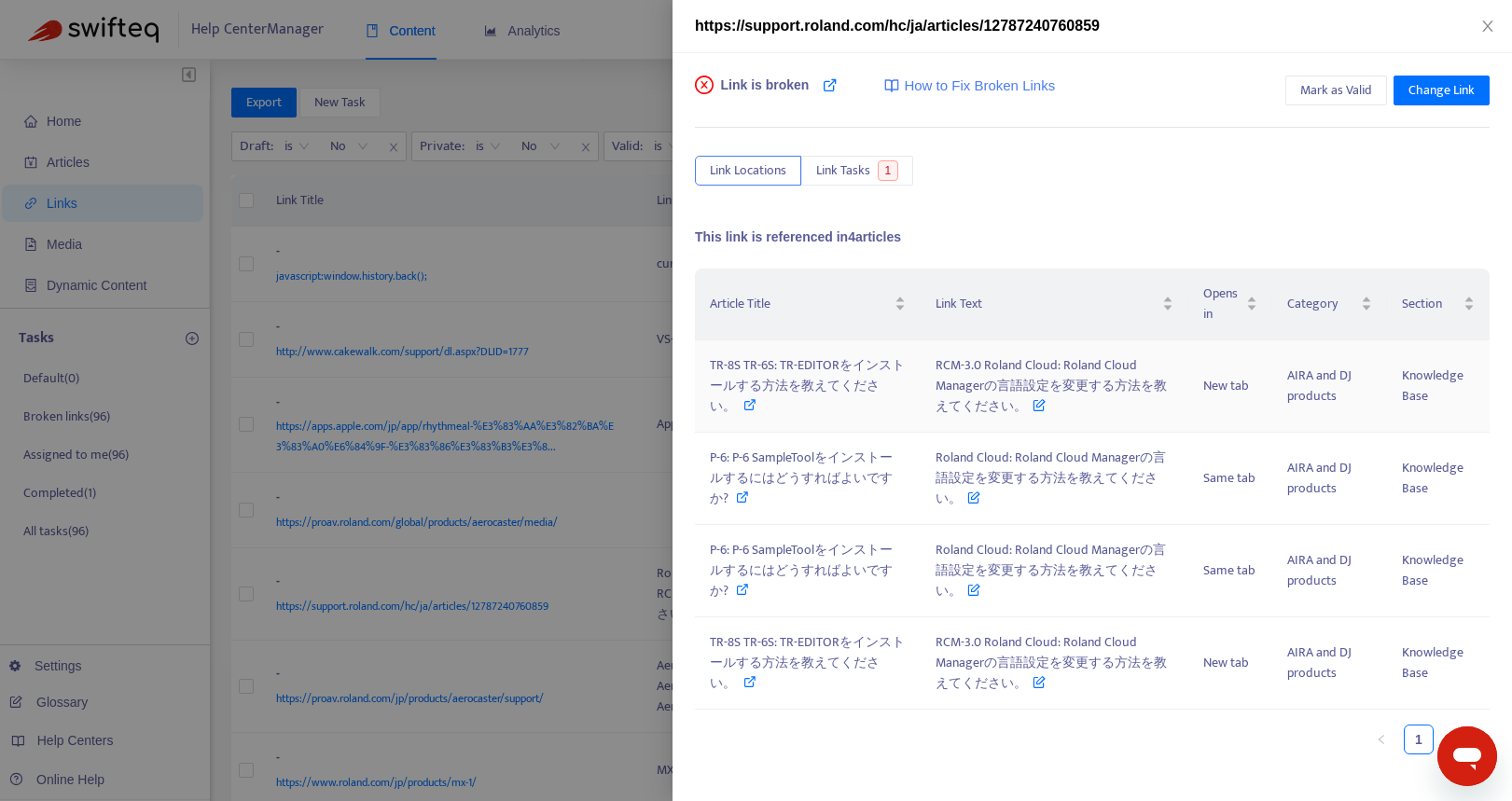 click on "TR-8S TR-6S: TR-EDITORをインストールする方法を教えてください。" at bounding box center (807, 385) 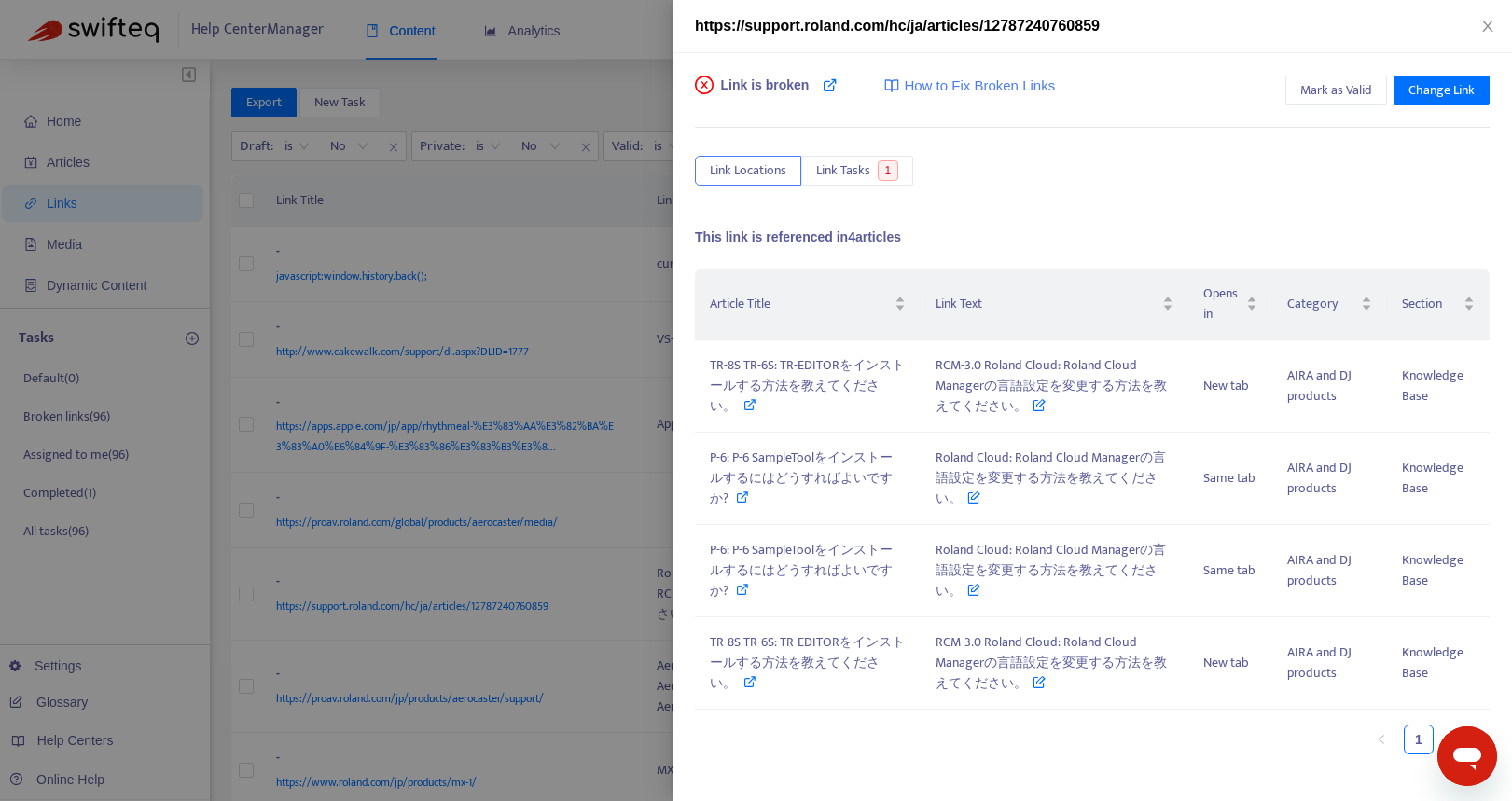 click at bounding box center [756, 400] 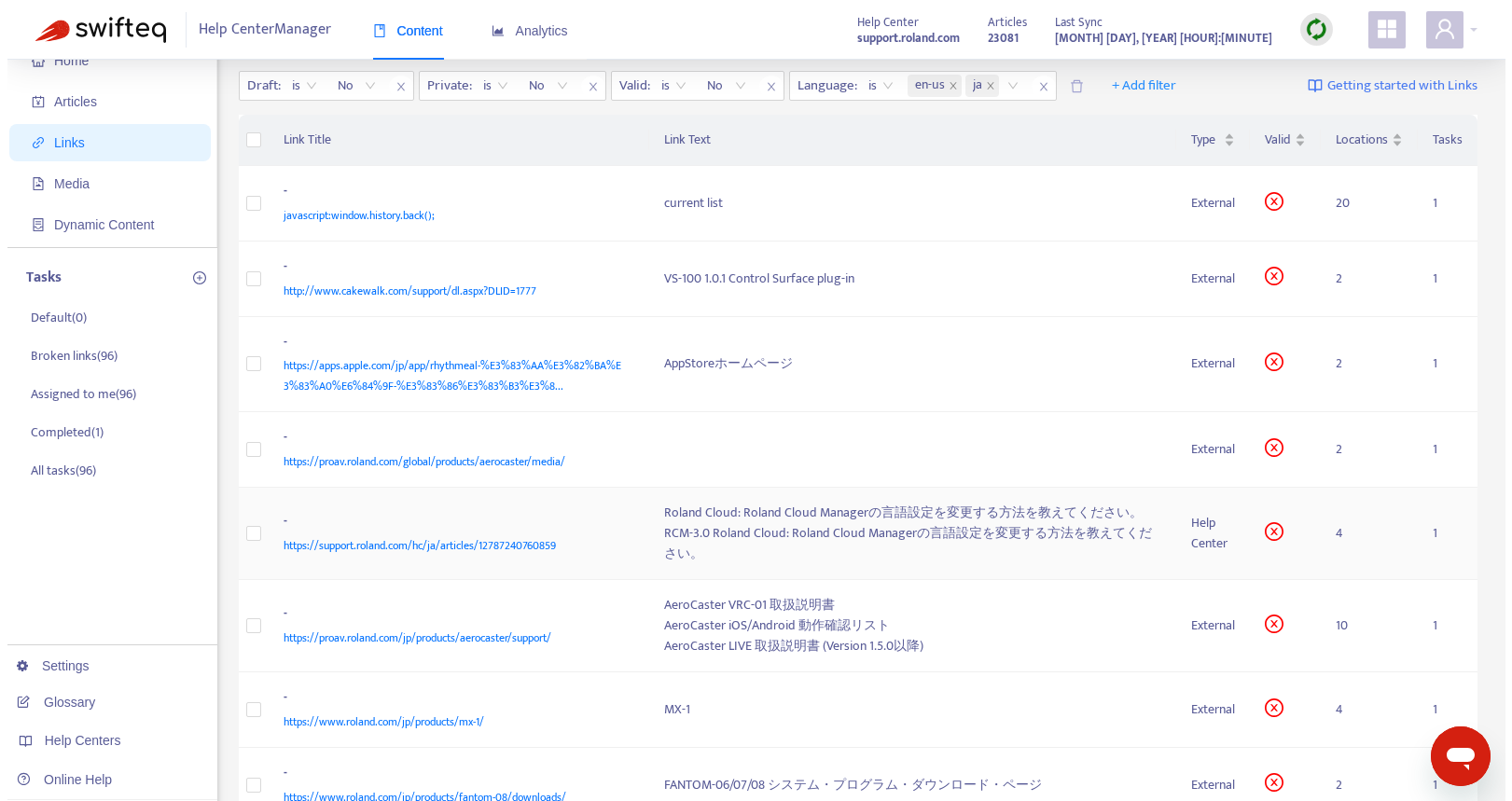 scroll, scrollTop: 93, scrollLeft: 0, axis: vertical 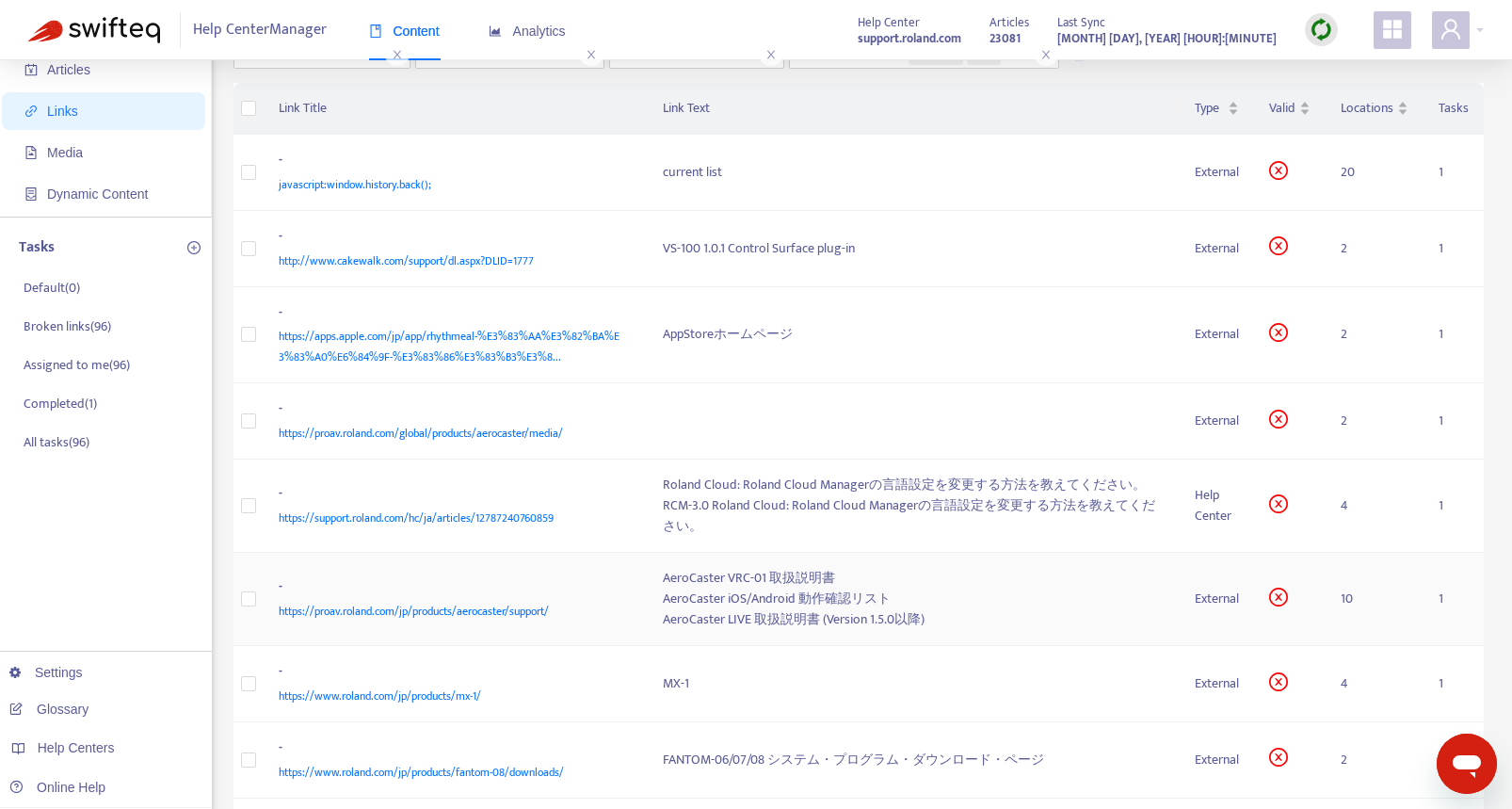click on "-" at bounding box center [452, 589] 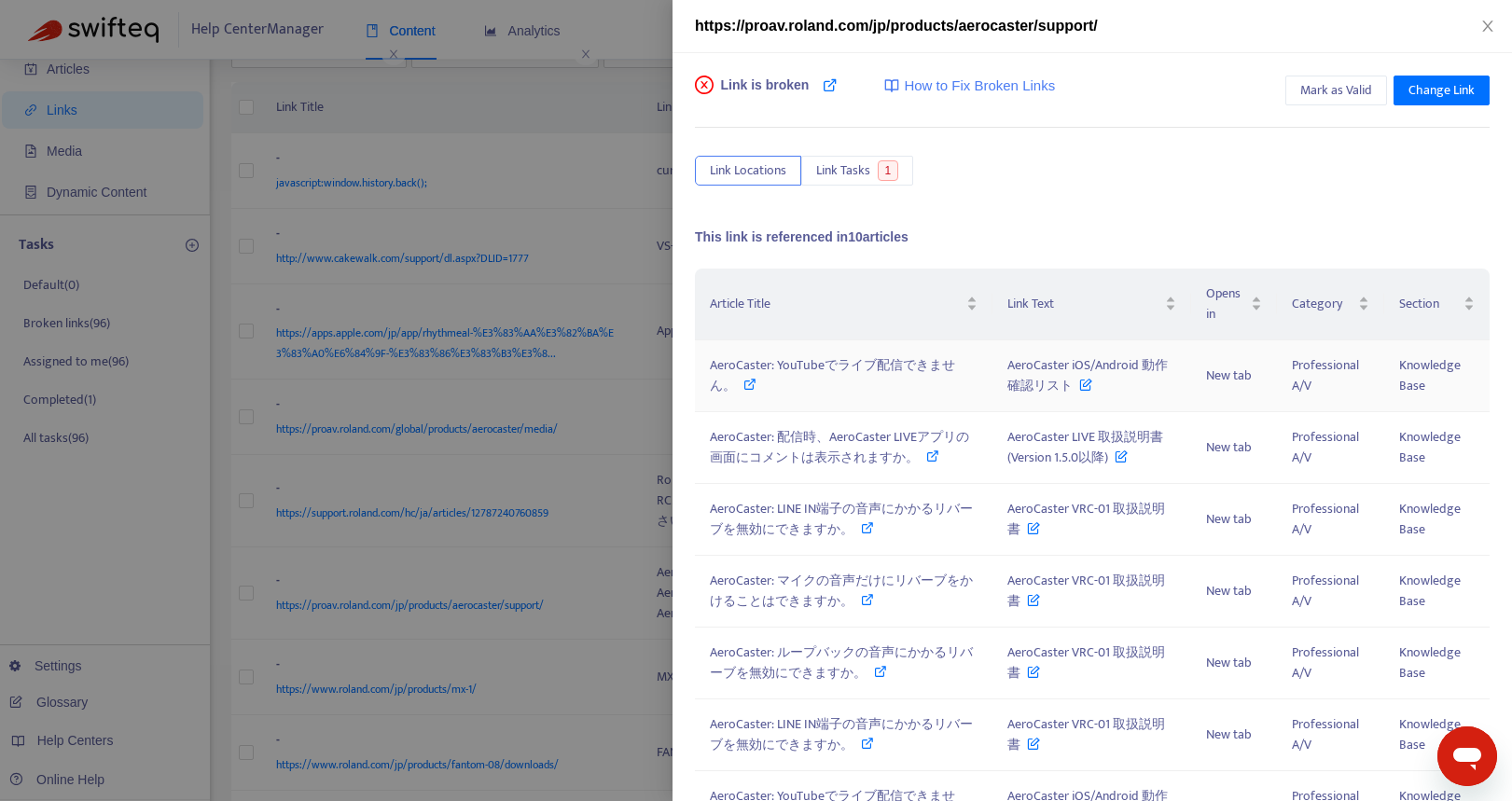 click on "AeroCaster: YouTubeでライブ配信できません。" at bounding box center (843, 376) 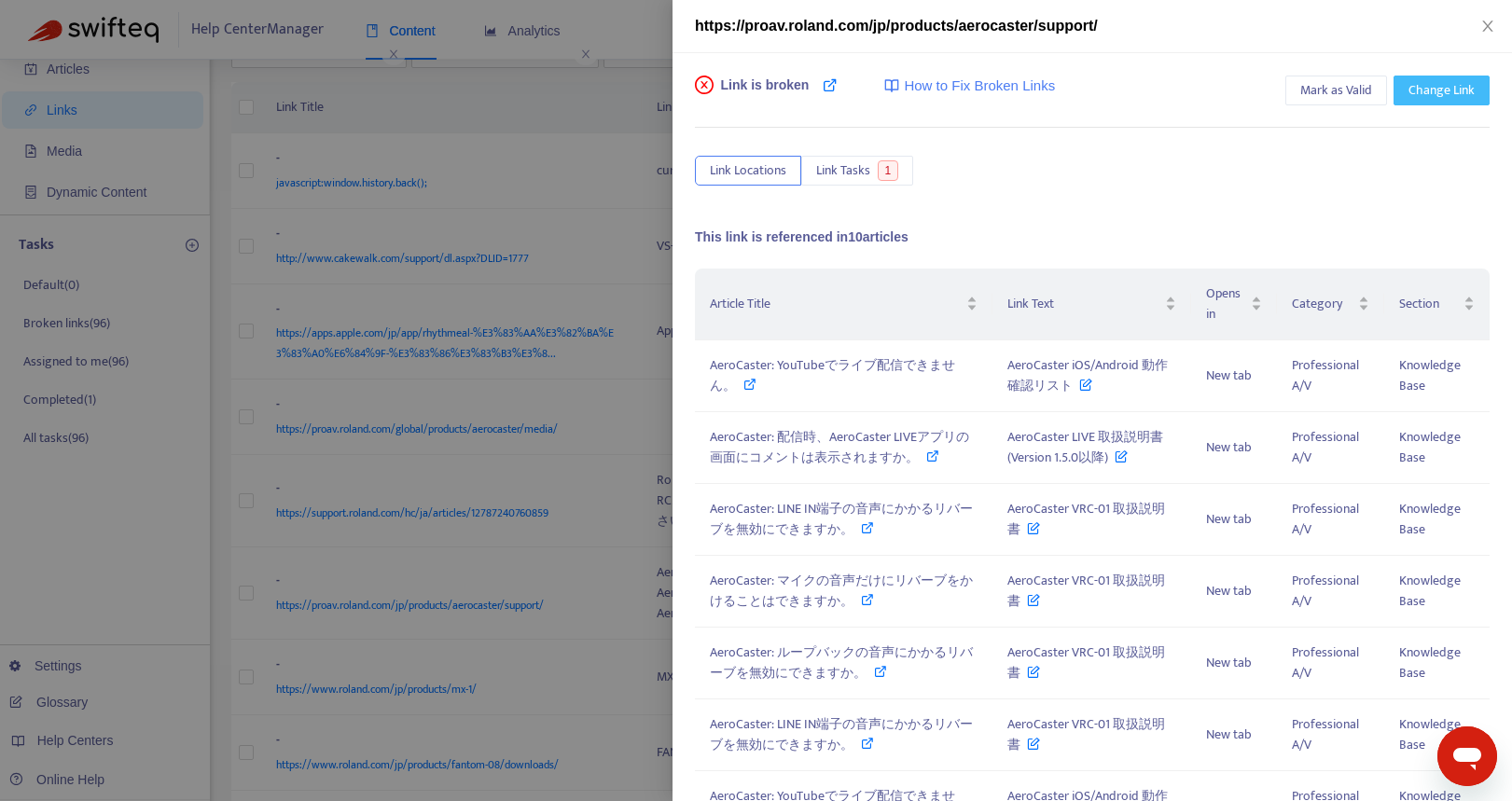 click on "Change Link" at bounding box center [1441, 90] 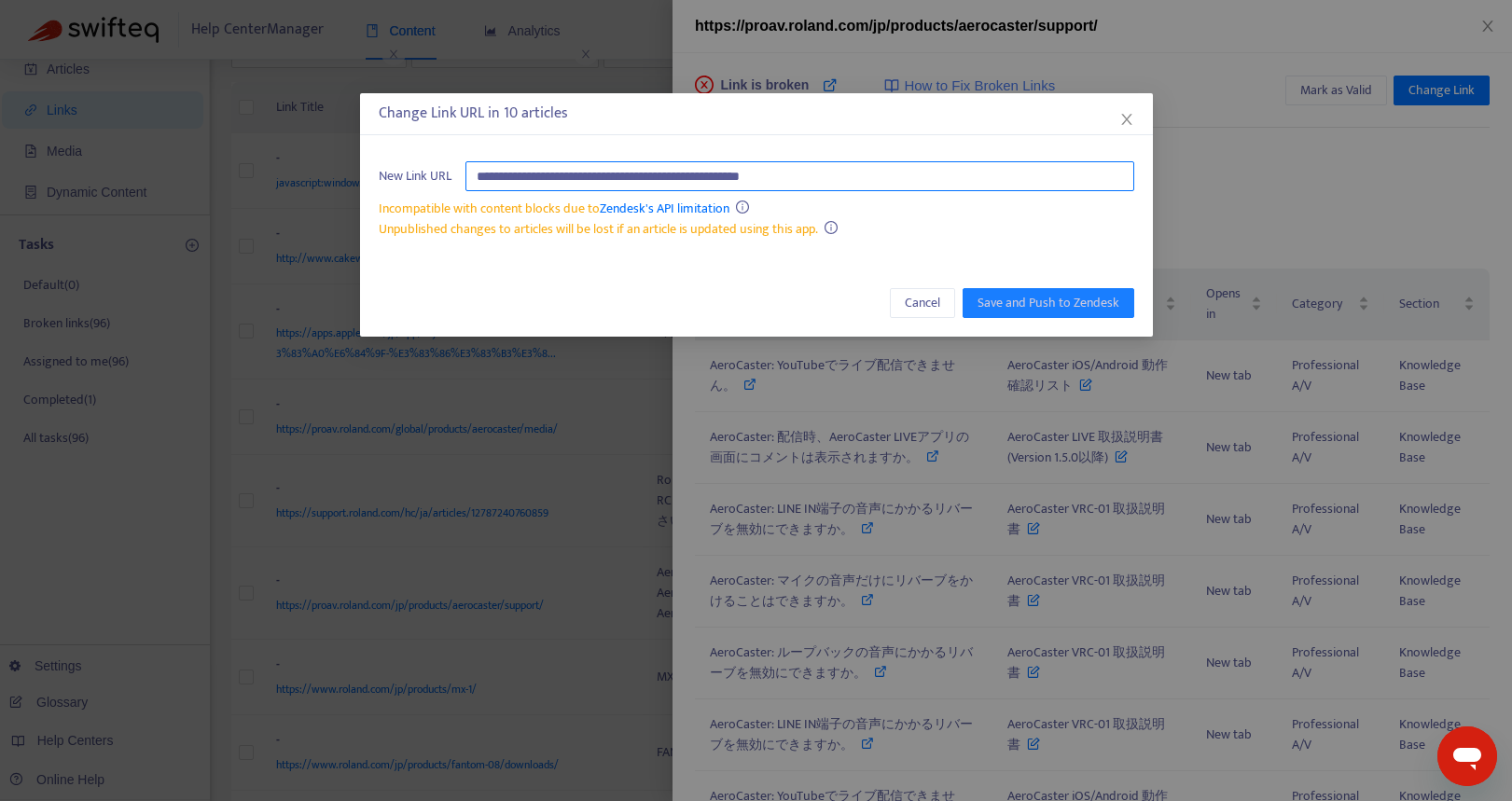 click on "**********" at bounding box center (799, 176) 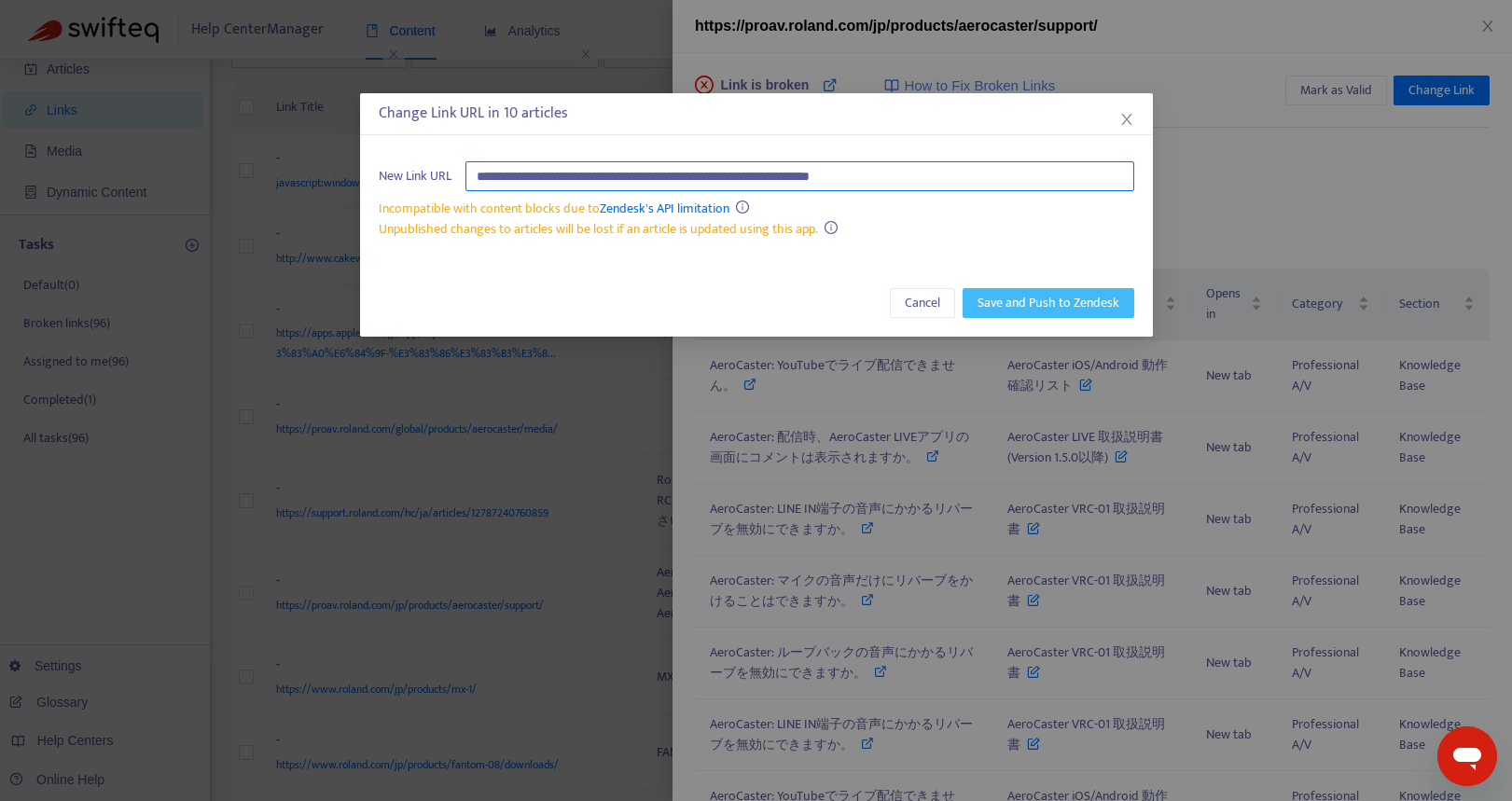 type on "**********" 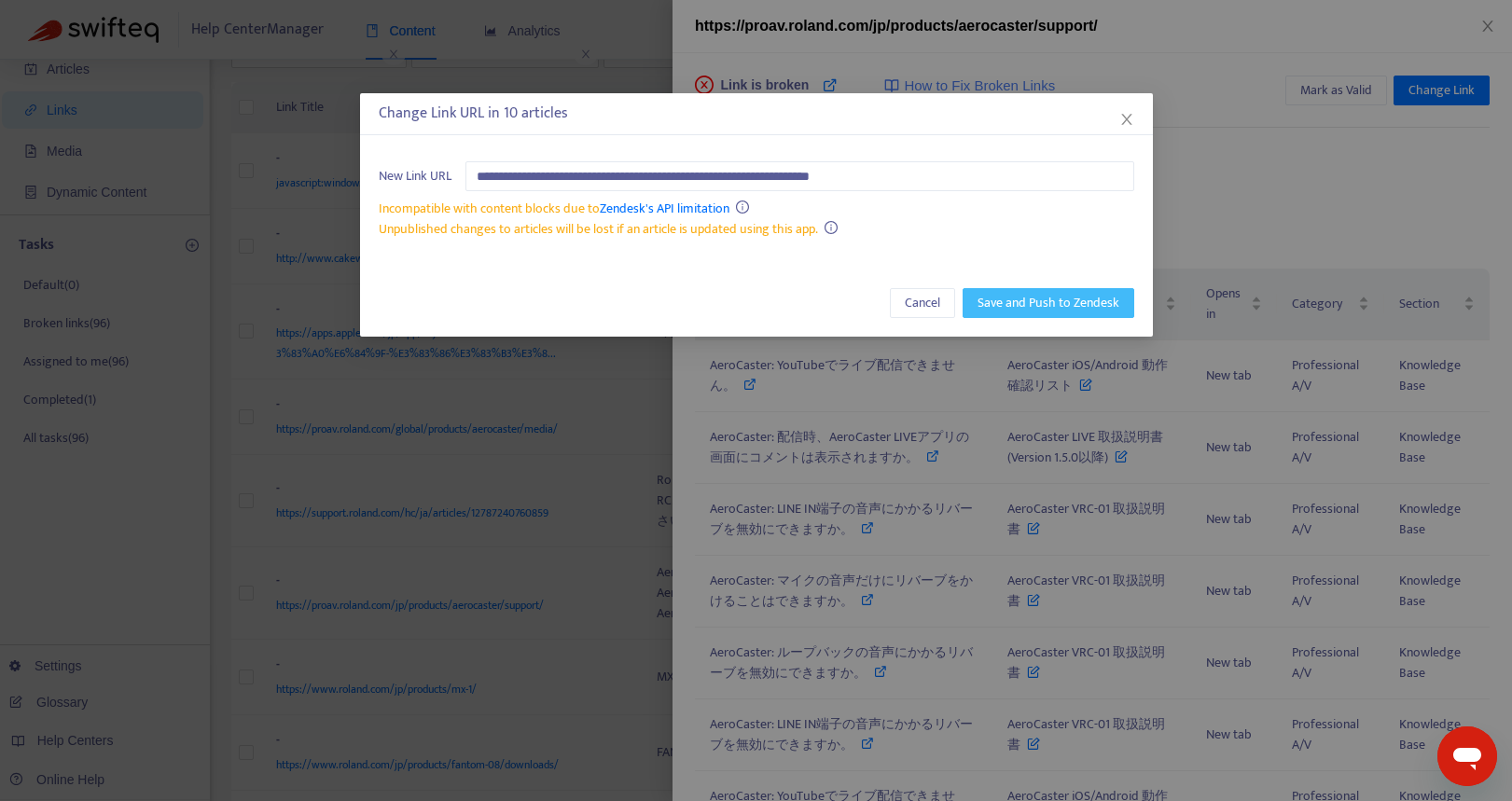 click on "Save and Push to Zendesk" at bounding box center [1048, 303] 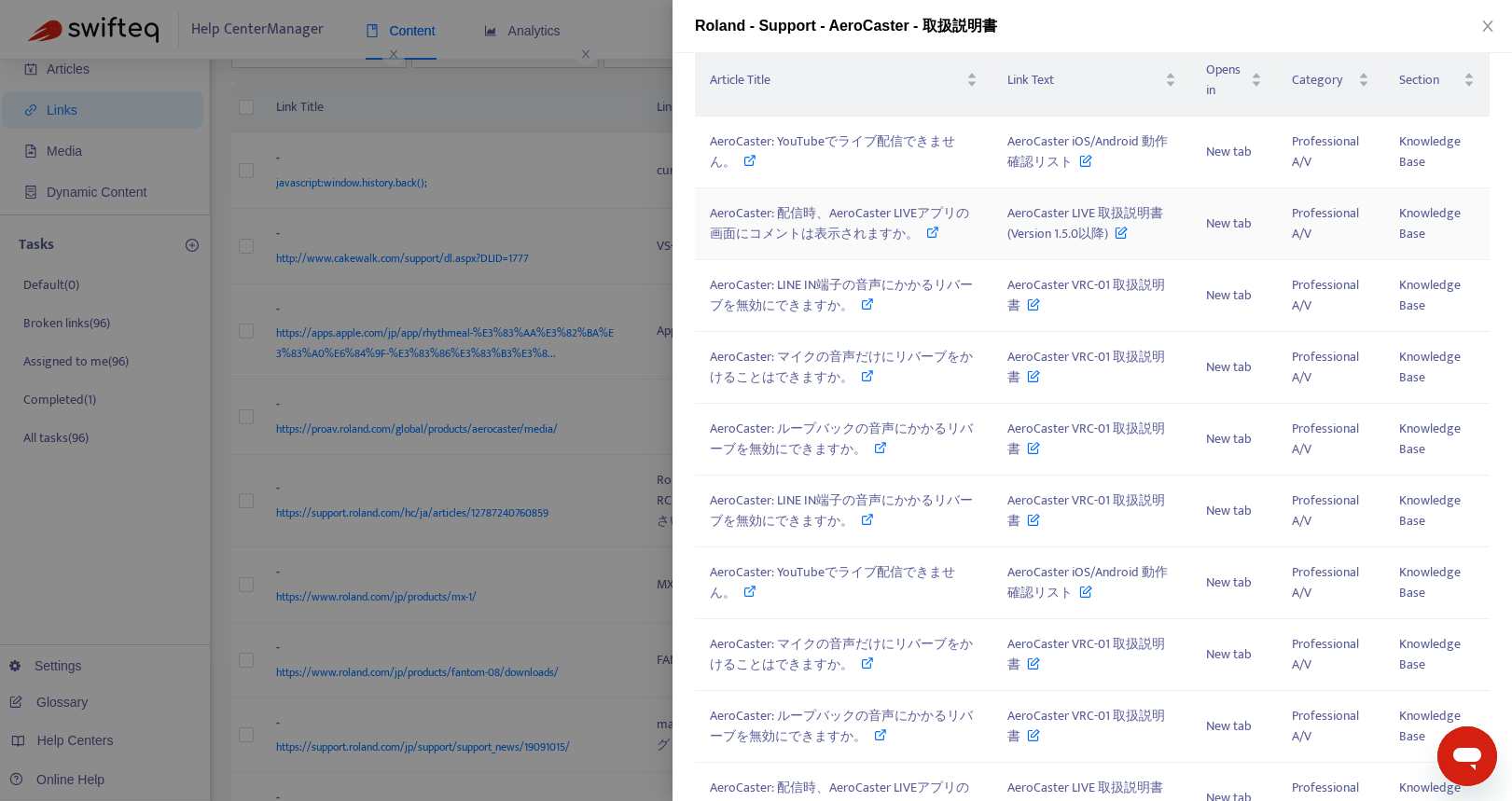 scroll, scrollTop: 37, scrollLeft: 0, axis: vertical 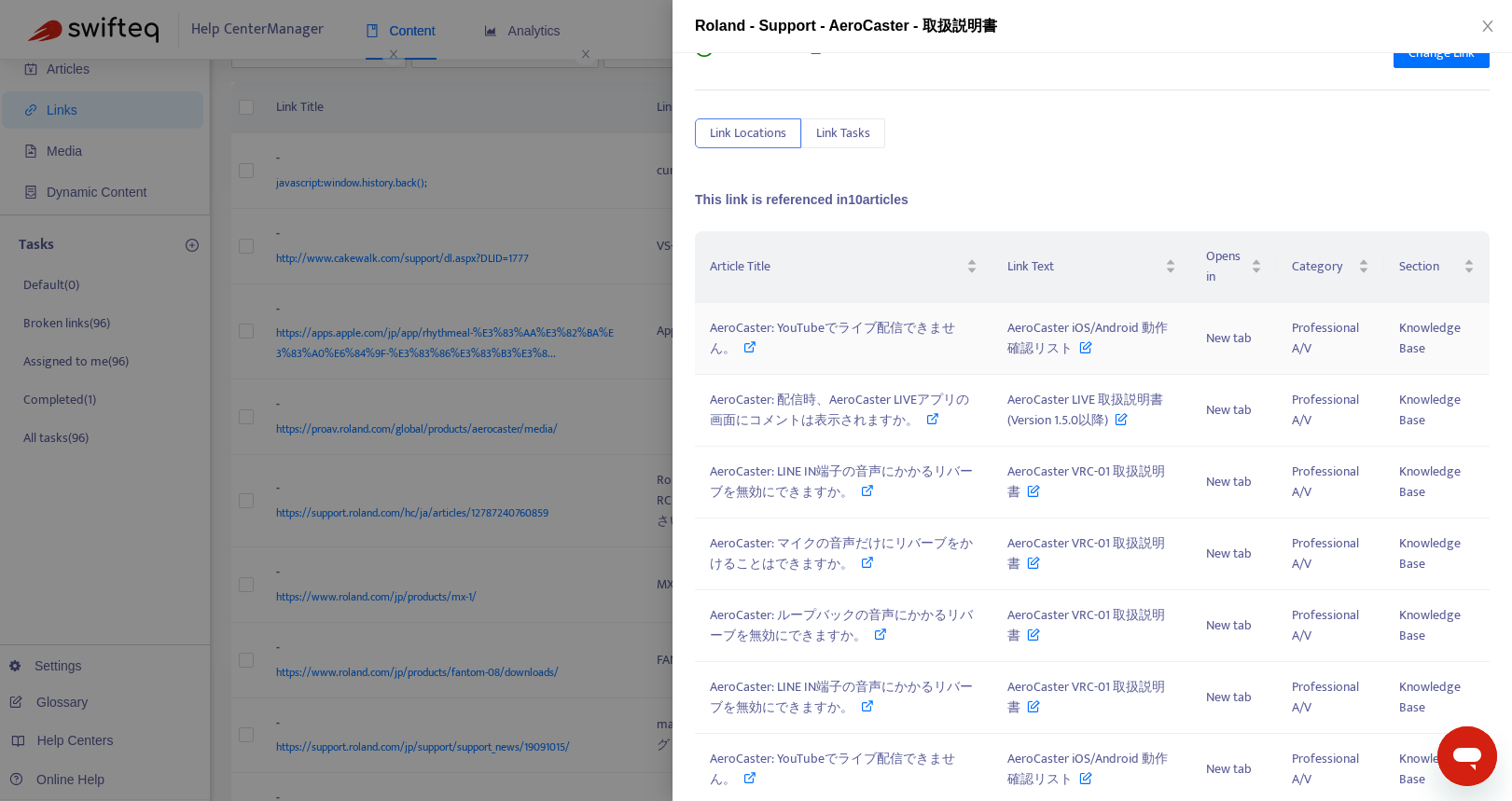 click on "AeroCaster: YouTubeでライブ配信できません。" at bounding box center [832, 338] 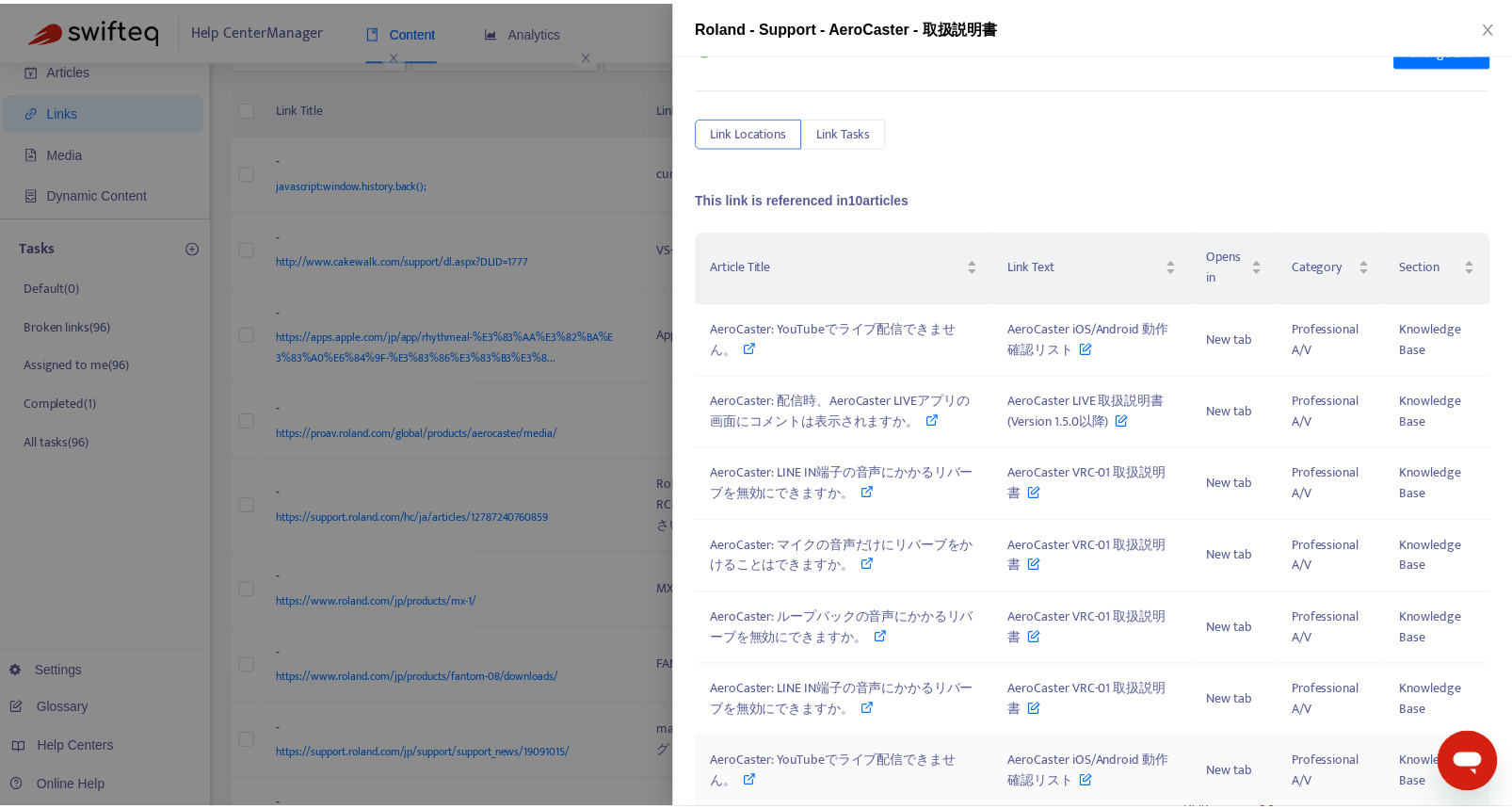 scroll, scrollTop: 38, scrollLeft: 0, axis: vertical 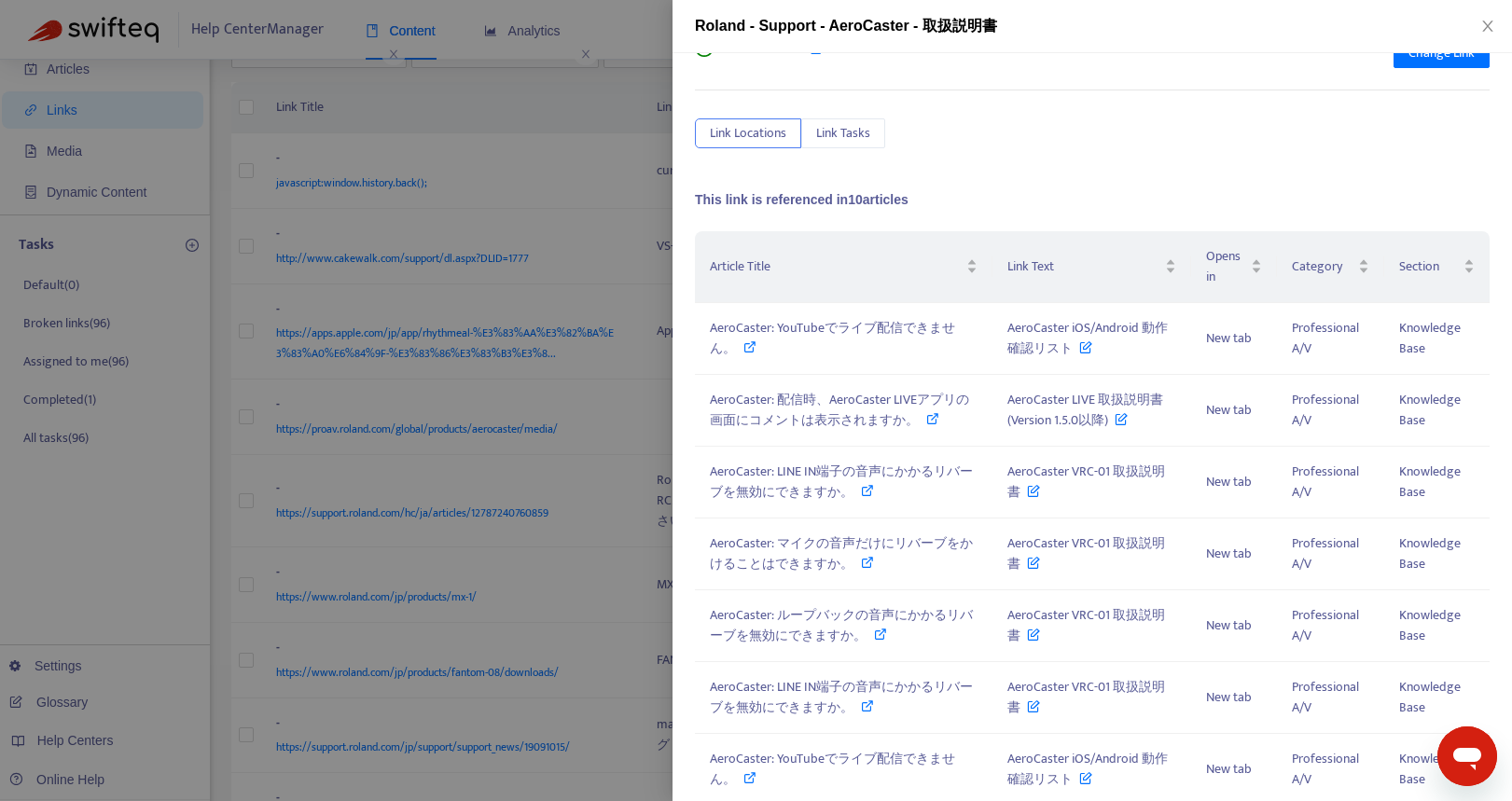 click at bounding box center (756, 400) 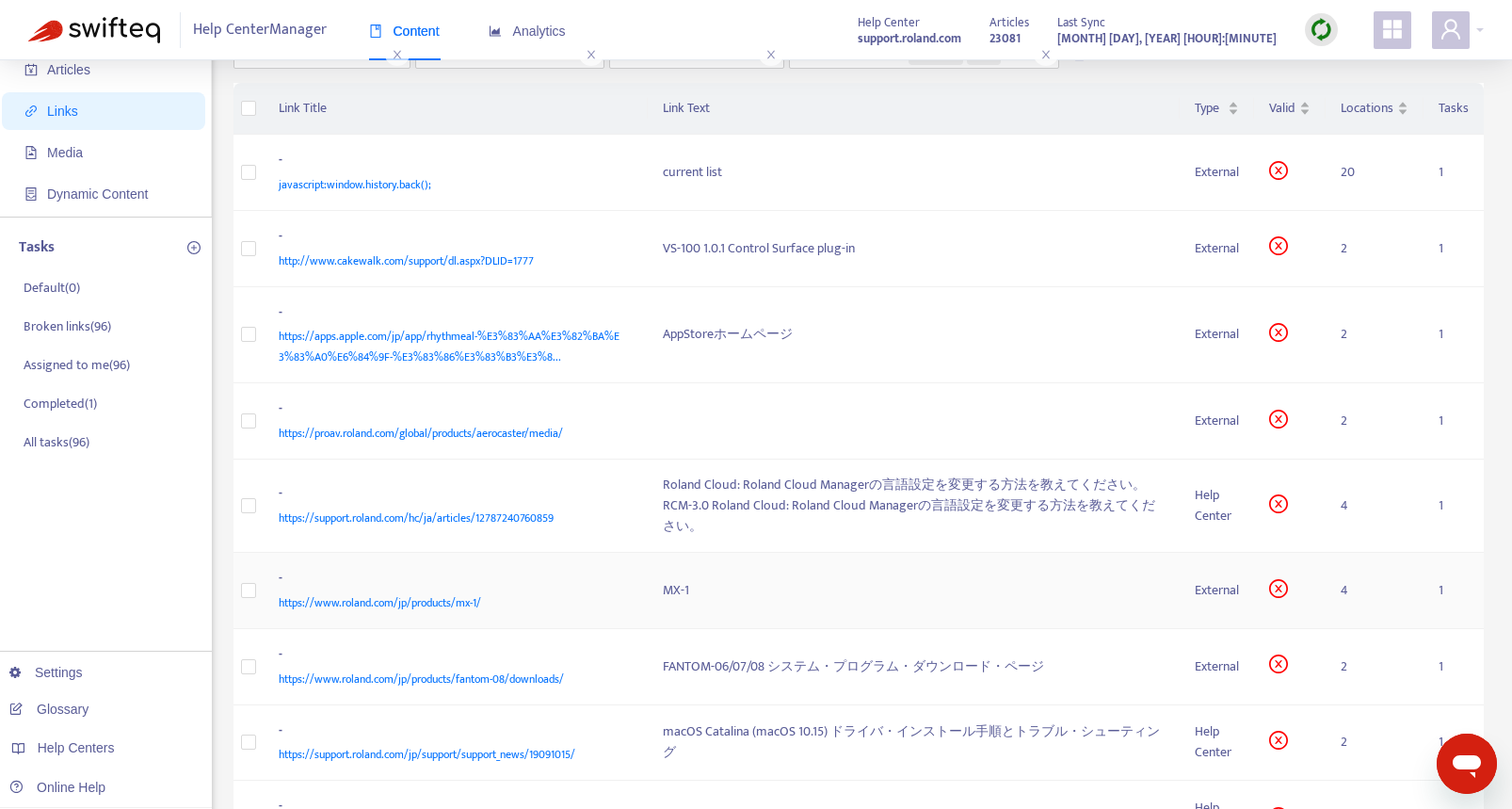 click on "-" at bounding box center [452, 580] 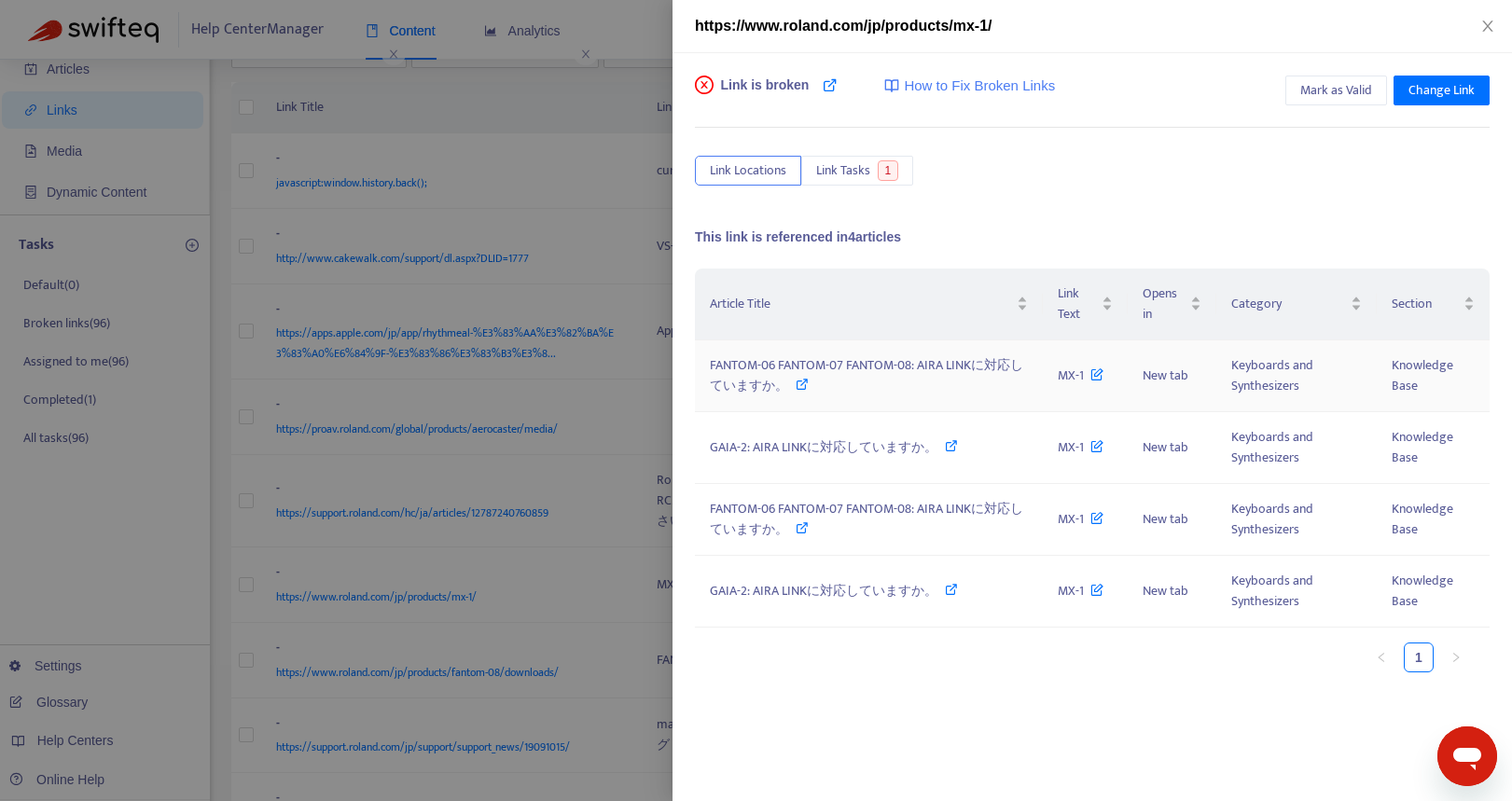 click on "FANTOM-06 FANTOM-07 FANTOM-08: AIRA LINKに対応していますか。" at bounding box center [868, 376] 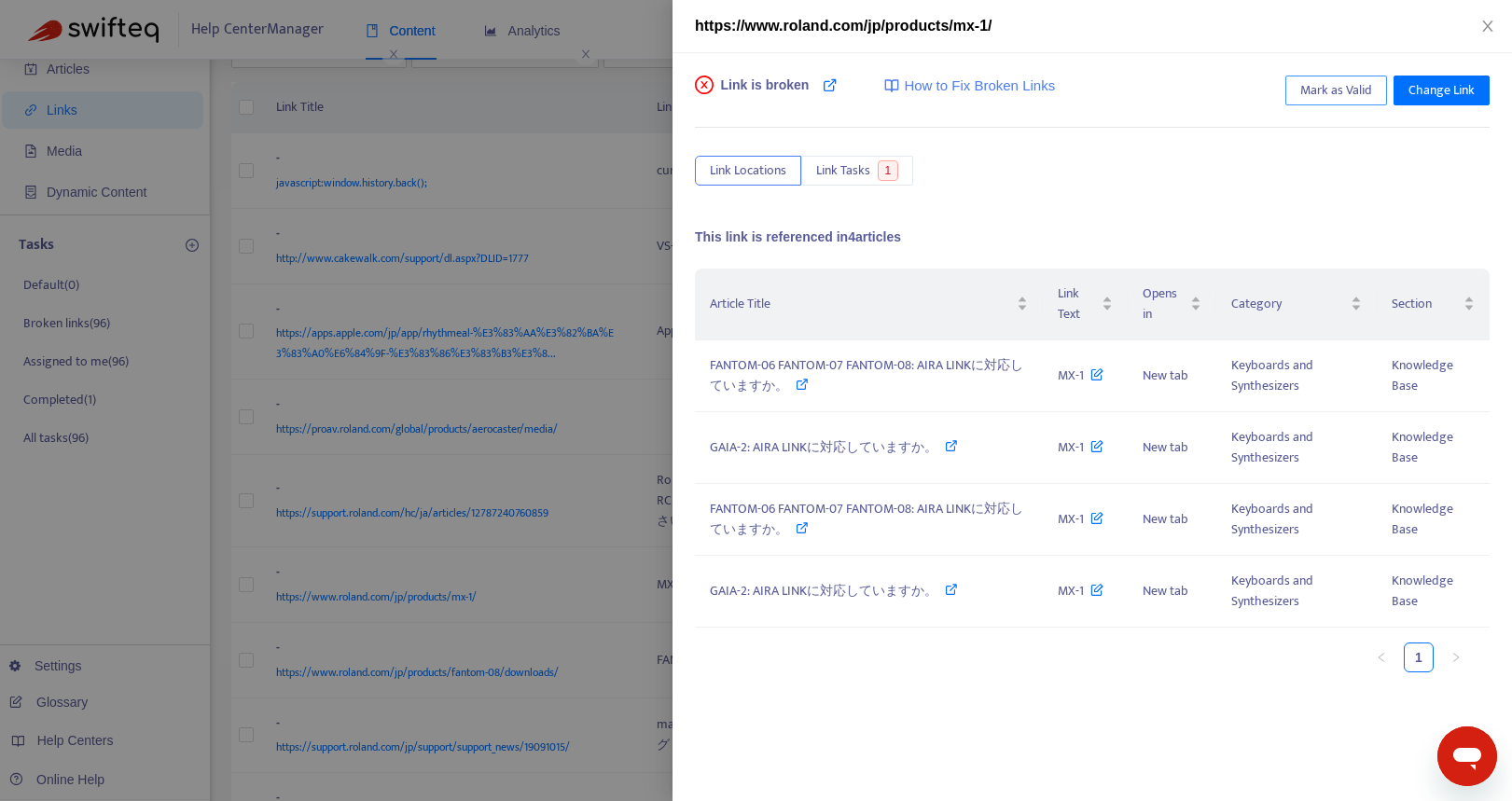 click on "Mark as Valid" at bounding box center (1336, 90) 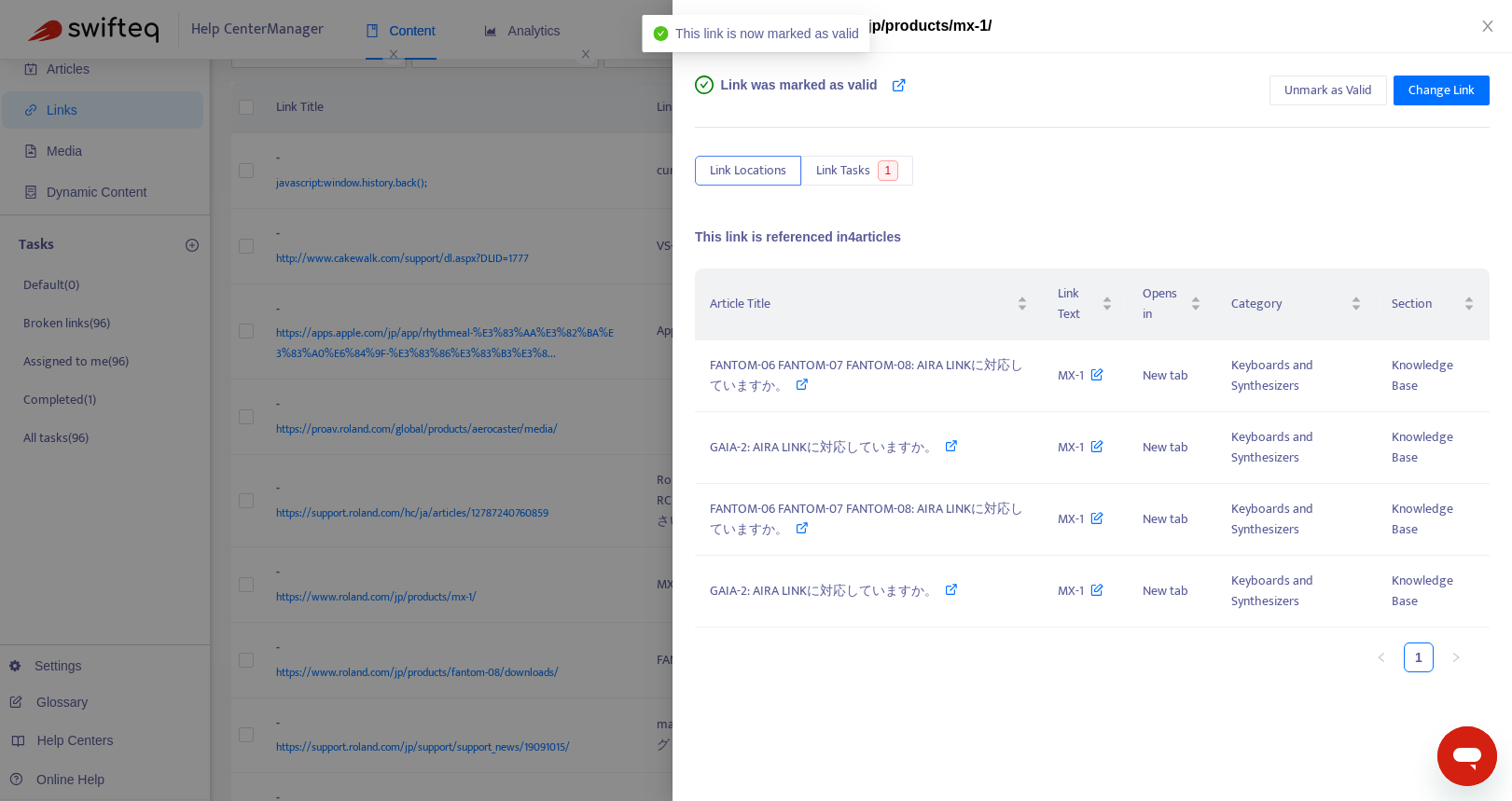 click at bounding box center [756, 400] 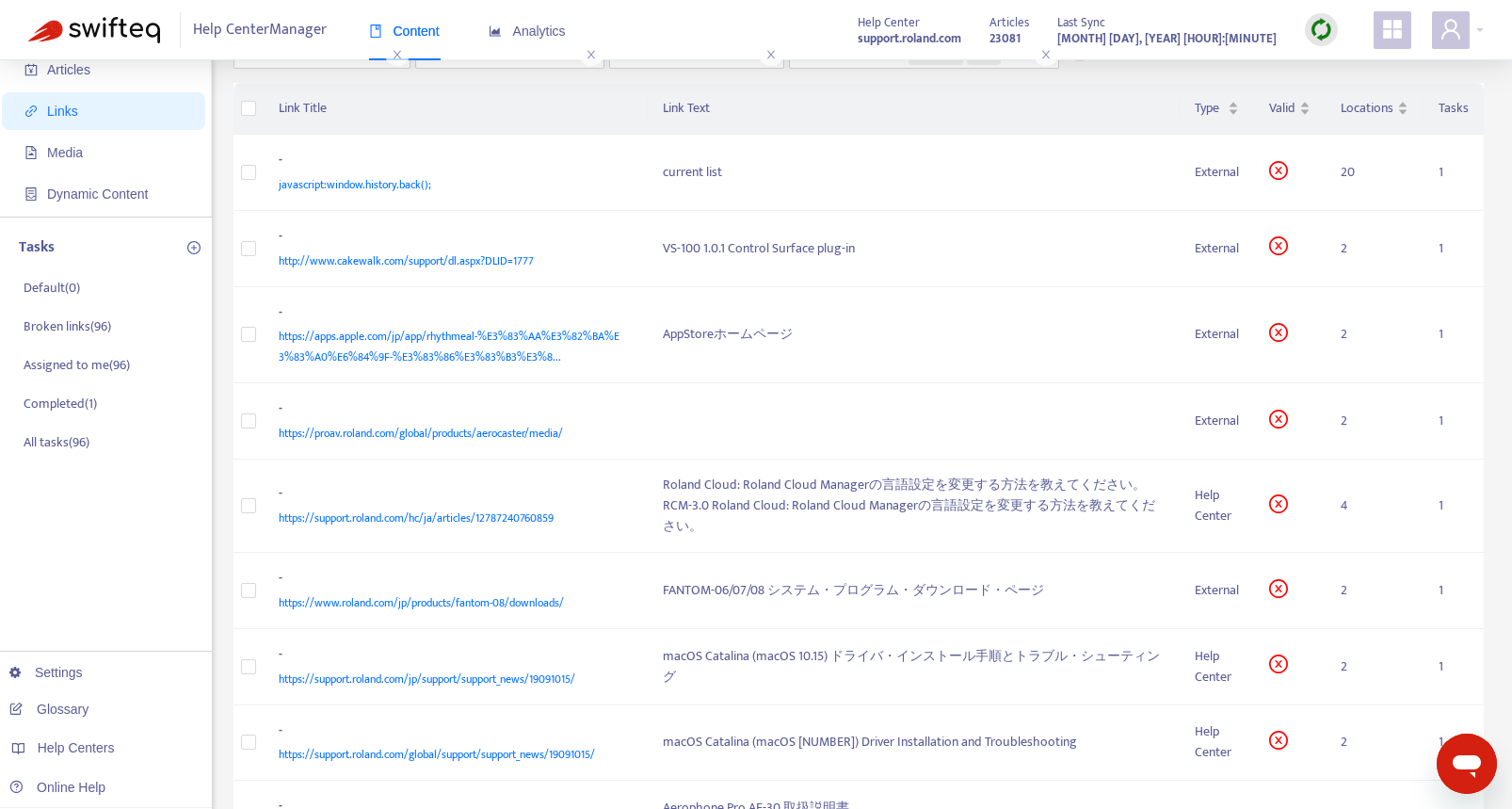 click at bounding box center (1321, 29) 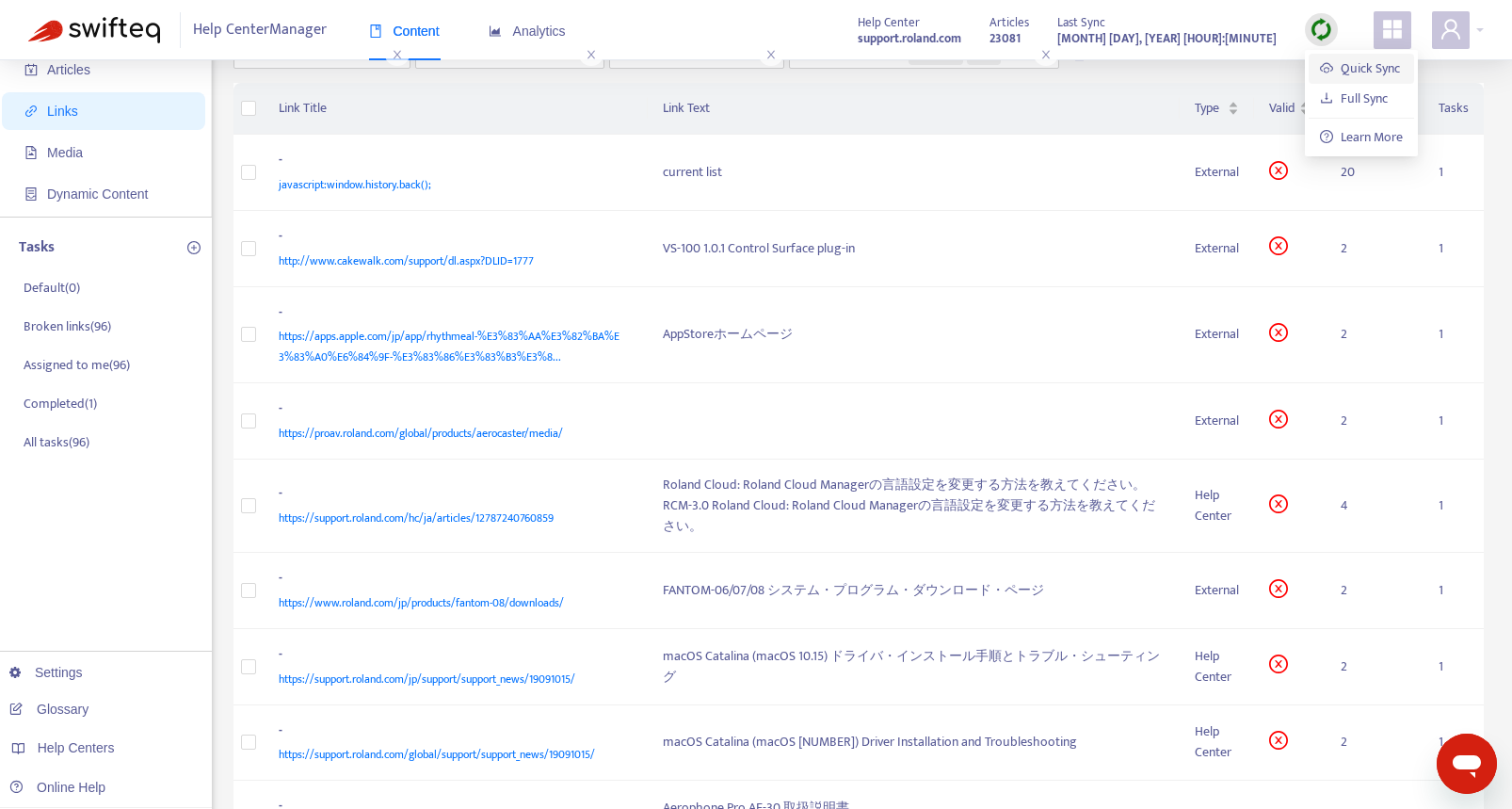 click on "Quick Sync" at bounding box center [1359, 68] 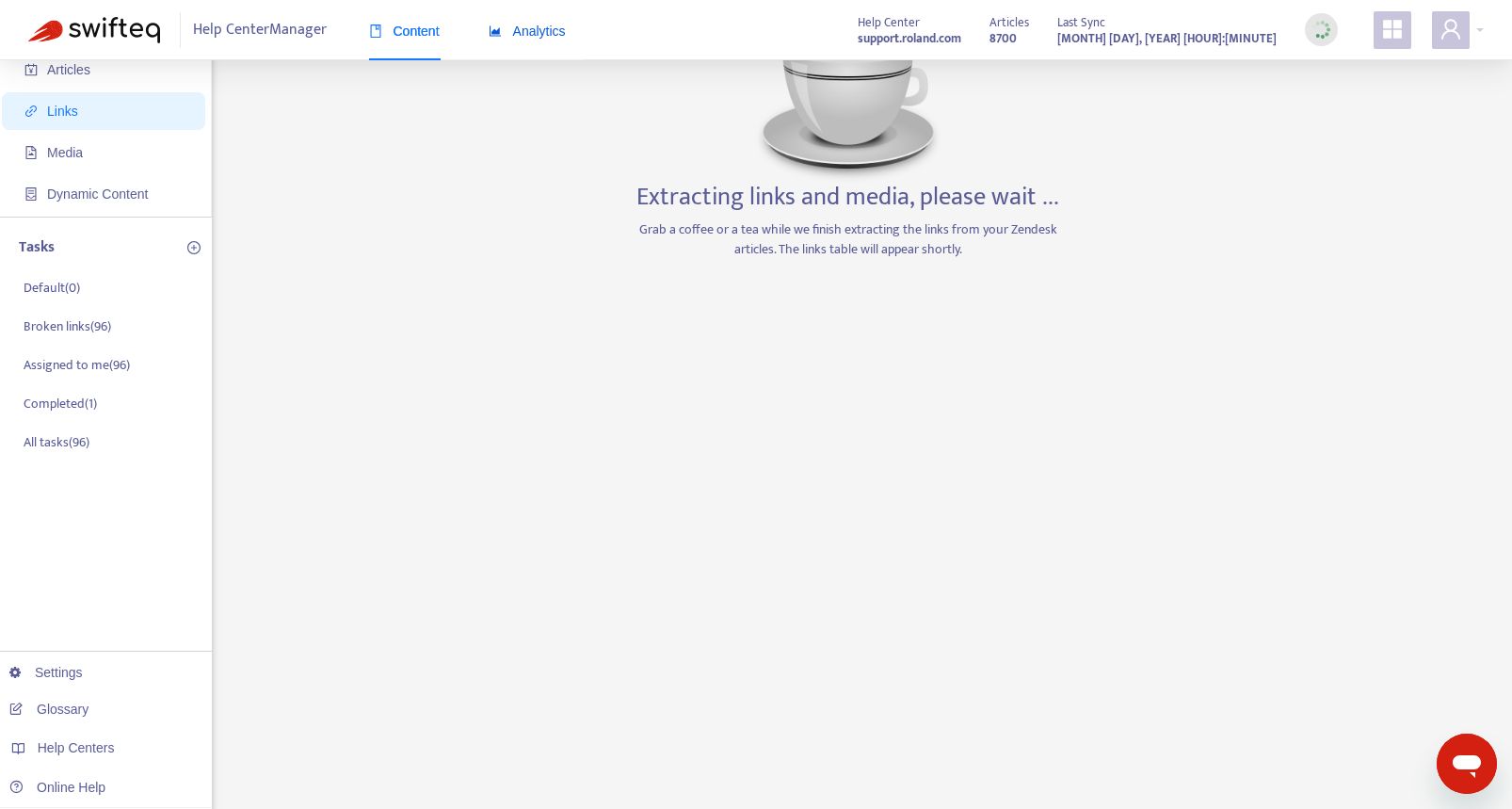 click 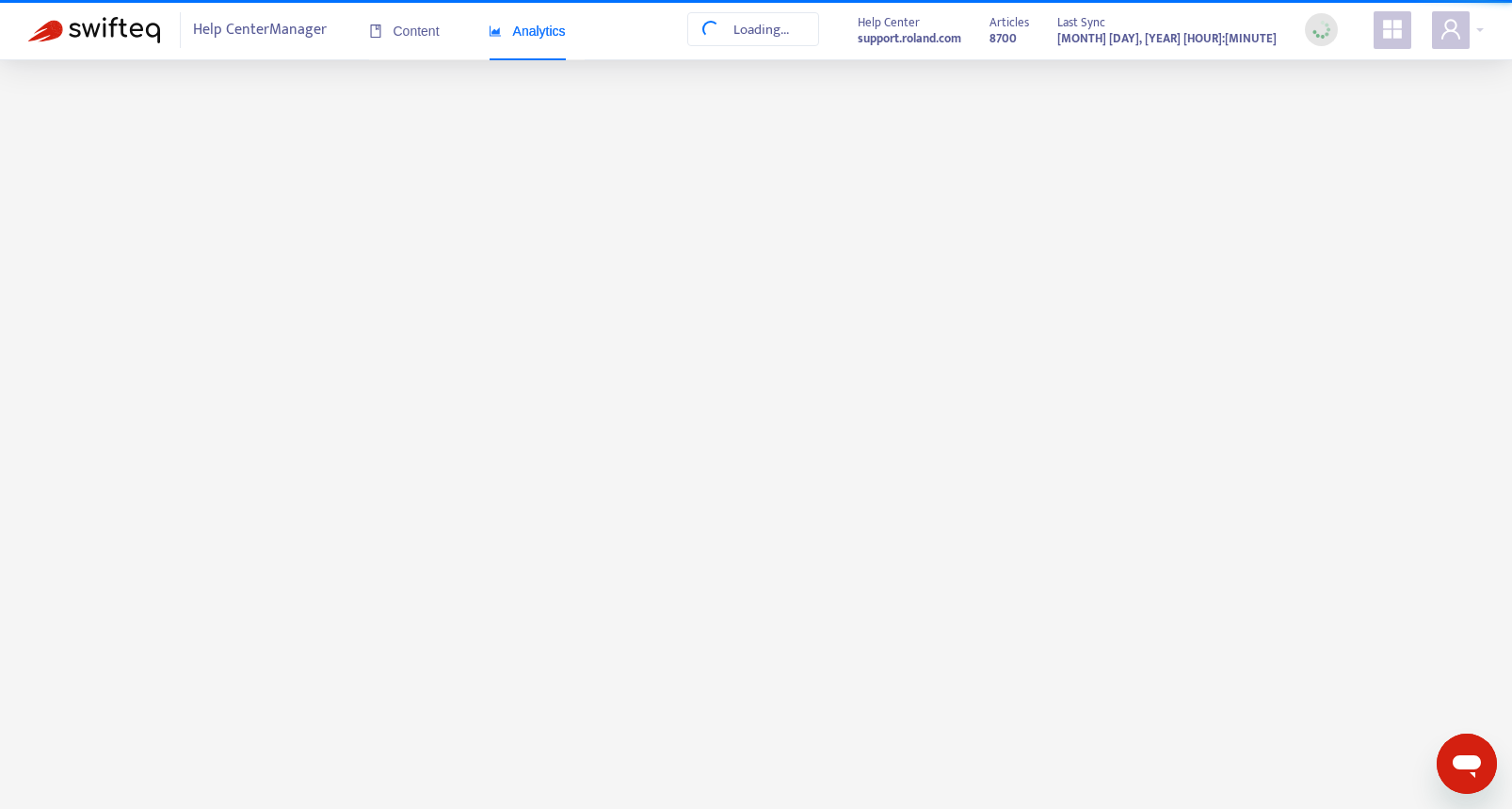 scroll, scrollTop: 0, scrollLeft: 0, axis: both 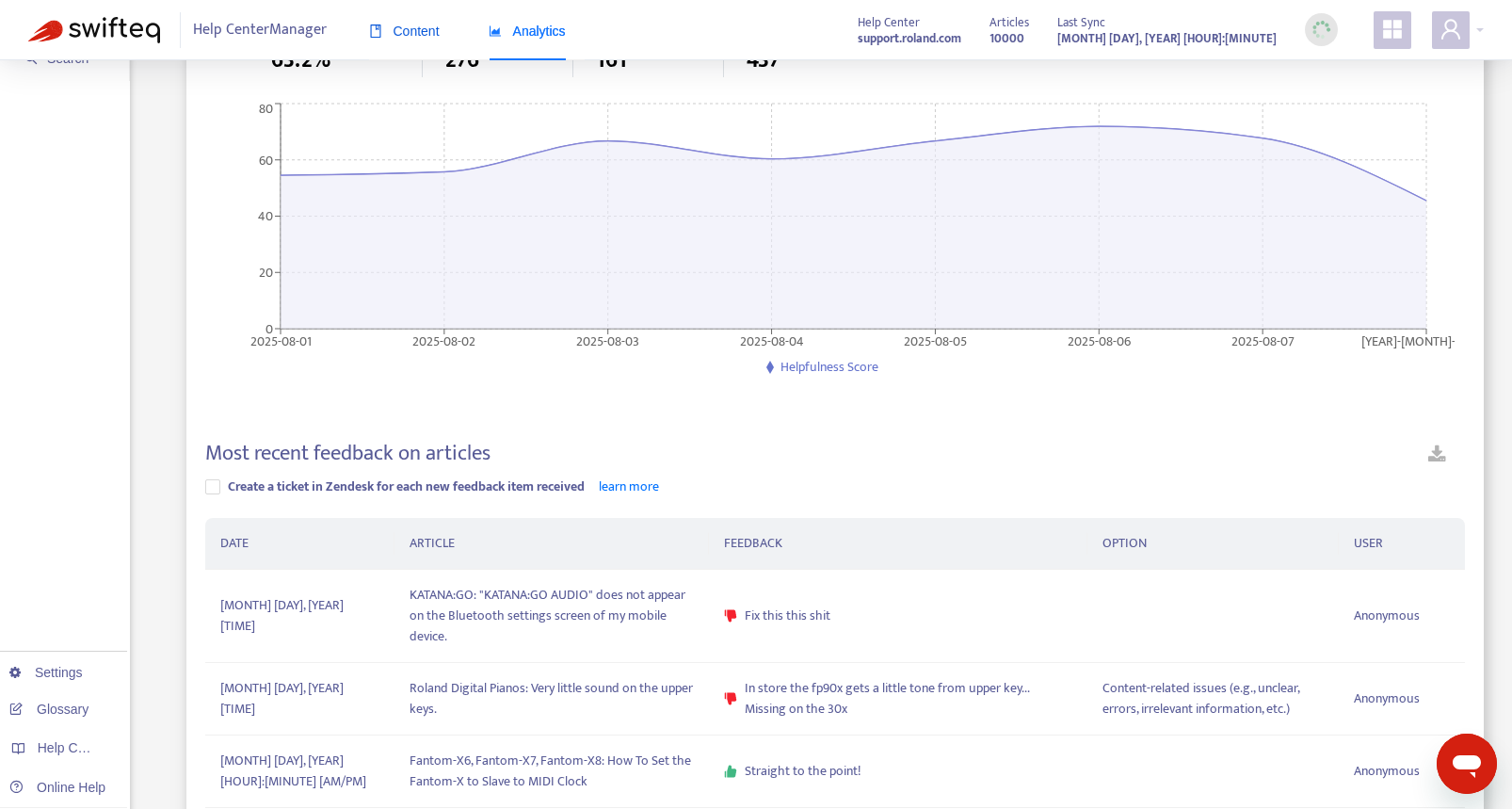 click on "Content" at bounding box center [404, 31] 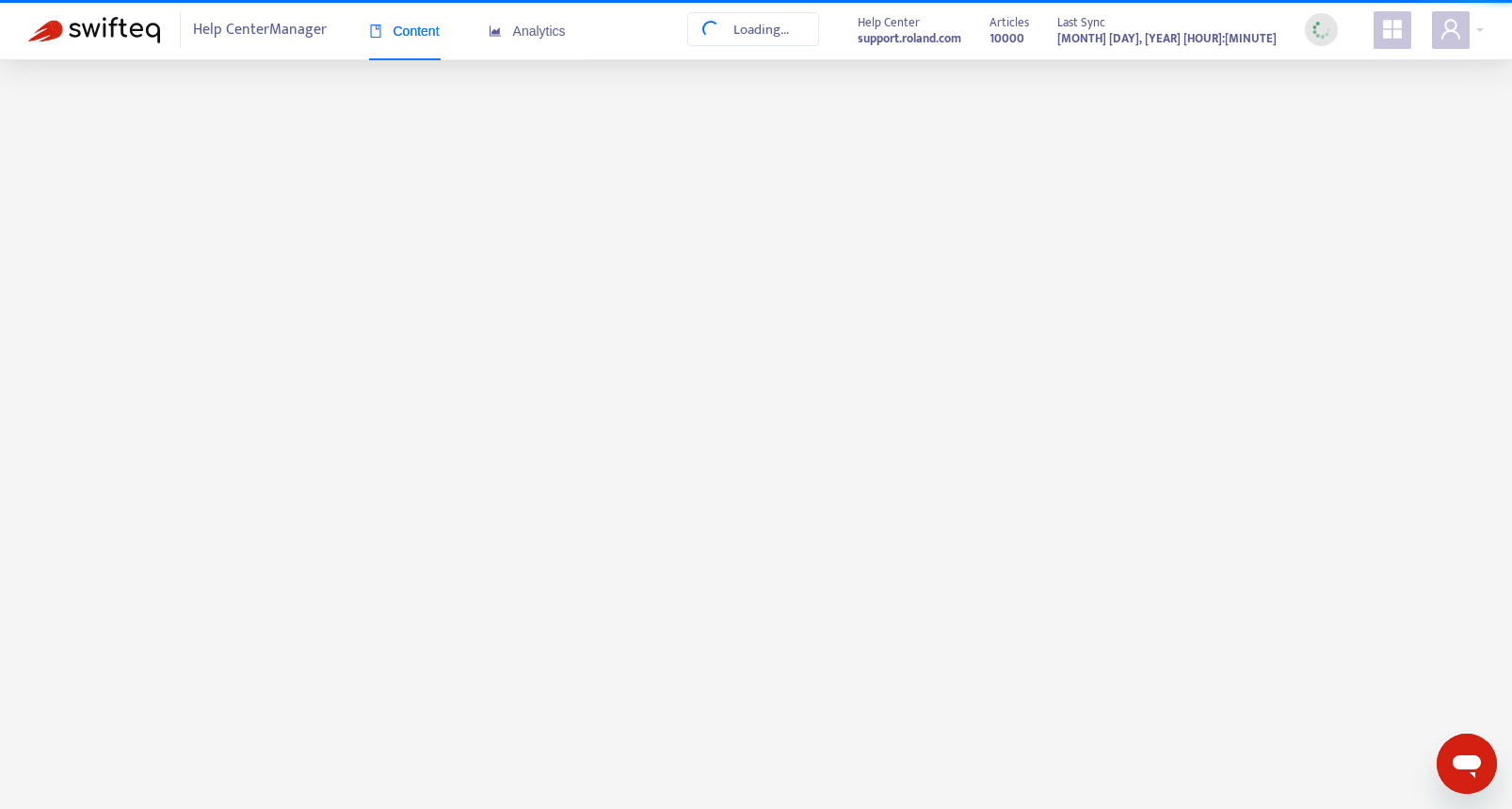 scroll, scrollTop: 0, scrollLeft: 0, axis: both 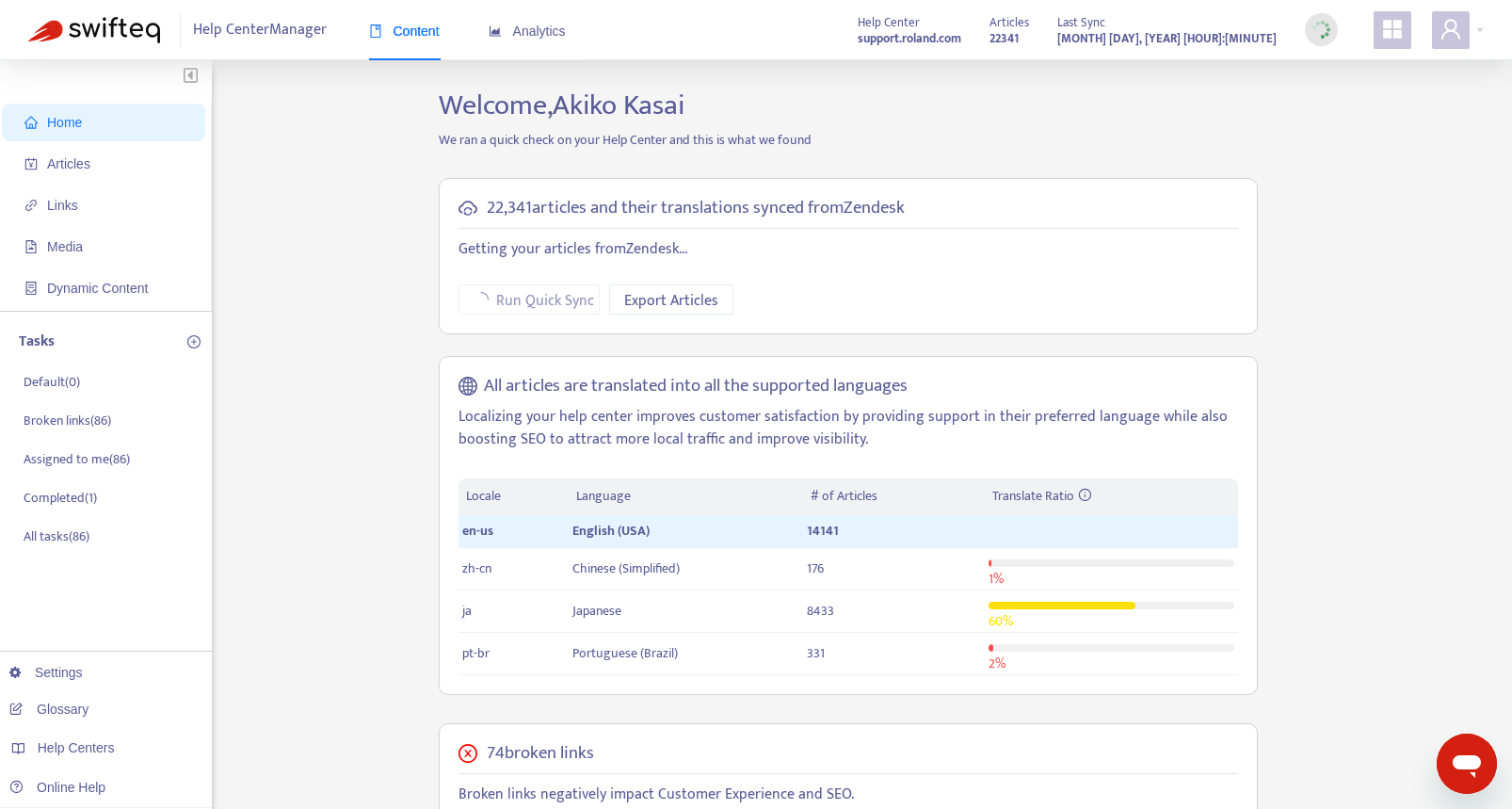 click on "Welcome, [NAME] [LAST]" at bounding box center [848, 105] 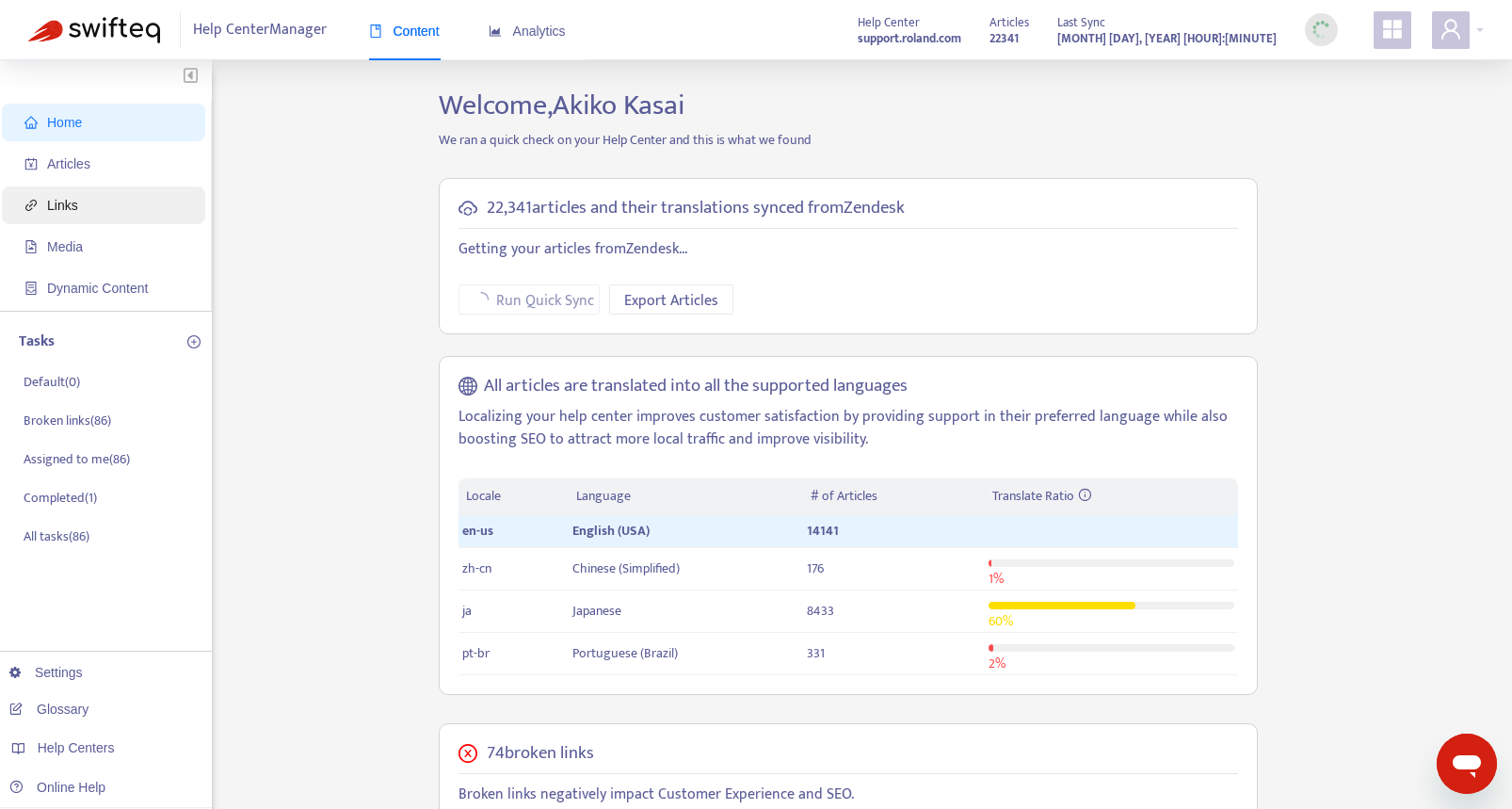 click on "Links" at bounding box center [107, 205] 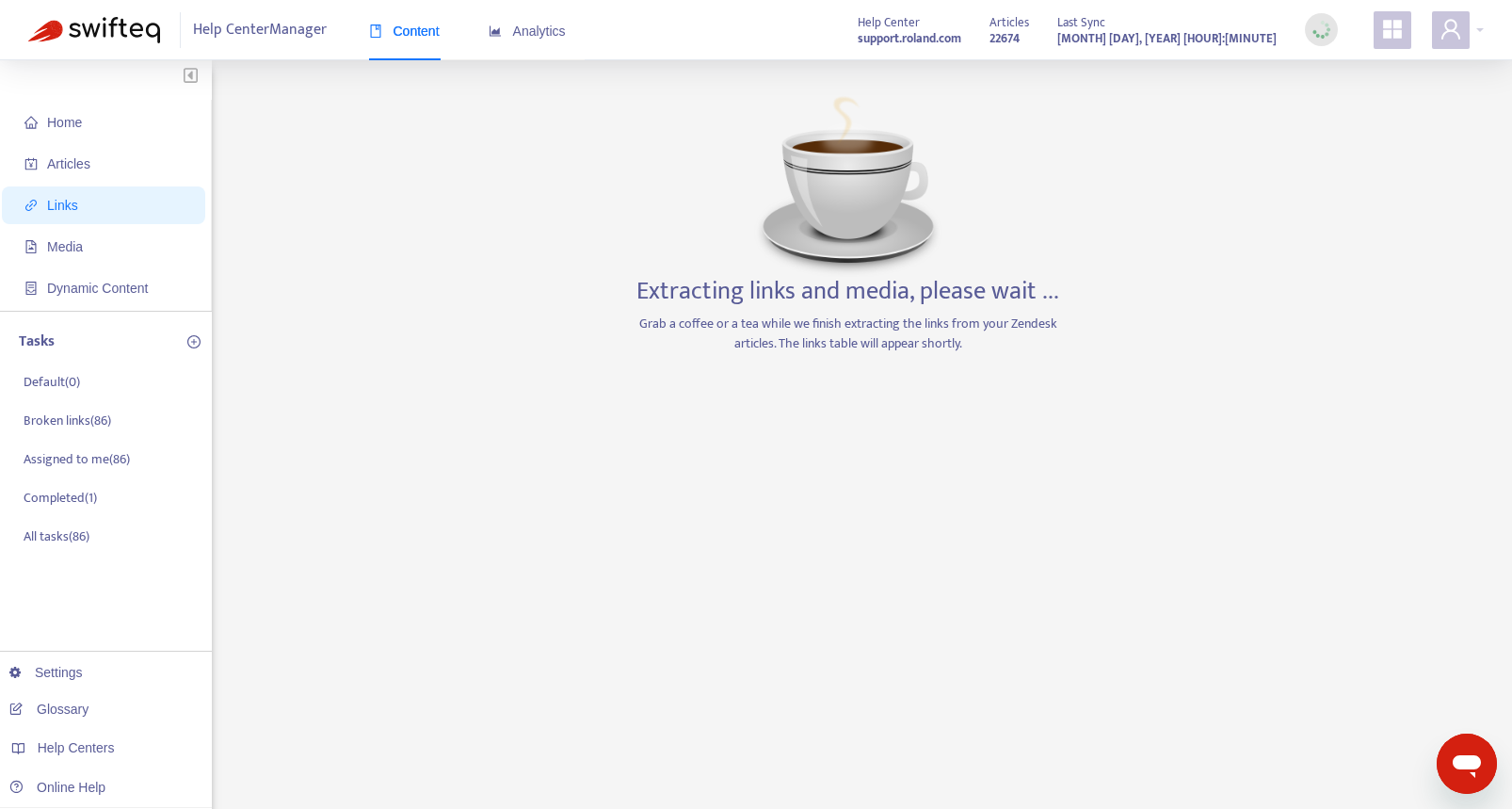 click on "22674" at bounding box center (1005, 39) 